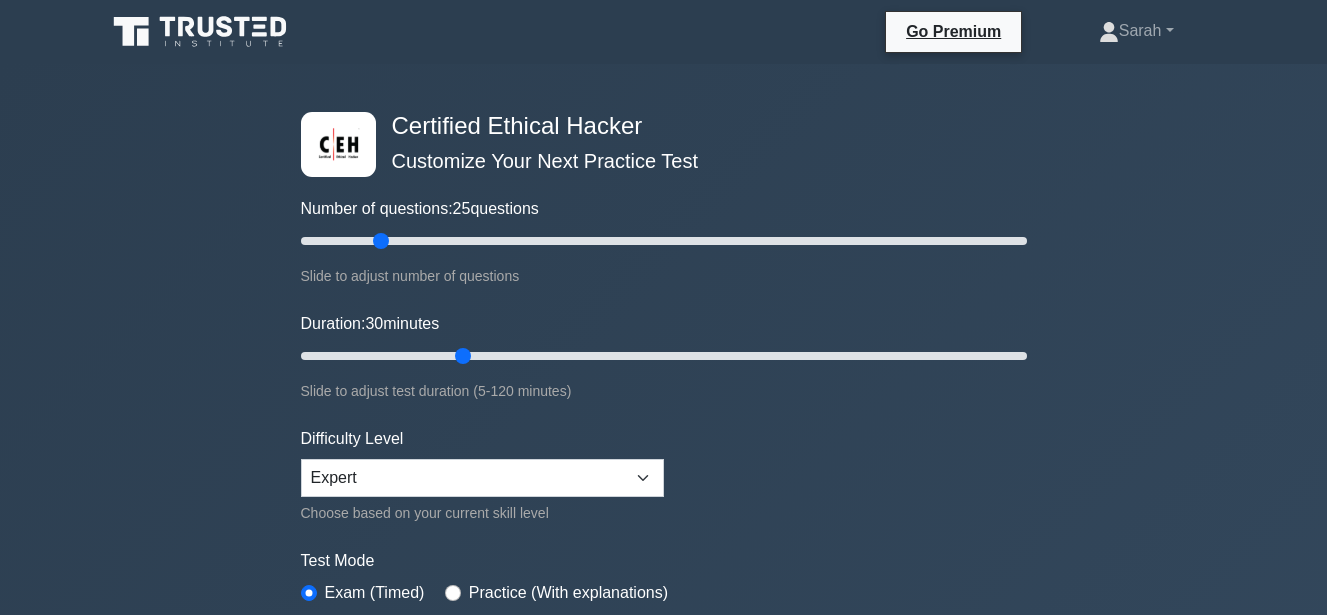 scroll, scrollTop: 0, scrollLeft: 0, axis: both 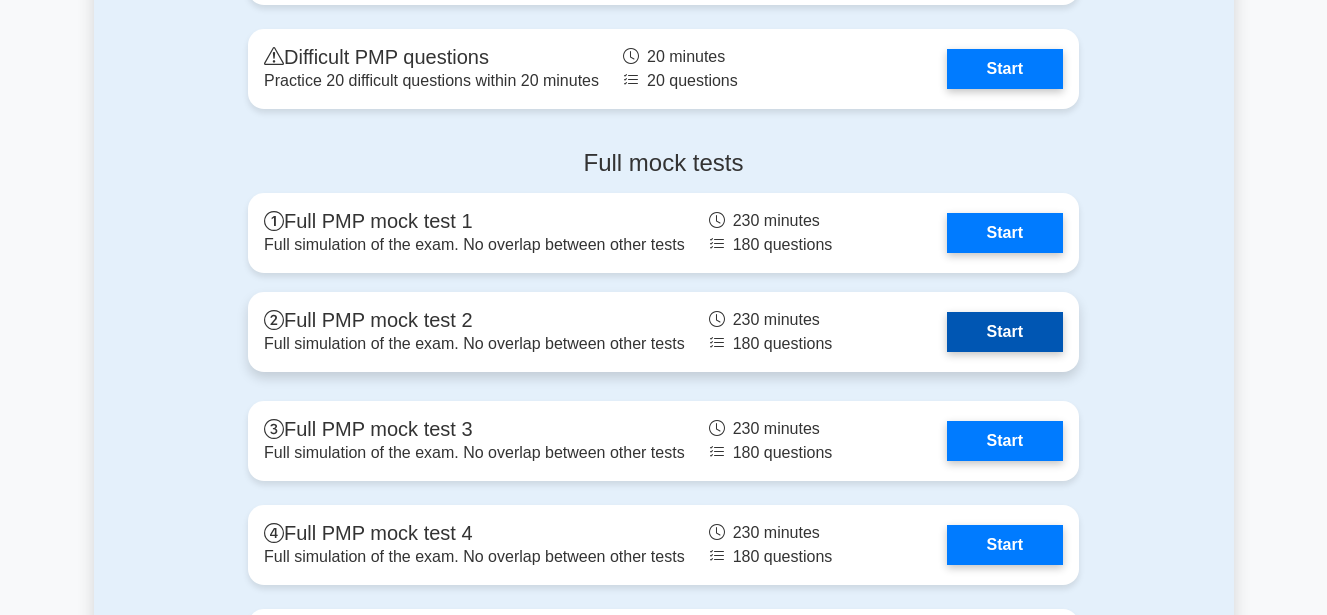 click on "Start" at bounding box center [1005, 332] 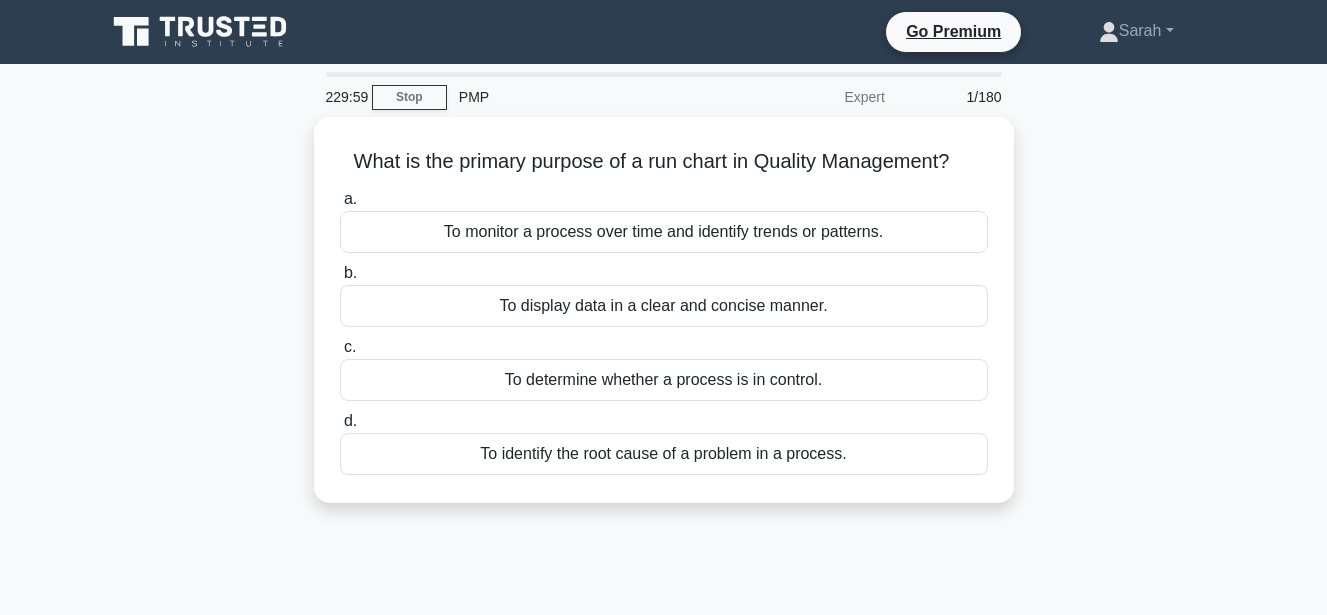 scroll, scrollTop: 0, scrollLeft: 0, axis: both 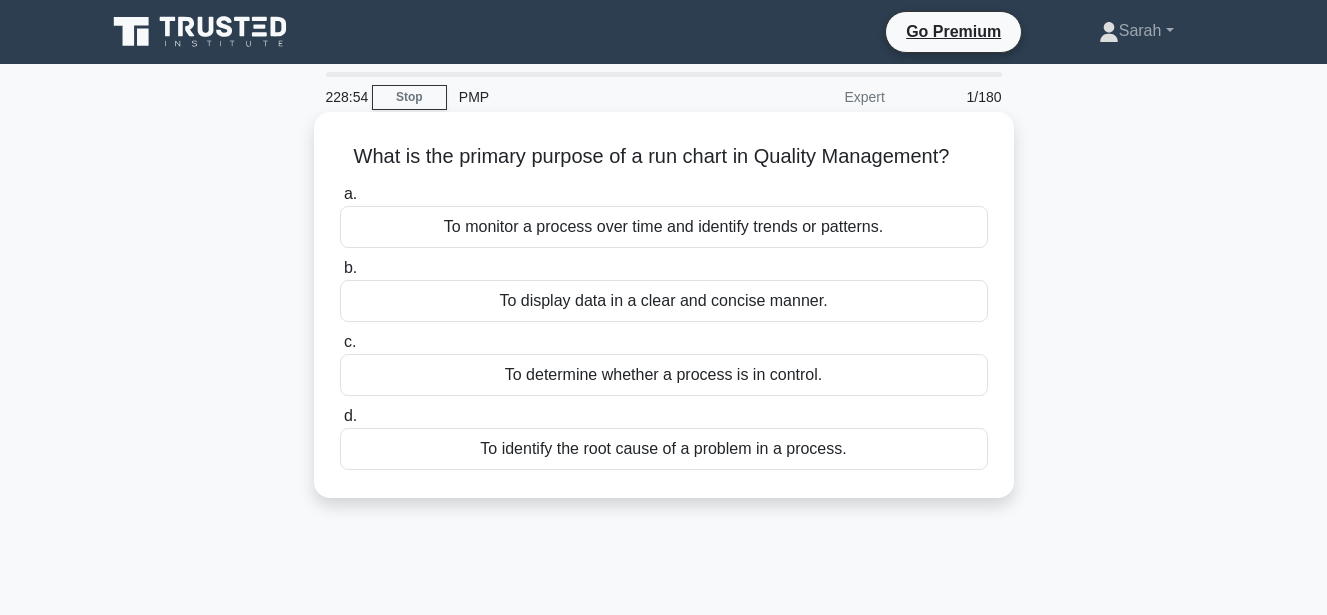 click on "To monitor a process over time and identify trends or patterns." at bounding box center (664, 227) 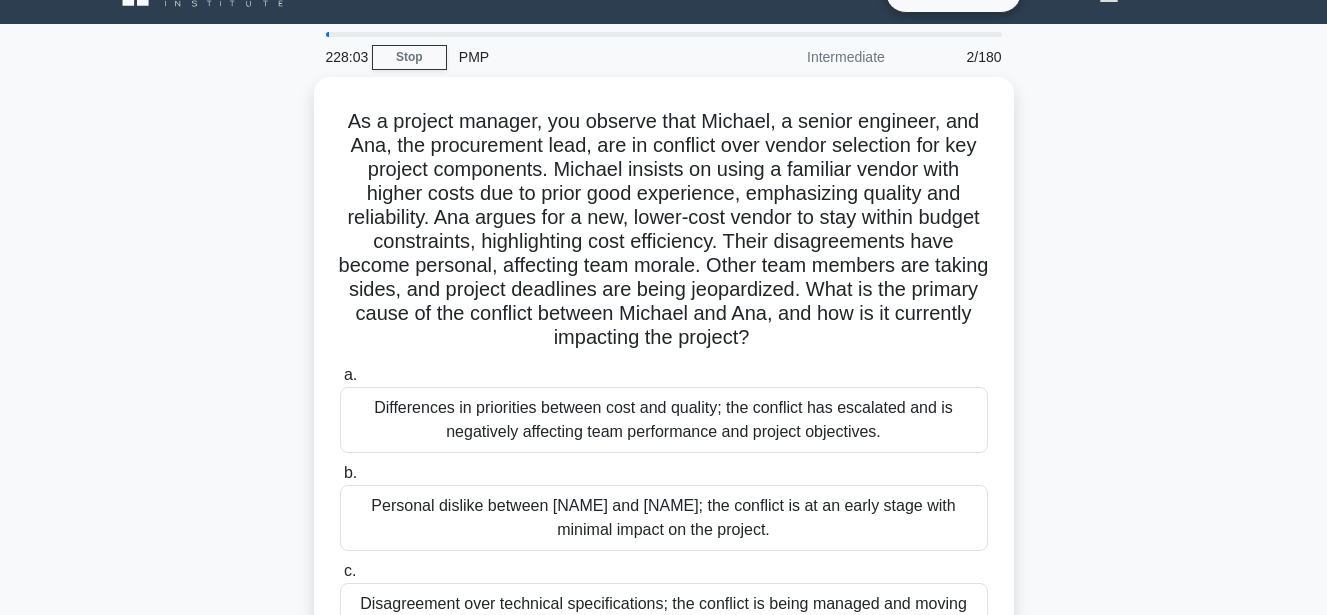 scroll, scrollTop: 93, scrollLeft: 0, axis: vertical 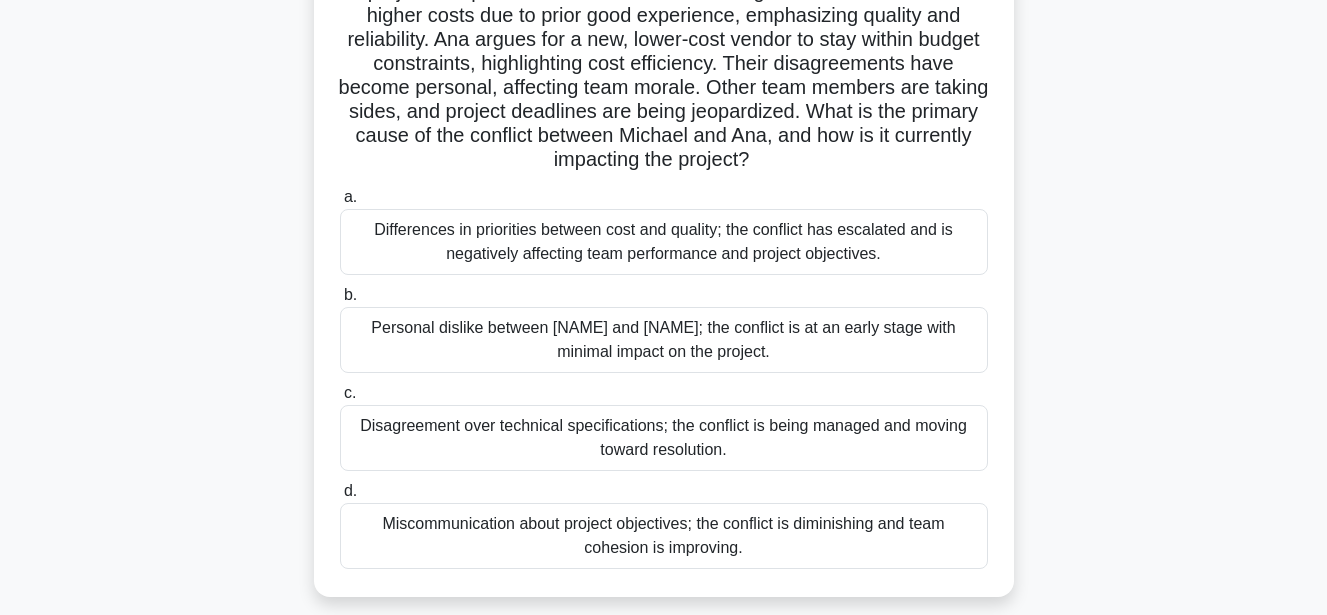 click on "Differences in priorities between cost and quality; the conflict has escalated and is negatively affecting team performance and project objectives." at bounding box center [664, 242] 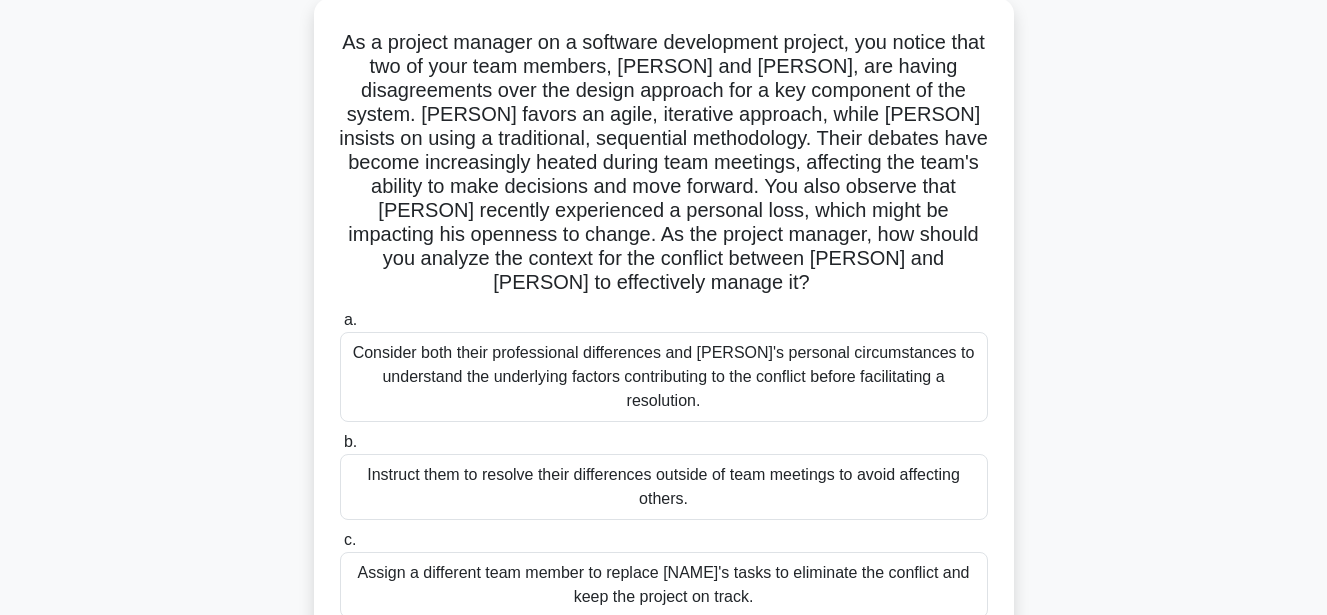 scroll, scrollTop: 0, scrollLeft: 0, axis: both 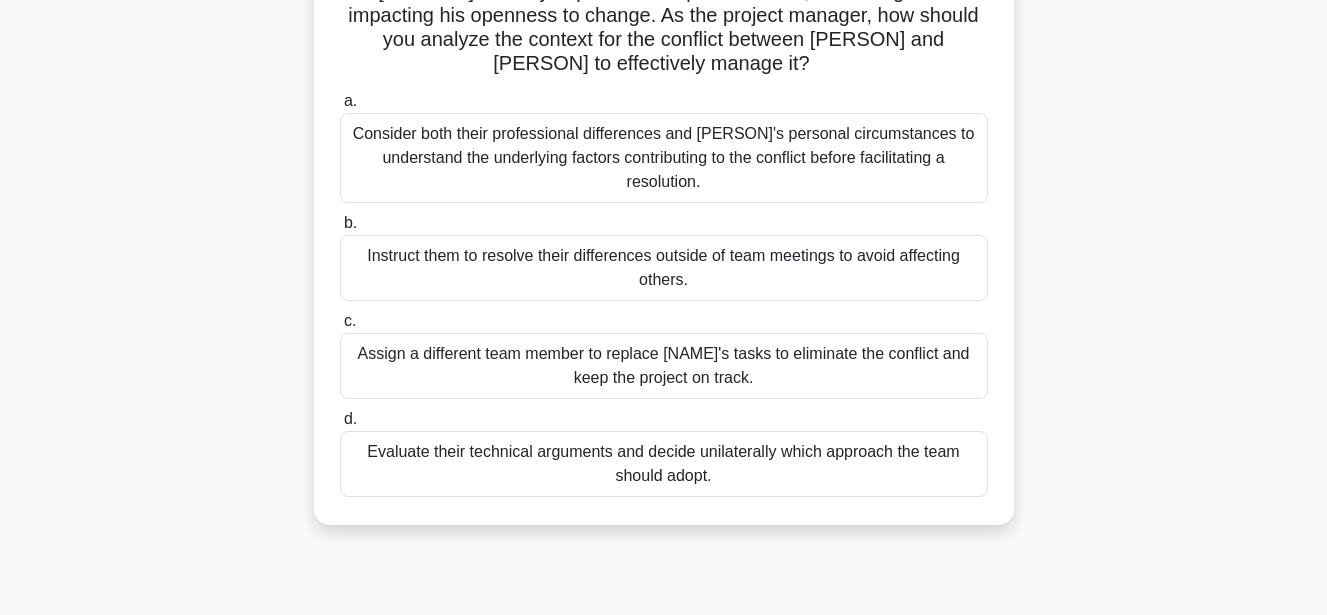 click on "Consider both their professional differences and [PERSON]'s personal circumstances to understand the underlying factors contributing to the conflict before facilitating a resolution." at bounding box center (664, 158) 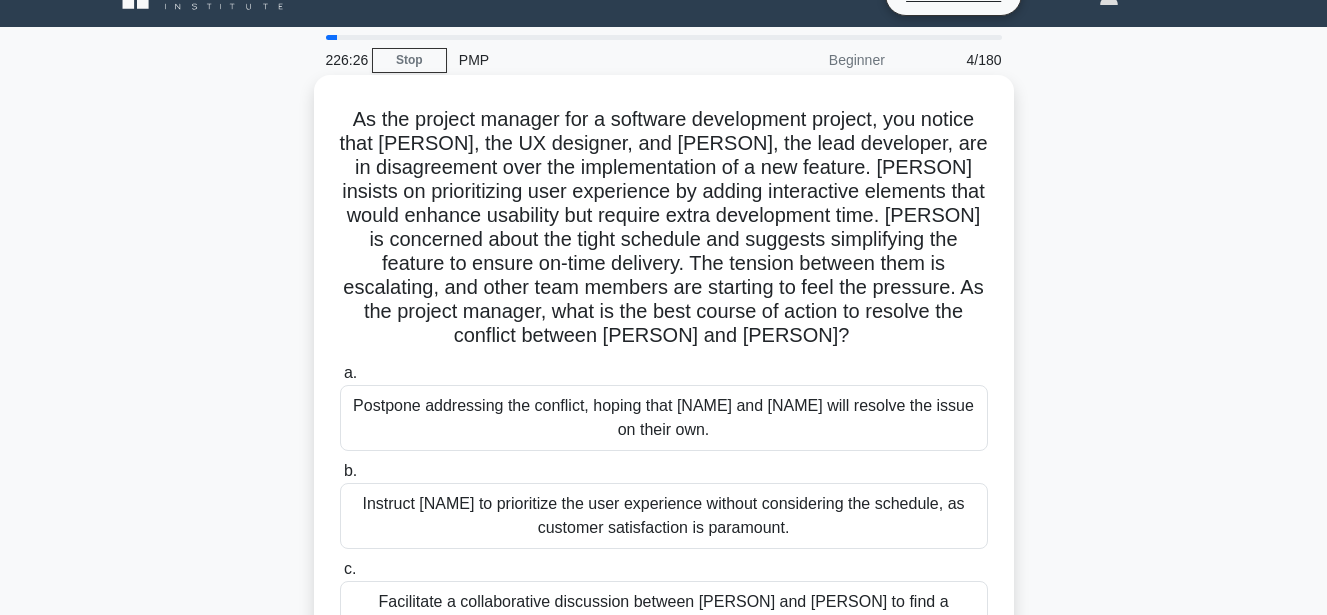 scroll, scrollTop: 0, scrollLeft: 0, axis: both 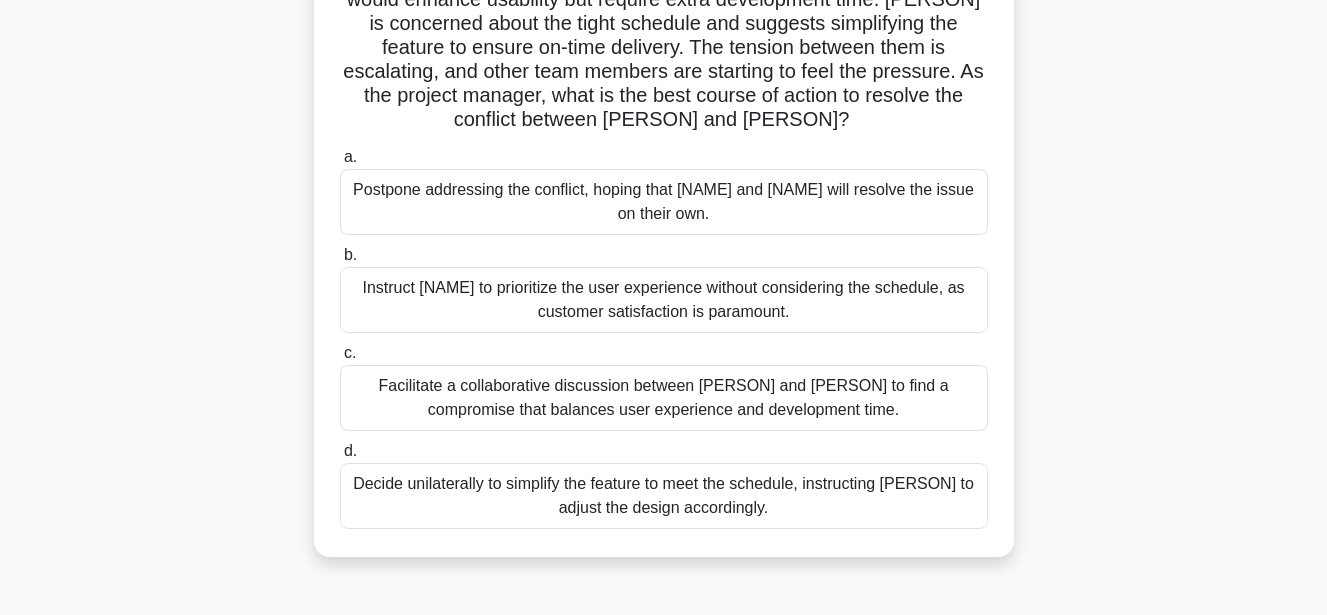 click on "Facilitate a collaborative discussion between [PERSON] and [PERSON] to find a compromise that balances user experience and development time." at bounding box center [664, 398] 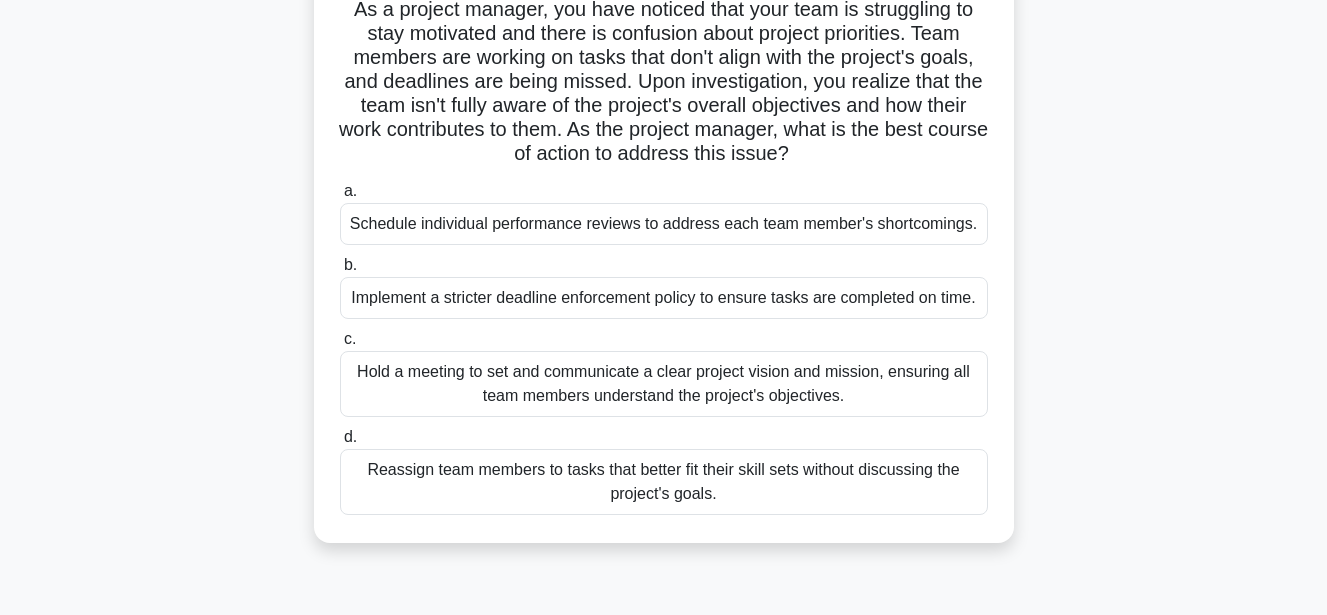scroll, scrollTop: 0, scrollLeft: 0, axis: both 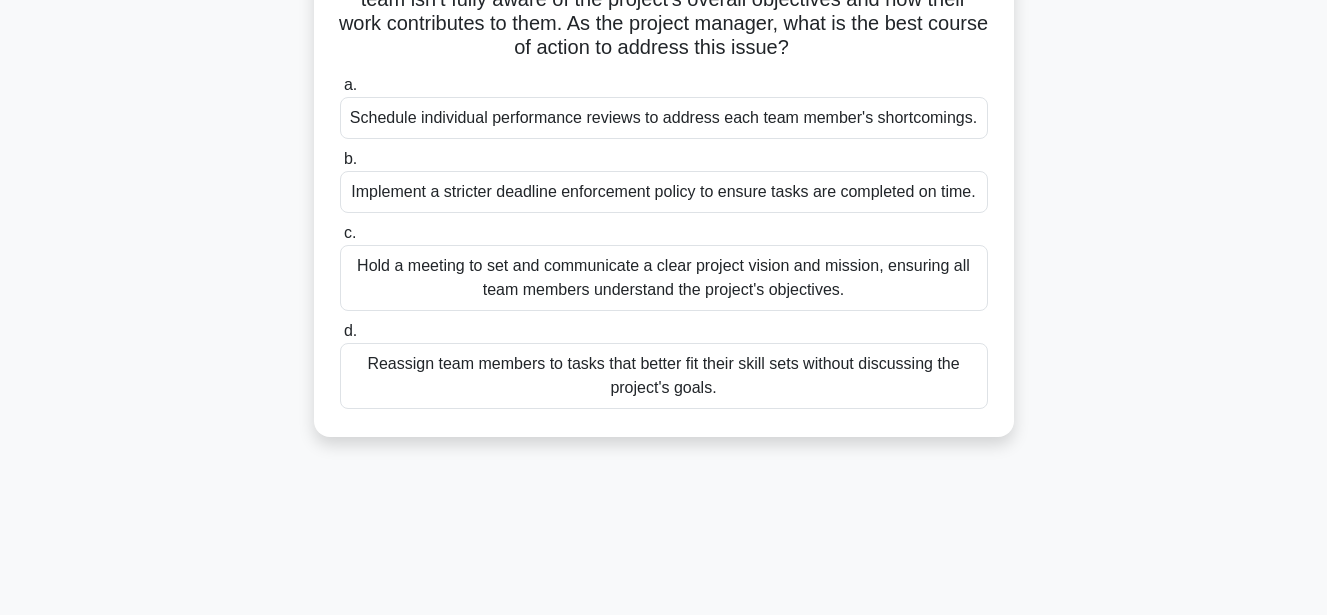click on "Hold a meeting to set and communicate a clear project vision and mission, ensuring all team members understand the project's objectives." at bounding box center [664, 278] 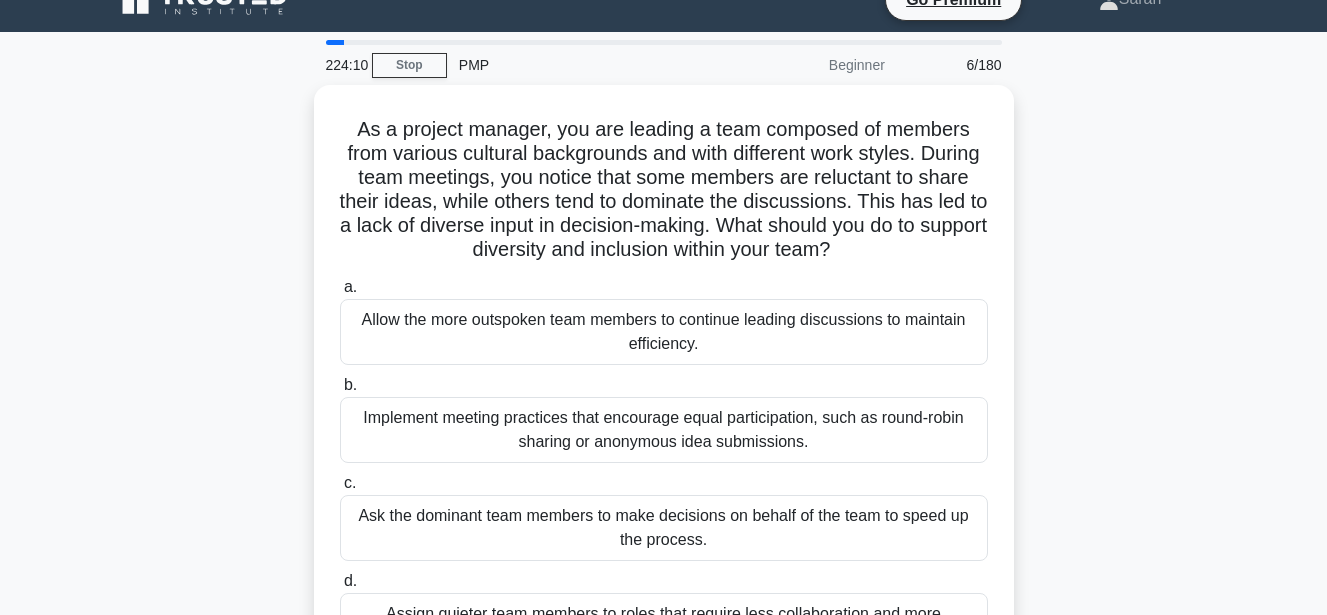 scroll, scrollTop: 0, scrollLeft: 0, axis: both 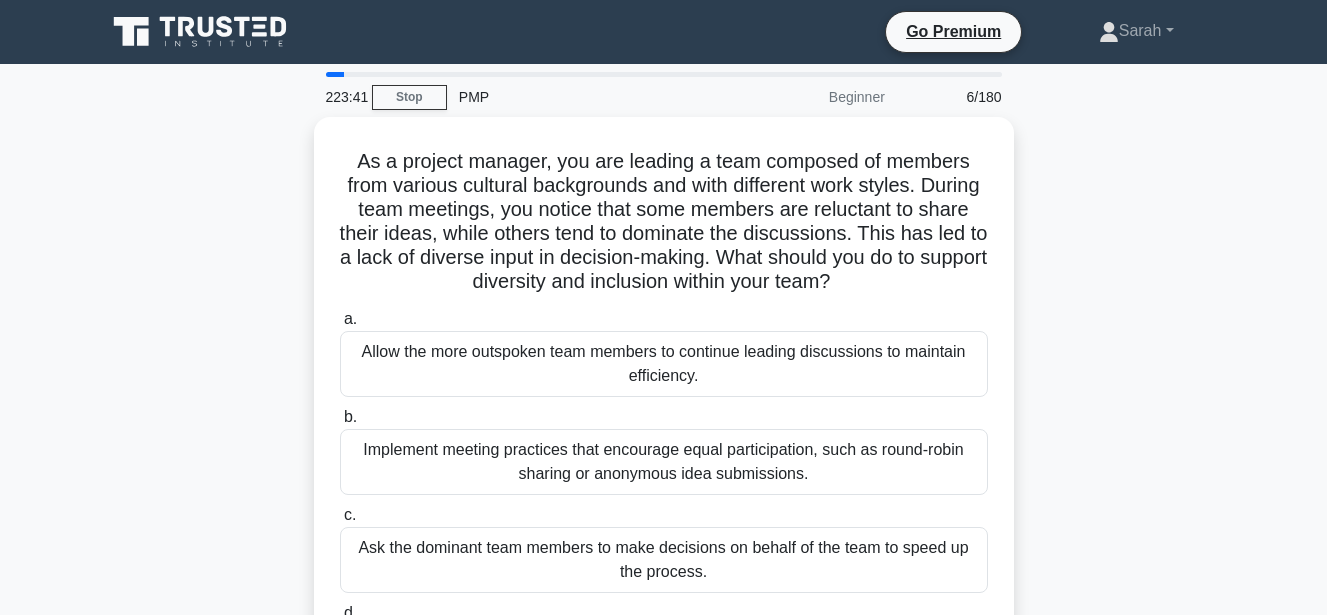 click on "As a project manager, you are leading a team composed of members from various cultural backgrounds and with different work styles. During team meetings, you notice that some members are reluctant to share their ideas, while others tend to dominate the discussions. This has led to a lack of diverse input in decision-making. What should you do to support diversity and inclusion within your team?
.spinner_0XTQ{transform-origin:center;animation:spinner_y6GP .75s linear infinite}@keyframes spinner_y6GP{100%{transform:rotate(360deg)}}
a.
b. c. d." at bounding box center (664, 430) 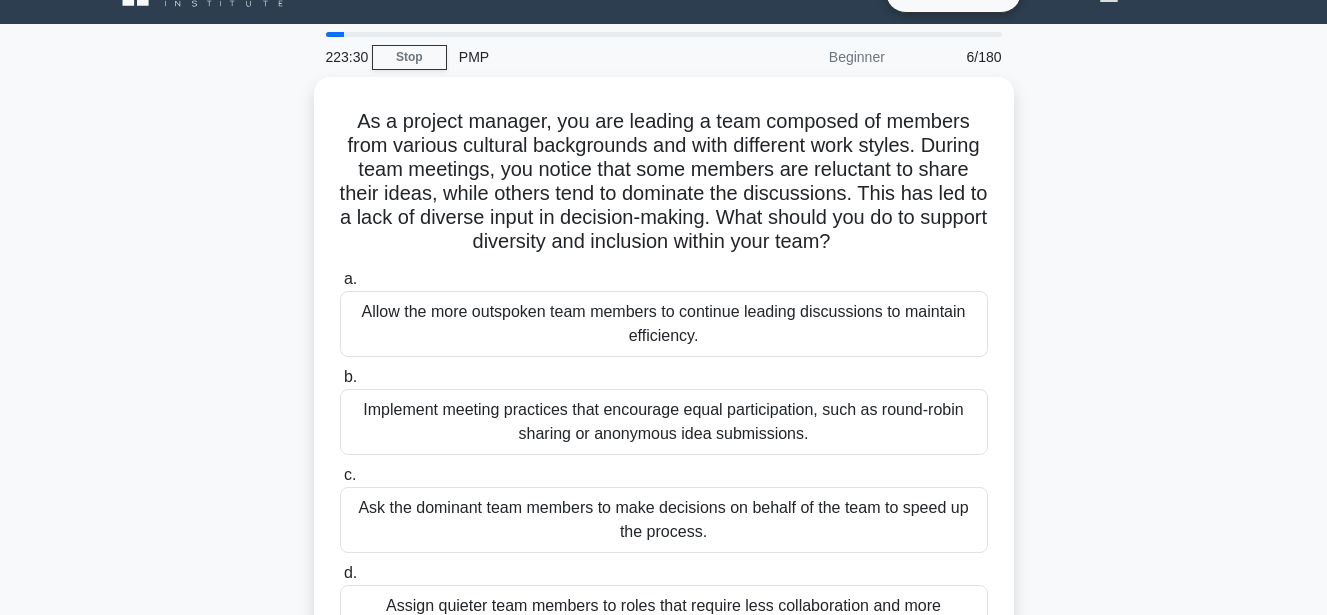 scroll, scrollTop: 133, scrollLeft: 0, axis: vertical 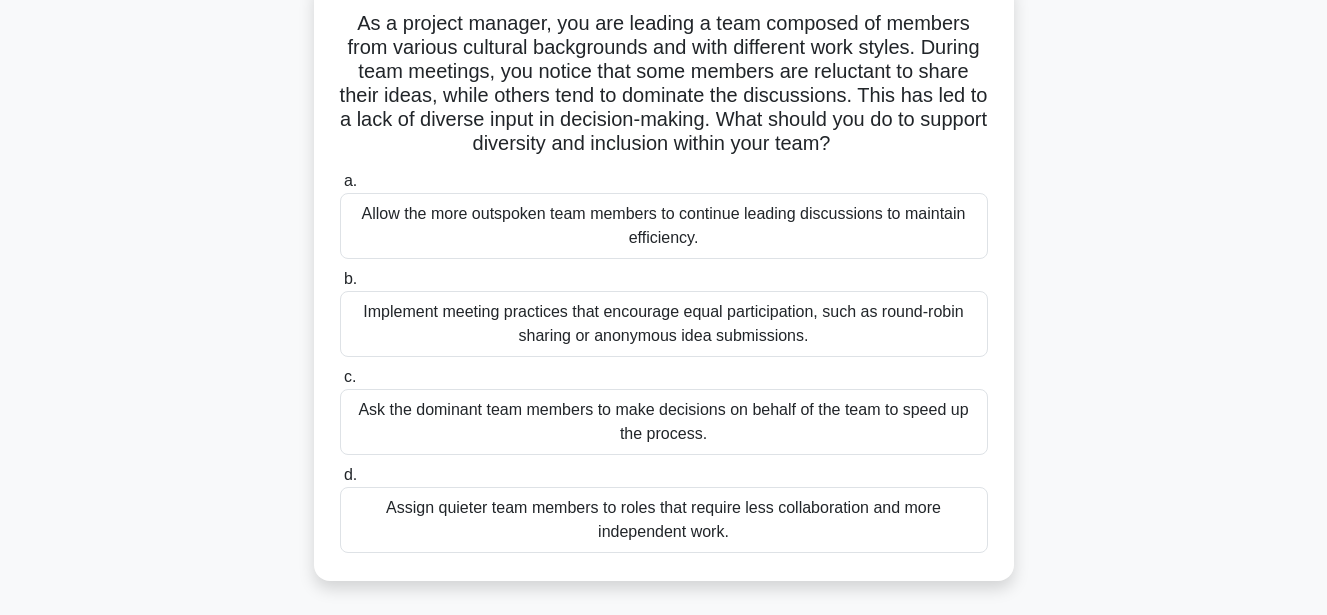 click on "Implement meeting practices that encourage equal participation, such as round-robin sharing or anonymous idea submissions." at bounding box center [664, 324] 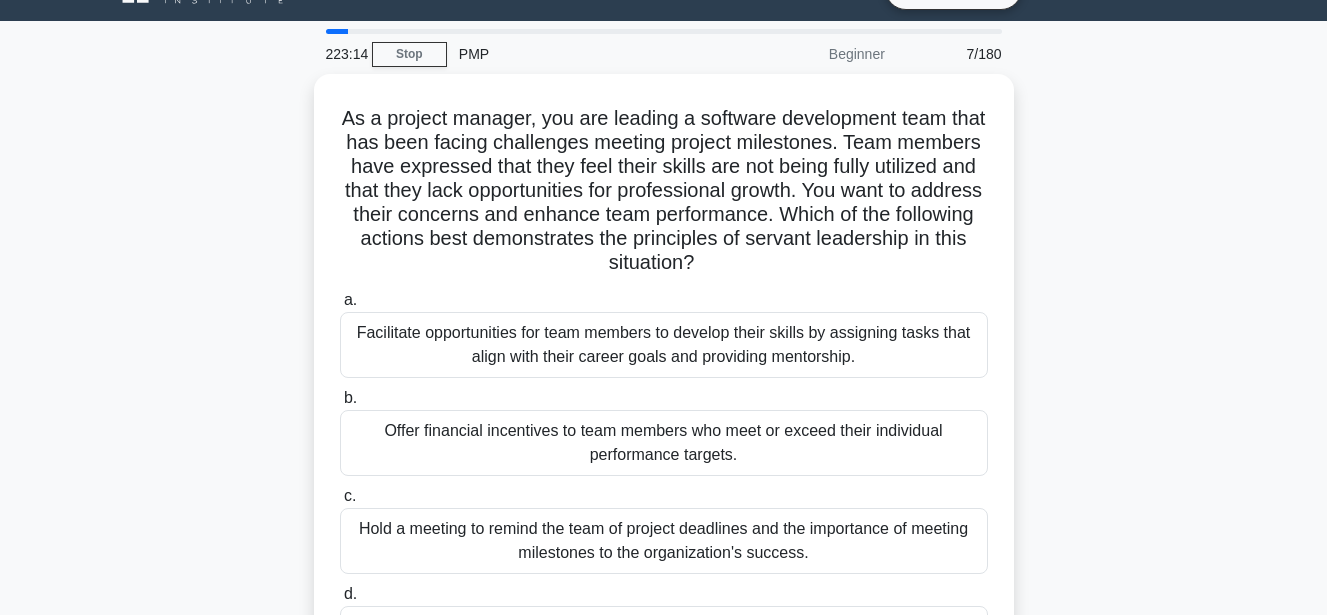 scroll, scrollTop: 0, scrollLeft: 0, axis: both 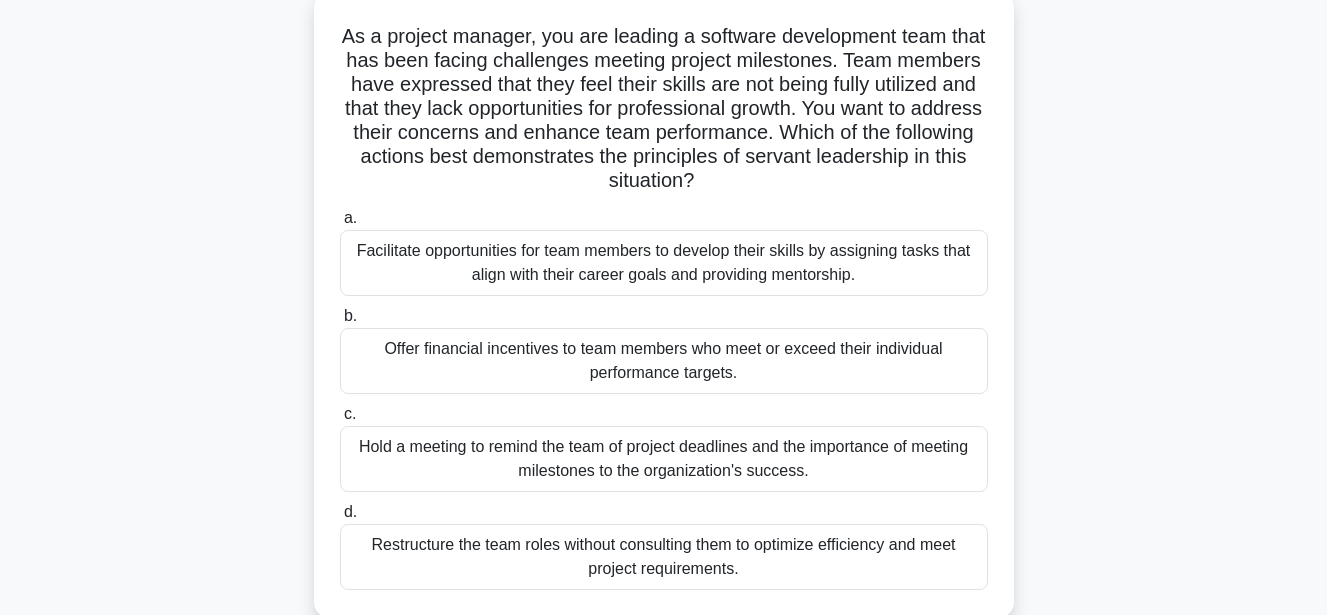 click on "Facilitate opportunities for team members to develop their skills by assigning tasks that align with their career goals and providing mentorship." at bounding box center [664, 263] 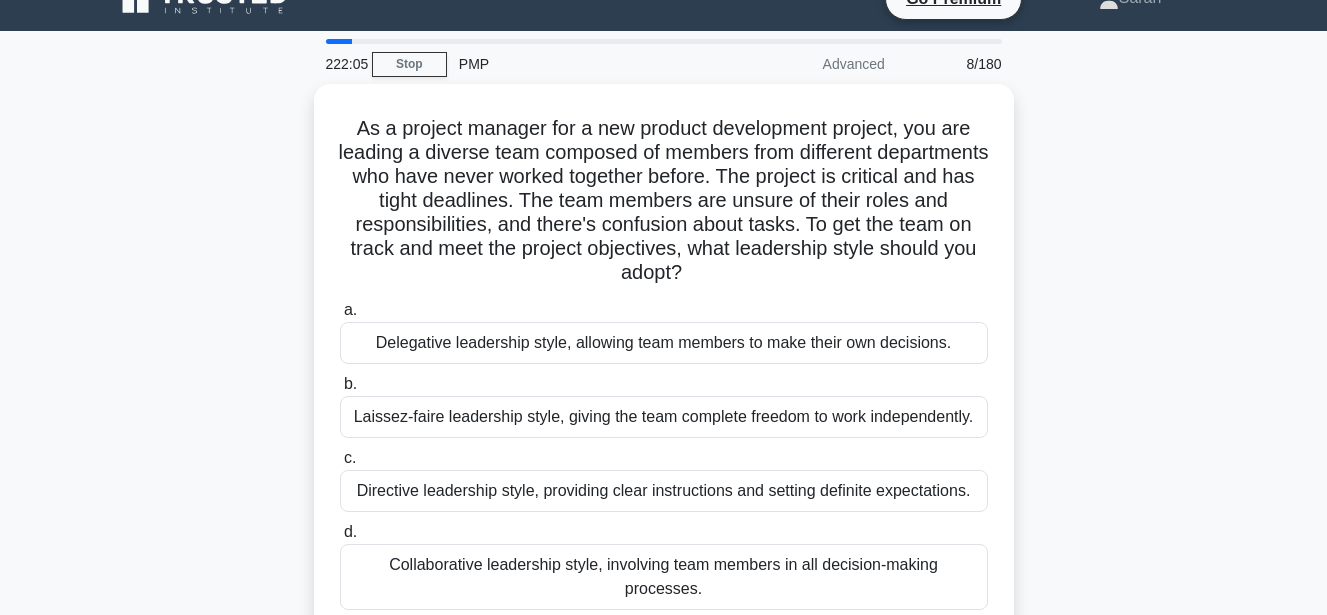 scroll, scrollTop: 0, scrollLeft: 0, axis: both 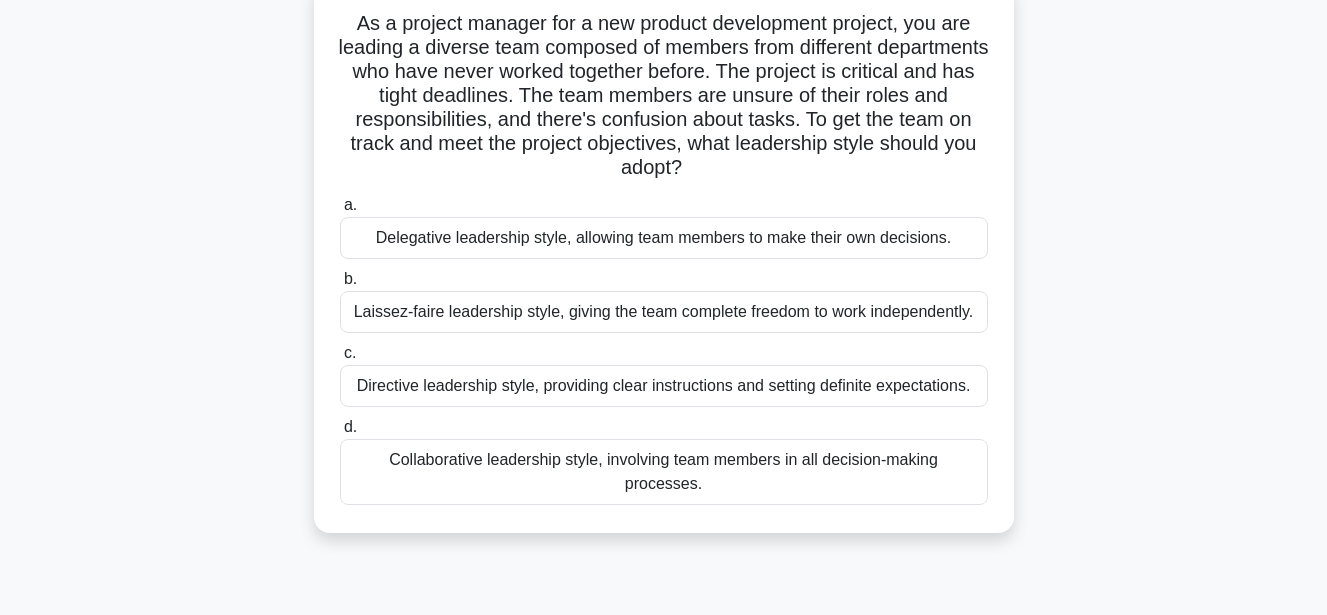 click on "Collaborative leadership style, involving team members in all decision-making processes." at bounding box center [664, 472] 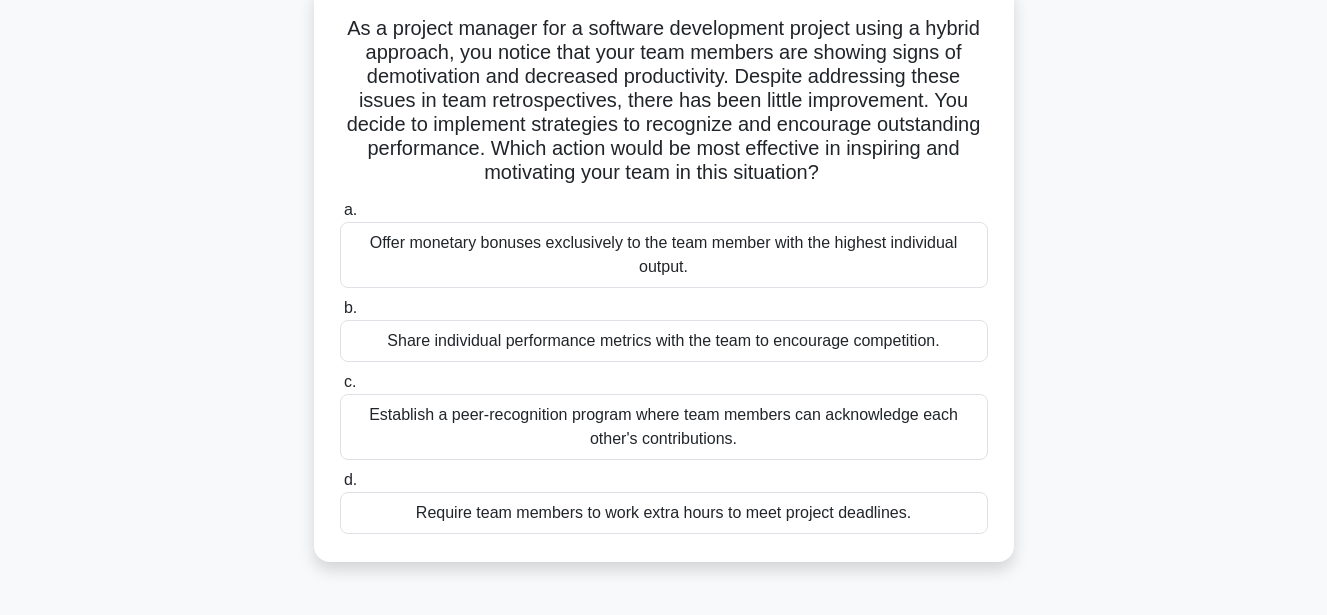 scroll, scrollTop: 0, scrollLeft: 0, axis: both 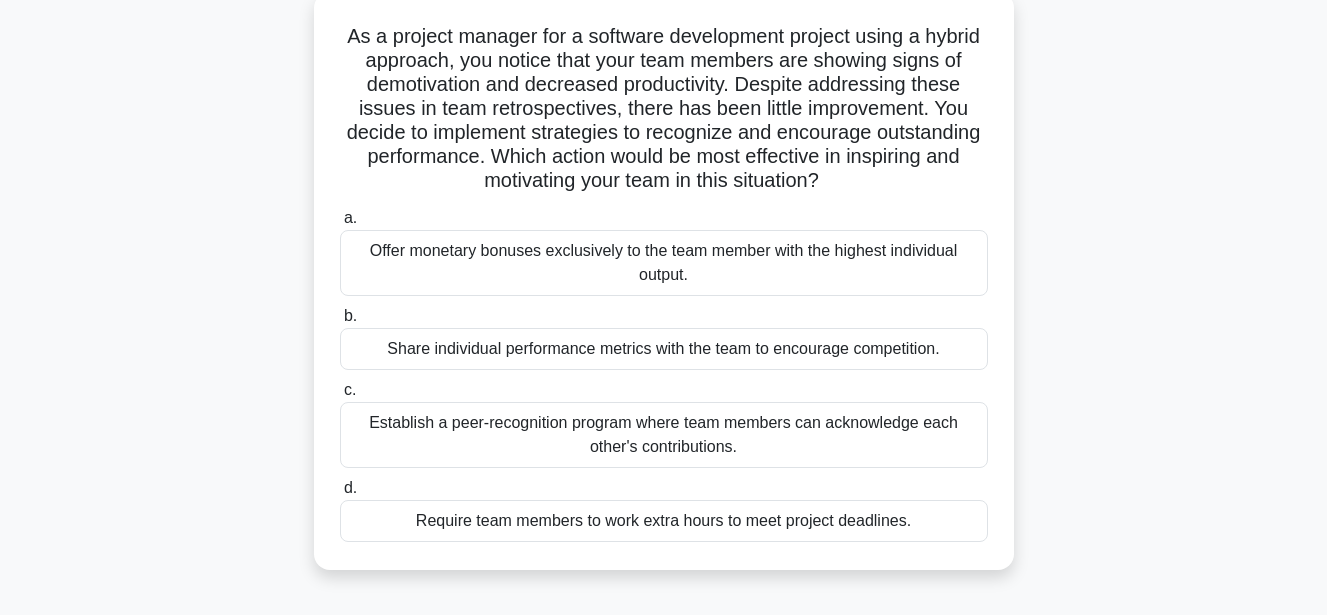 click on "Share individual performance metrics with the team to encourage competition." at bounding box center (664, 349) 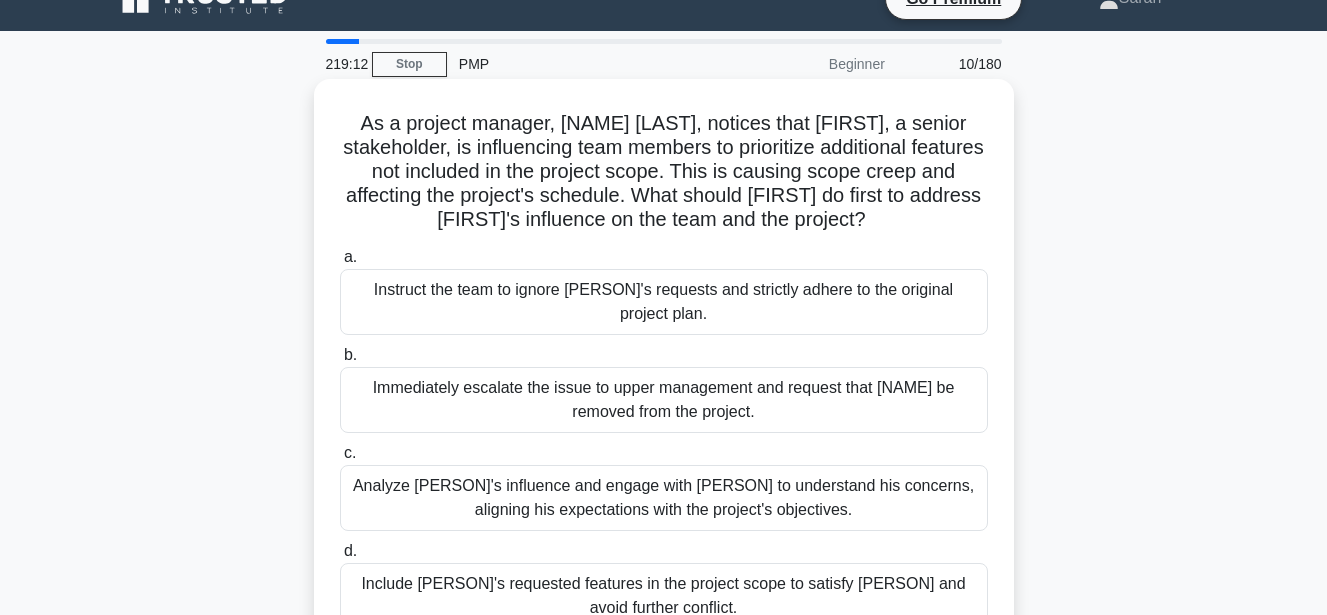 scroll, scrollTop: 0, scrollLeft: 0, axis: both 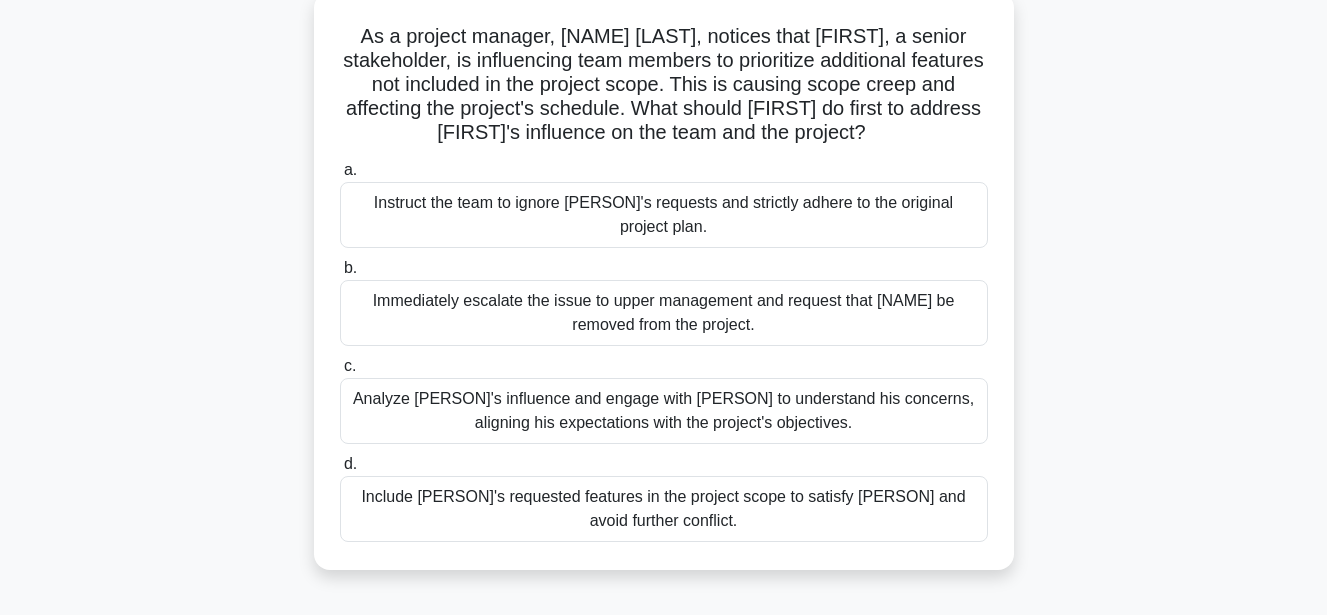 click on "Analyze [PERSON]'s influence and engage with [PERSON] to understand his concerns, aligning his expectations with the project's objectives." at bounding box center (664, 411) 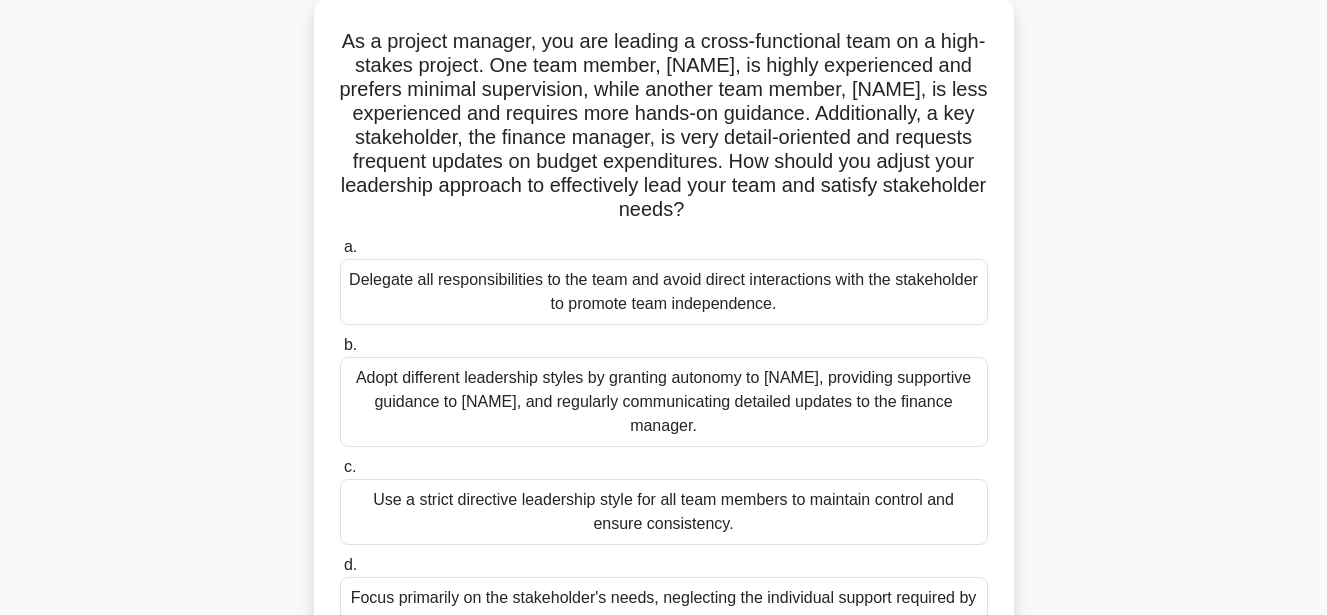 scroll, scrollTop: 0, scrollLeft: 0, axis: both 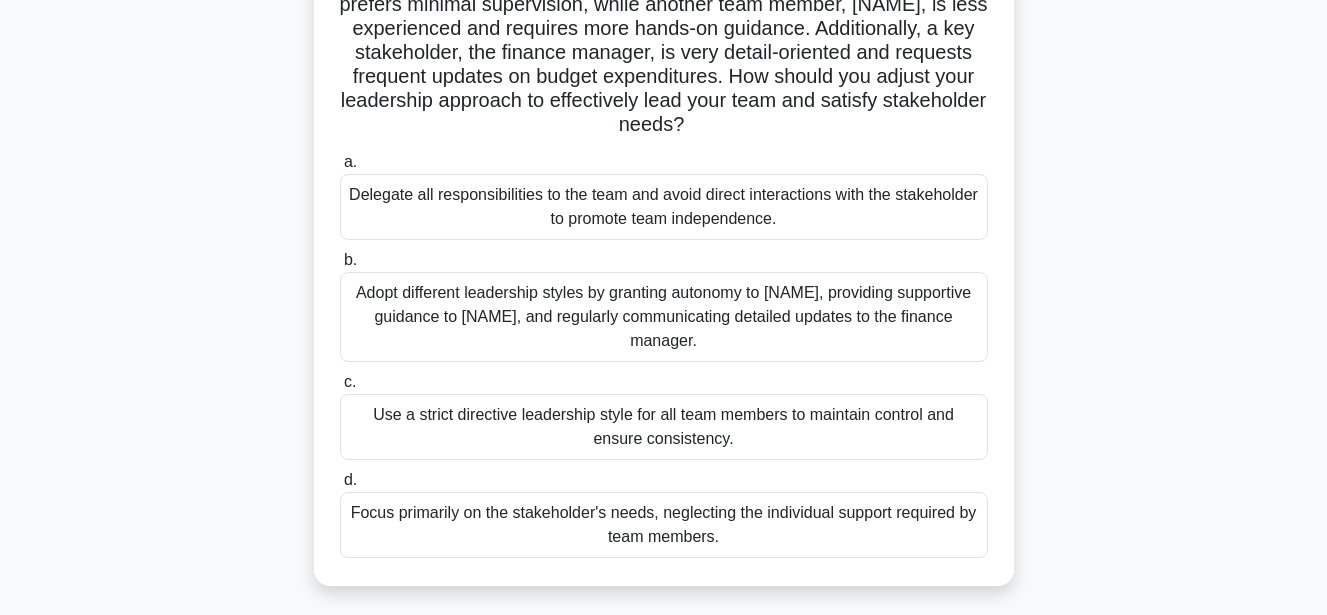 click on "Adopt different leadership styles by granting autonomy to [NAME], providing supportive guidance to [NAME], and regularly communicating detailed updates to the finance manager." at bounding box center [664, 317] 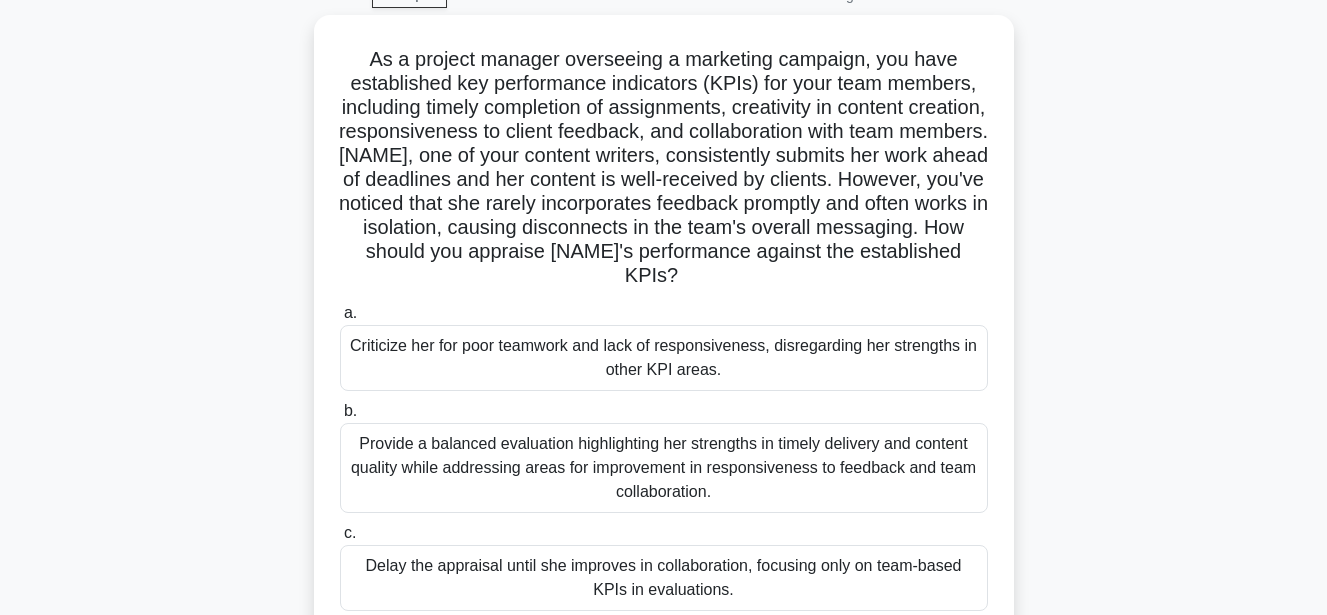 scroll, scrollTop: 0, scrollLeft: 0, axis: both 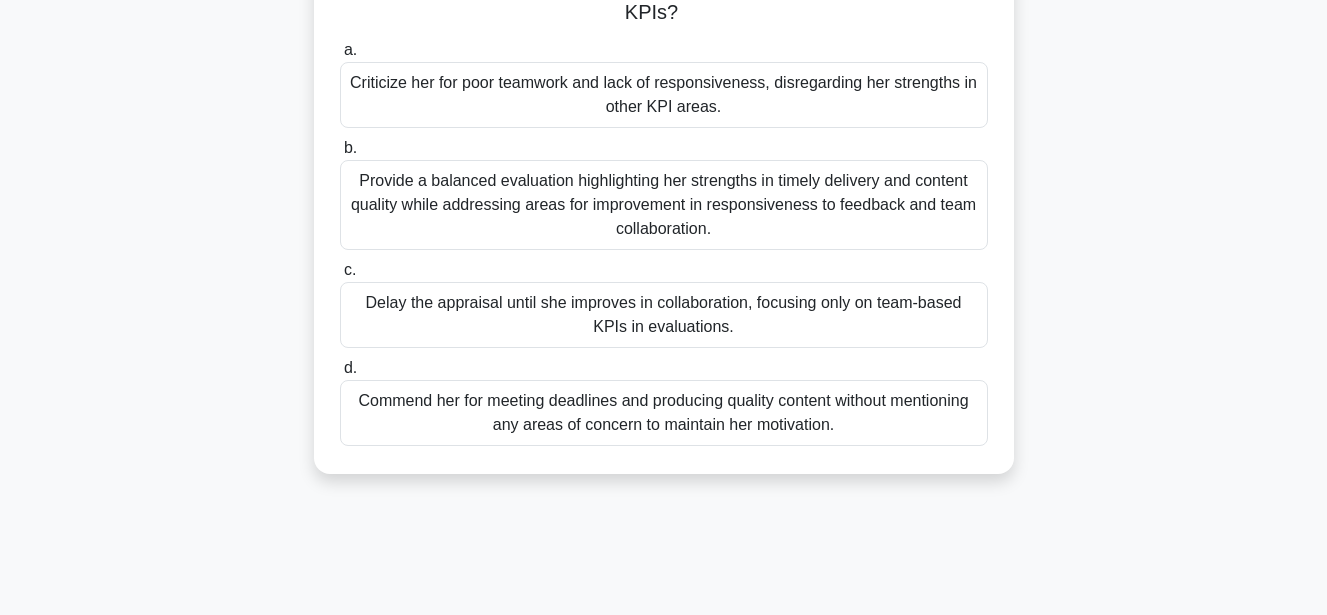 click on "Provide a balanced evaluation highlighting her strengths in timely delivery and content quality while addressing areas for improvement in responsiveness to feedback and team collaboration." at bounding box center [664, 205] 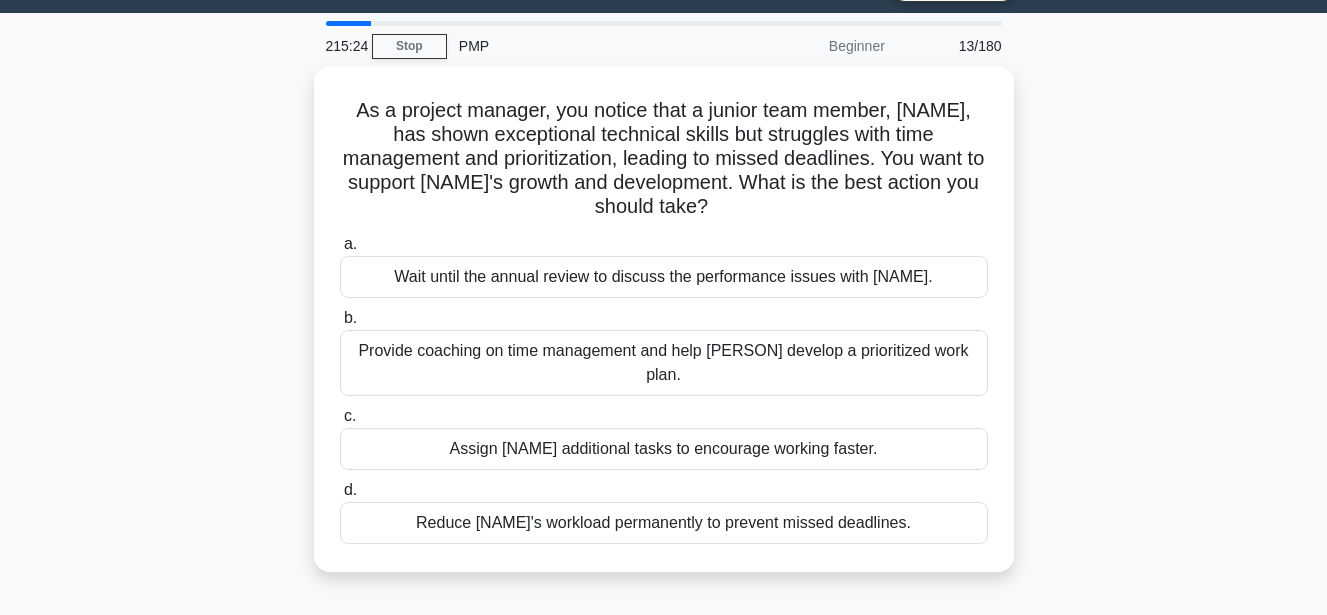 scroll, scrollTop: 0, scrollLeft: 0, axis: both 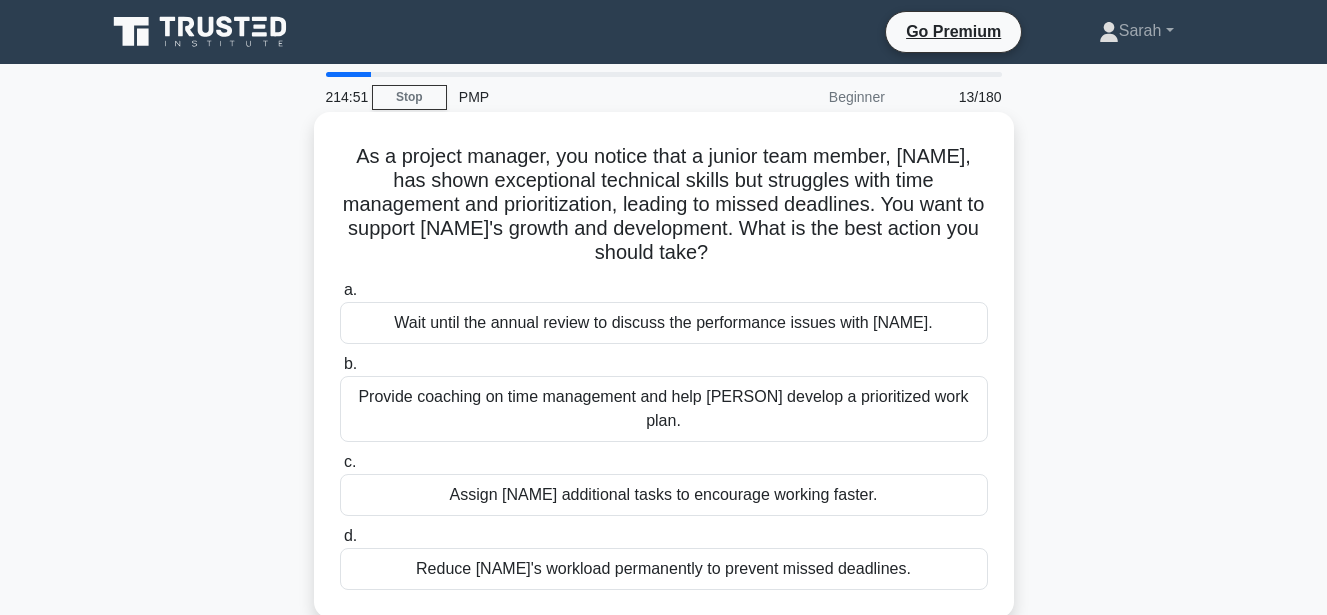 click on "Provide coaching on time management and help [PERSON] develop a prioritized work plan." at bounding box center [664, 409] 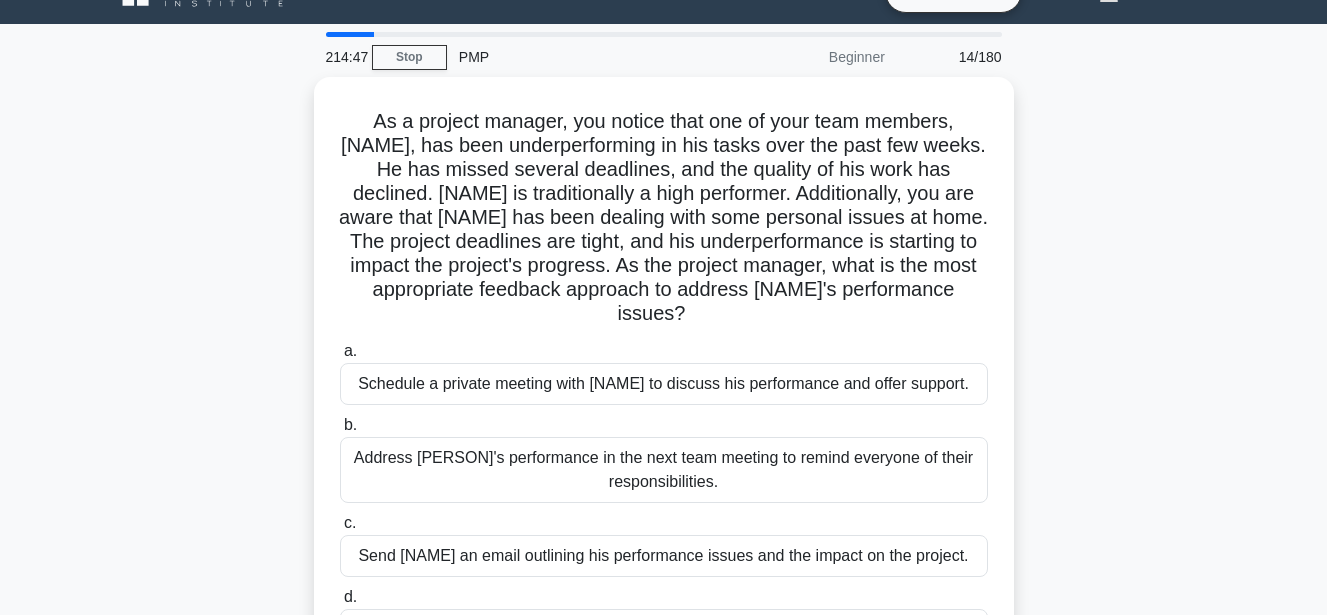 scroll, scrollTop: 133, scrollLeft: 0, axis: vertical 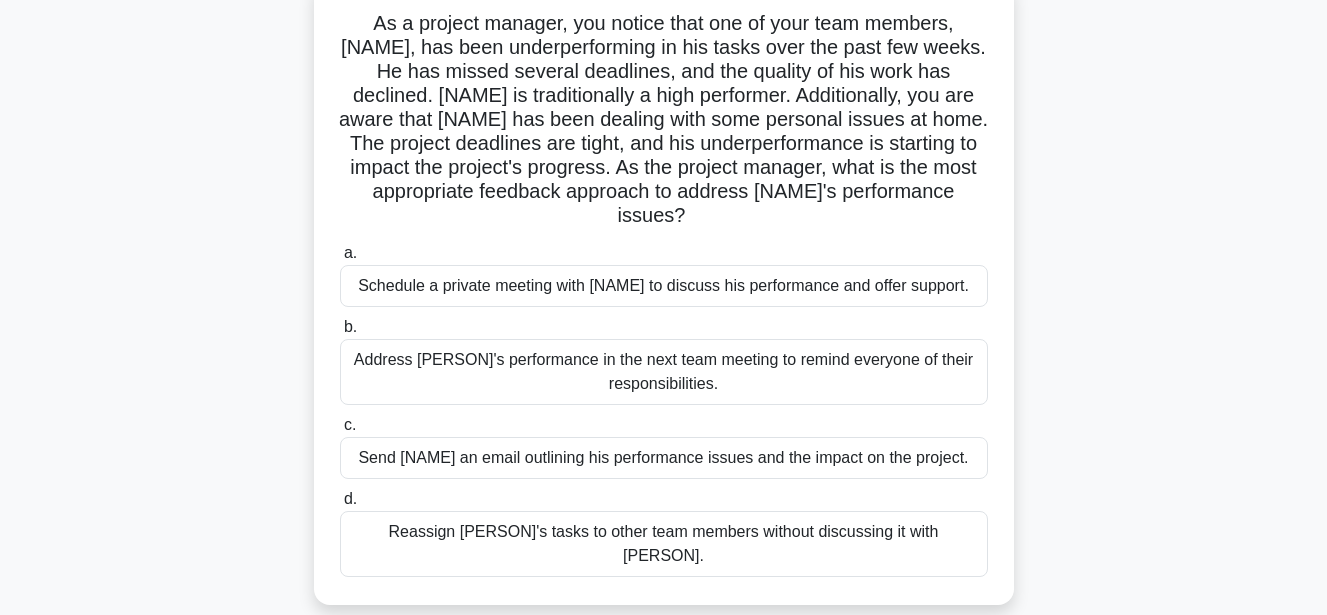 click on "Schedule a private meeting with [NAME] to discuss his performance and offer support." at bounding box center (664, 286) 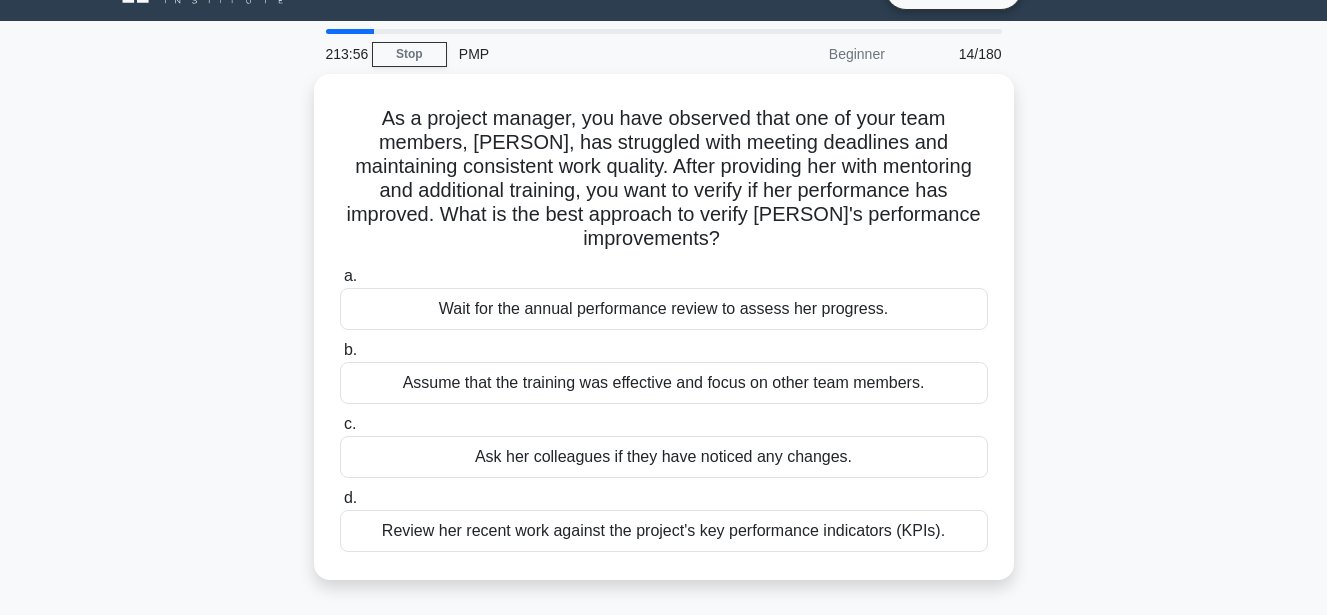 scroll, scrollTop: 0, scrollLeft: 0, axis: both 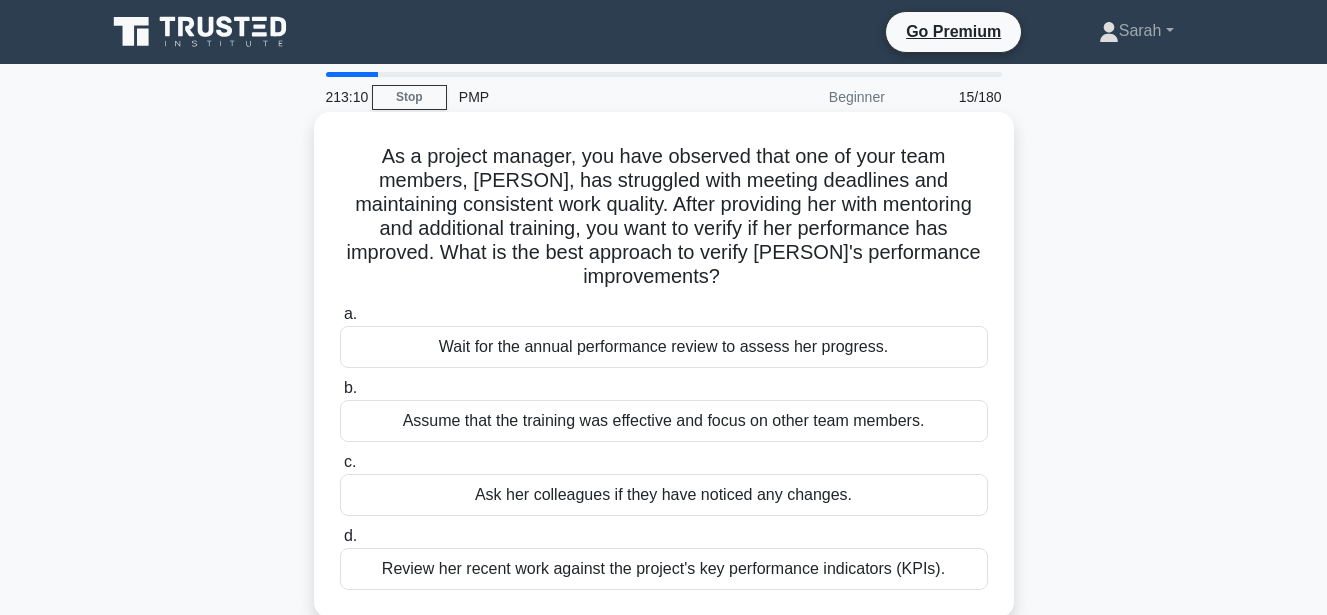 click on "Review her recent work against the project's key performance indicators (KPIs)." at bounding box center (664, 569) 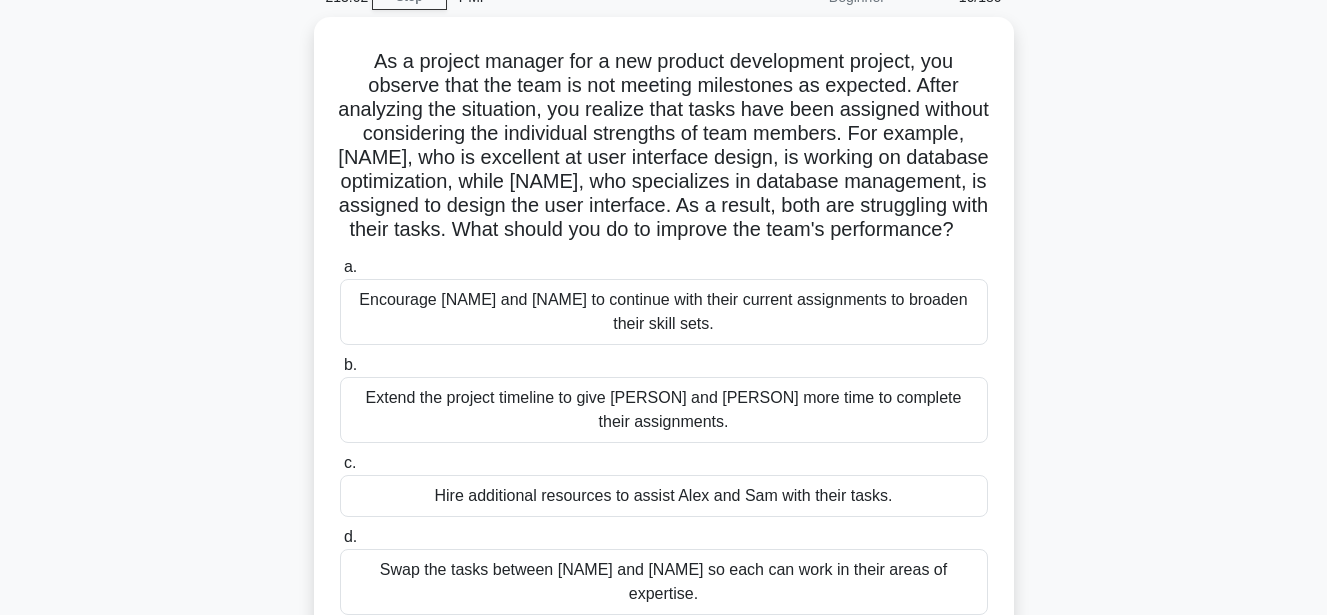 scroll, scrollTop: 120, scrollLeft: 0, axis: vertical 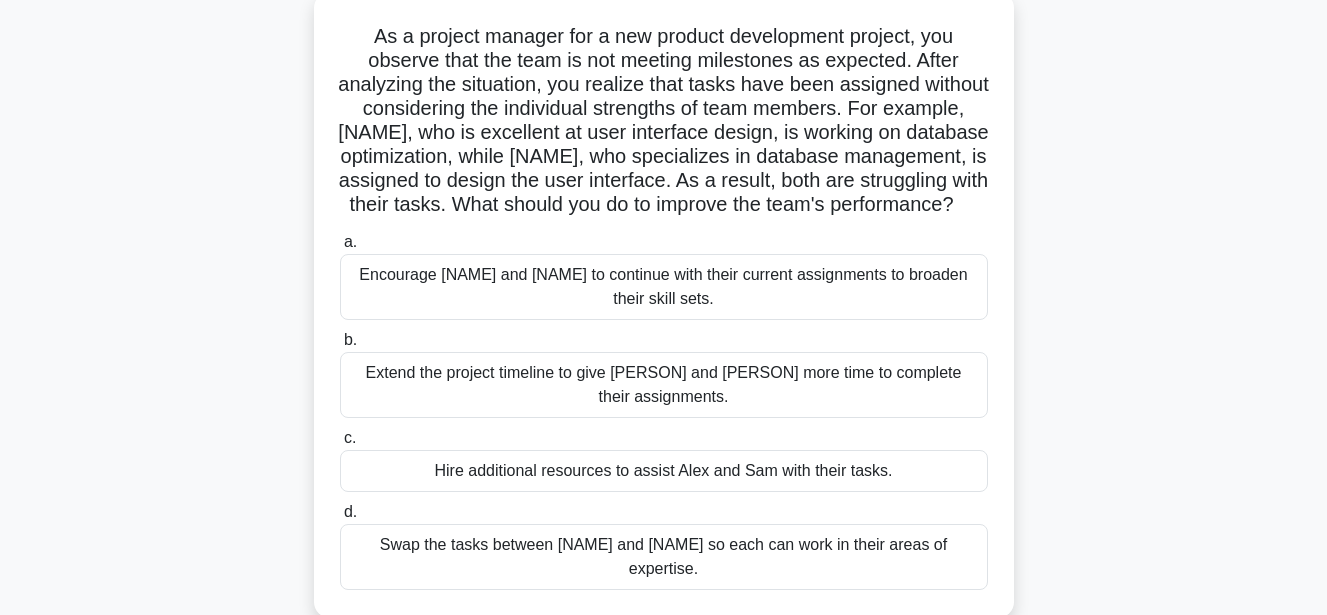 click on "Swap the tasks between [NAME] and [NAME] so each can work in their areas of expertise." at bounding box center (664, 557) 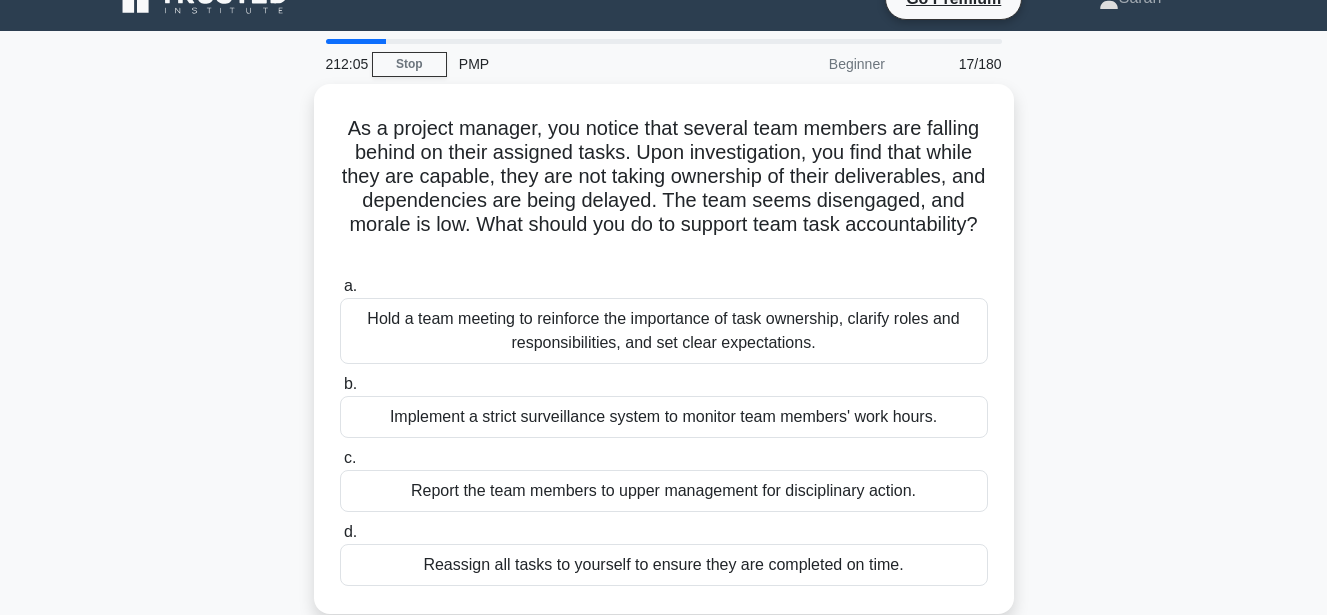 scroll, scrollTop: 0, scrollLeft: 0, axis: both 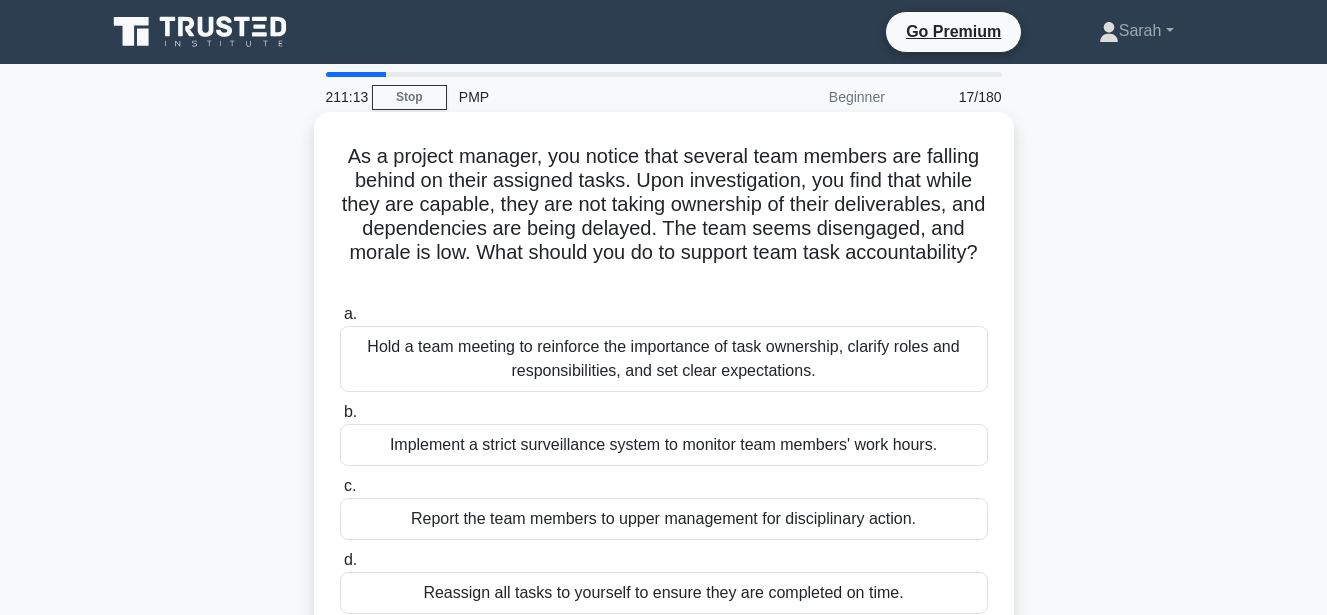 click on "Hold a team meeting to reinforce the importance of task ownership, clarify roles and responsibilities, and set clear expectations." at bounding box center (664, 359) 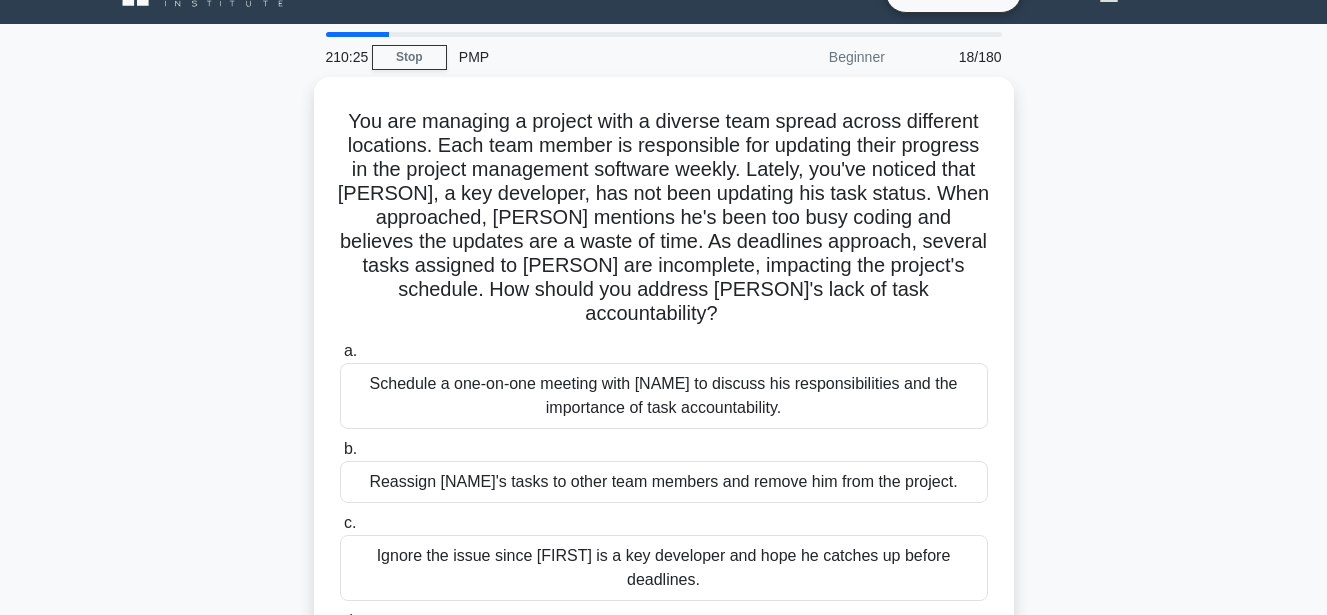 scroll, scrollTop: 133, scrollLeft: 0, axis: vertical 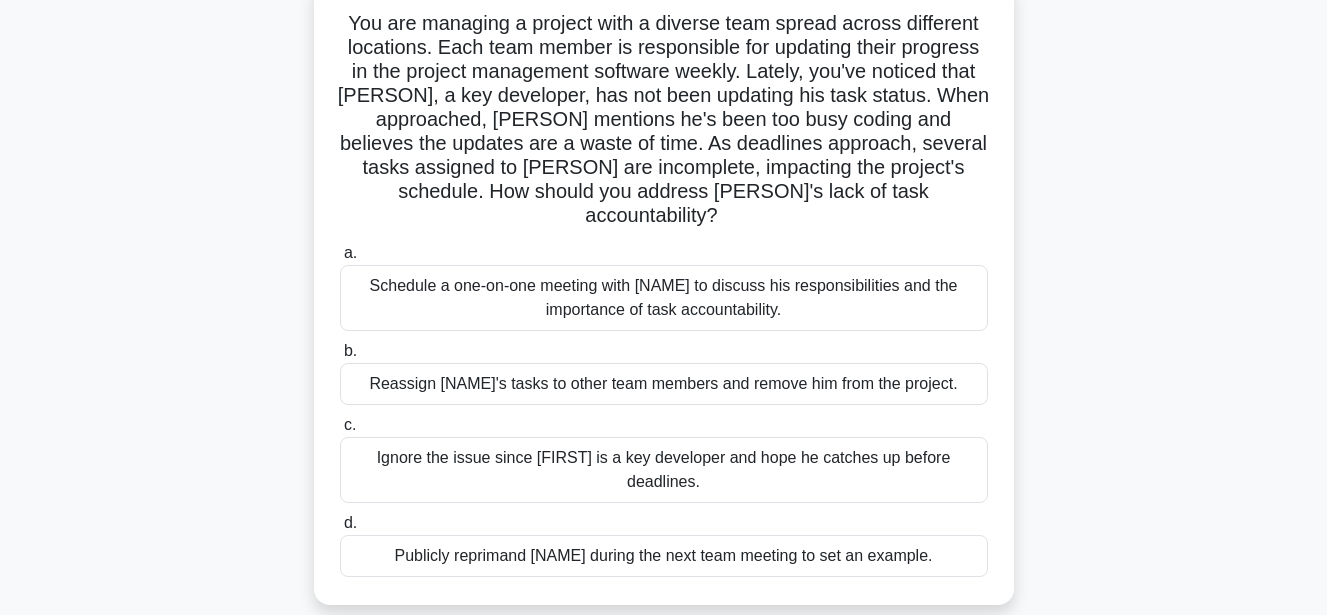 click on "Schedule a one-on-one meeting with [NAME] to discuss his responsibilities and the importance of task accountability." at bounding box center [664, 298] 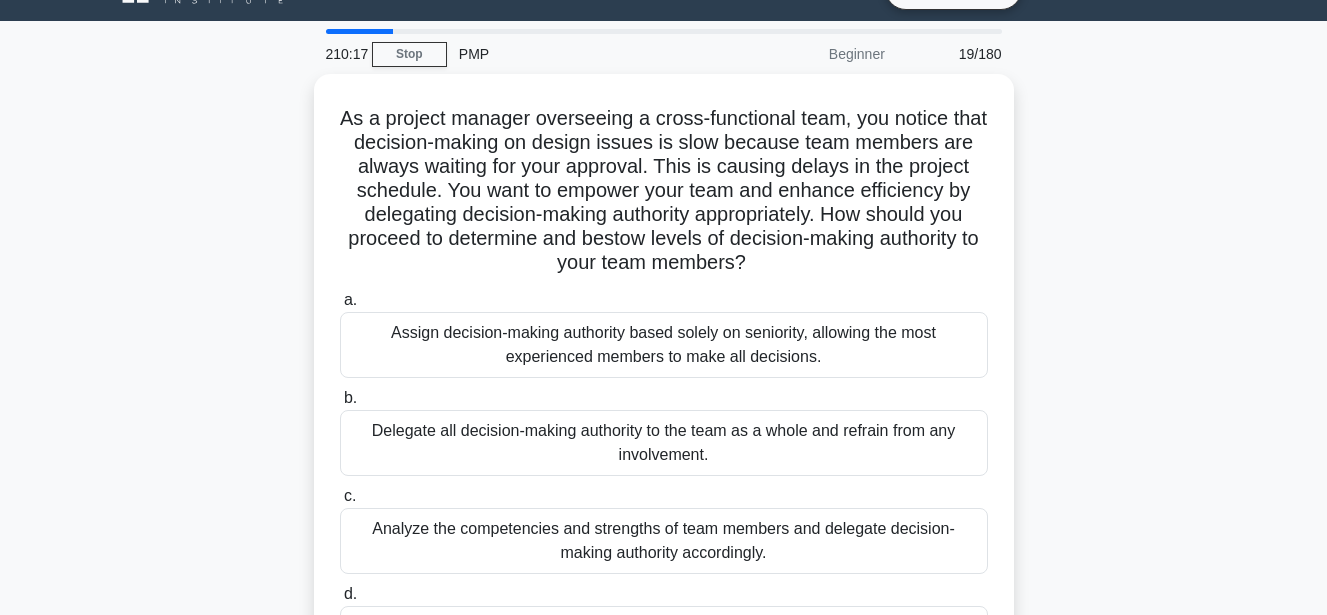 scroll, scrollTop: 0, scrollLeft: 0, axis: both 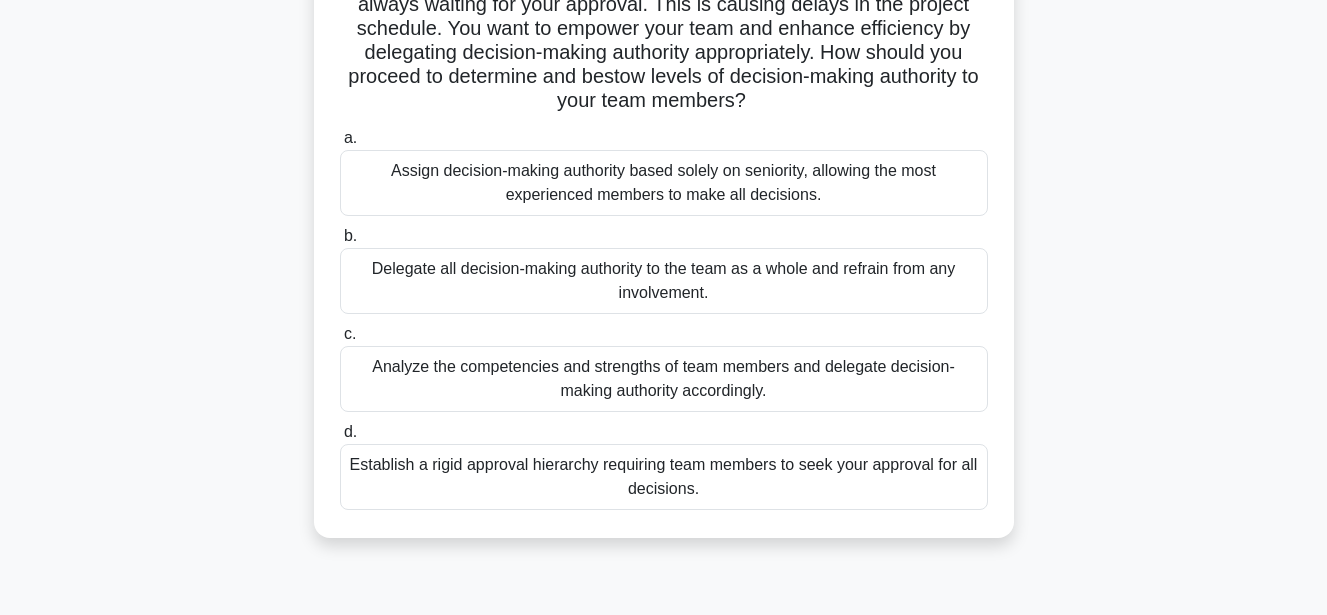 click on "Analyze the competencies and strengths of team members and delegate decision-making authority accordingly." at bounding box center (664, 379) 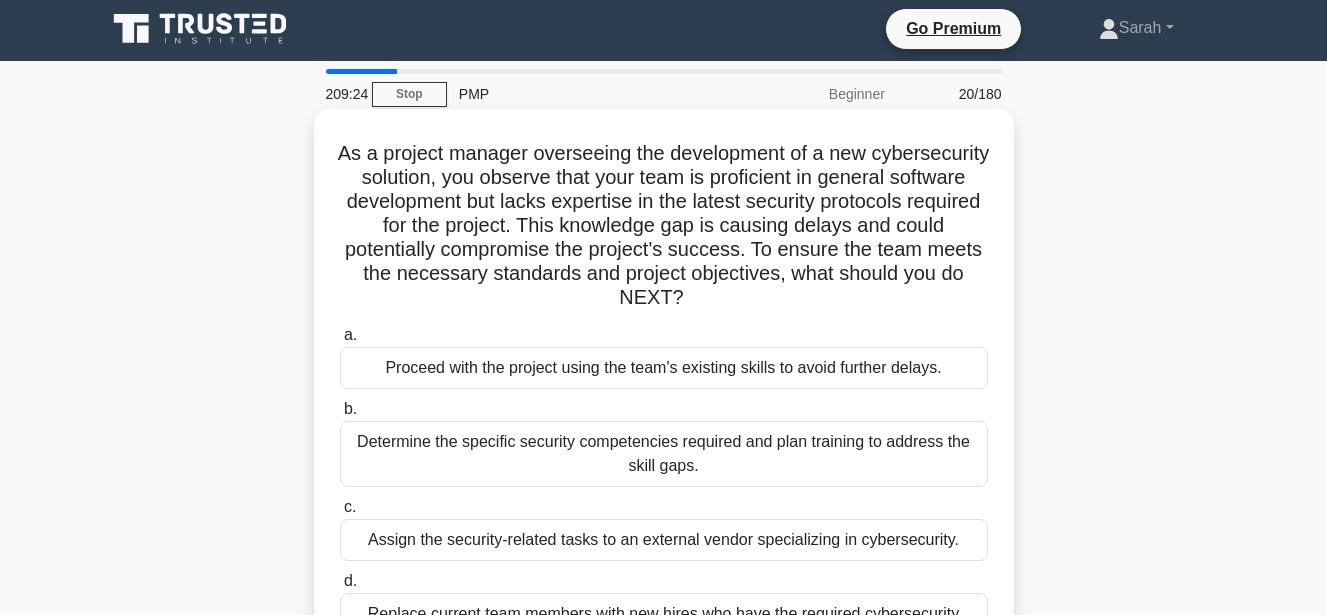 scroll, scrollTop: 0, scrollLeft: 0, axis: both 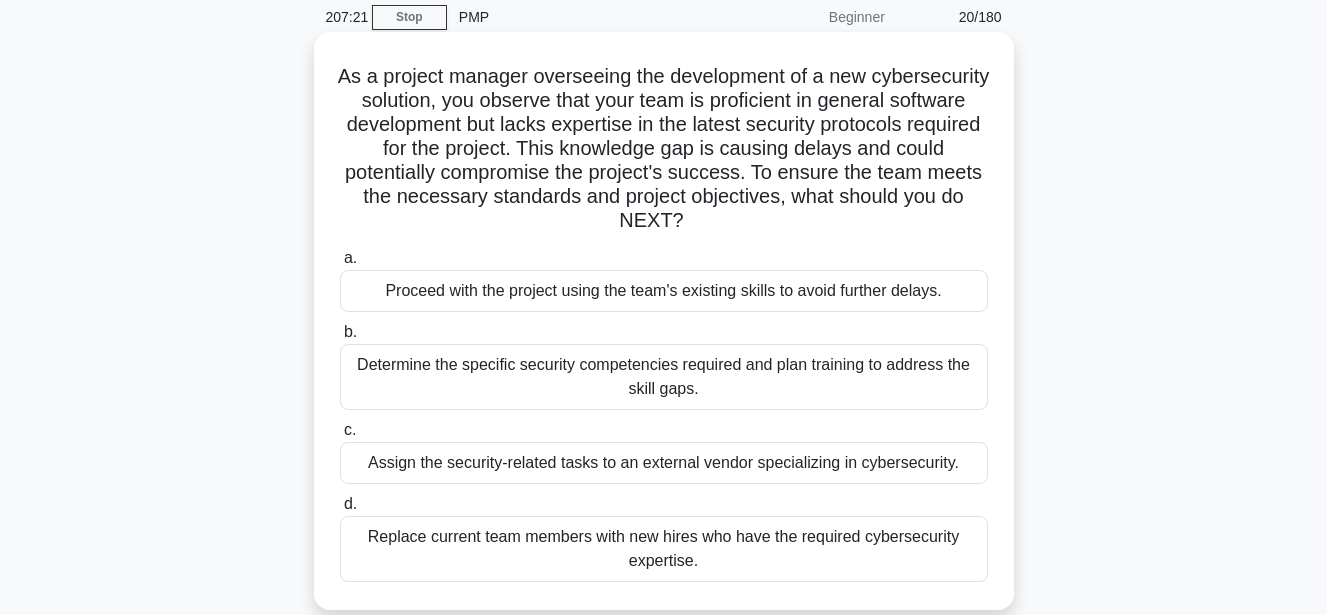 click on "Determine the specific security competencies required and plan training to address the skill gaps." at bounding box center (664, 377) 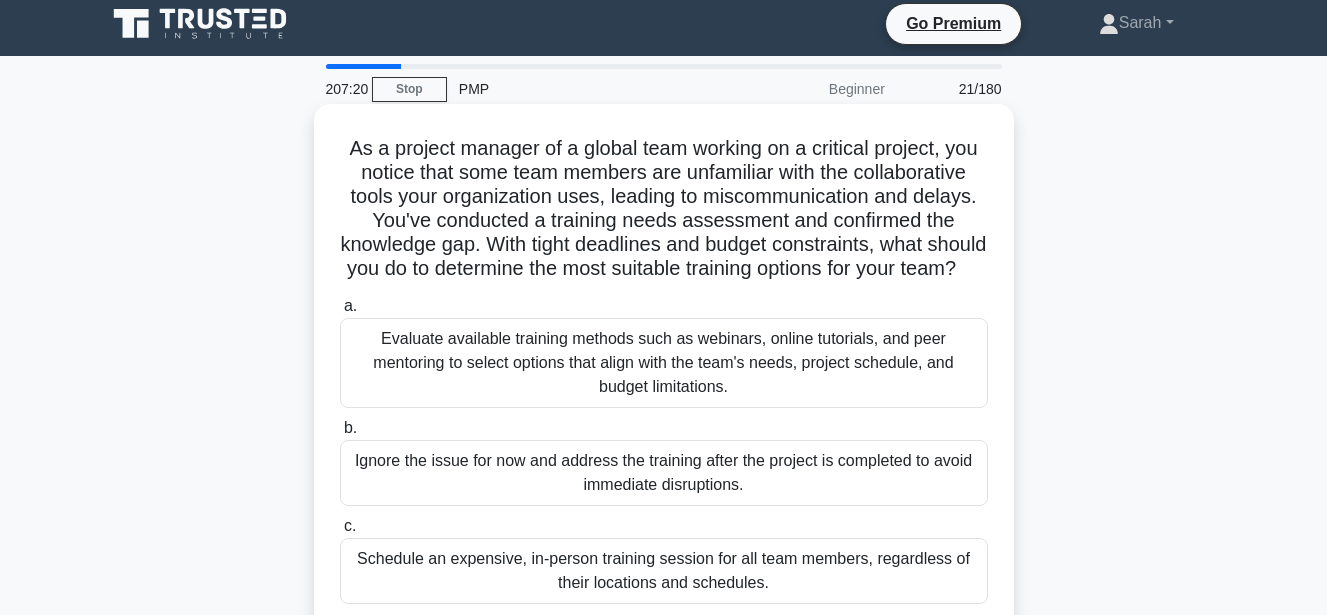 scroll, scrollTop: 0, scrollLeft: 0, axis: both 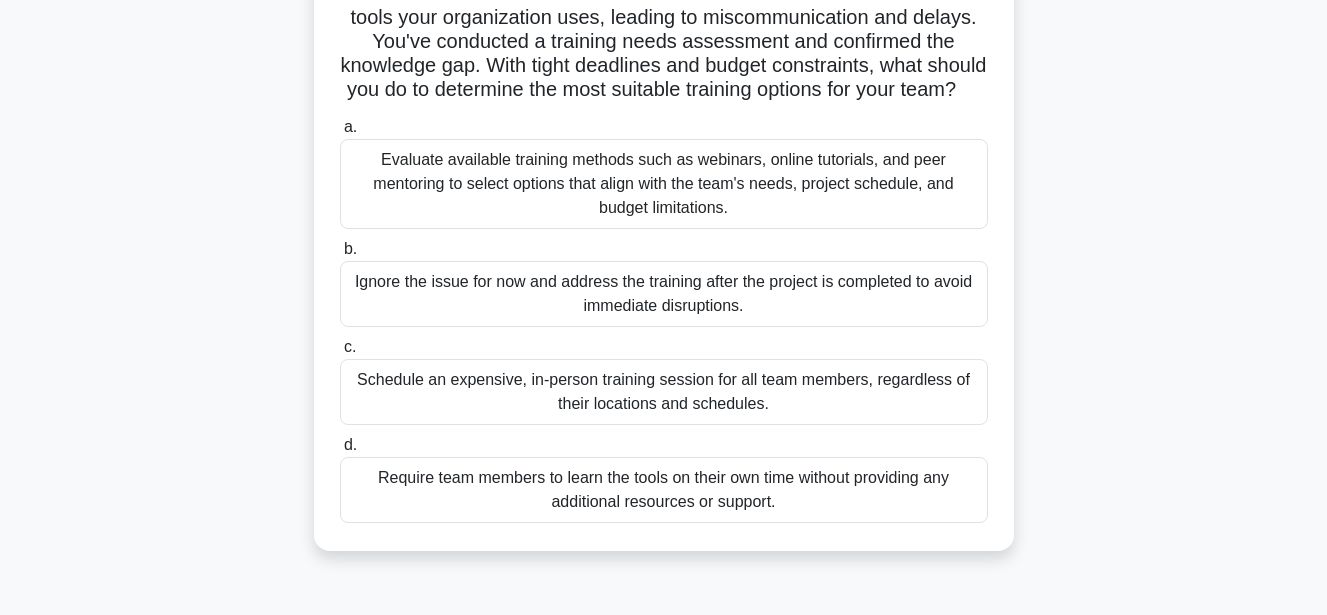 click on "Evaluate available training methods such as webinars, online tutorials, and peer mentoring to select options that align with the team's needs, project schedule, and budget limitations." at bounding box center [664, 184] 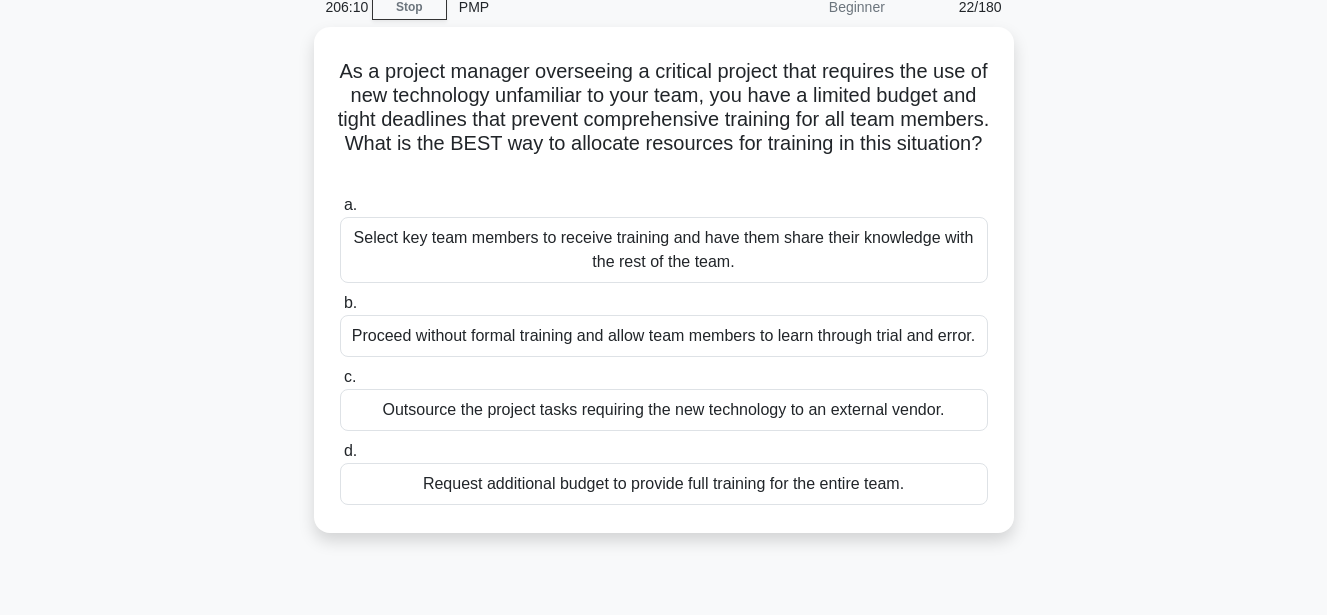scroll, scrollTop: 0, scrollLeft: 0, axis: both 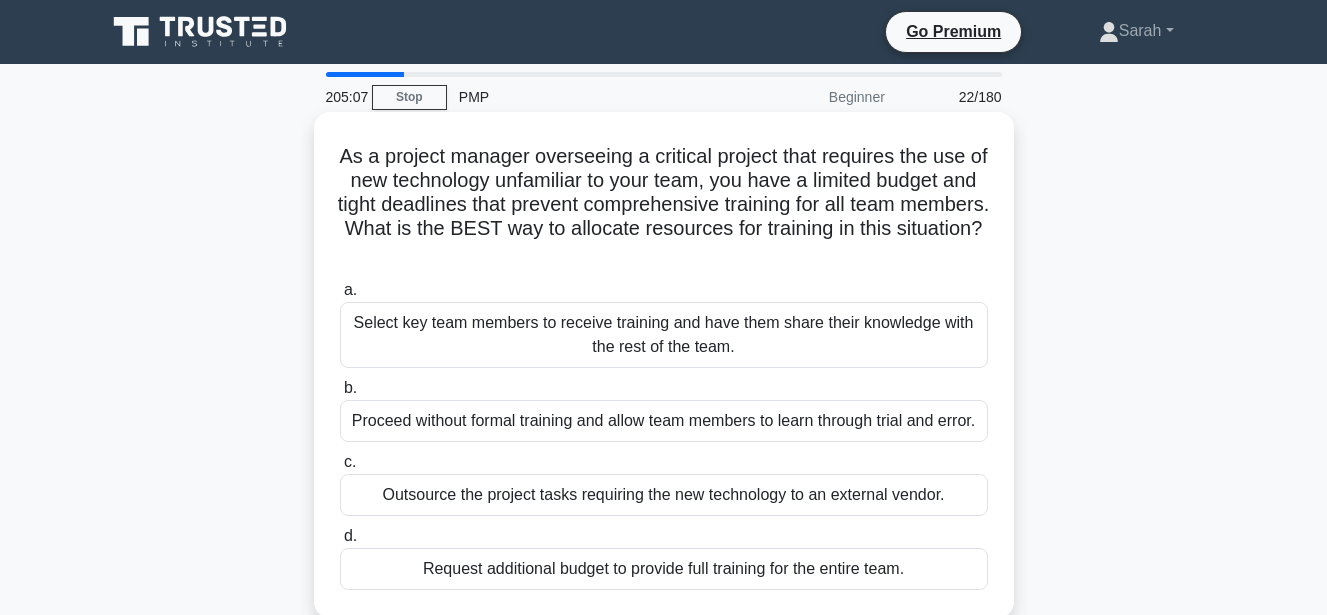 click on "Select key team members to receive training and have them share their knowledge with the rest of the team." at bounding box center [664, 335] 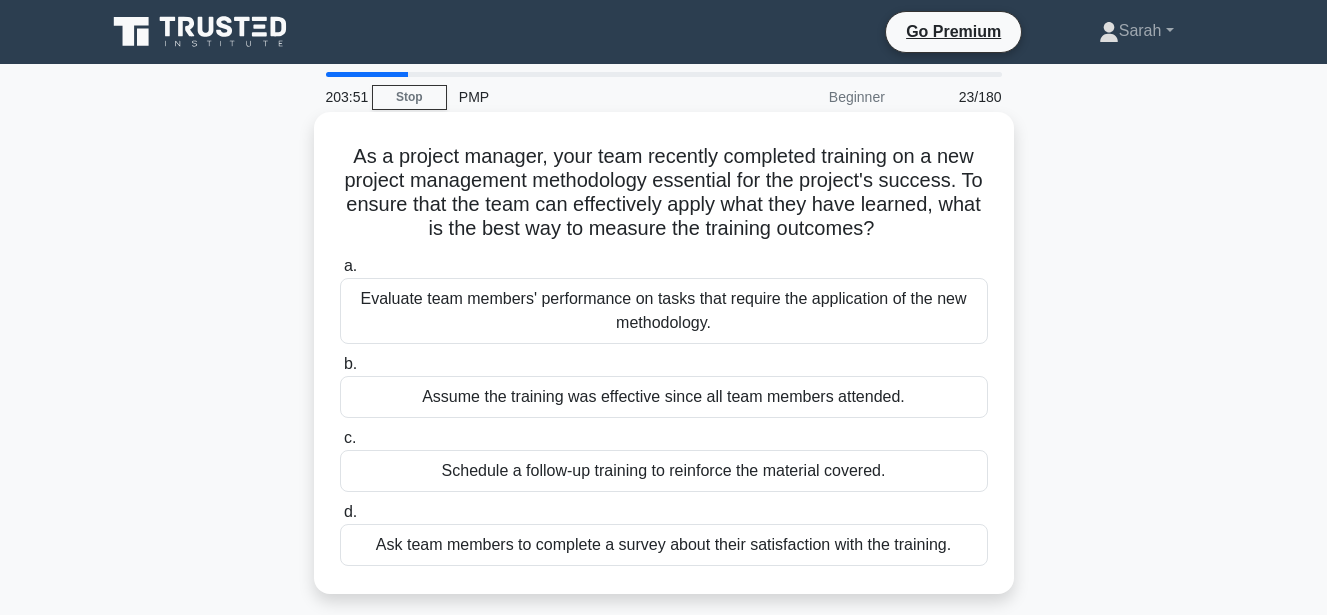 click on "Evaluate team members' performance on tasks that require the application of the new methodology." at bounding box center [664, 311] 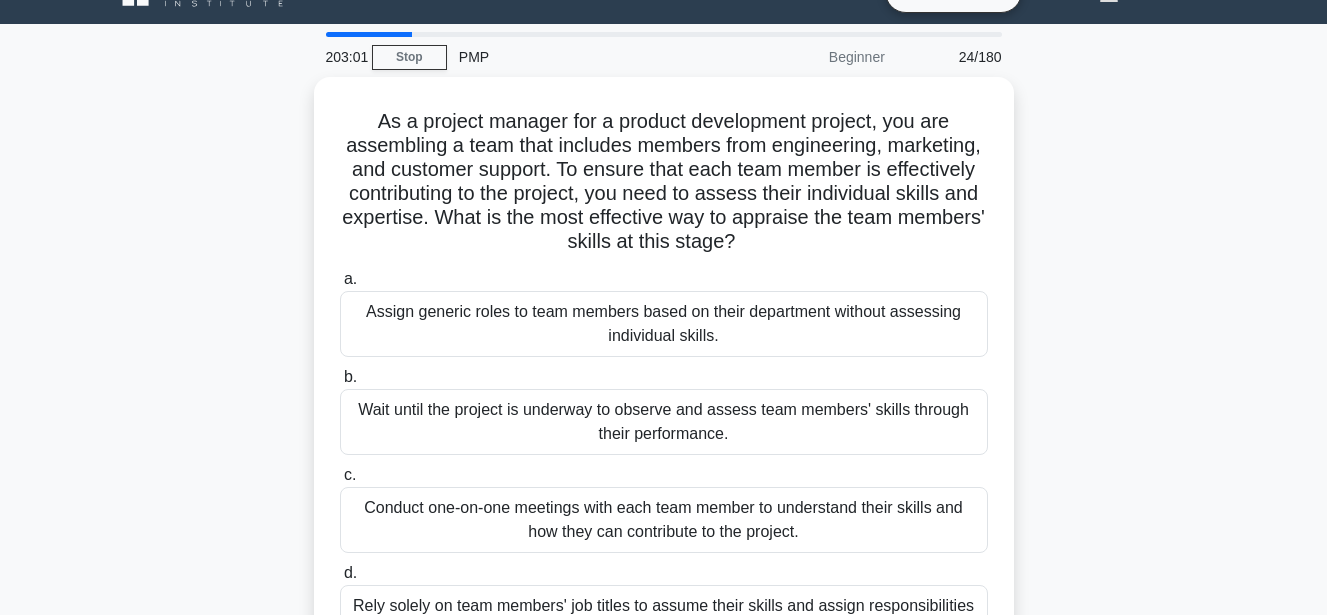 scroll, scrollTop: 200, scrollLeft: 0, axis: vertical 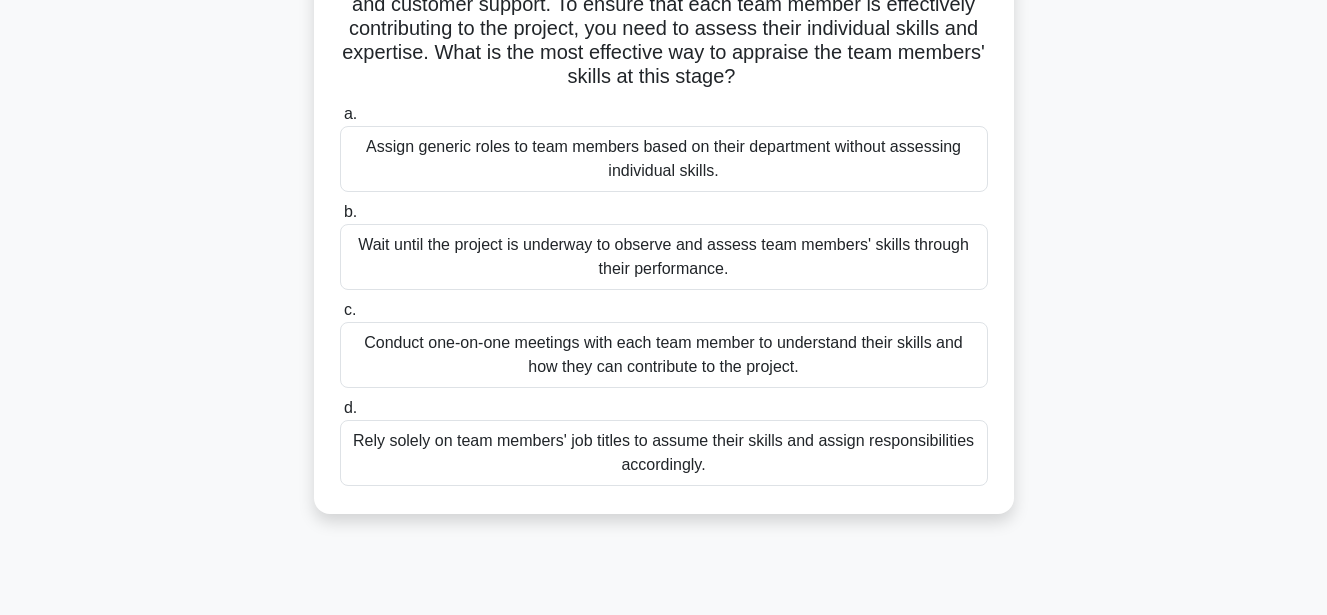 click on "Conduct one-on-one meetings with each team member to understand their skills and how they can contribute to the project." at bounding box center [664, 355] 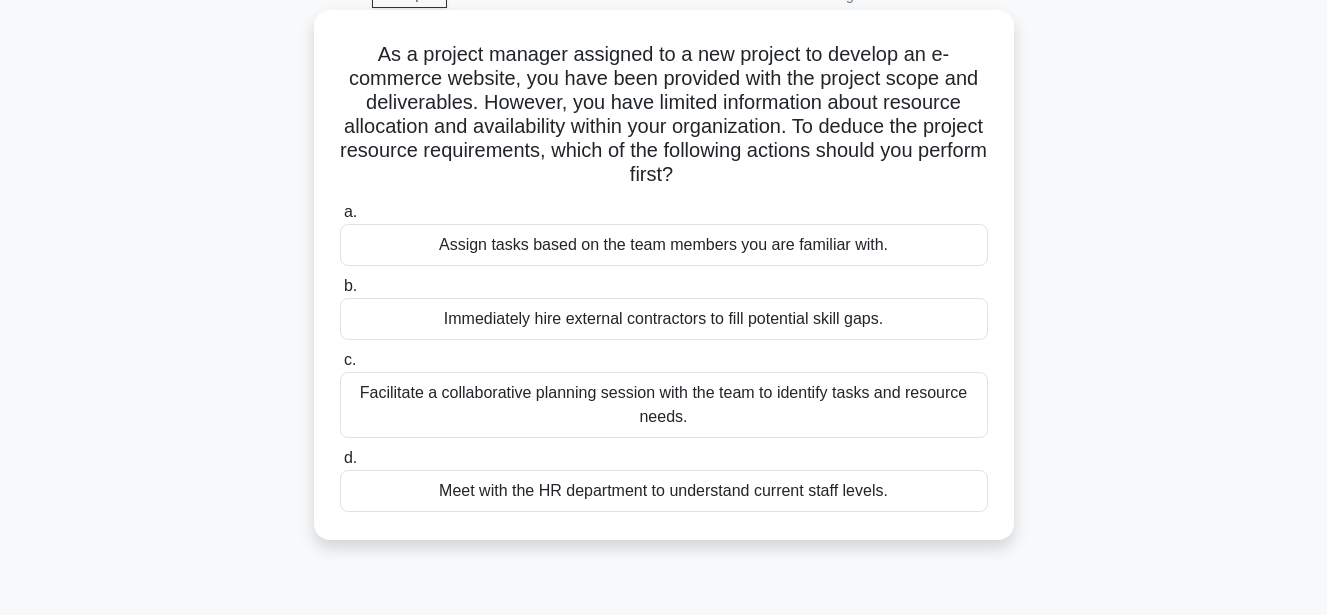 scroll, scrollTop: 0, scrollLeft: 0, axis: both 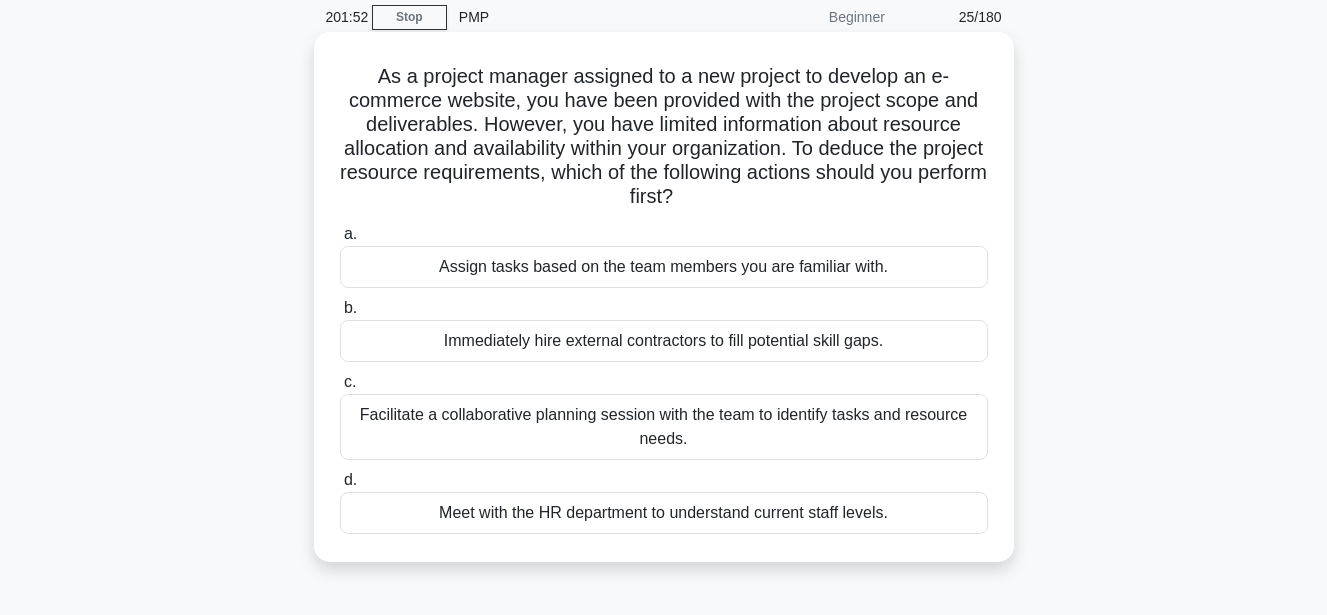 click on "Facilitate a collaborative planning session with the team to identify tasks and resource needs." at bounding box center [664, 427] 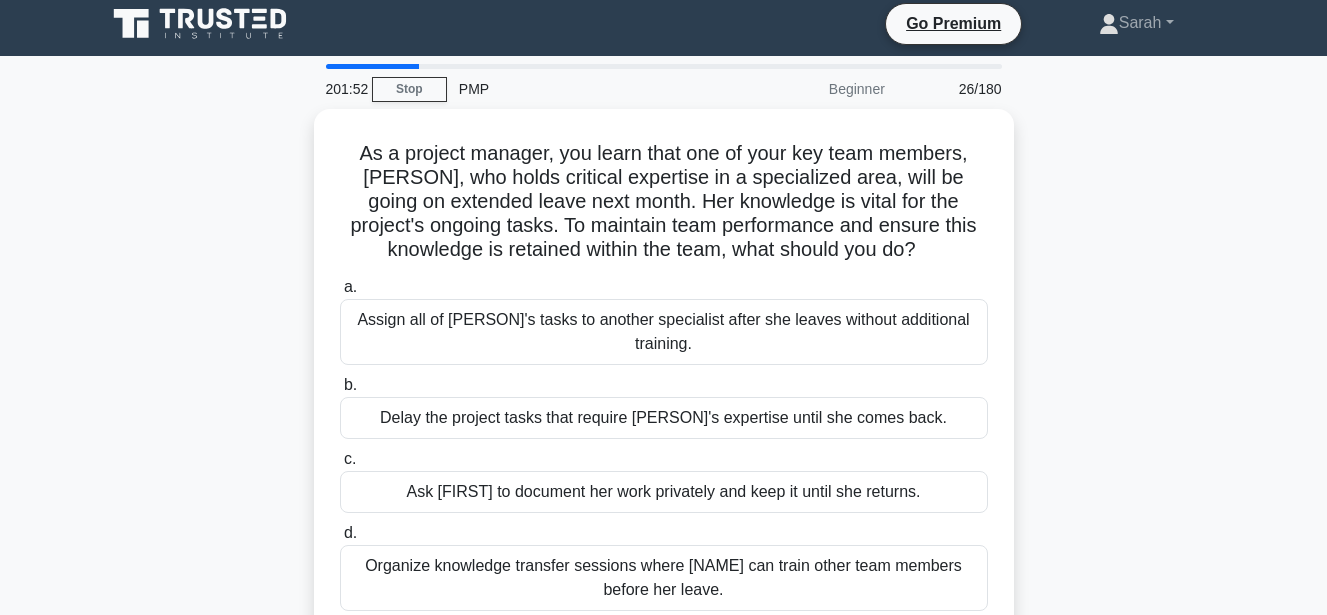 scroll, scrollTop: 0, scrollLeft: 0, axis: both 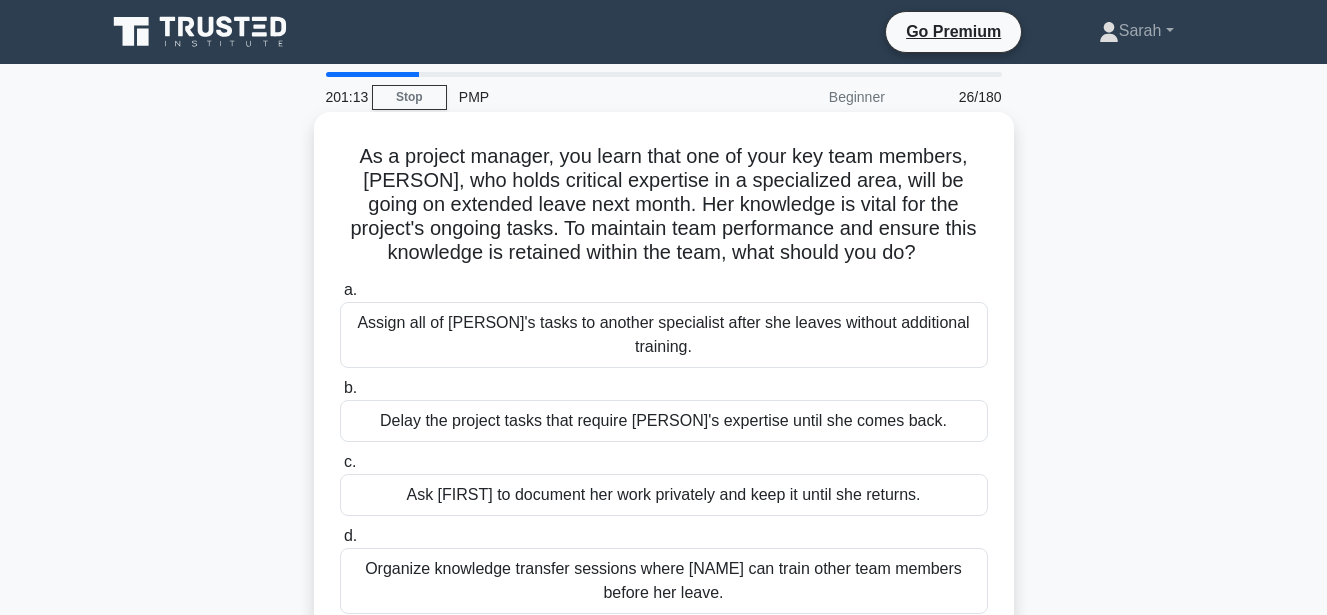 click on "Organize knowledge transfer sessions where [NAME] can train other team members before her leave." at bounding box center (664, 581) 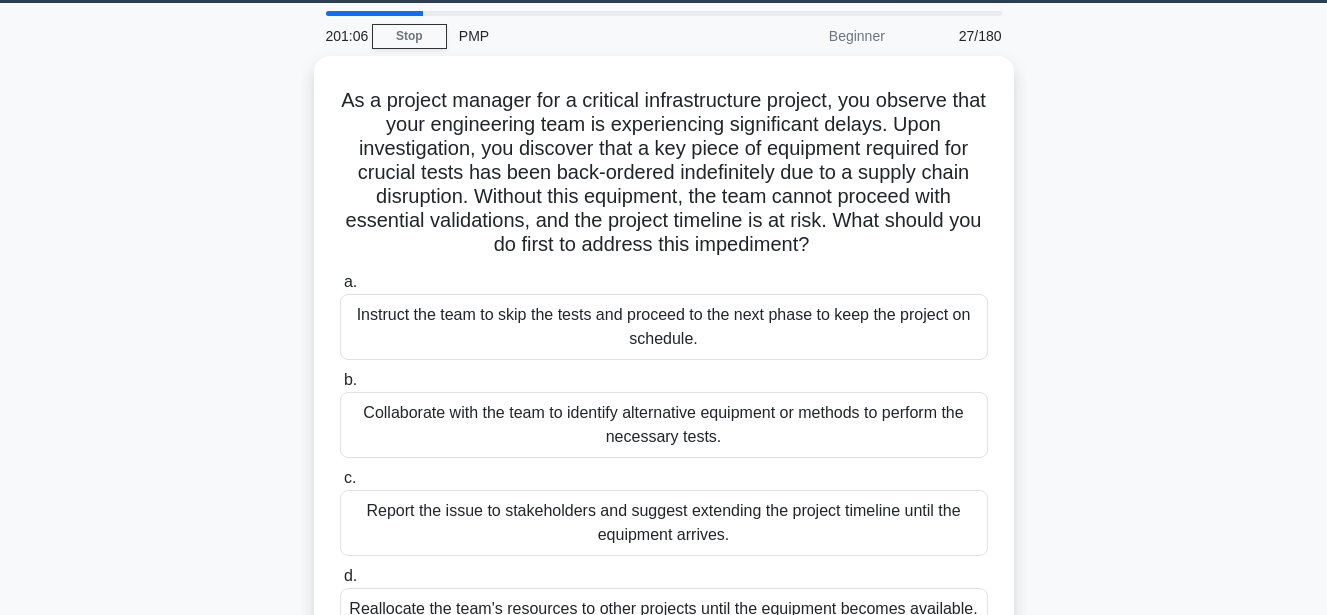 scroll, scrollTop: 80, scrollLeft: 0, axis: vertical 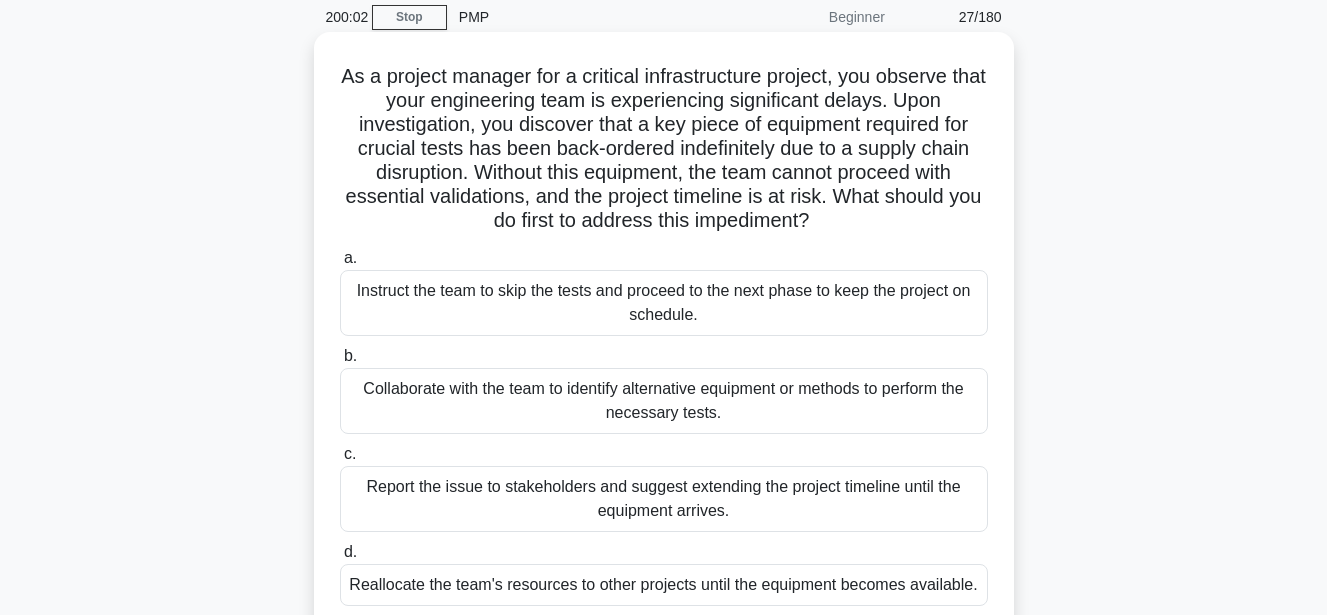 click on "Collaborate with the team to identify alternative equipment or methods to perform the necessary tests." at bounding box center (664, 401) 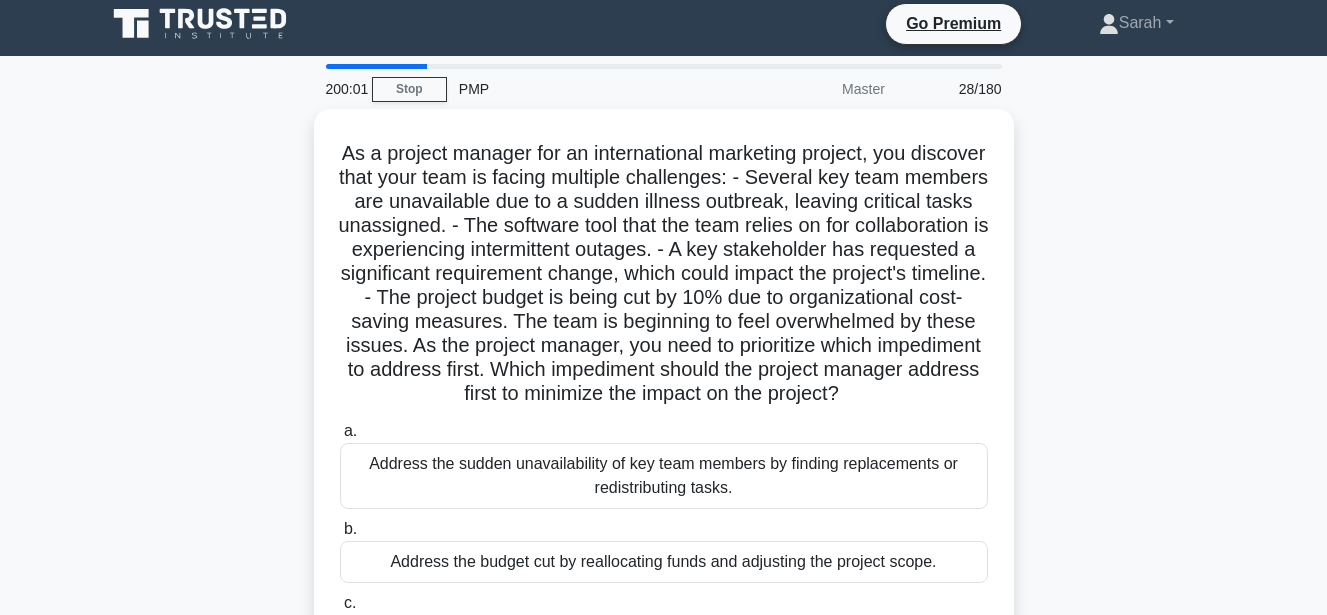 scroll, scrollTop: 0, scrollLeft: 0, axis: both 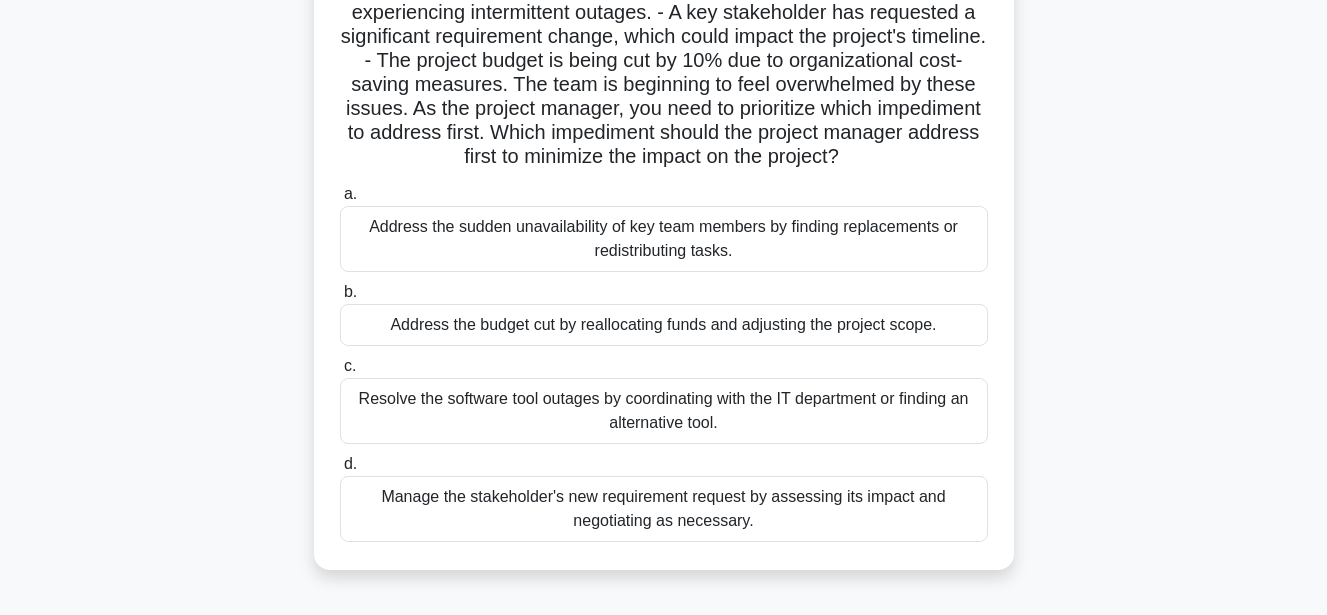 click on "Manage the stakeholder's new requirement request by assessing its impact and negotiating as necessary." at bounding box center [664, 509] 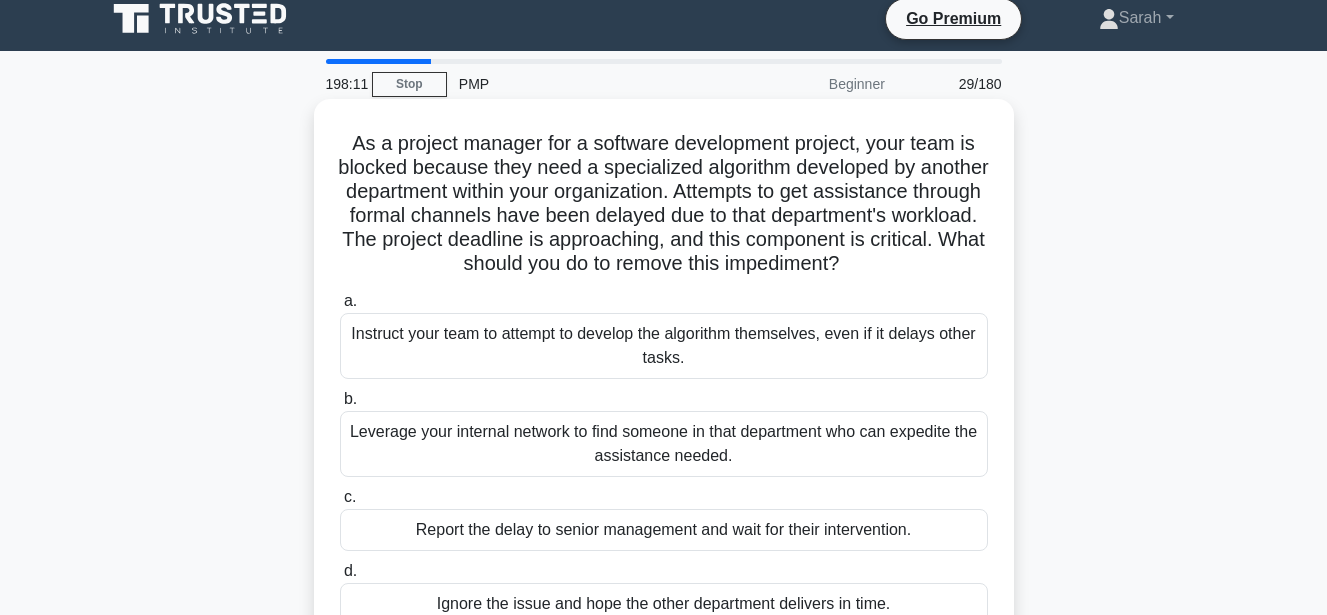 scroll, scrollTop: 0, scrollLeft: 0, axis: both 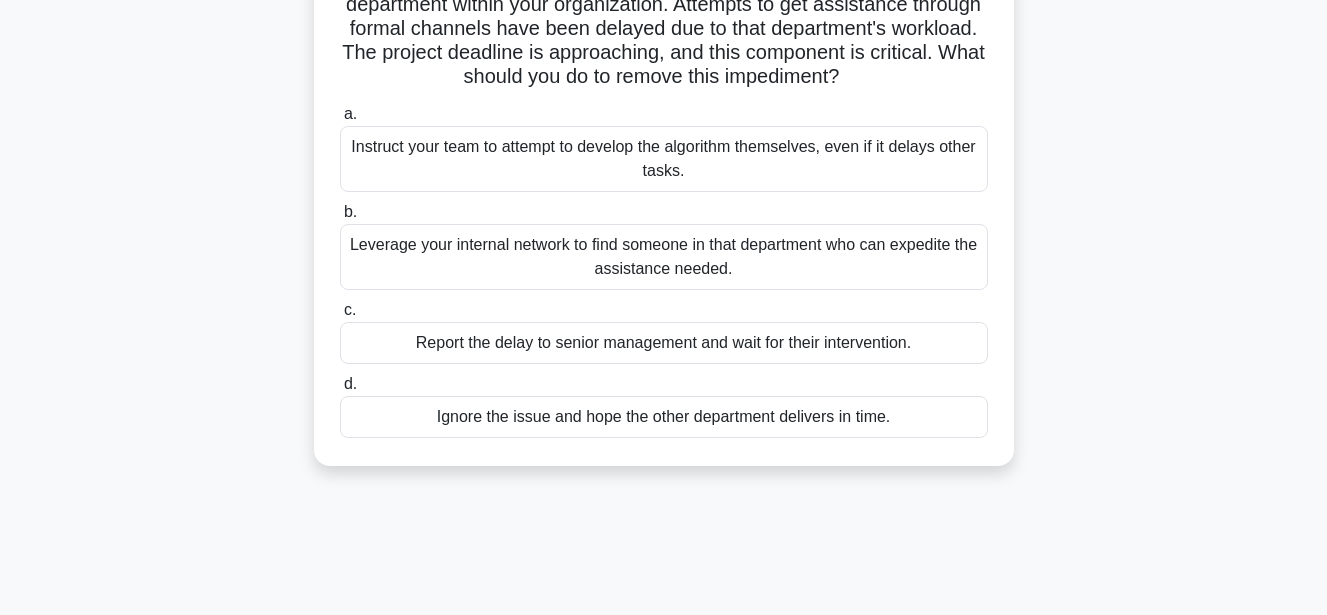 click on "Leverage your internal network to find someone in that department who can expedite the assistance needed." at bounding box center [664, 257] 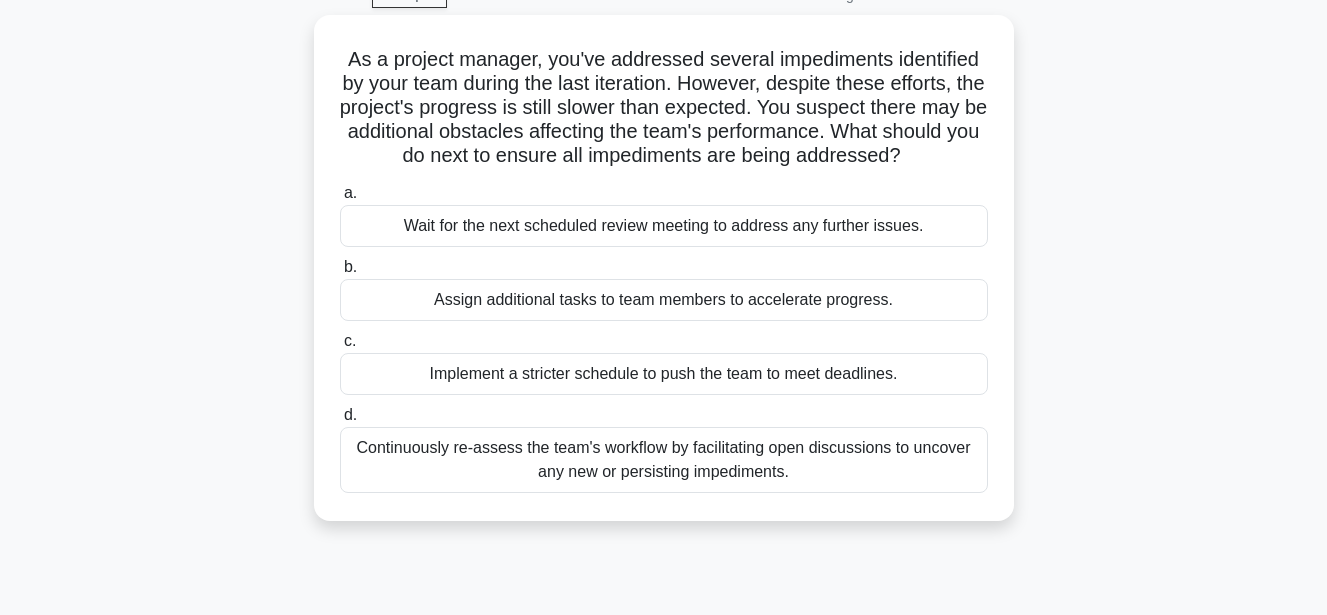 scroll, scrollTop: 0, scrollLeft: 0, axis: both 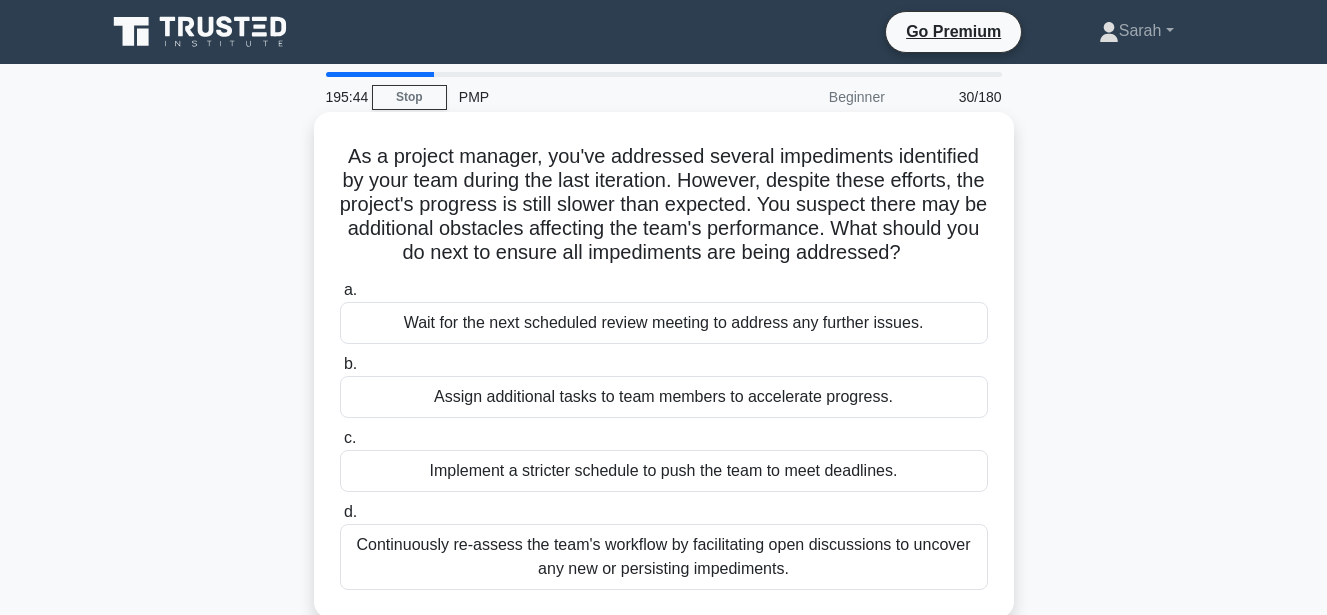 click on "Continuously re-assess the team's workflow by facilitating open discussions to uncover any new or persisting impediments." at bounding box center [664, 557] 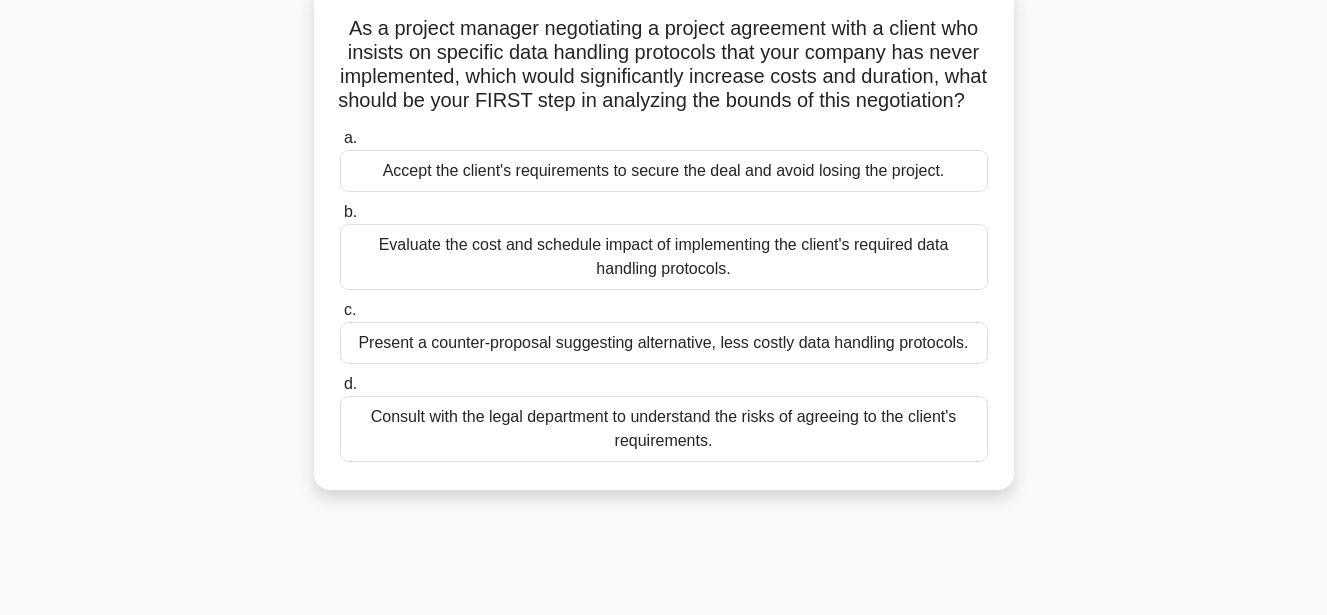 scroll, scrollTop: 173, scrollLeft: 0, axis: vertical 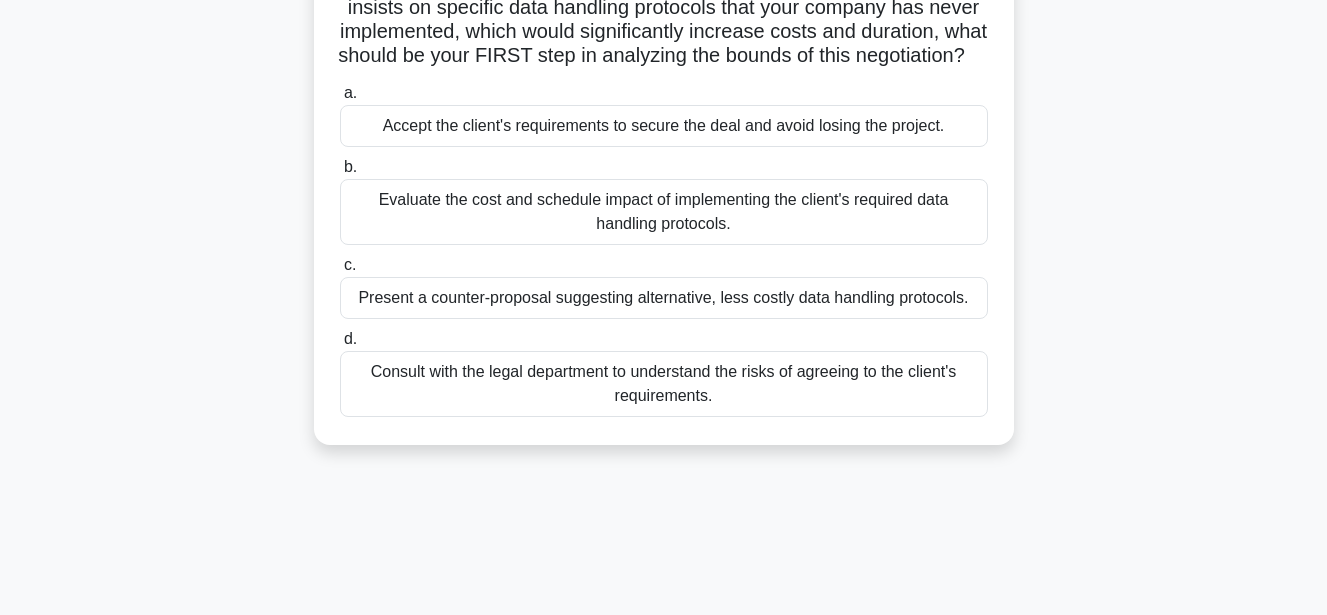 click on "Evaluate the cost and schedule impact of implementing the client's required data handling protocols." at bounding box center [664, 212] 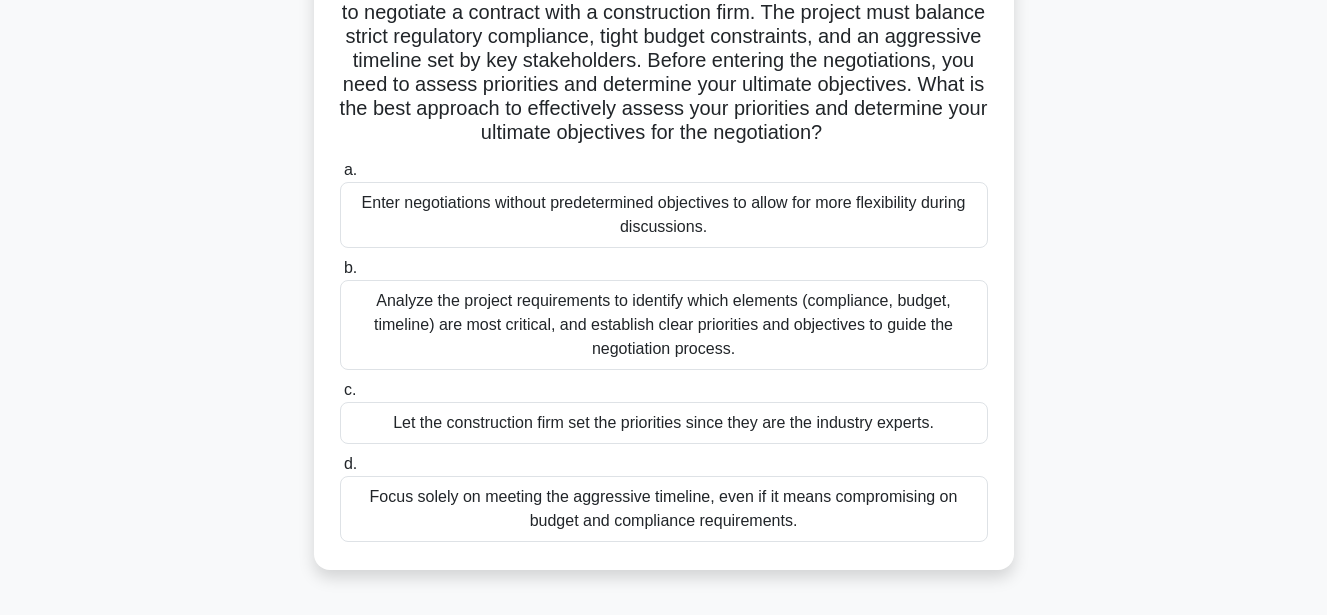 scroll, scrollTop: 0, scrollLeft: 0, axis: both 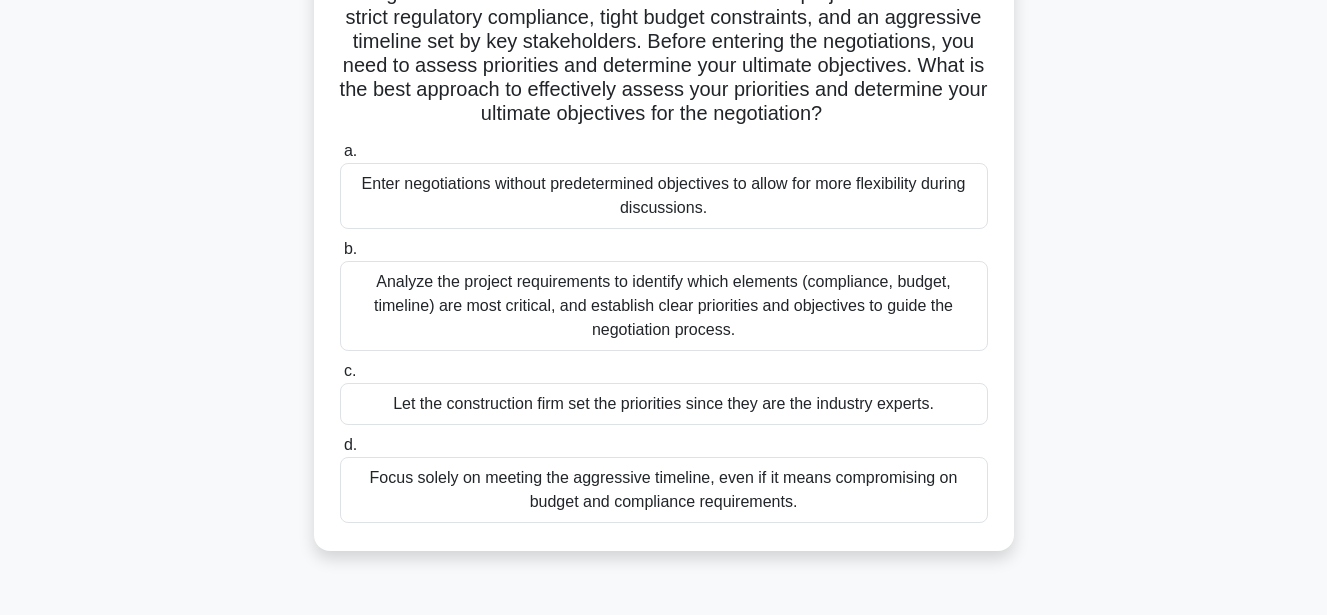 click on "Analyze the project requirements to identify which elements (compliance, budget, timeline) are most critical, and establish clear priorities and objectives to guide the negotiation process." at bounding box center (664, 306) 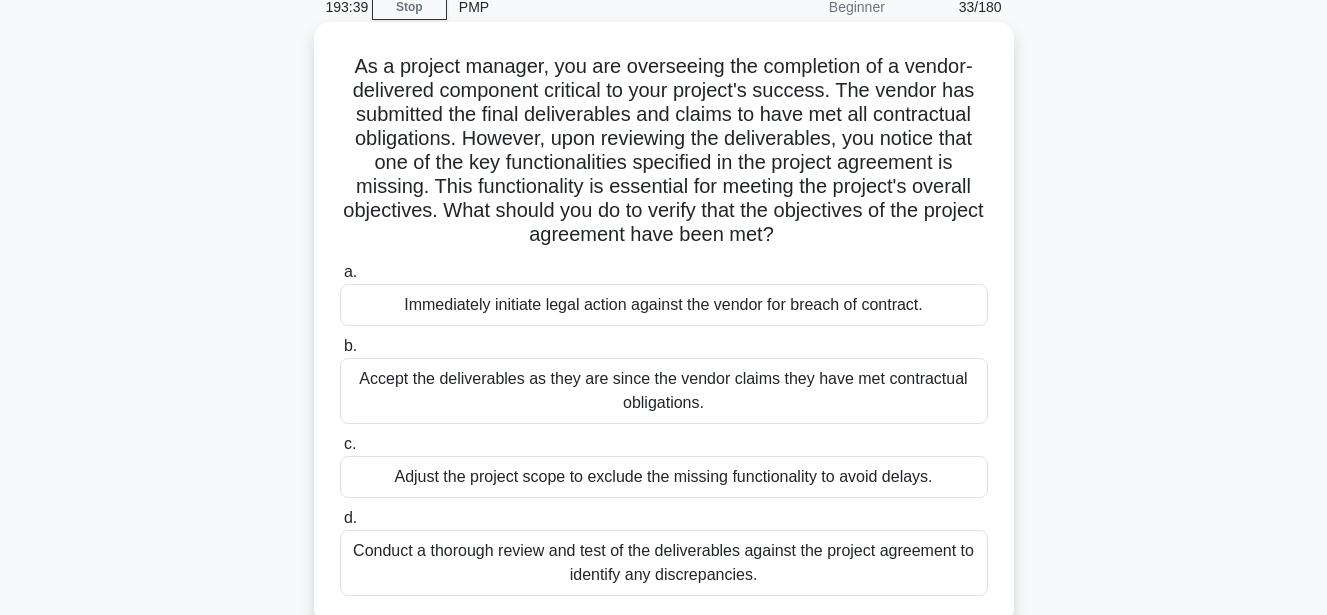 scroll, scrollTop: 0, scrollLeft: 0, axis: both 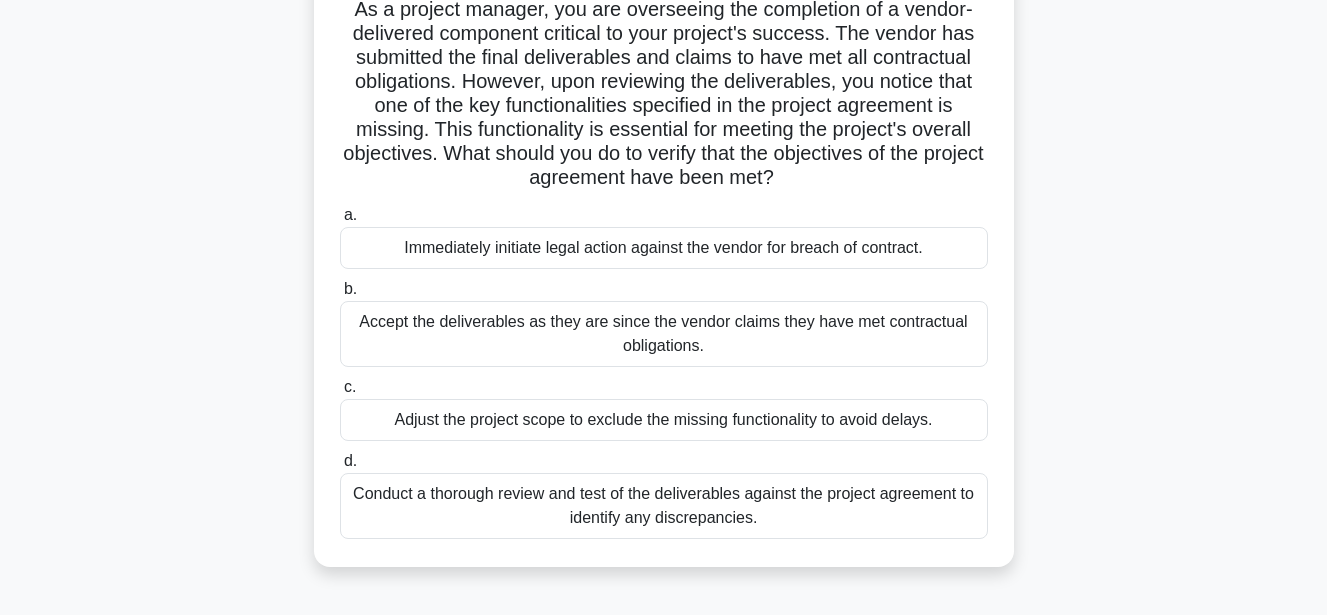 click on "Conduct a thorough review and test of the deliverables against the project agreement to identify any discrepancies." at bounding box center [664, 506] 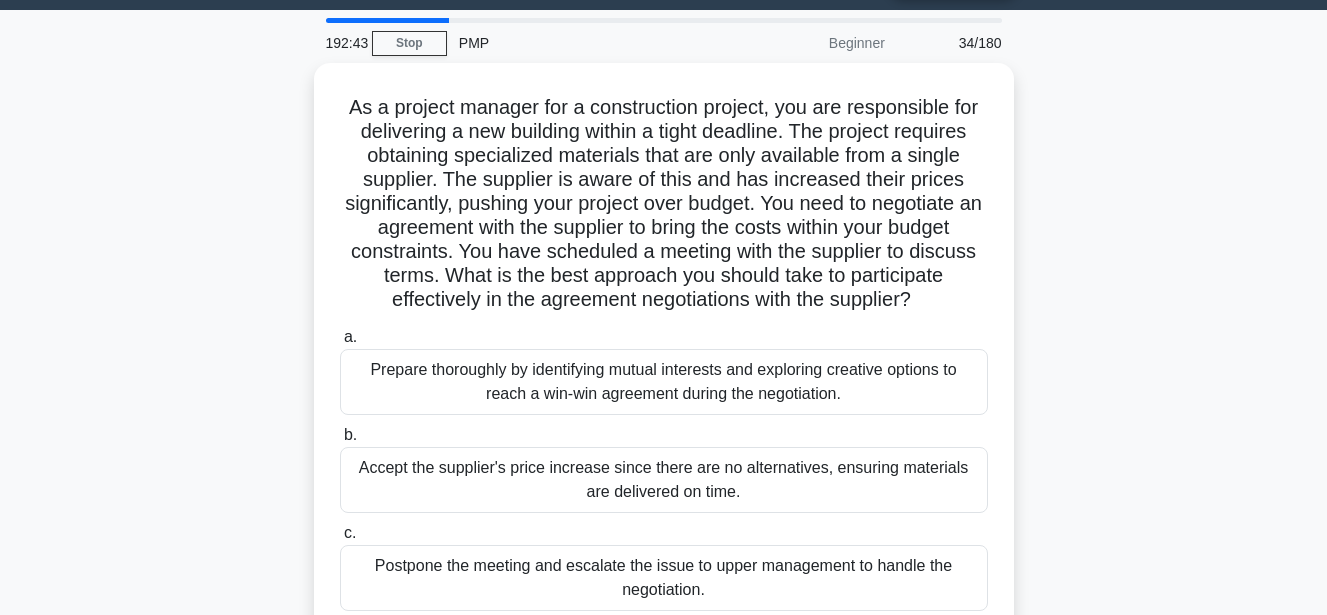 scroll, scrollTop: 0, scrollLeft: 0, axis: both 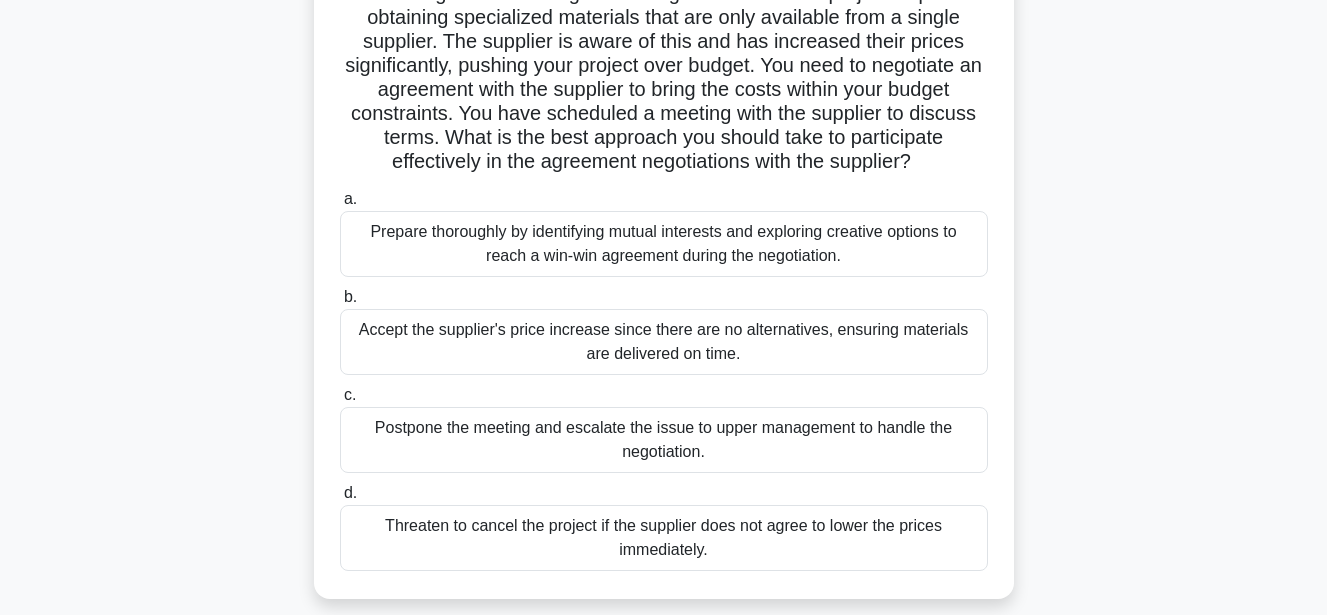 click on "Prepare thoroughly by identifying mutual interests and exploring creative options to reach a win-win agreement during the negotiation." at bounding box center [664, 244] 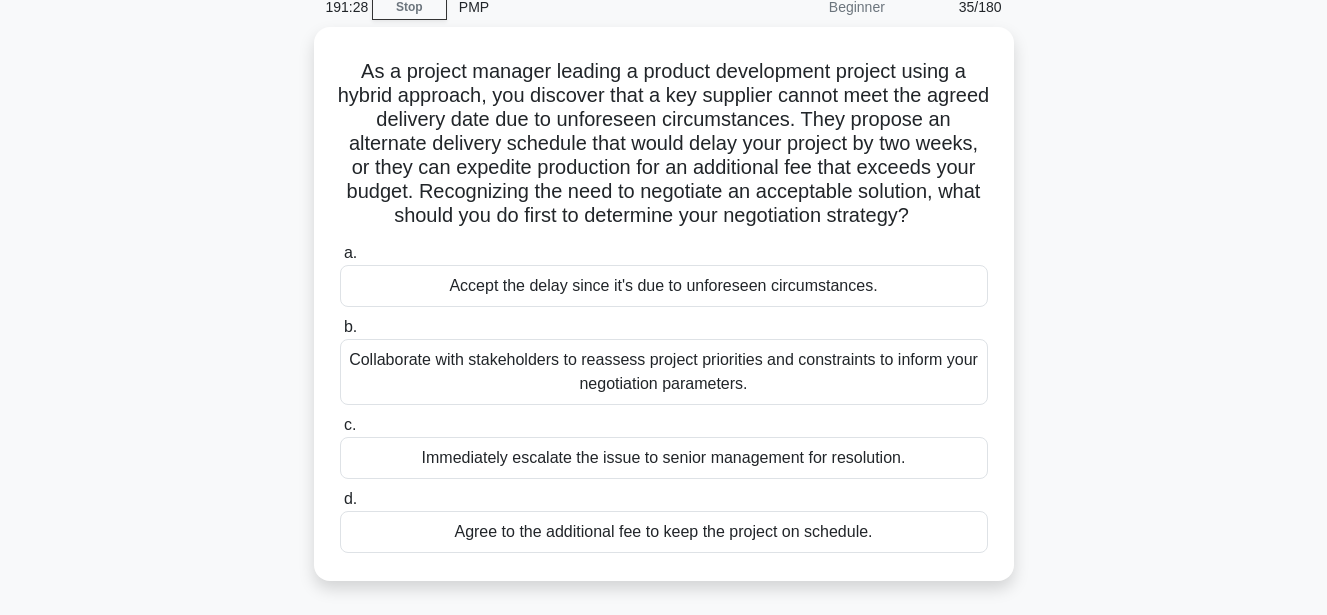 scroll, scrollTop: 0, scrollLeft: 0, axis: both 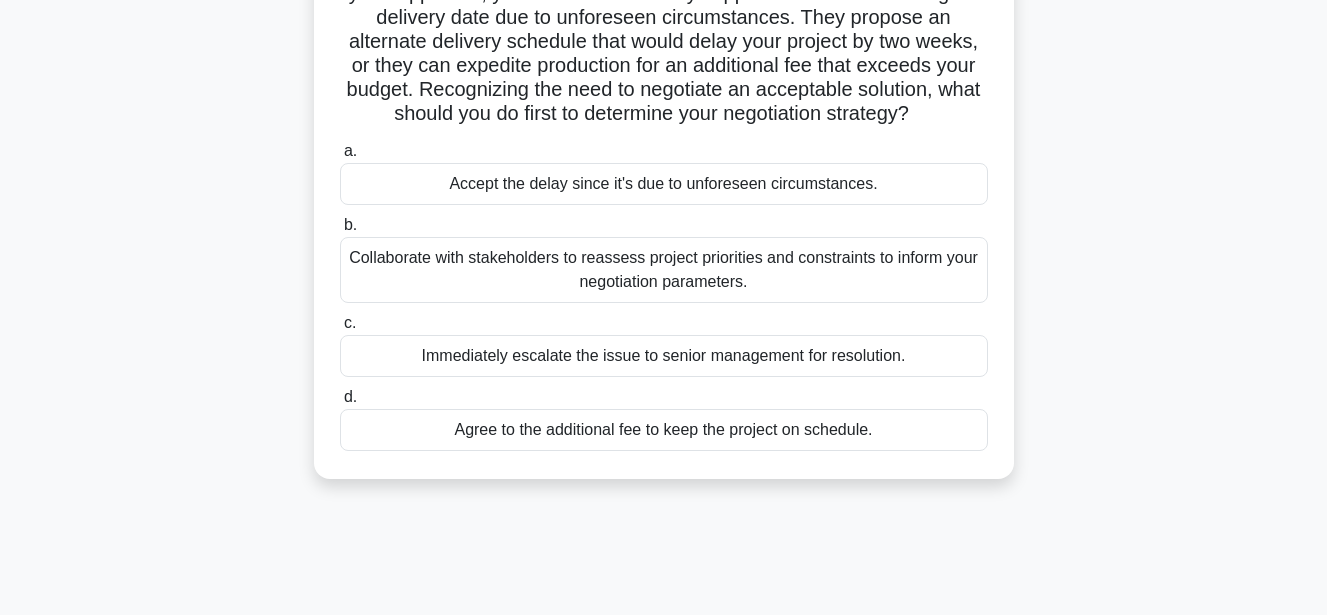 click on "Collaborate with stakeholders to reassess project priorities and constraints to inform your negotiation parameters." at bounding box center (664, 270) 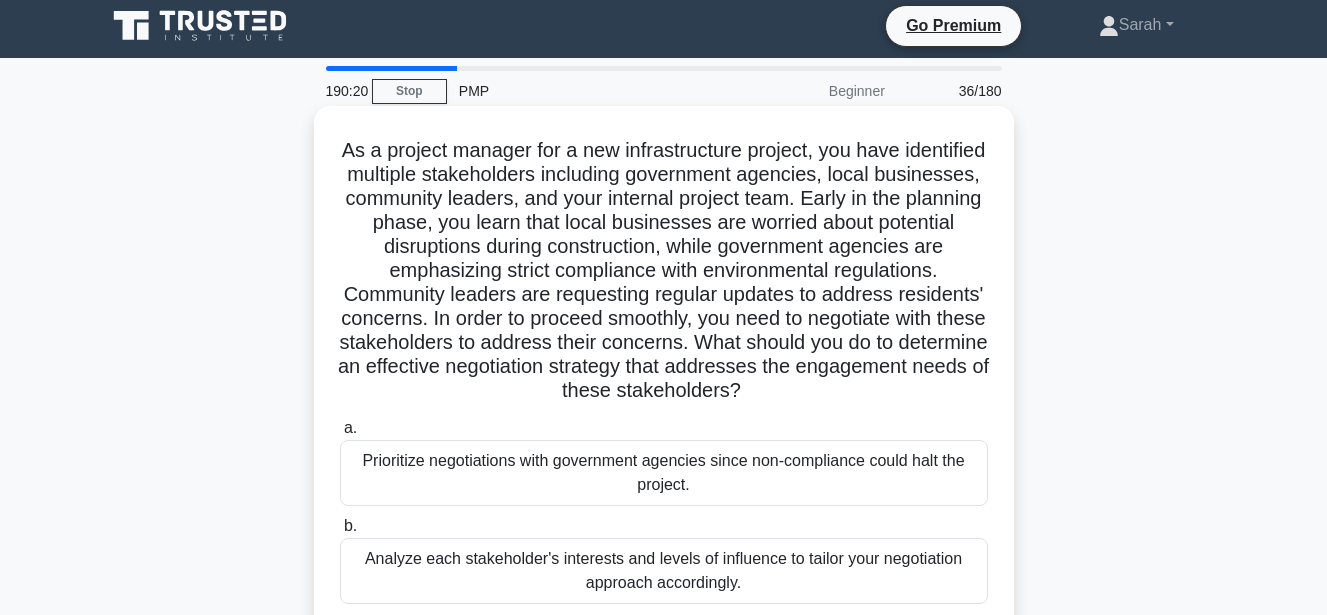 scroll, scrollTop: 0, scrollLeft: 0, axis: both 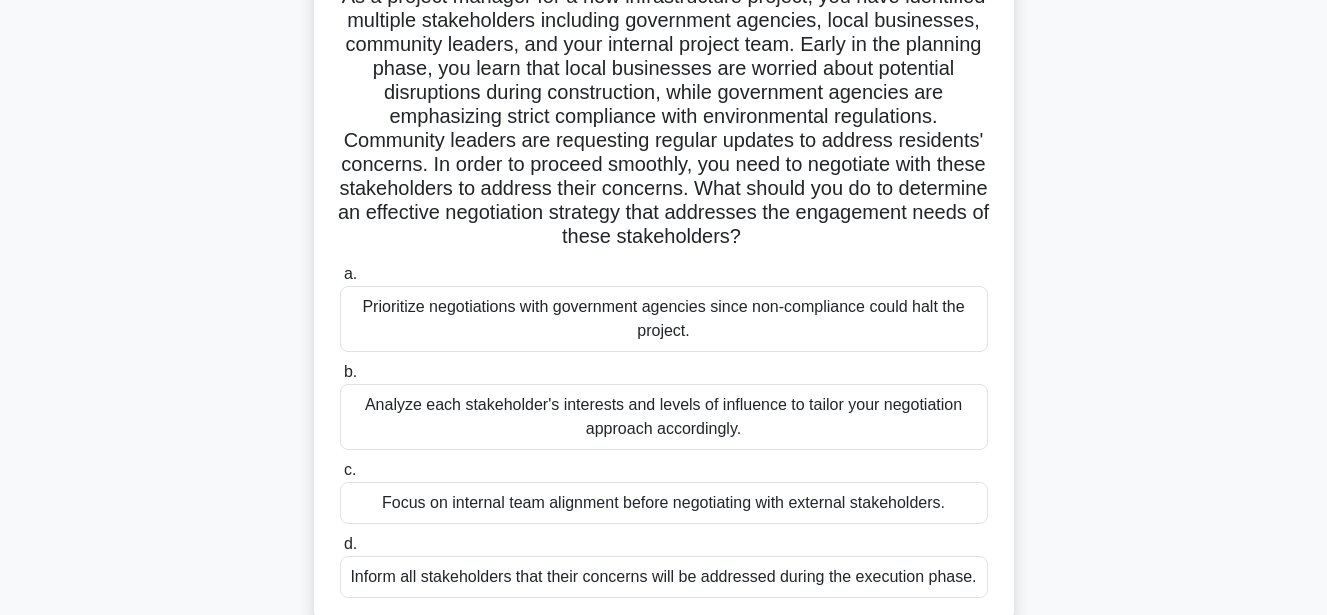 click on "Analyze each stakeholder's interests and levels of influence to tailor your negotiation approach accordingly." at bounding box center [664, 417] 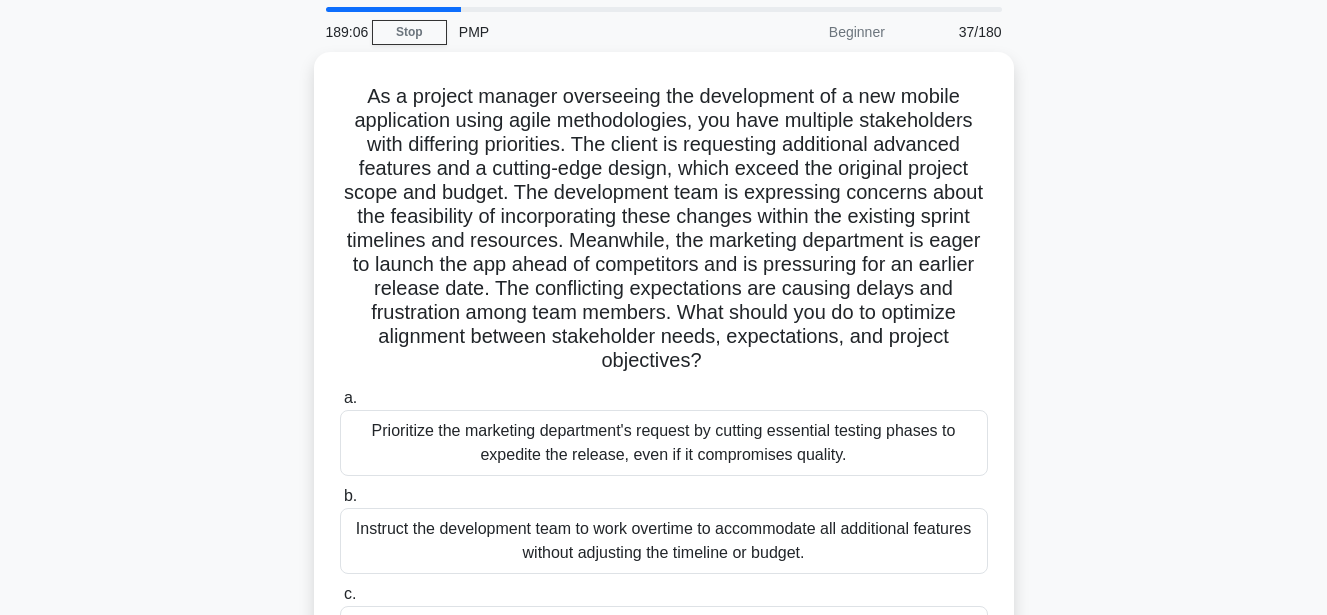 scroll, scrollTop: 0, scrollLeft: 0, axis: both 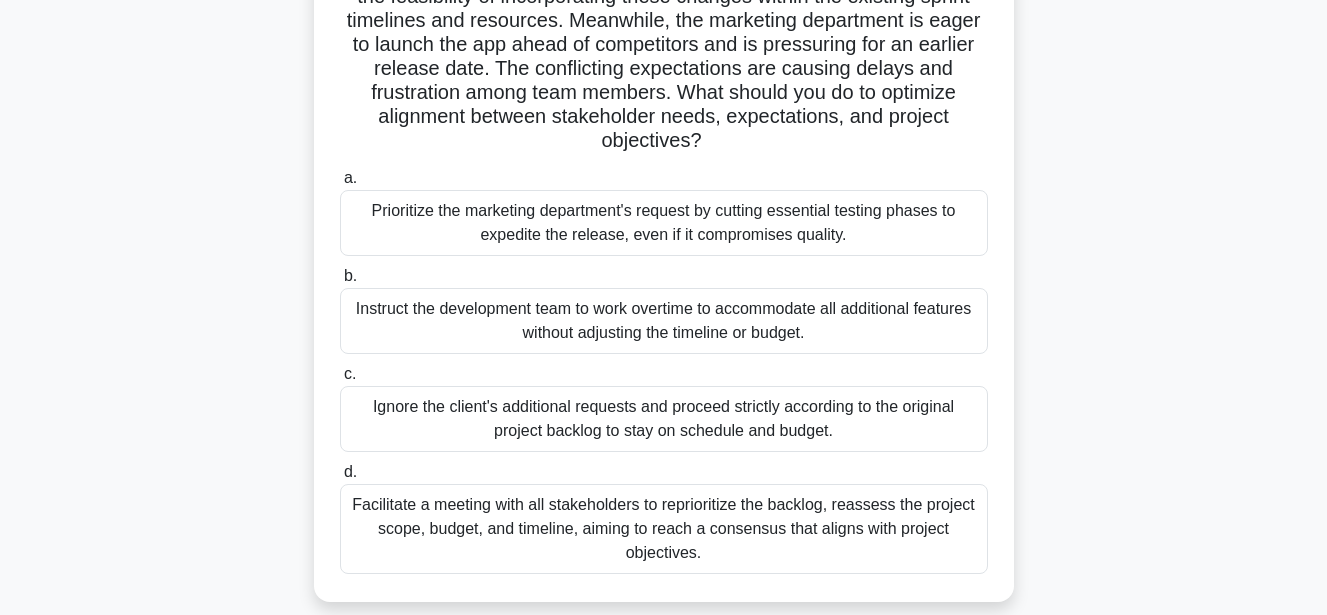 click on "Facilitate a meeting with all stakeholders to reprioritize the backlog, reassess the project scope, budget, and timeline, aiming to reach a consensus that aligns with project objectives." at bounding box center (664, 529) 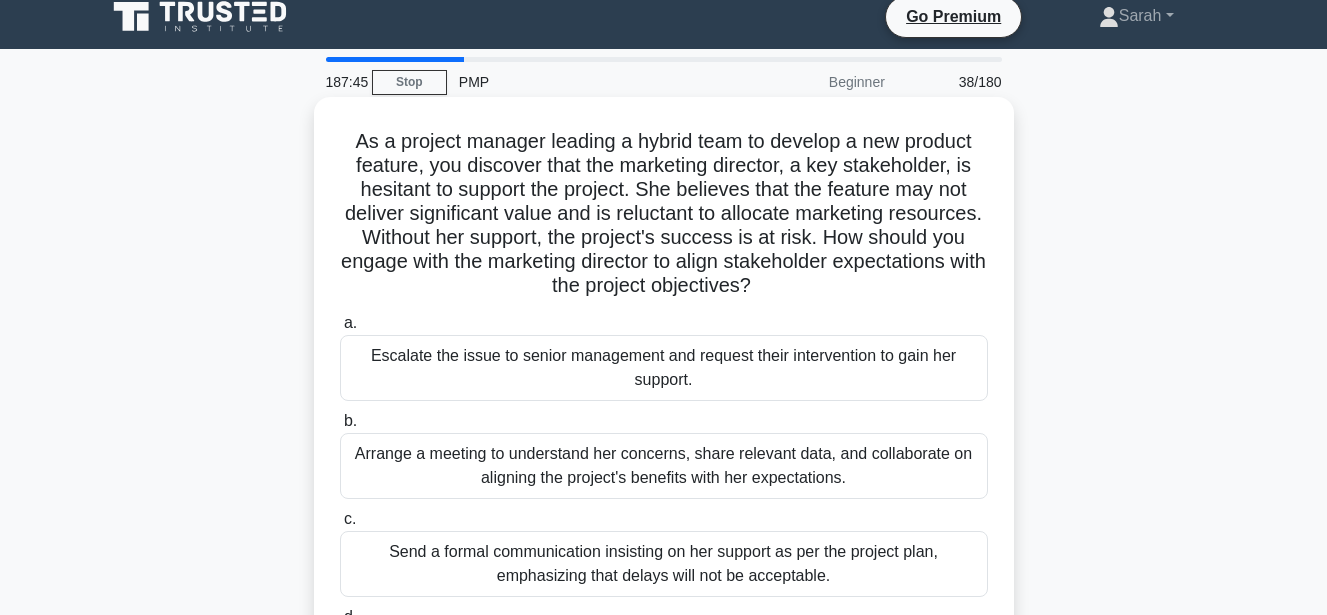 scroll, scrollTop: 0, scrollLeft: 0, axis: both 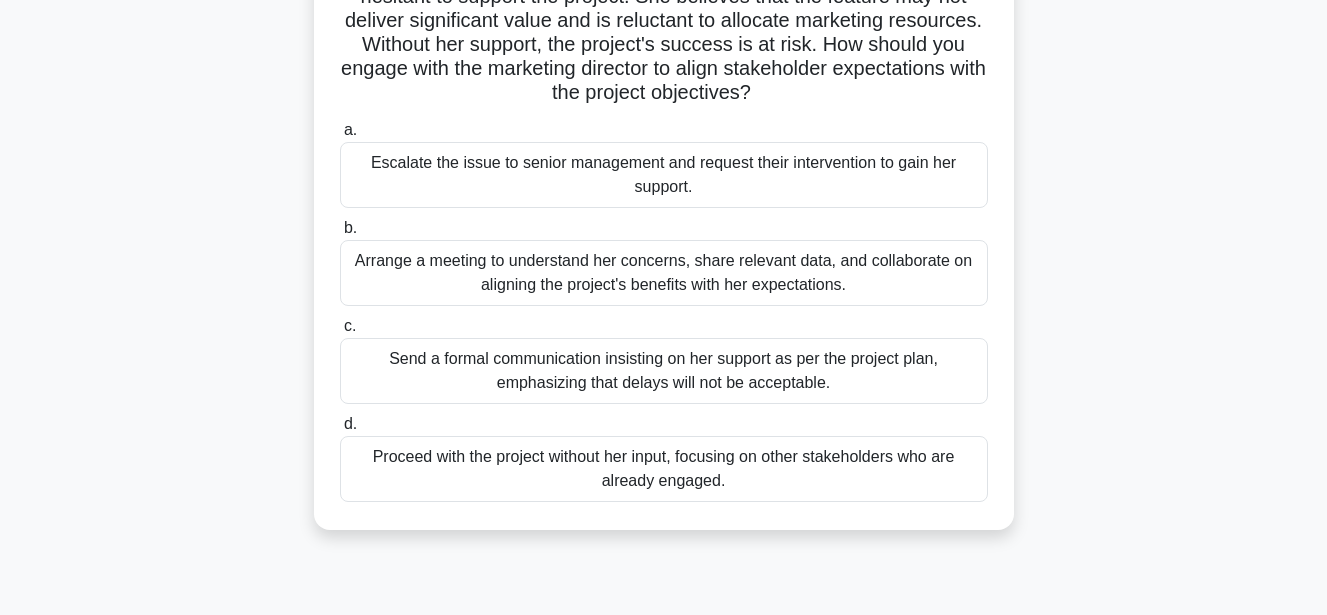 click on "As a project manager leading a hybrid team to develop a new product feature, you discover that the marketing director, a key stakeholder, is hesitant to support the project. She believes that the feature may not deliver significant value and is reluctant to allocate marketing resources. Without her support, the project's success is at risk. How should you engage with the marketing director to align stakeholder expectations with the project objectives?
.spinner_0XTQ{transform-origin:center;animation:spinner_y6GP .75s linear infinite}@keyframes spinner_y6GP{100%{transform:rotate(360deg)}}
a. b. c. d." at bounding box center [664, 229] 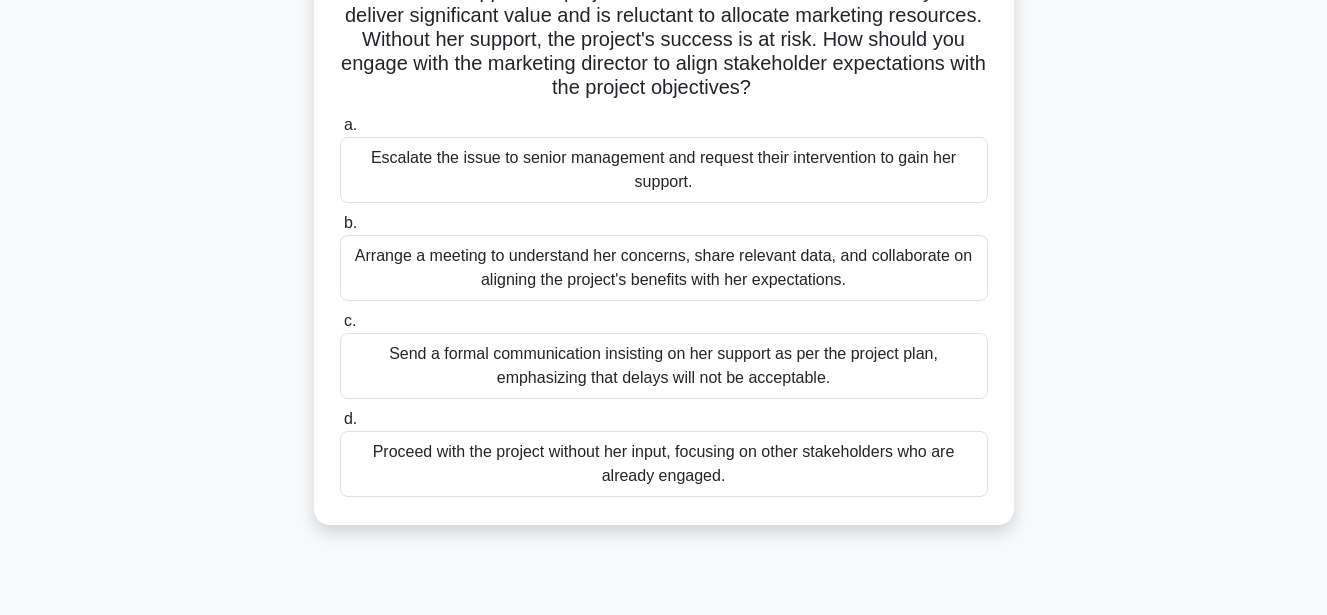 click on "Arrange a meeting to understand her concerns, share relevant data, and collaborate on aligning the project's benefits with her expectations." at bounding box center [664, 268] 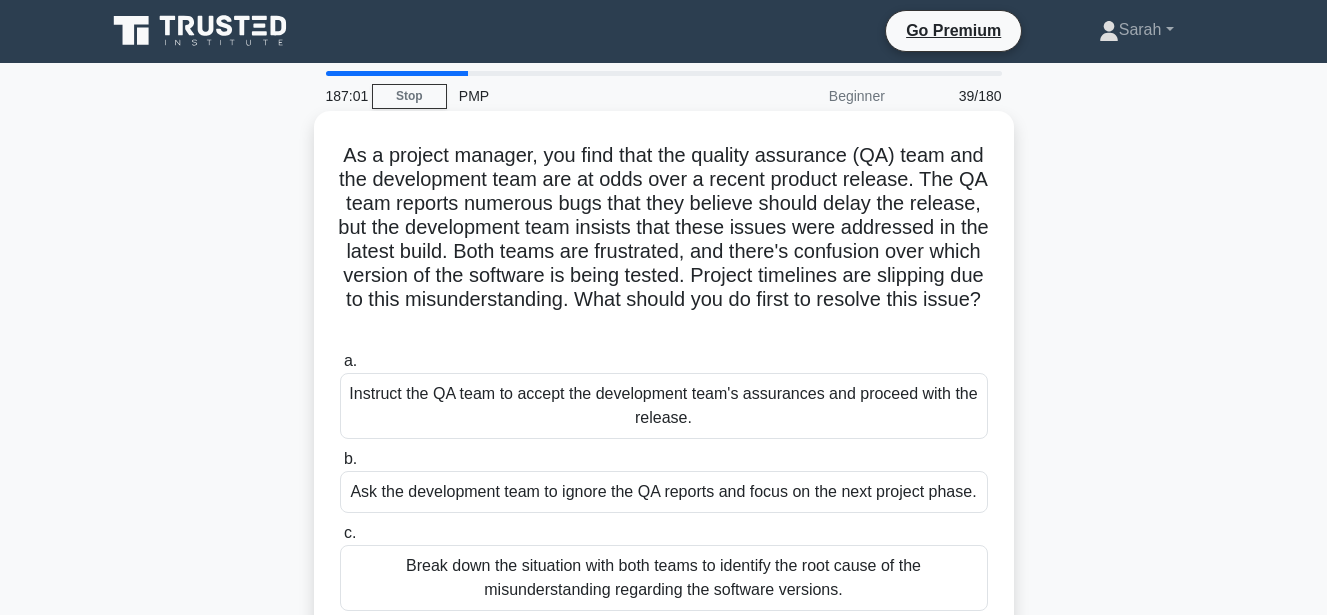 scroll, scrollTop: 0, scrollLeft: 0, axis: both 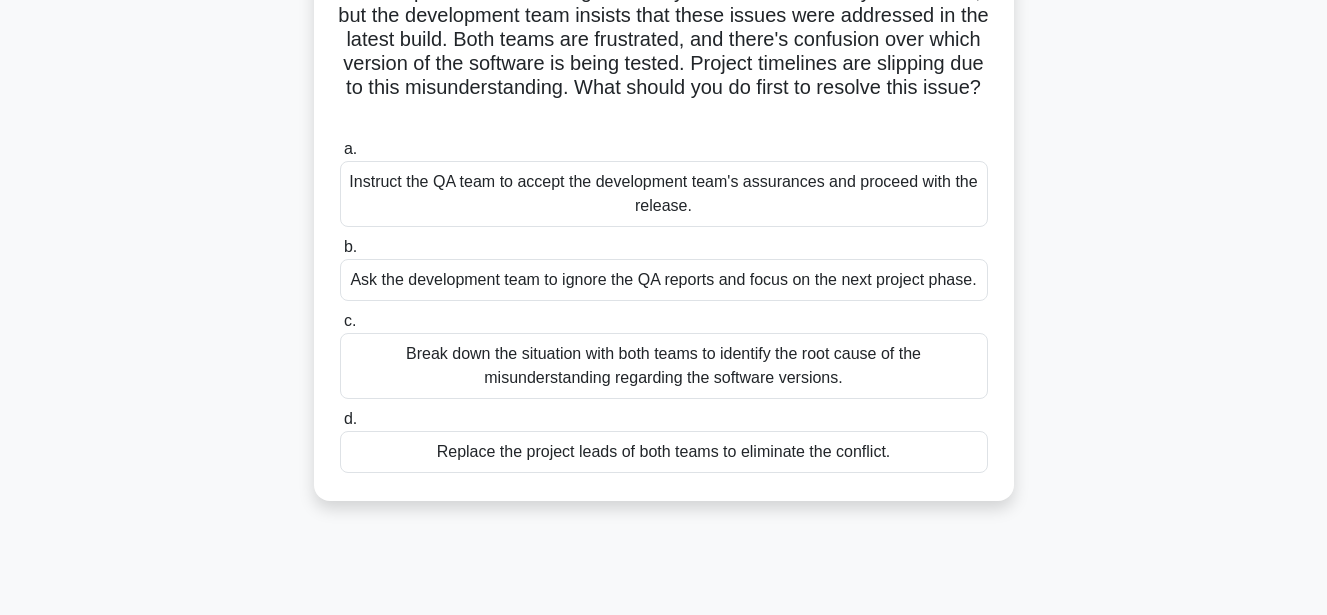 click on "Break down the situation with both teams to identify the root cause of the misunderstanding regarding the software versions." at bounding box center [664, 366] 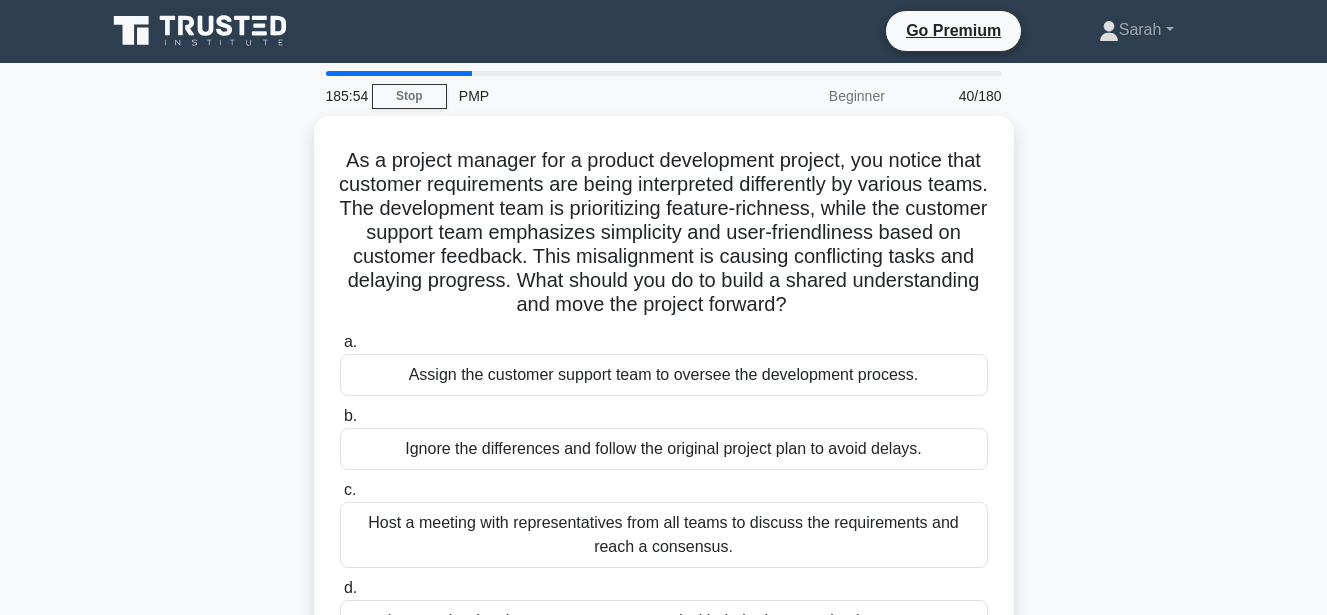 scroll, scrollTop: 0, scrollLeft: 0, axis: both 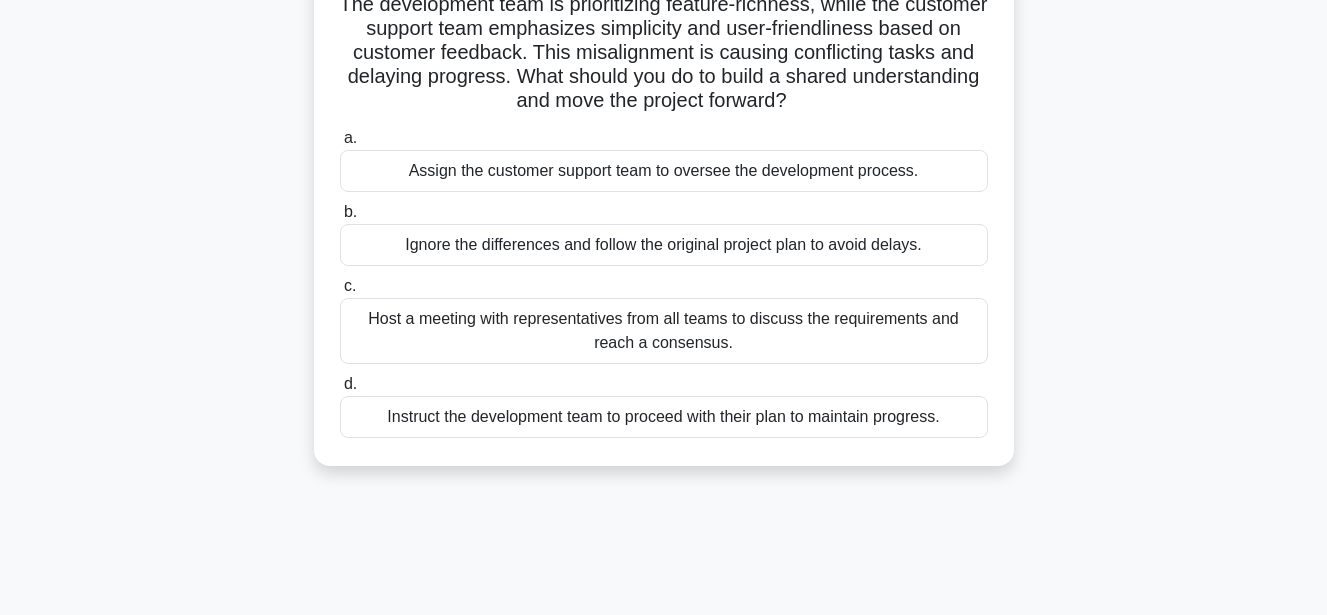click on "Host a meeting with representatives from all teams to discuss the requirements and reach a consensus." at bounding box center [664, 331] 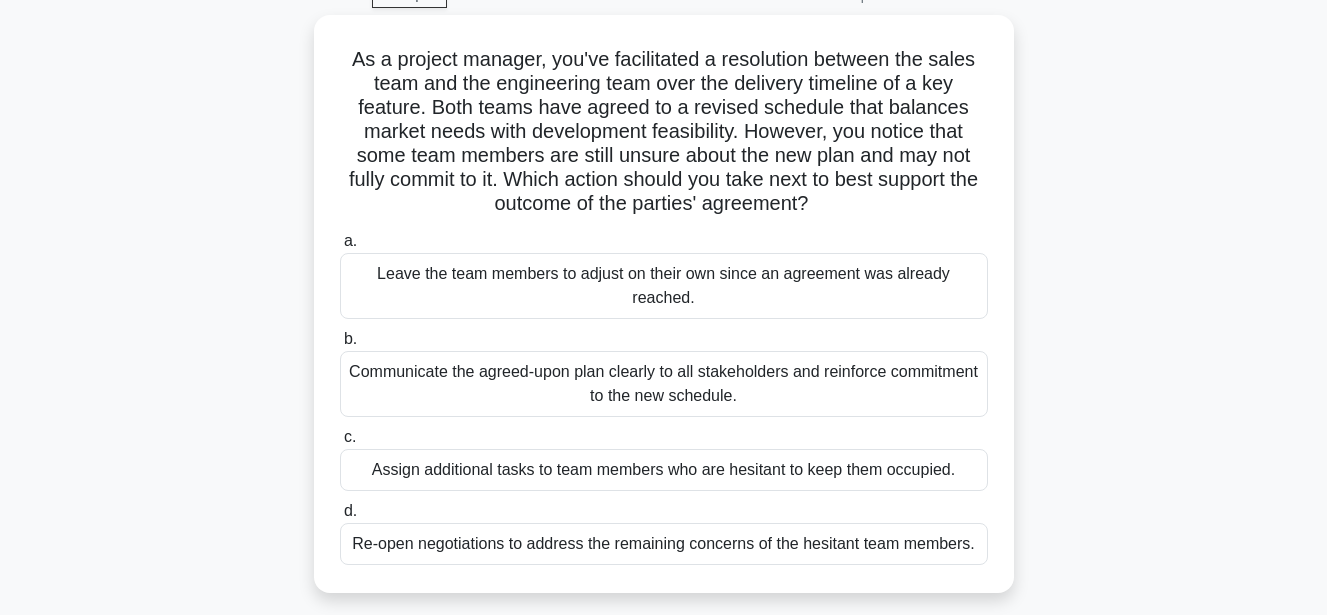 scroll, scrollTop: 0, scrollLeft: 0, axis: both 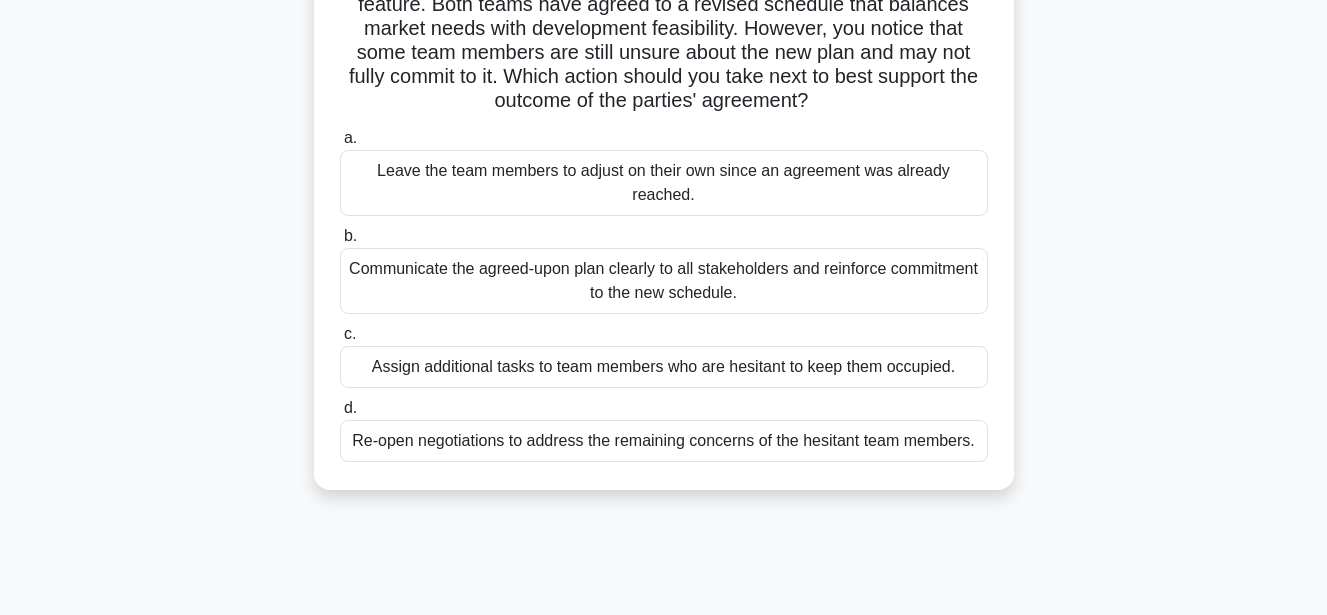 click on "Communicate the agreed-upon plan clearly to all stakeholders and reinforce commitment to the new schedule." at bounding box center (664, 281) 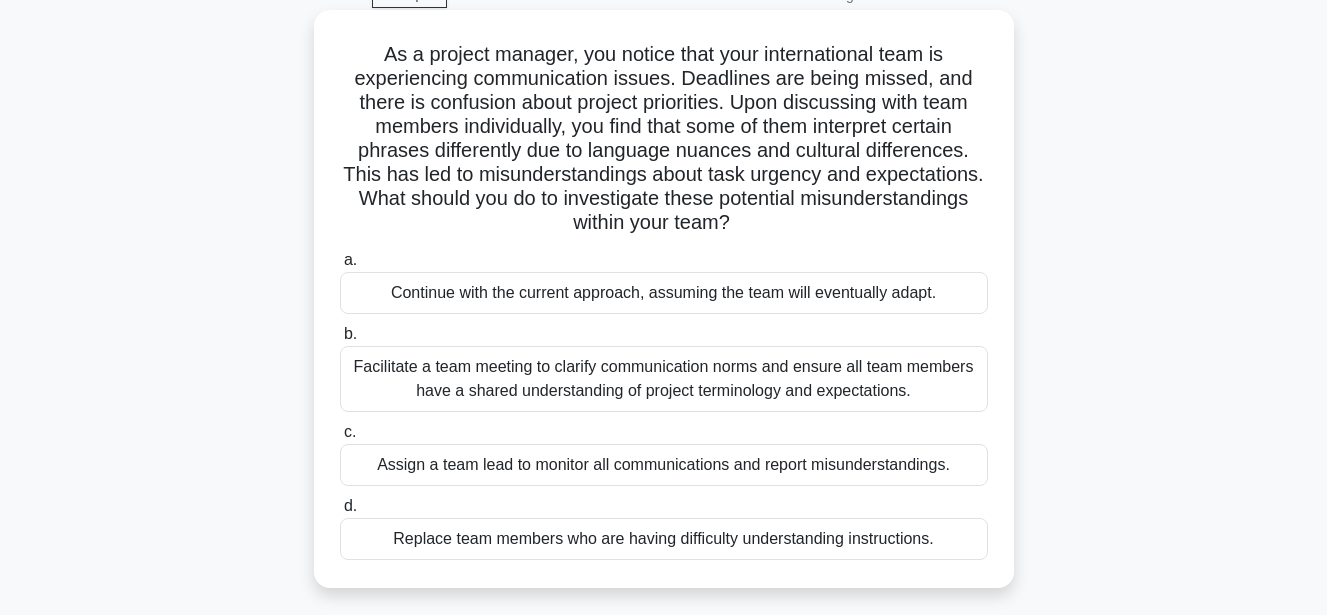 scroll, scrollTop: 0, scrollLeft: 0, axis: both 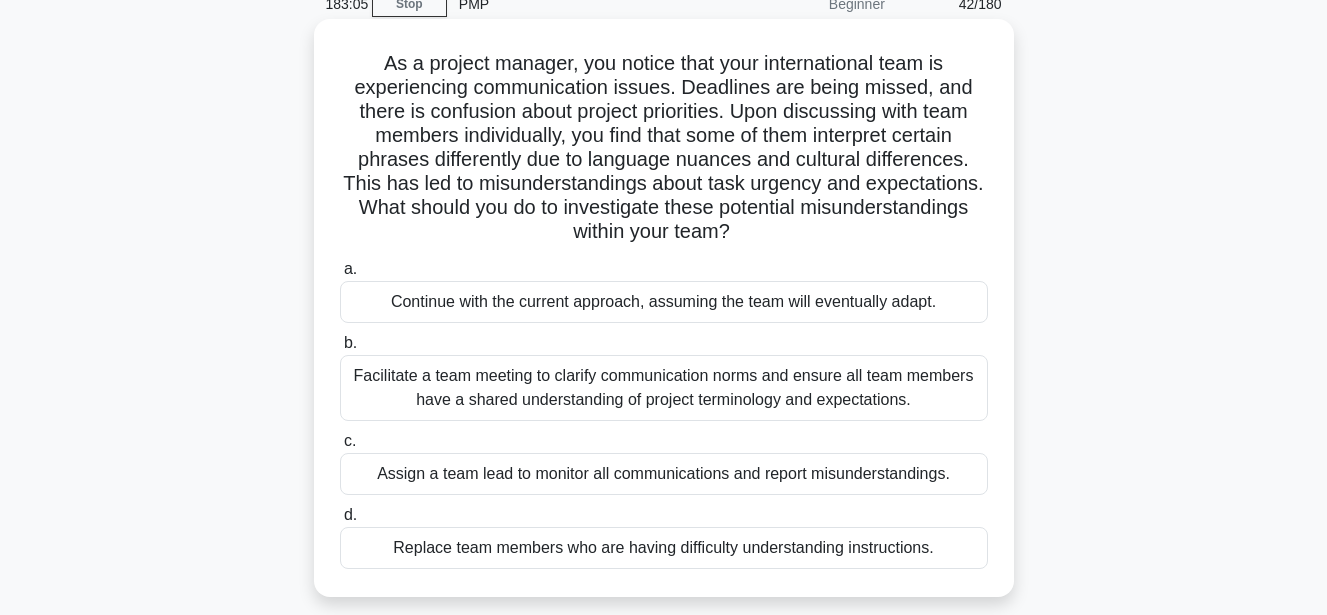 click on "Facilitate a team meeting to clarify communication norms and ensure all team members have a shared understanding of project terminology and expectations." at bounding box center [664, 388] 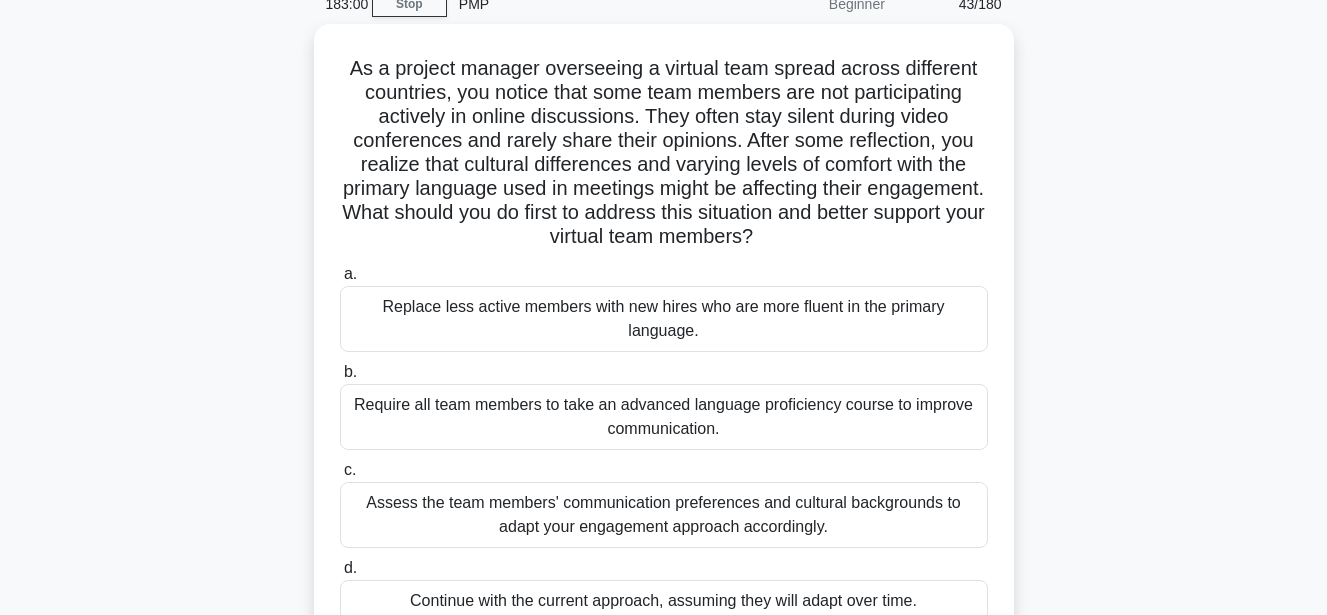 scroll, scrollTop: 0, scrollLeft: 0, axis: both 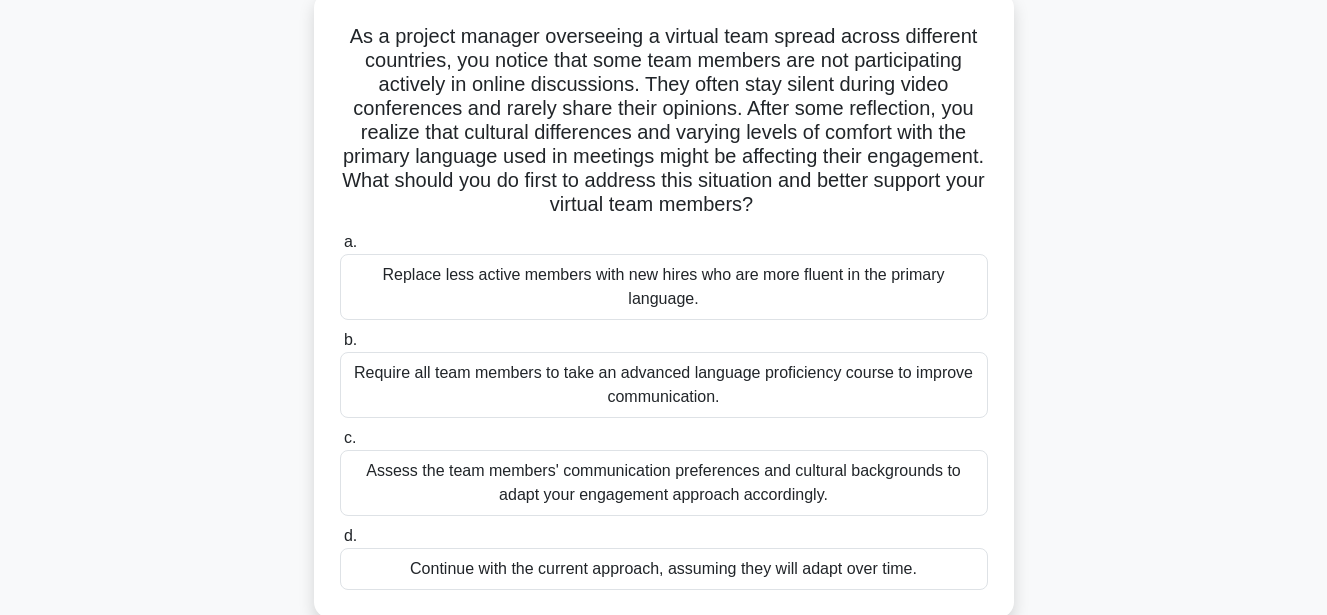 click on "Assess the team members' communication preferences and cultural backgrounds to adapt your engagement approach accordingly." at bounding box center [664, 483] 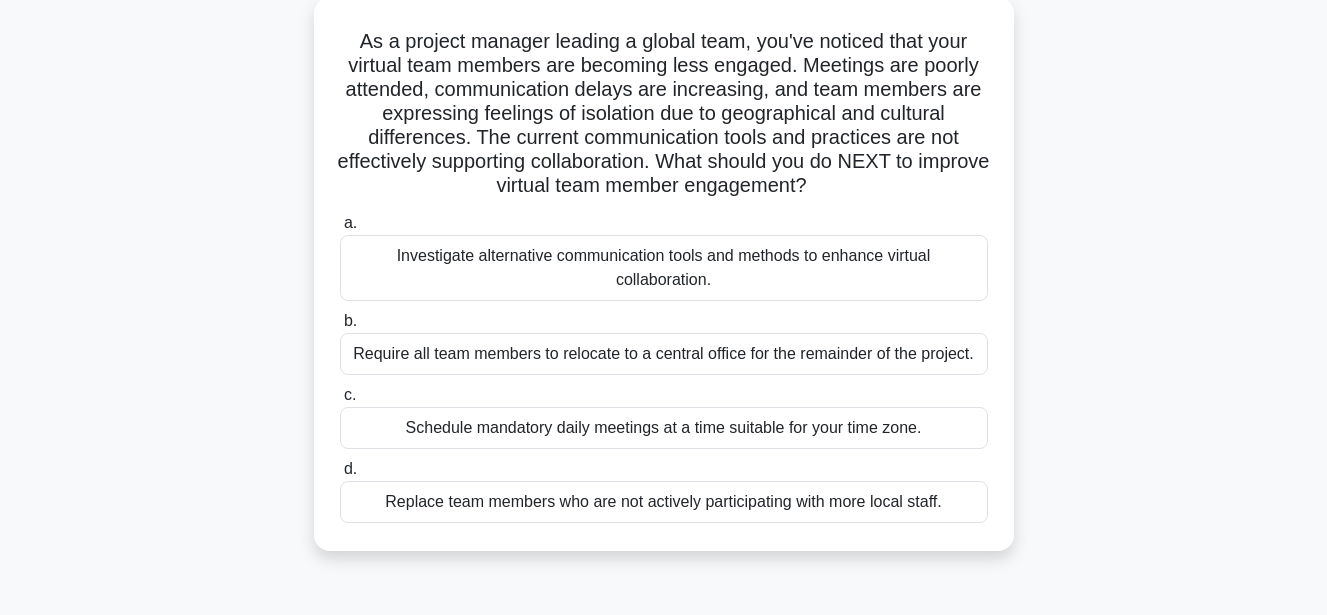 scroll, scrollTop: 0, scrollLeft: 0, axis: both 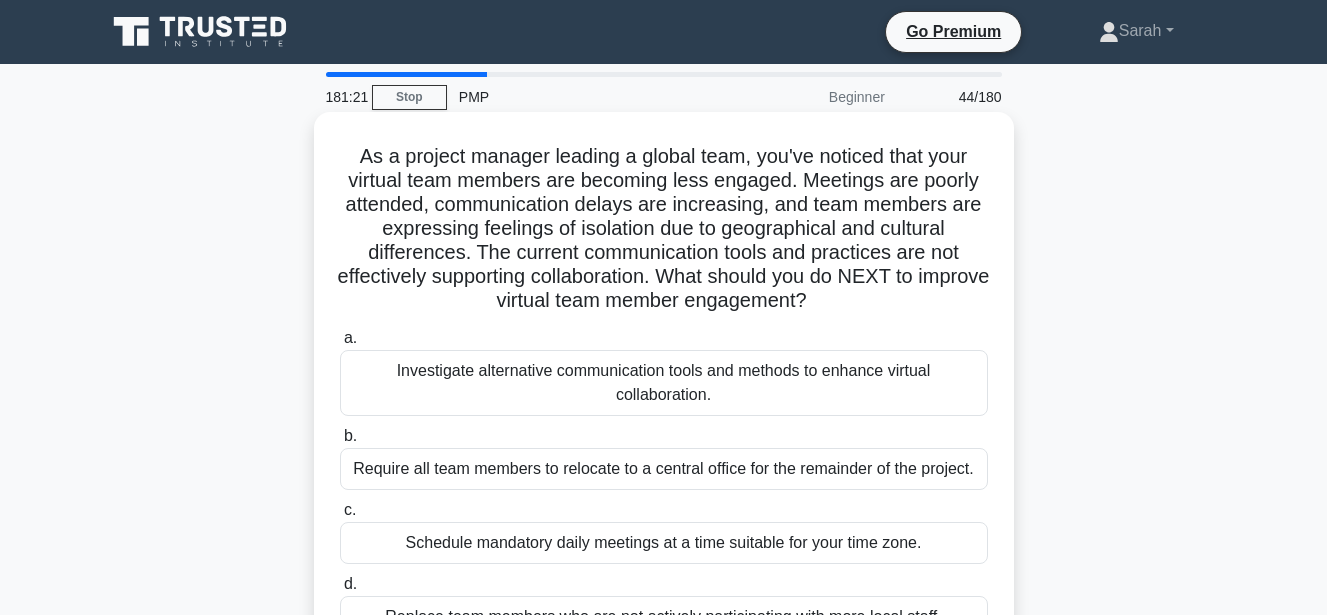 click on "Investigate alternative communication tools and methods to enhance virtual collaboration." at bounding box center [664, 383] 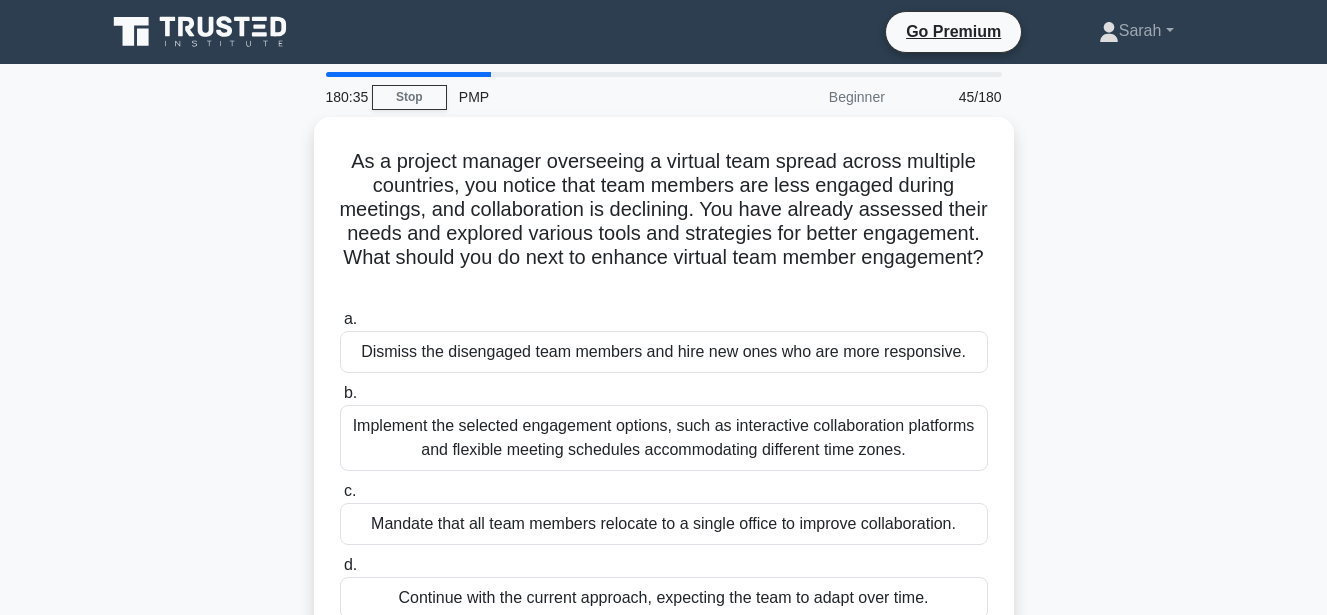drag, startPoint x: 1168, startPoint y: 426, endPoint x: 1313, endPoint y: 423, distance: 145.03104 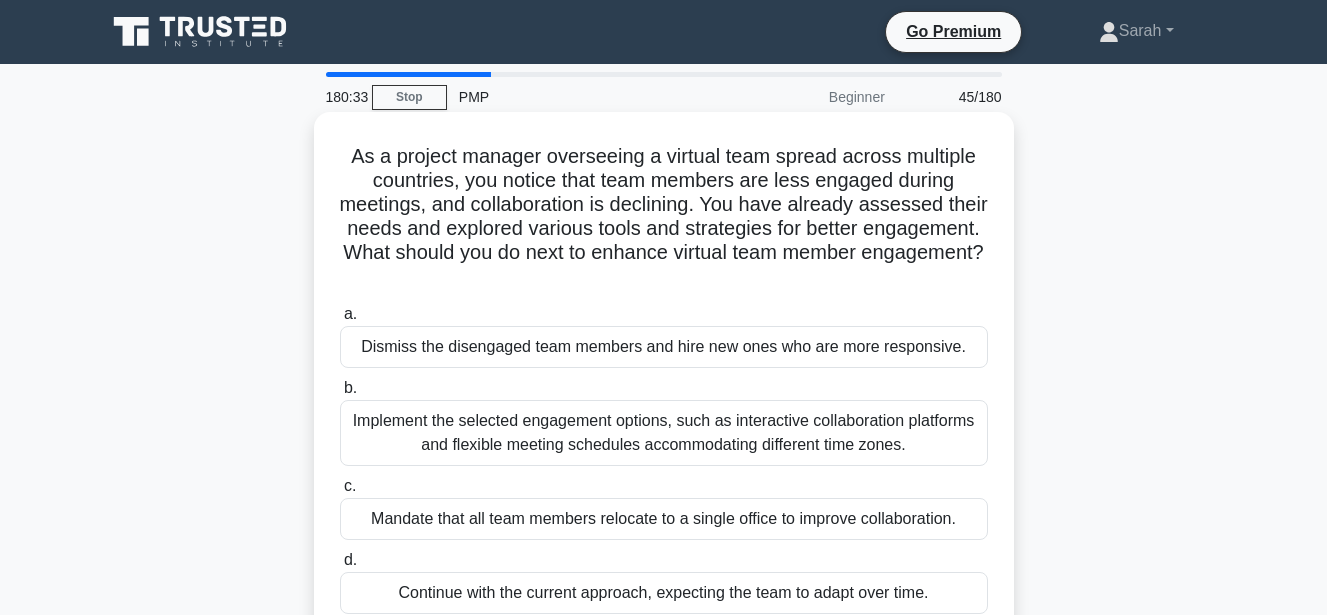 click on "Implement the selected engagement options, such as interactive collaboration platforms and flexible meeting schedules accommodating different time zones." at bounding box center [664, 433] 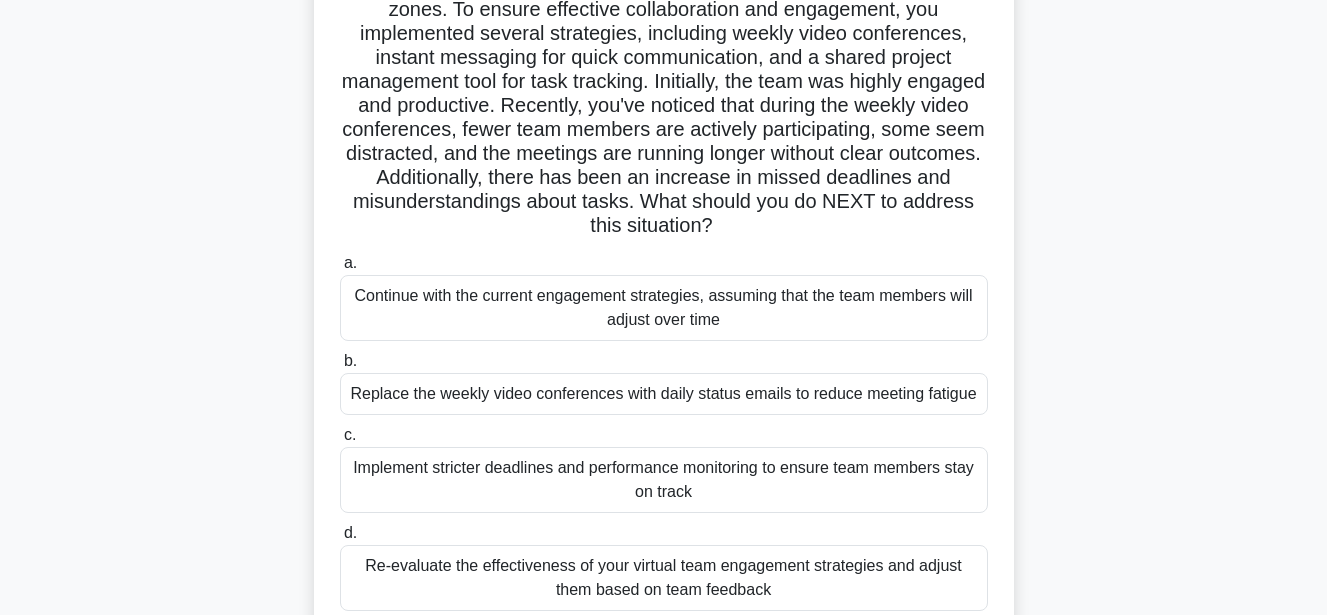 scroll, scrollTop: 280, scrollLeft: 0, axis: vertical 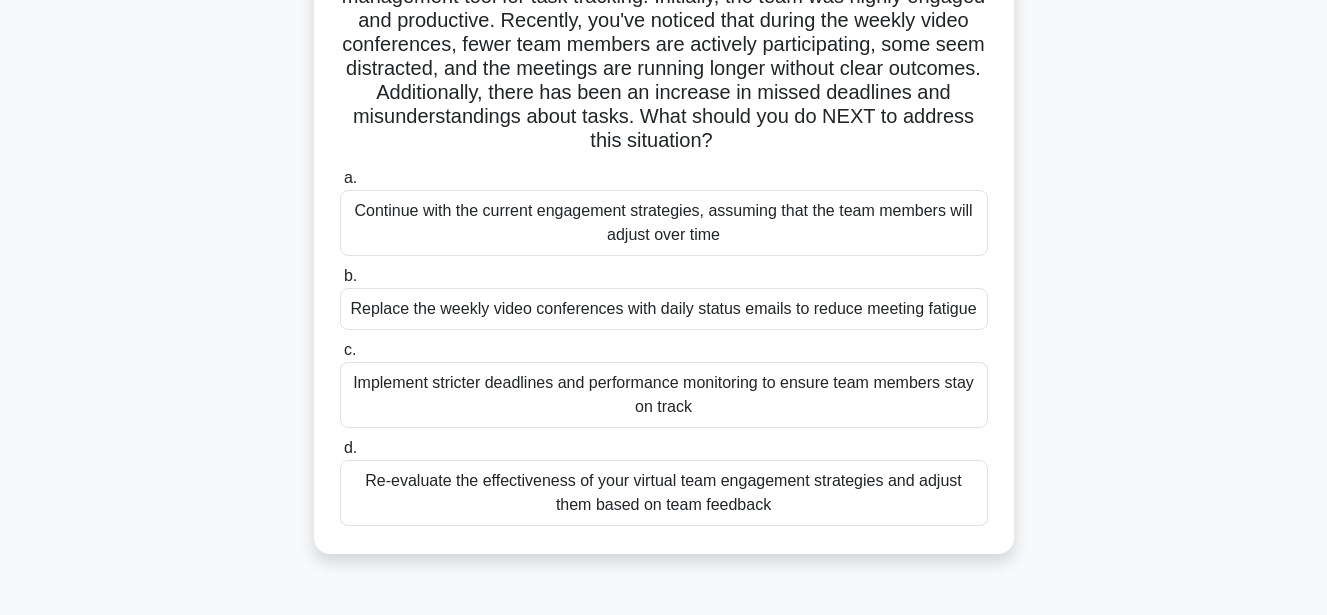 click on "Re-evaluate the effectiveness of your virtual team engagement strategies and adjust them based on team feedback" at bounding box center (664, 493) 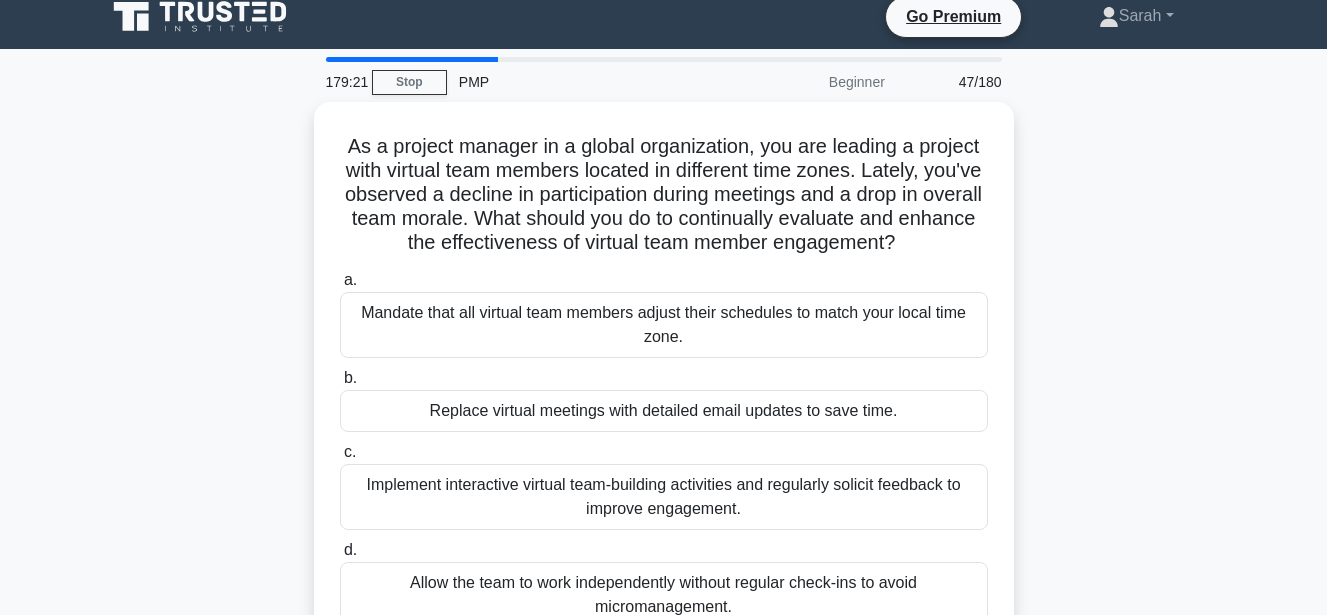 scroll, scrollTop: 0, scrollLeft: 0, axis: both 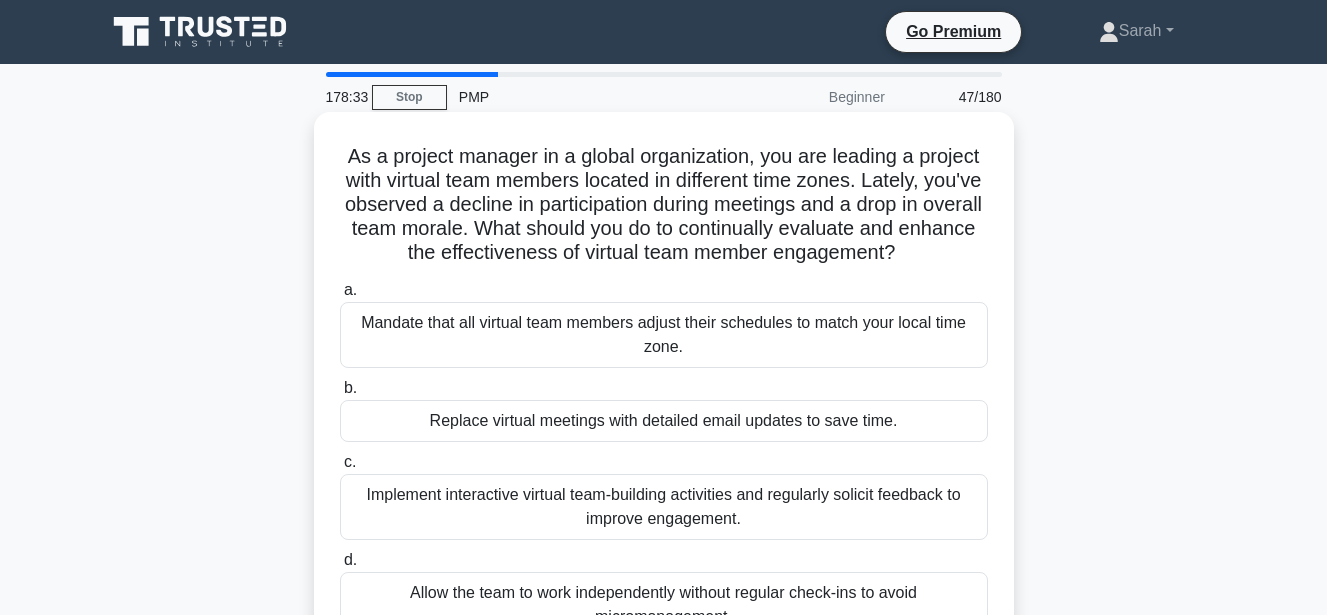 click on "Implement interactive virtual team-building activities and regularly solicit feedback to improve engagement." at bounding box center [664, 507] 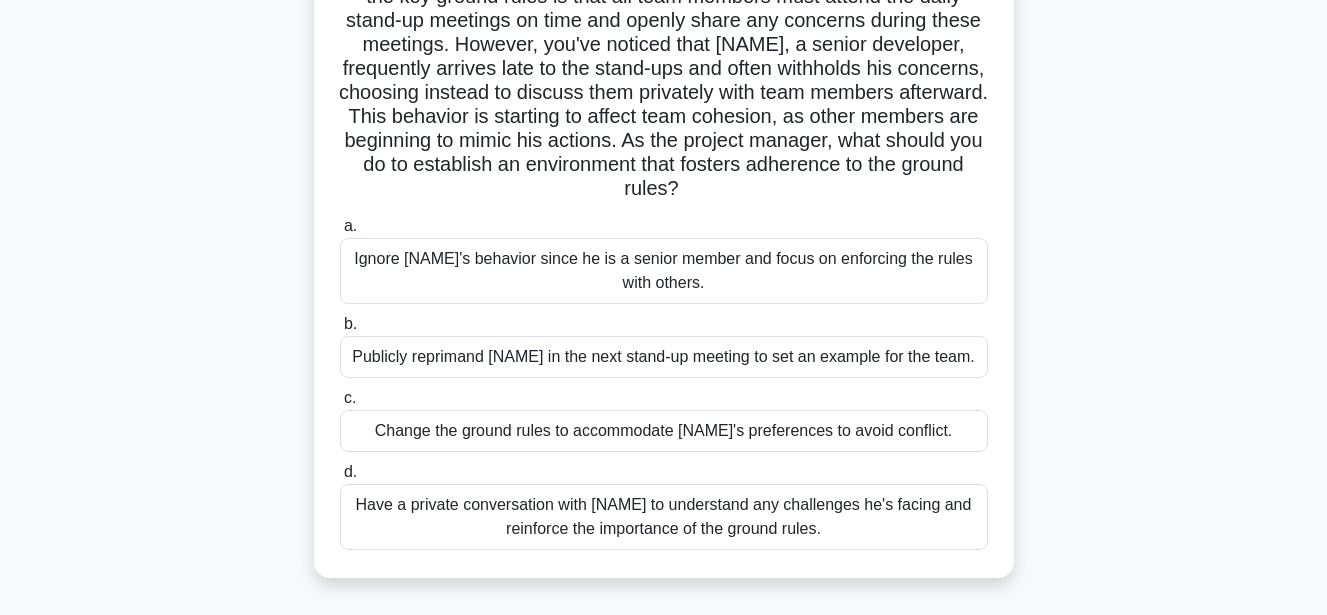 scroll, scrollTop: 267, scrollLeft: 0, axis: vertical 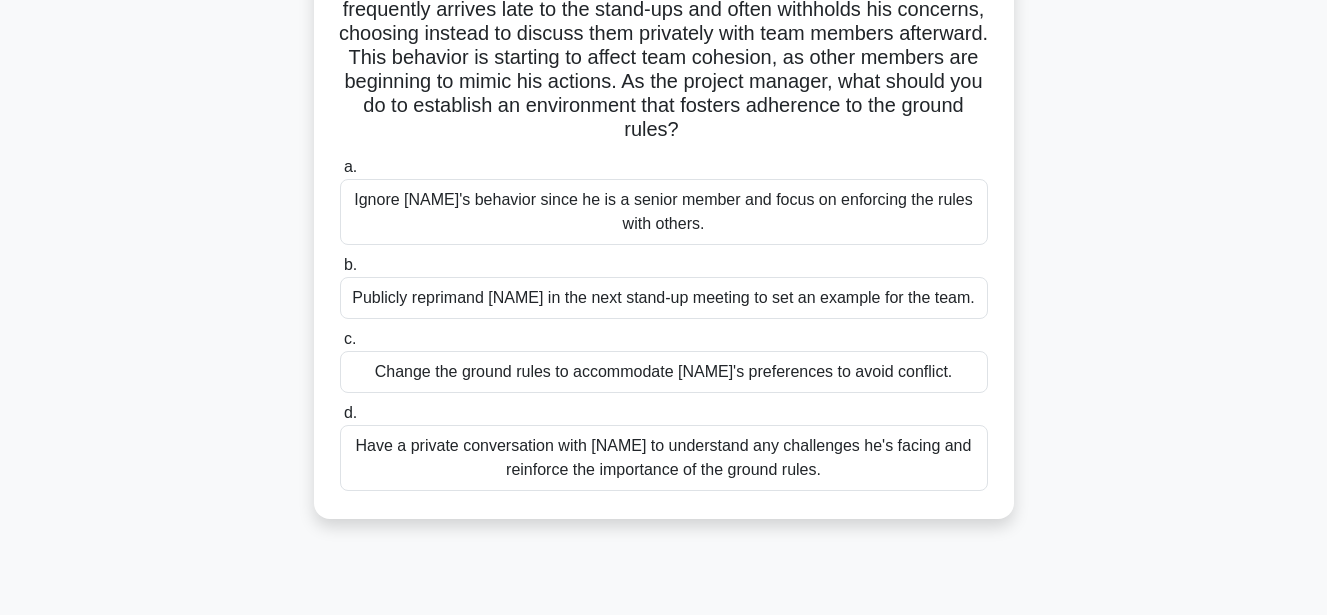 click on "Have a private conversation with [NAME] to understand any challenges he's facing and reinforce the importance of the ground rules." at bounding box center (664, 458) 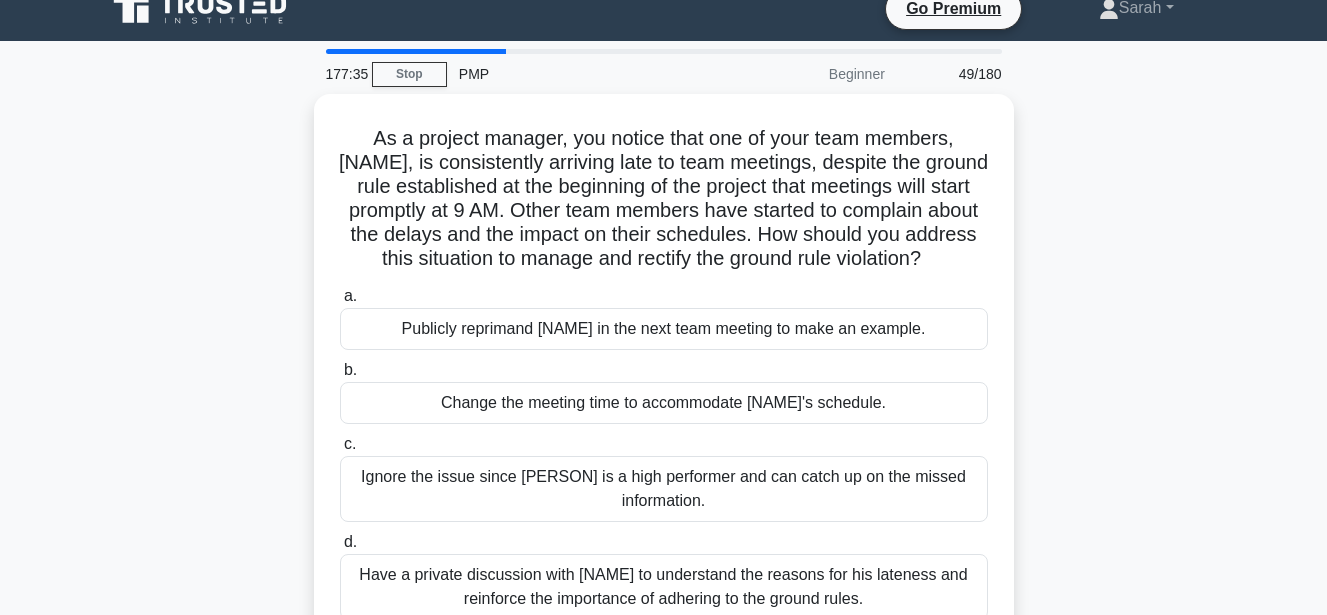 scroll, scrollTop: 0, scrollLeft: 0, axis: both 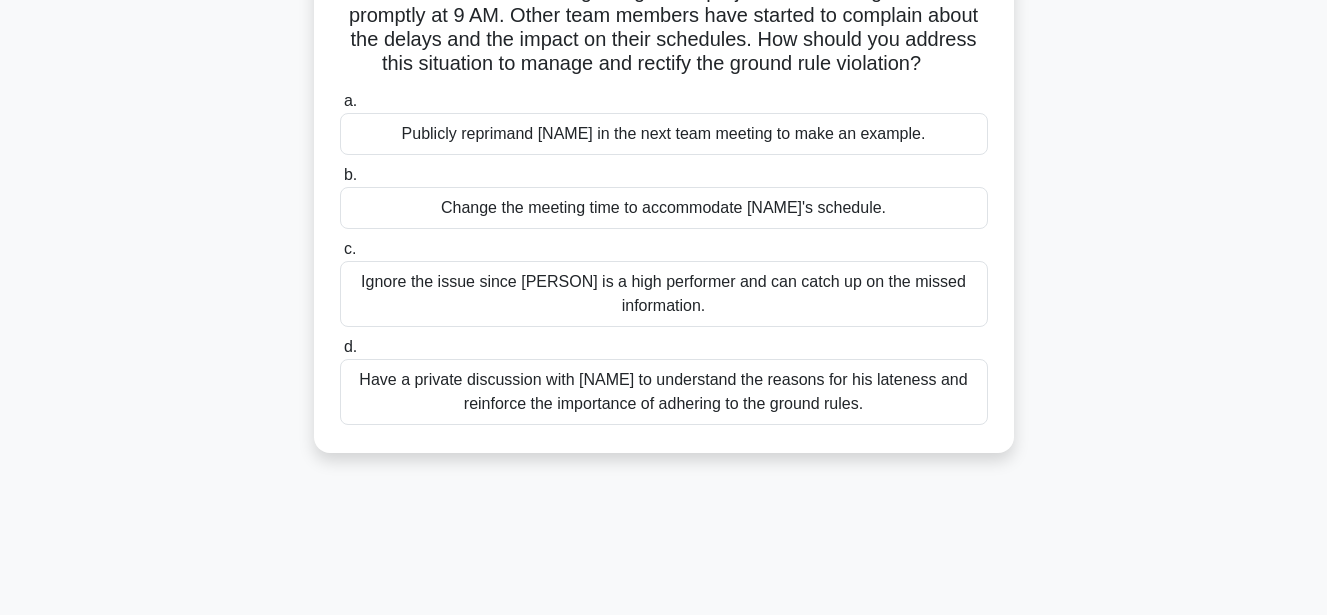 click on "Have a private discussion with [NAME] to understand the reasons for his lateness and reinforce the importance of adhering to the ground rules." at bounding box center (664, 392) 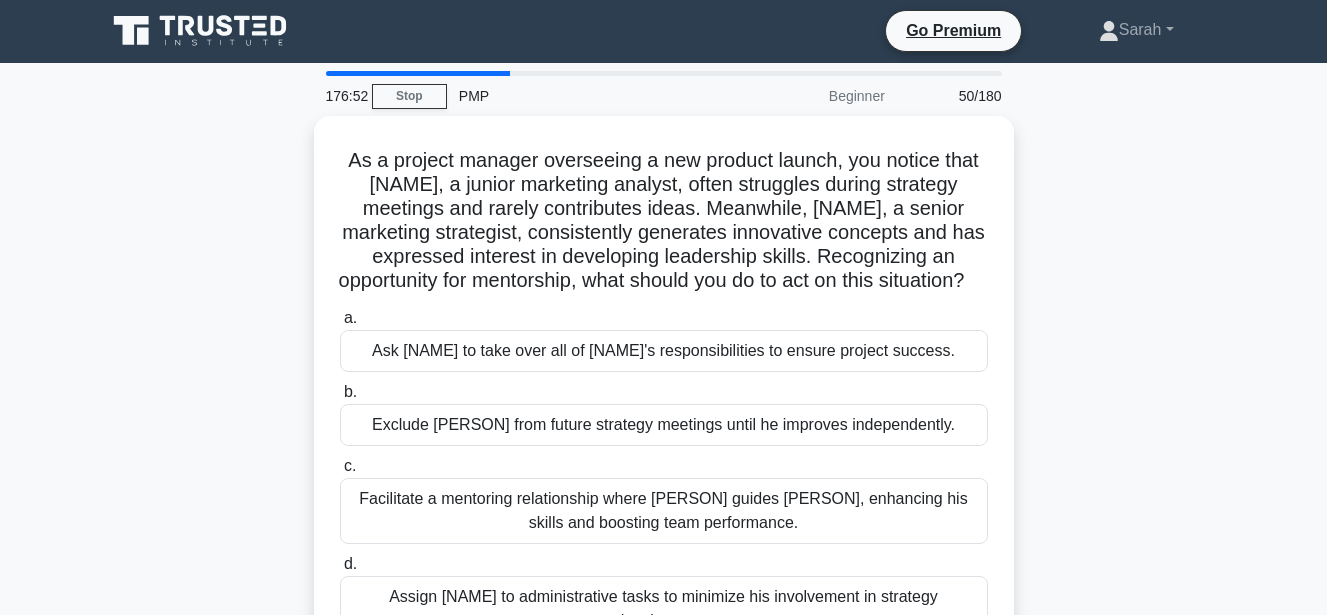 scroll, scrollTop: 0, scrollLeft: 0, axis: both 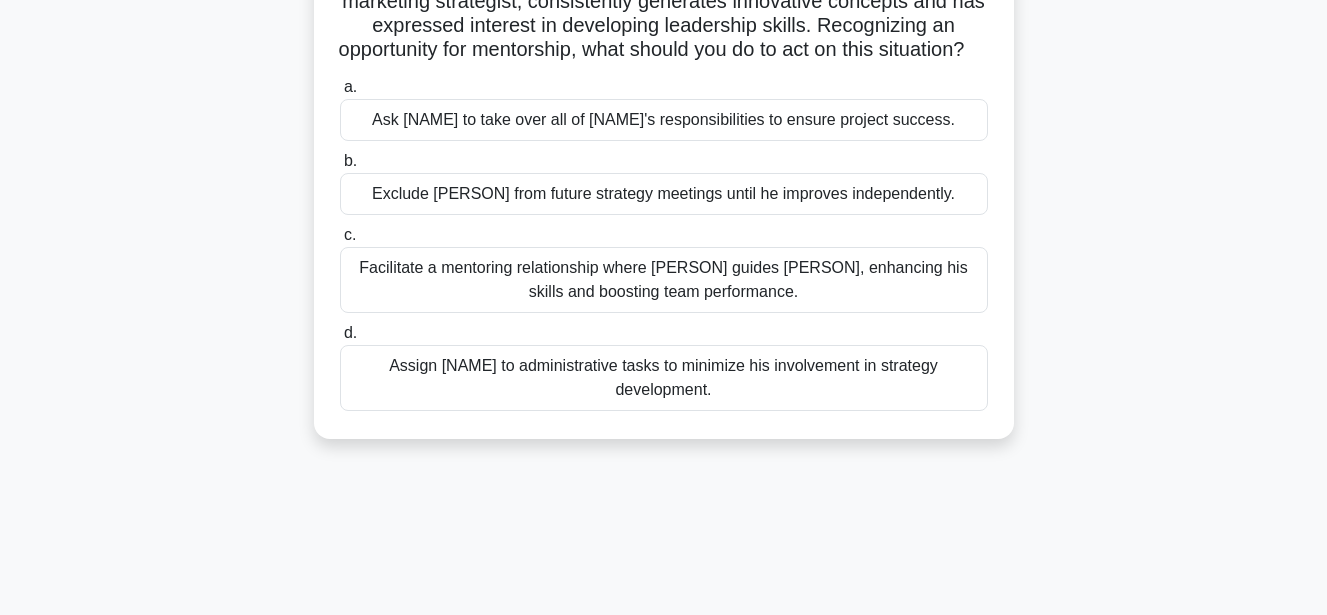 click on "Facilitate a mentoring relationship where [PERSON] guides [PERSON], enhancing his skills and boosting team performance." at bounding box center (664, 280) 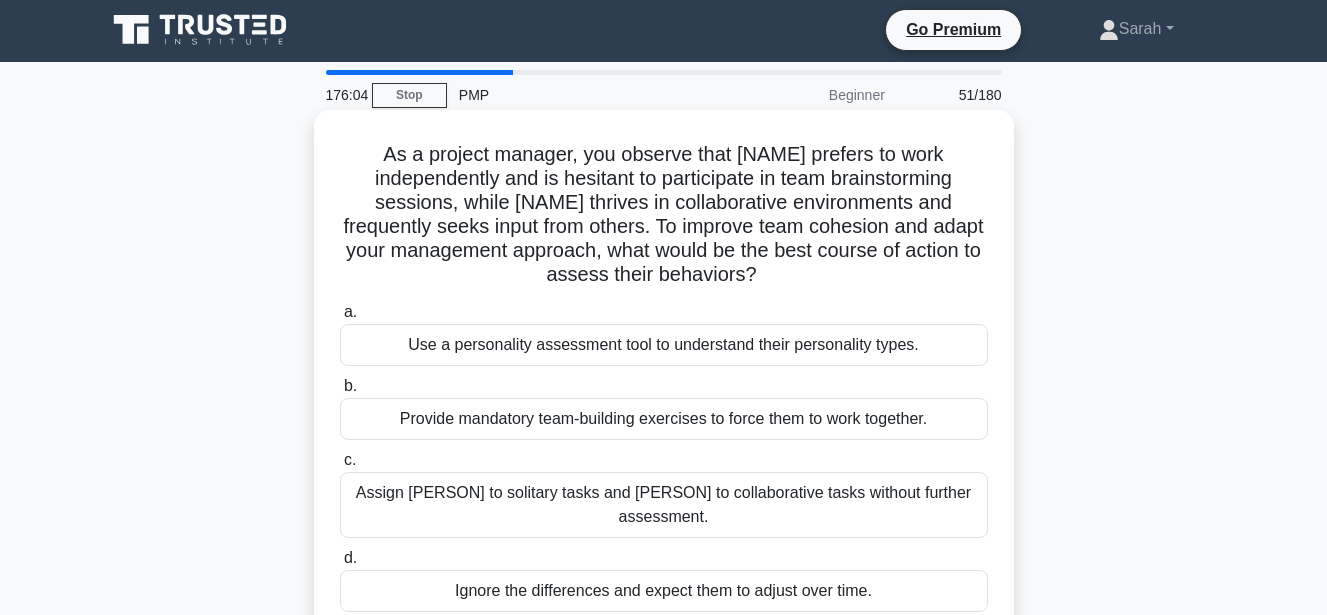 scroll, scrollTop: 0, scrollLeft: 0, axis: both 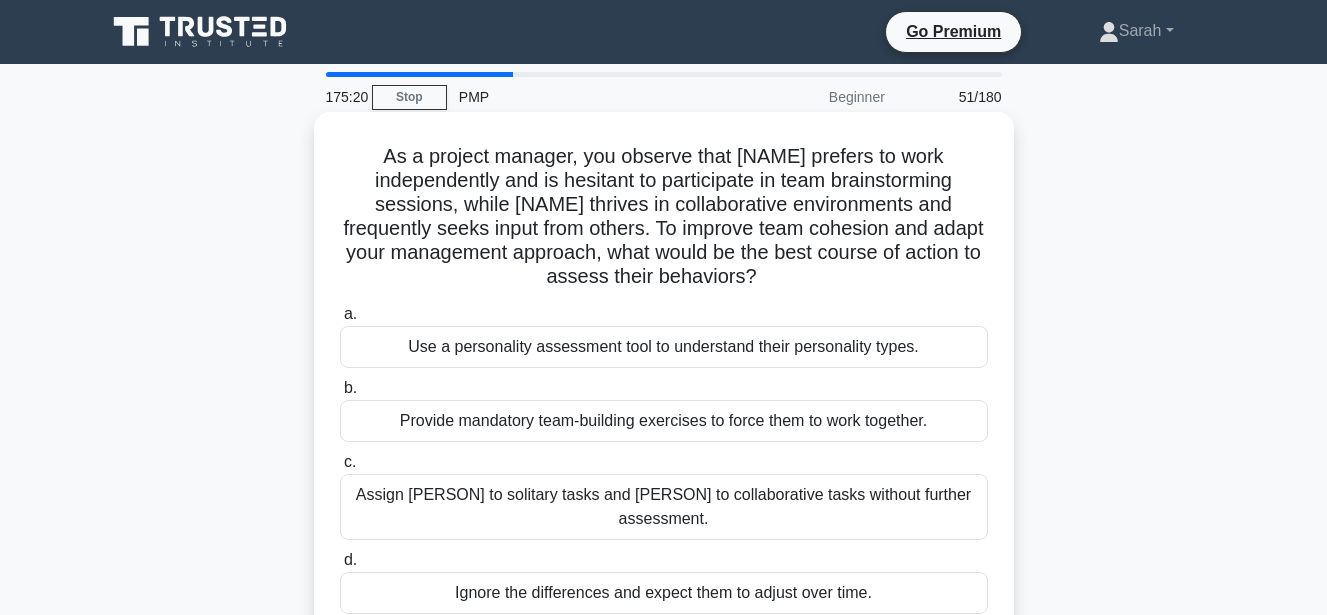 click on "Use a personality assessment tool to understand their personality types." at bounding box center [664, 347] 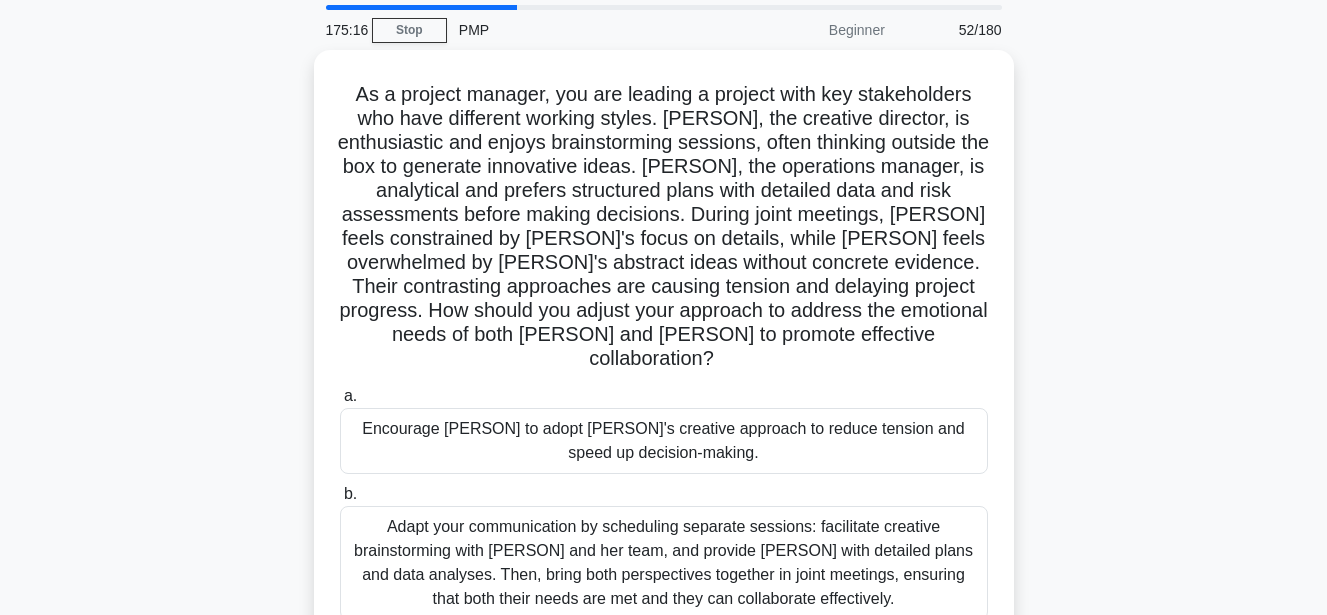 scroll, scrollTop: 107, scrollLeft: 0, axis: vertical 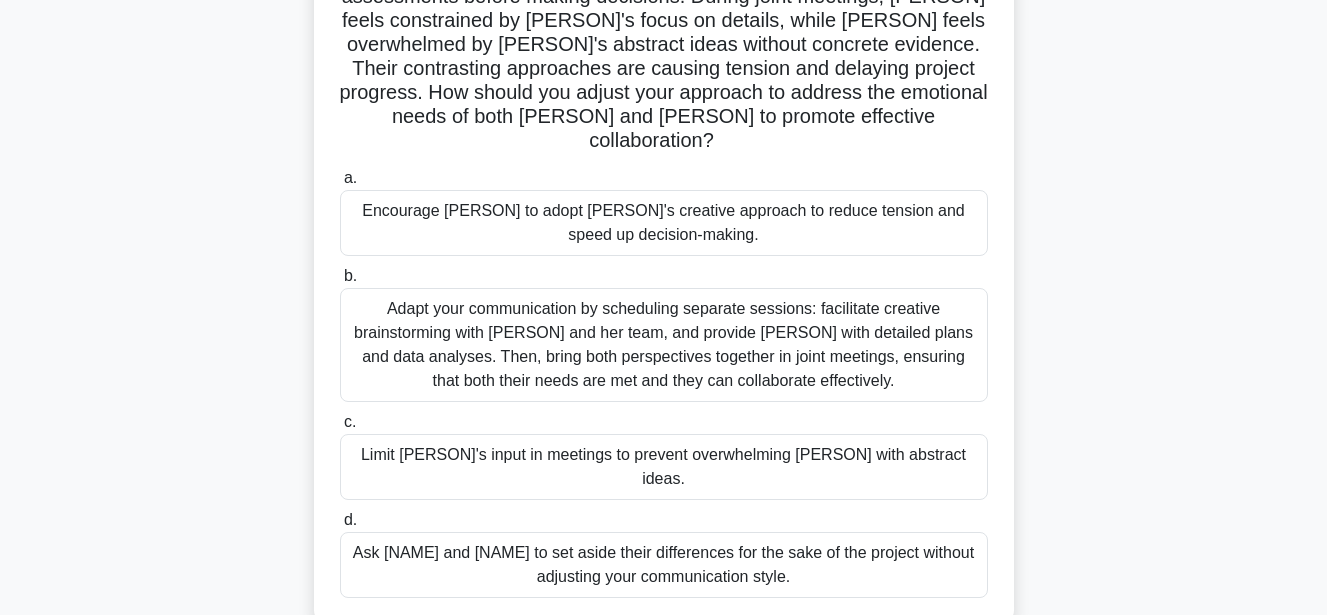 click on "Adapt your communication by scheduling separate sessions: facilitate creative brainstorming with [PERSON] and her team, and provide [PERSON] with detailed plans and data analyses. Then, bring both perspectives together in joint meetings, ensuring that both their needs are met and they can collaborate effectively." at bounding box center [664, 345] 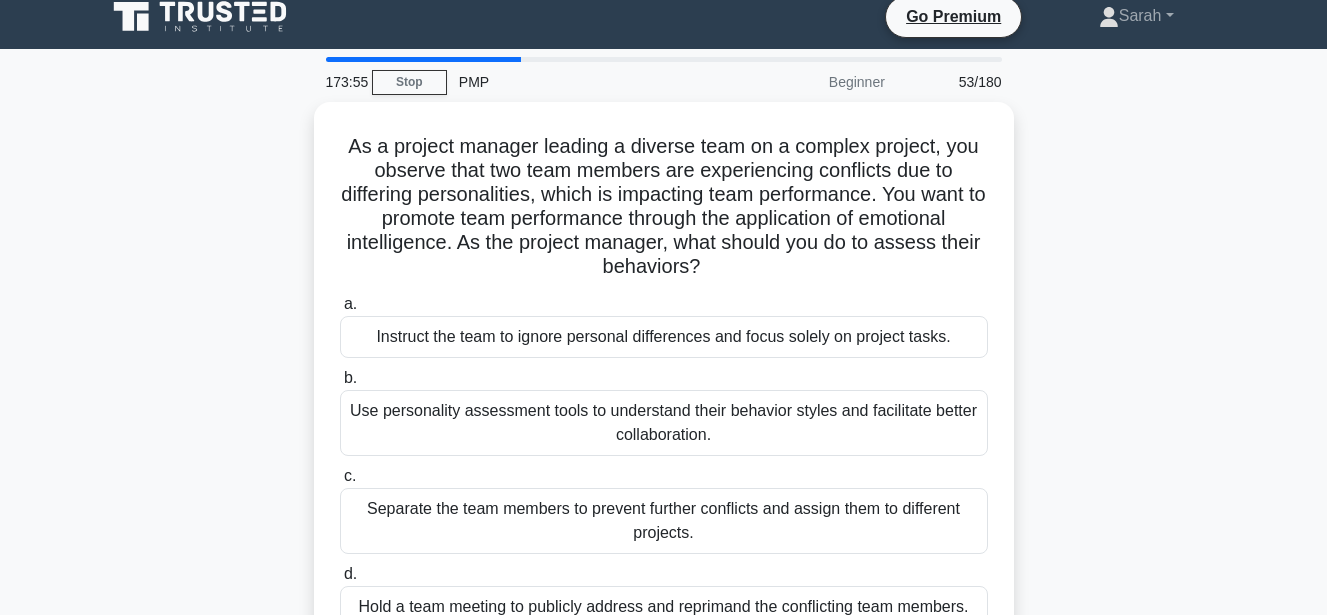 scroll, scrollTop: 0, scrollLeft: 0, axis: both 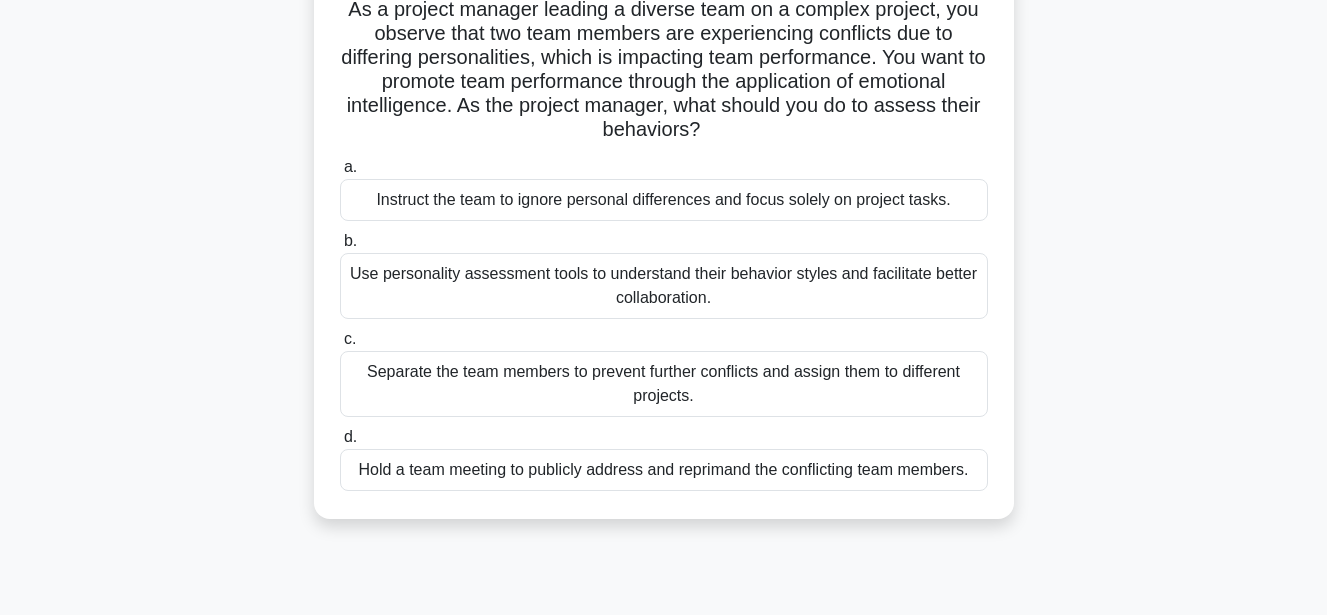 click on "Use personality assessment tools to understand their behavior styles and facilitate better collaboration." at bounding box center [664, 286] 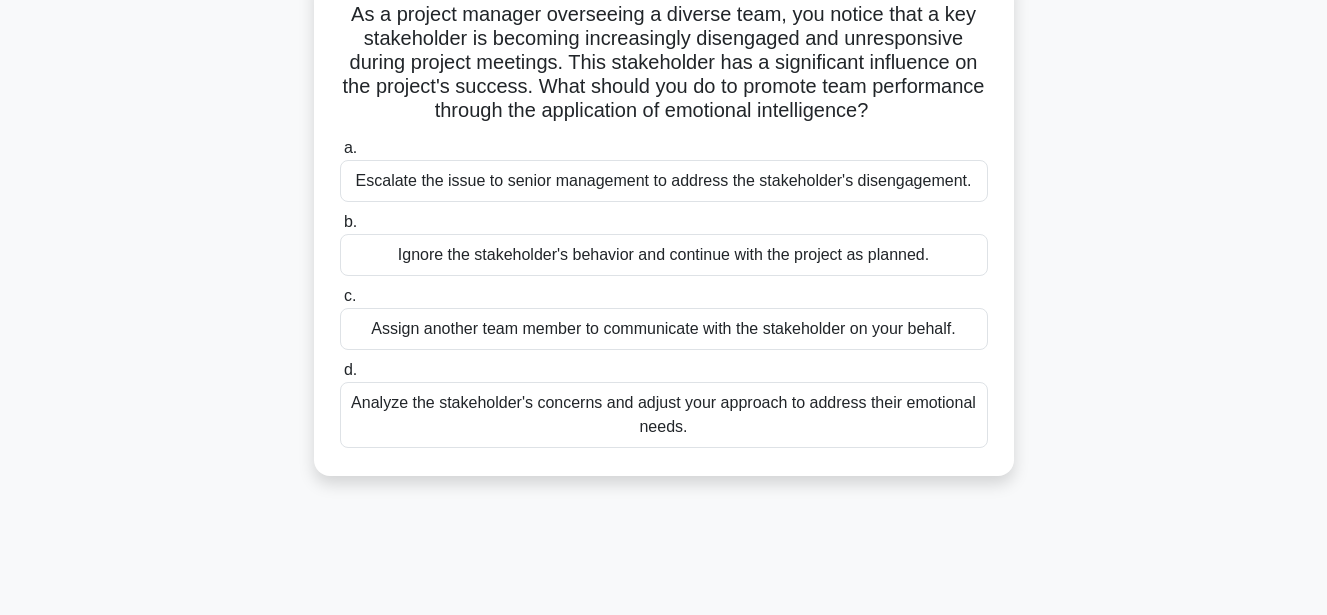 scroll, scrollTop: 0, scrollLeft: 0, axis: both 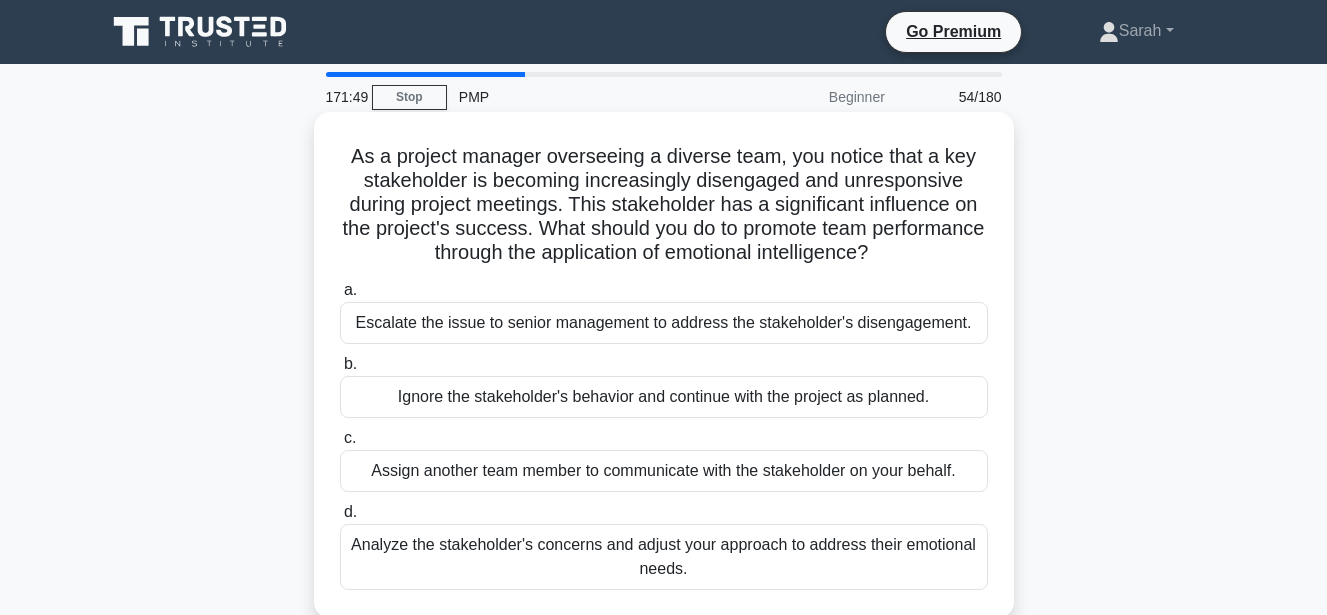 click on "Analyze the stakeholder's concerns and adjust your approach to address their emotional needs." at bounding box center (664, 557) 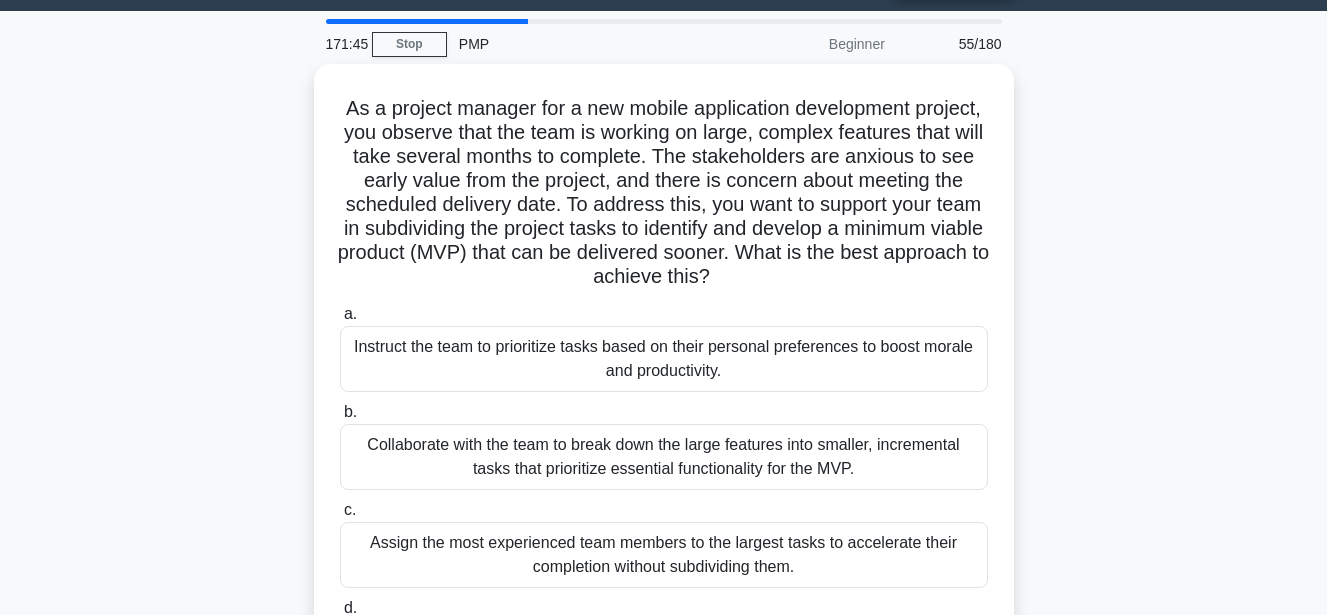 scroll, scrollTop: 93, scrollLeft: 0, axis: vertical 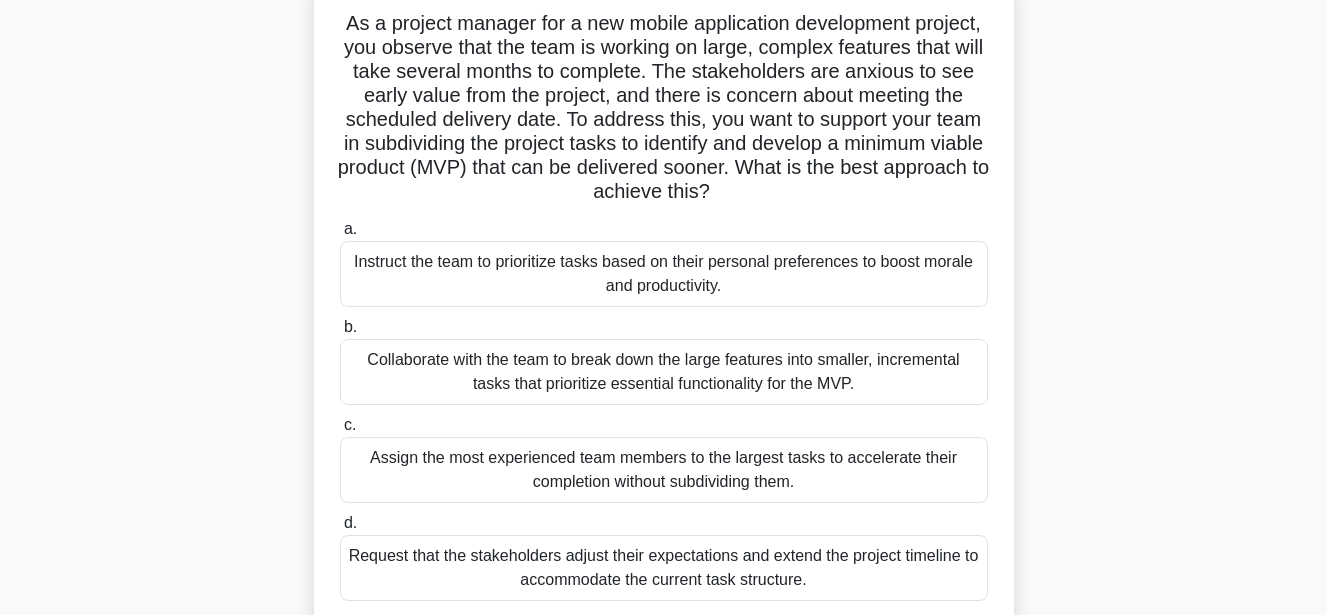 click on "Collaborate with the team to break down the large features into smaller, incremental tasks that prioritize essential functionality for the MVP." at bounding box center [664, 372] 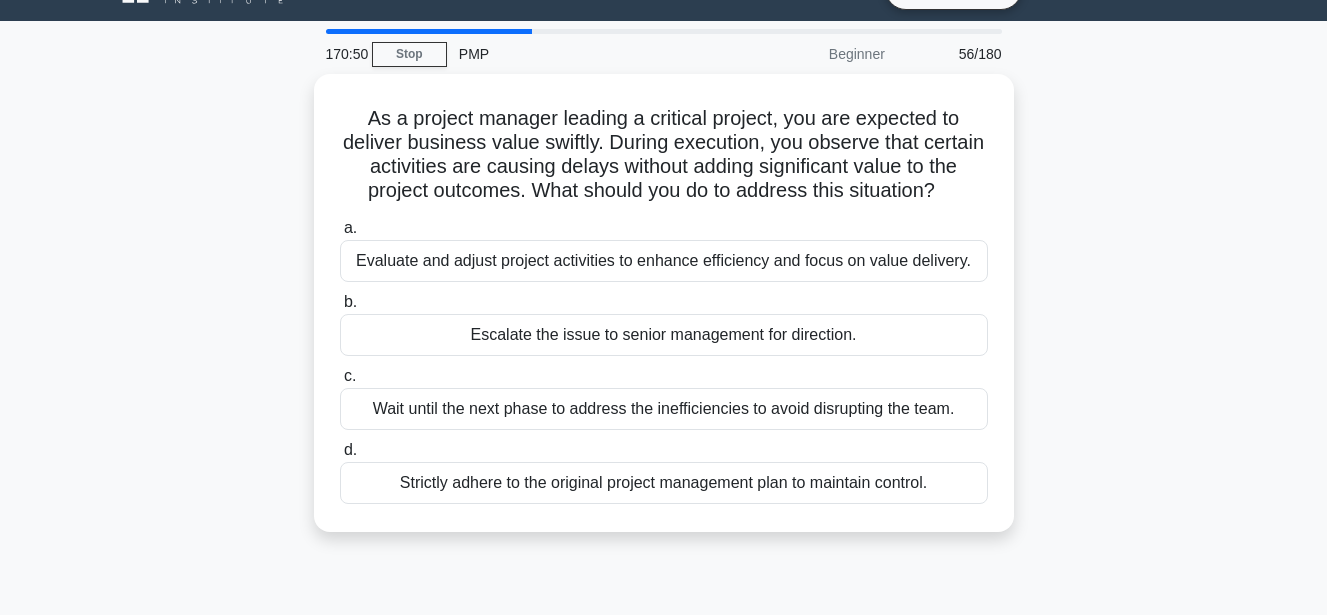scroll, scrollTop: 0, scrollLeft: 0, axis: both 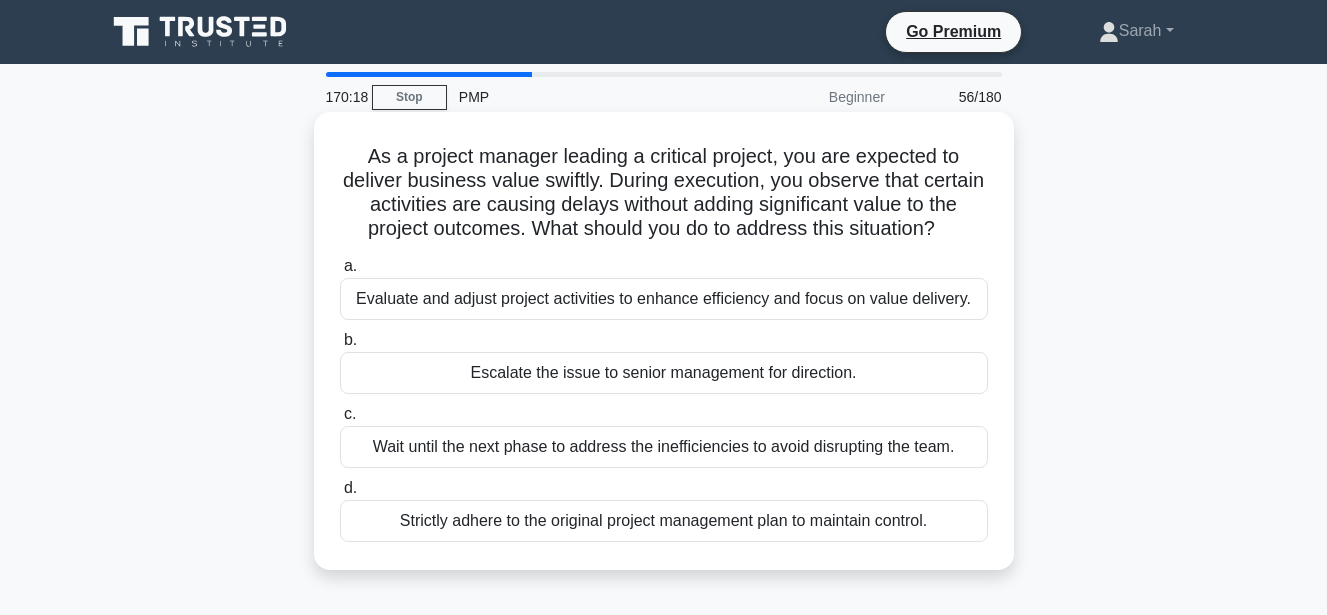 click on "Evaluate and adjust project activities to enhance efficiency and focus on value delivery." at bounding box center [664, 299] 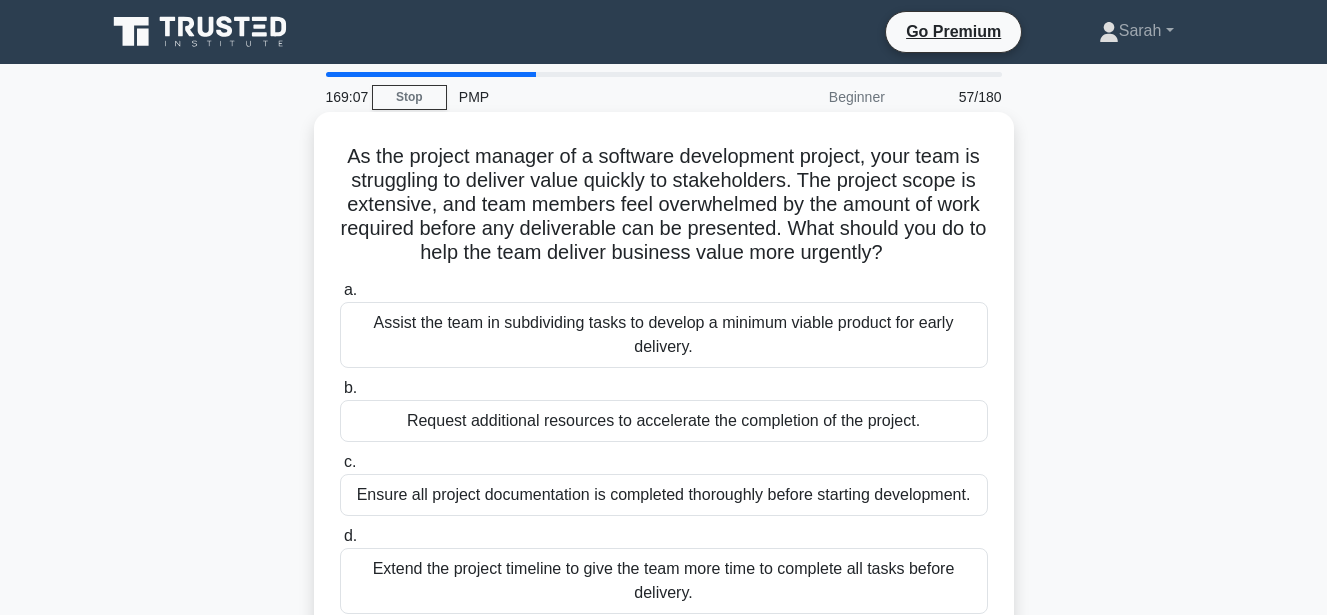 click on "Assist the team in subdividing tasks to develop a minimum viable product for early delivery." at bounding box center (664, 335) 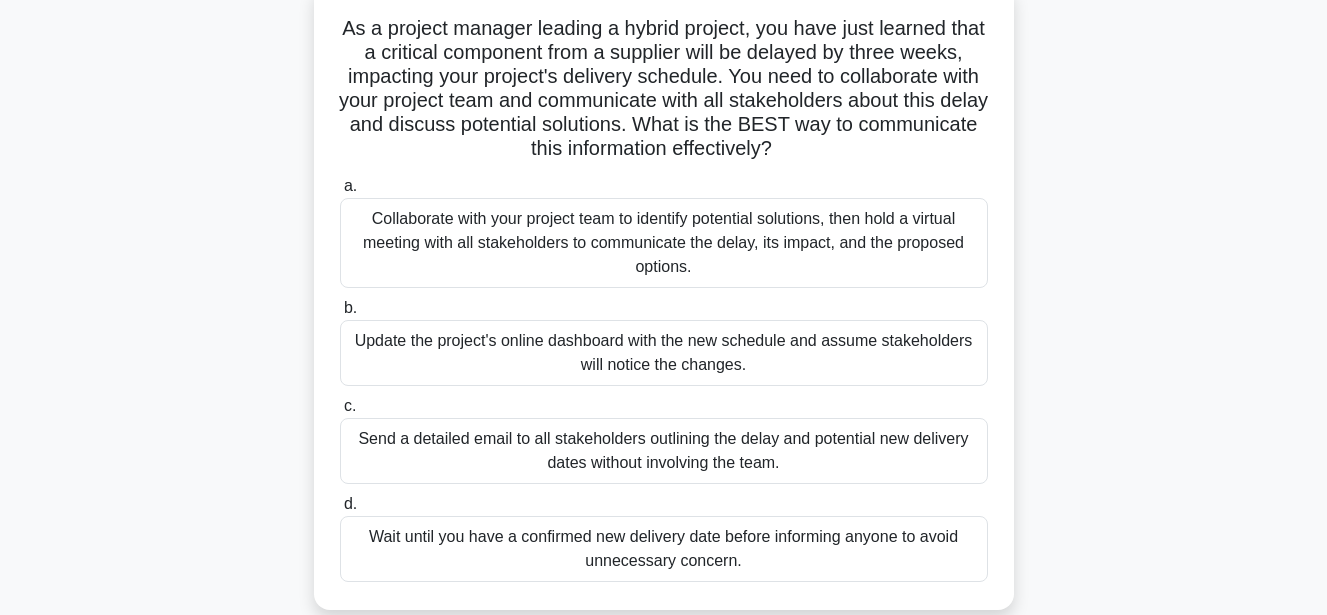 scroll, scrollTop: 187, scrollLeft: 0, axis: vertical 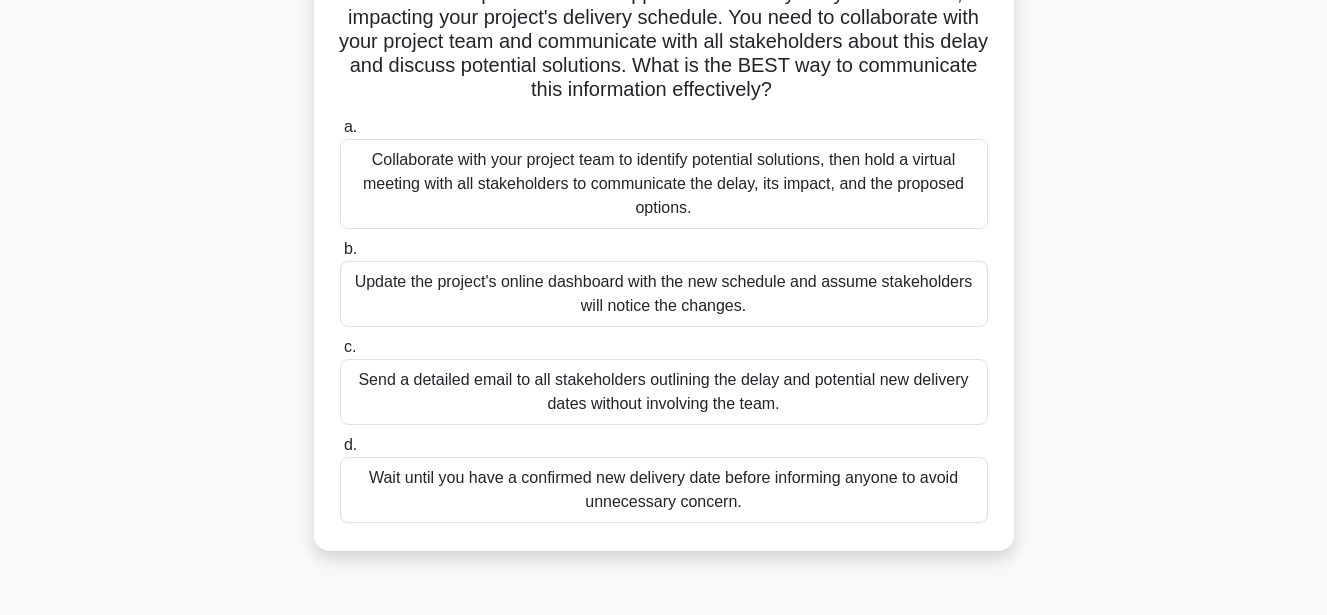 click on "Collaborate with your project team to identify potential solutions, then hold a virtual meeting with all stakeholders to communicate the delay, its impact, and the proposed options." at bounding box center (664, 184) 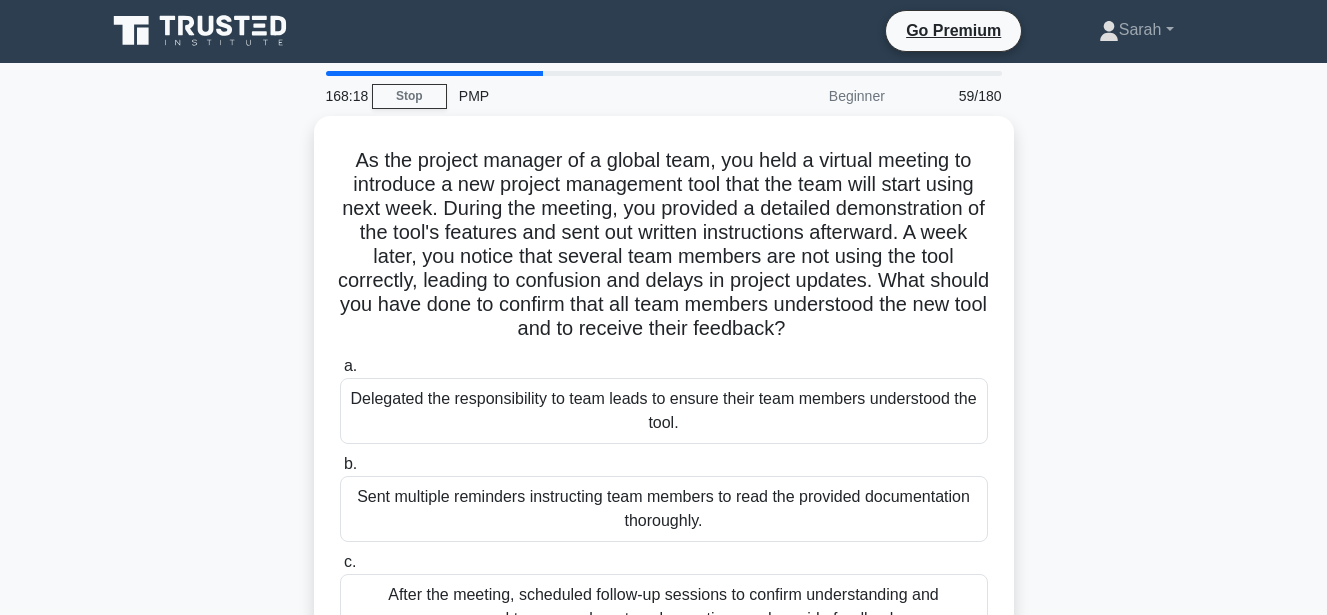 scroll, scrollTop: 0, scrollLeft: 0, axis: both 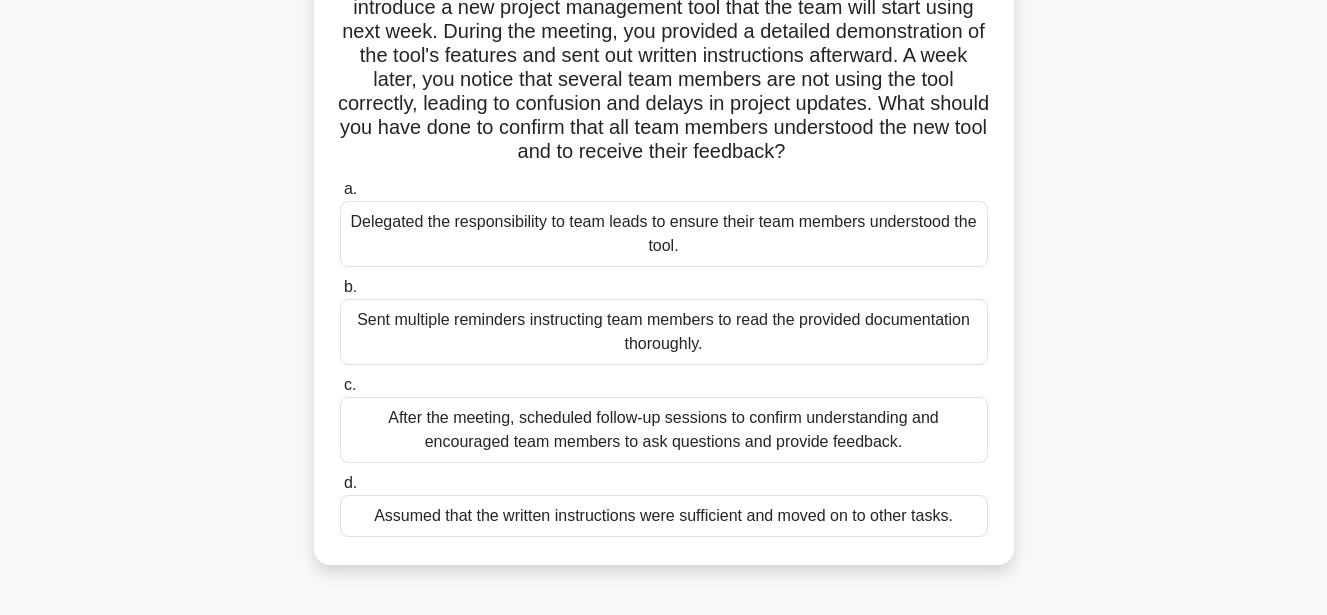 click on "After the meeting, scheduled follow-up sessions to confirm understanding and encouraged team members to ask questions and provide feedback." at bounding box center [664, 430] 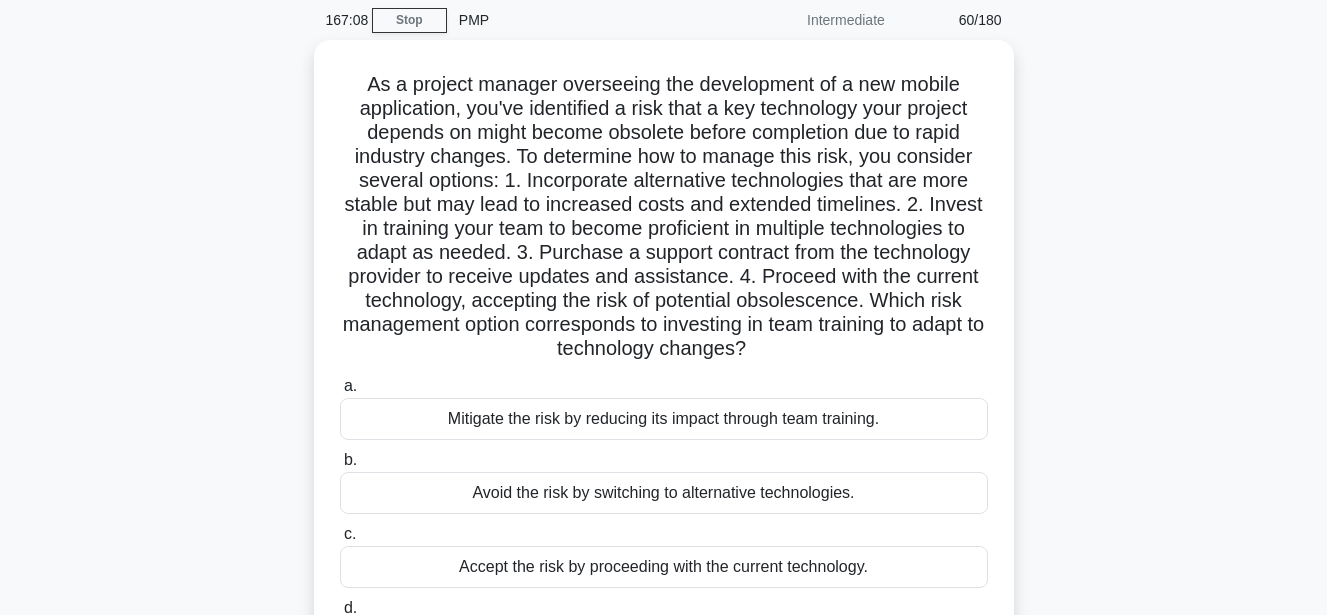 scroll, scrollTop: 0, scrollLeft: 0, axis: both 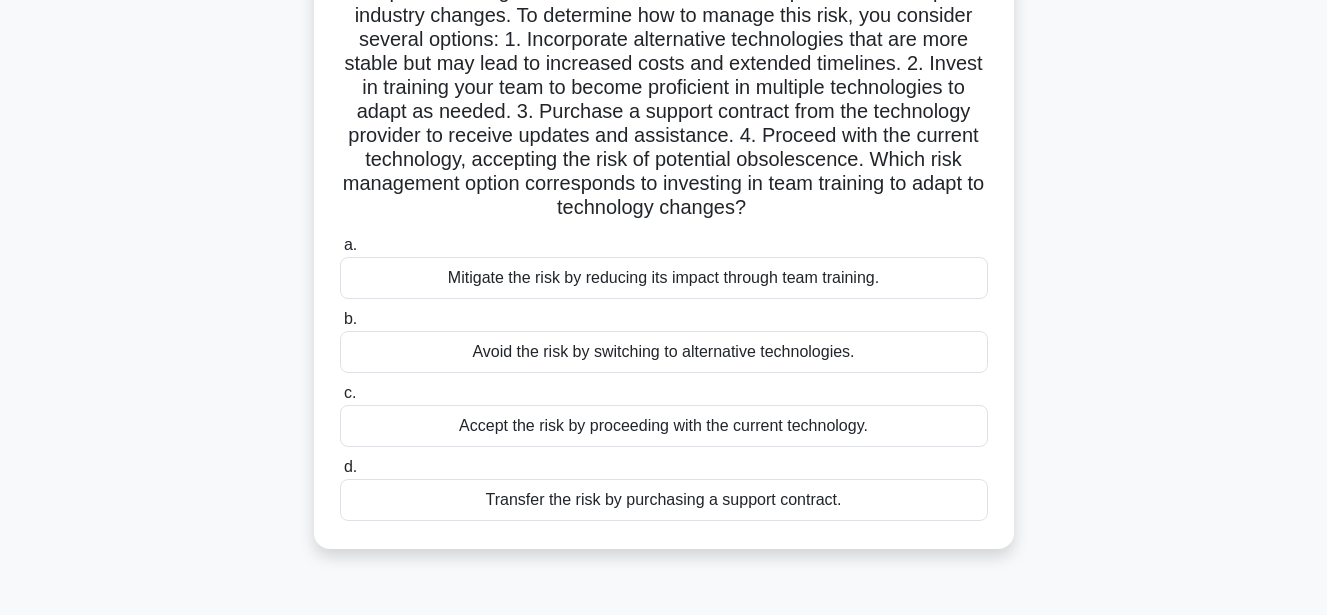 click on "Mitigate the risk by reducing its impact through team training." at bounding box center [664, 278] 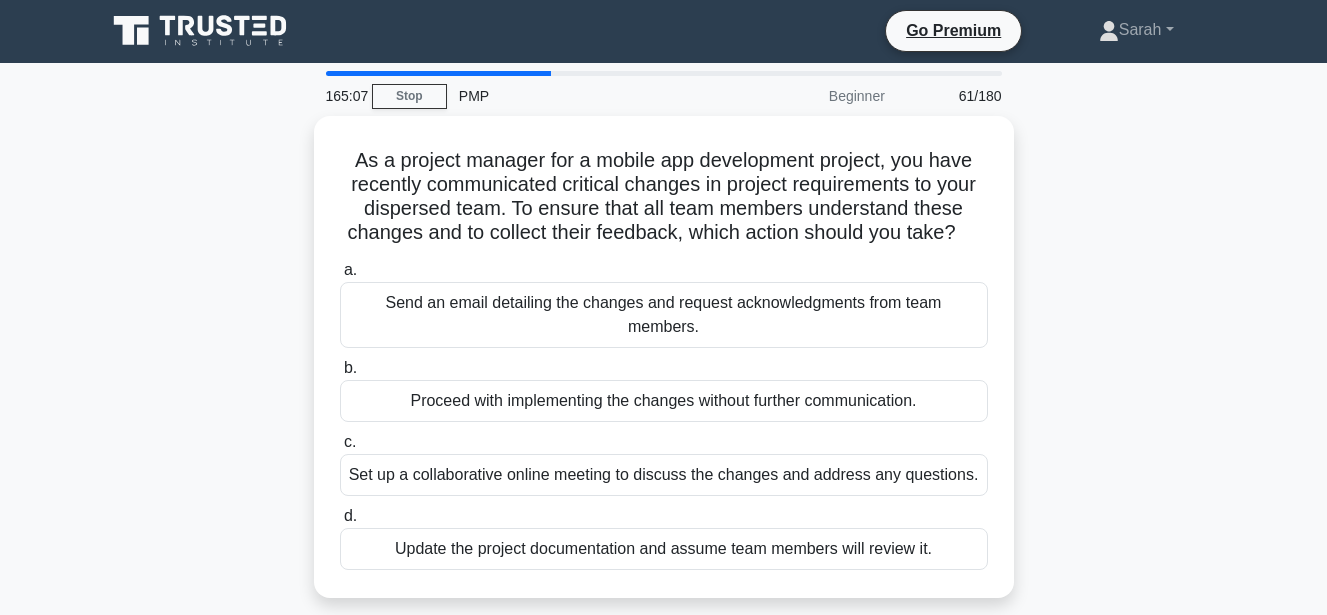 scroll, scrollTop: 0, scrollLeft: 0, axis: both 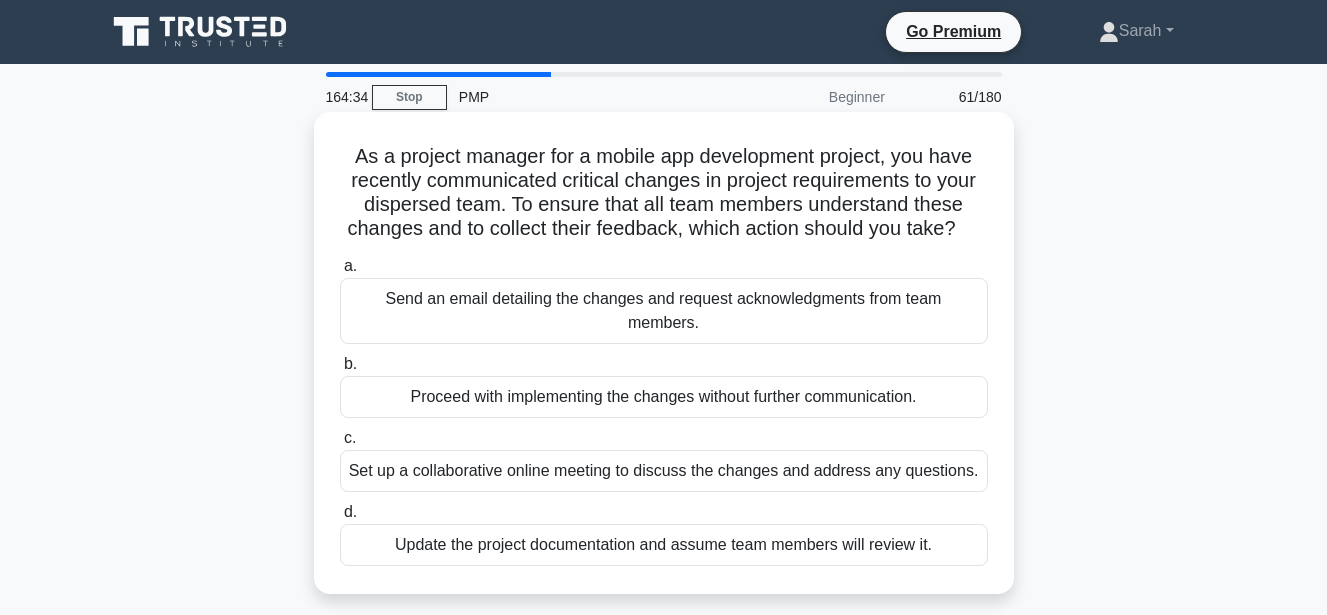 click on "Set up a collaborative online meeting to discuss the changes and address any questions." at bounding box center [664, 471] 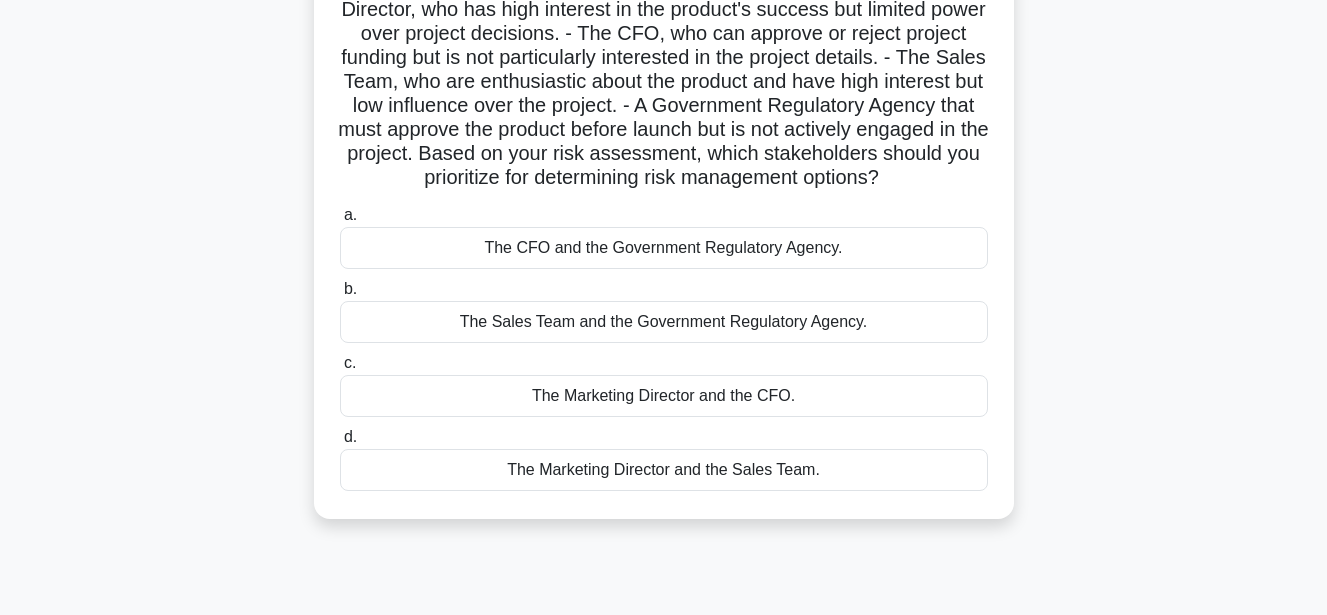 scroll, scrollTop: 240, scrollLeft: 0, axis: vertical 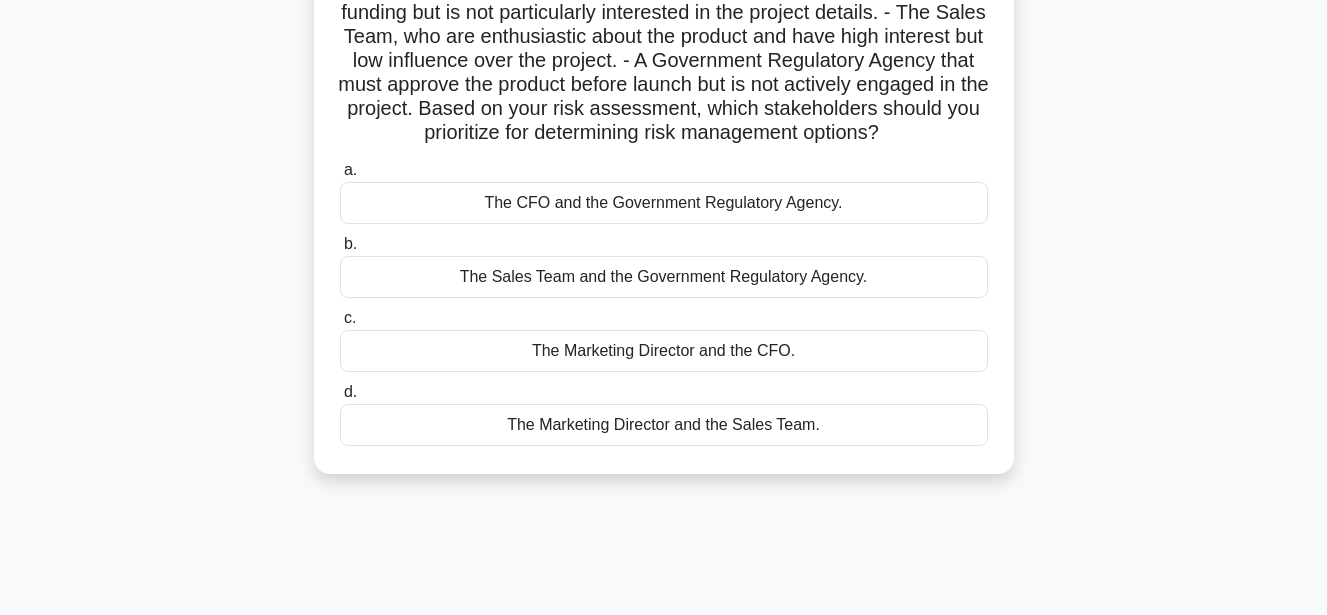 click on "The Sales Team and the Government Regulatory Agency." at bounding box center (664, 277) 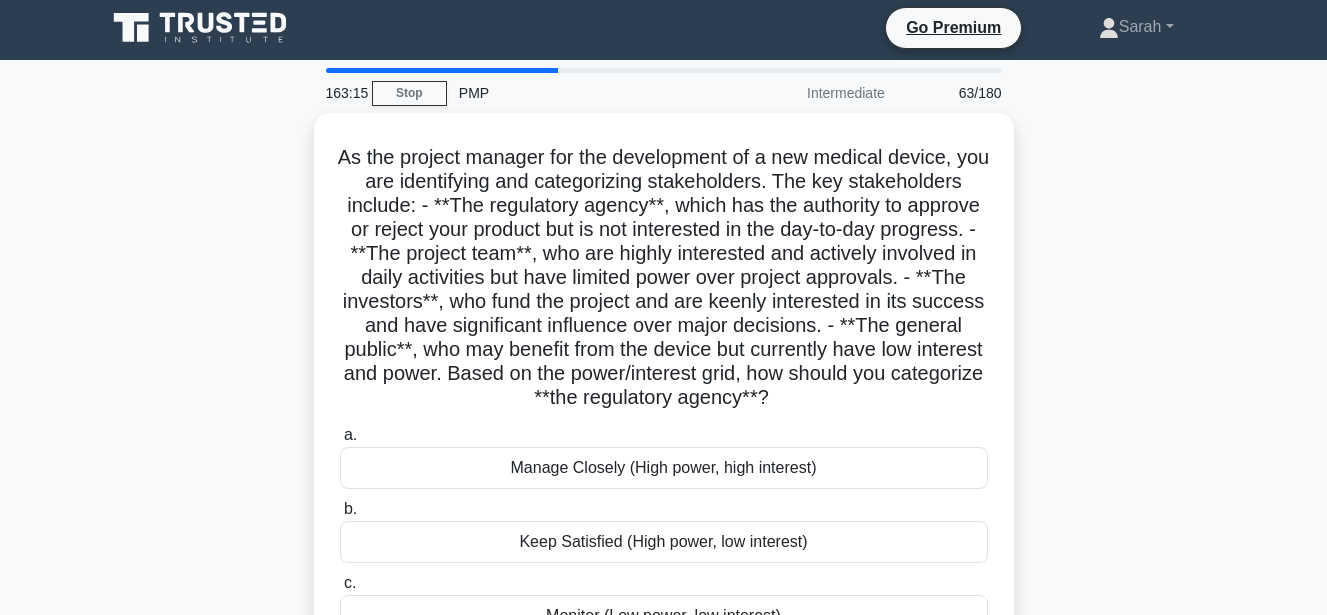 scroll, scrollTop: 0, scrollLeft: 0, axis: both 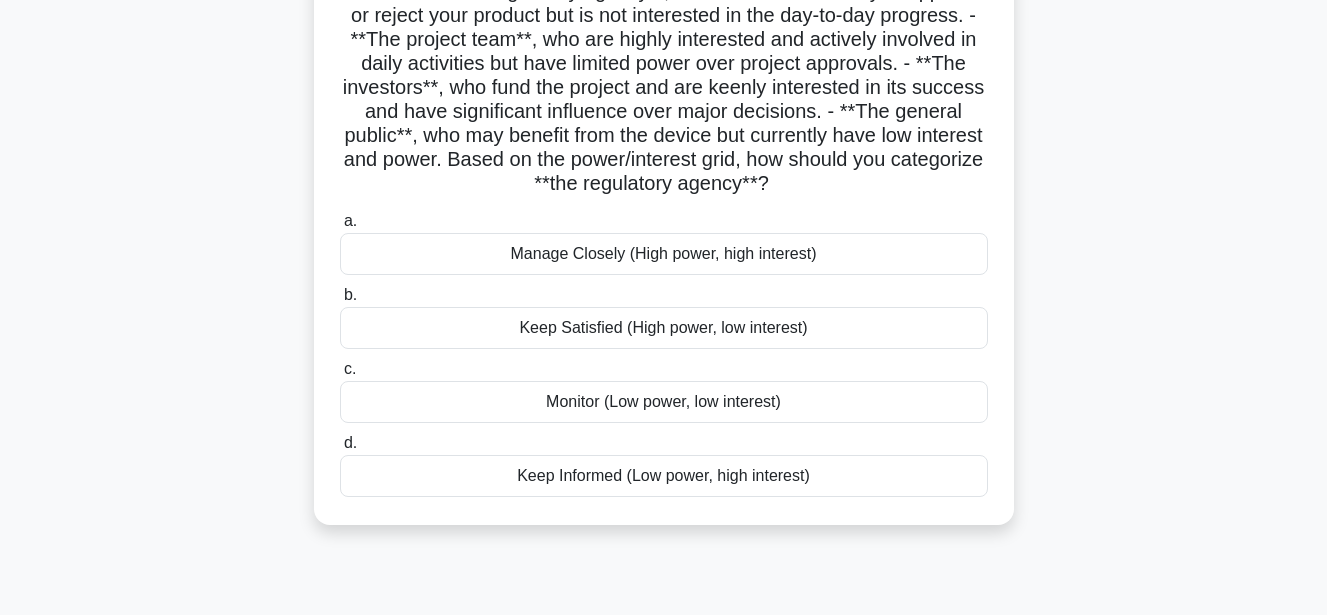 click on "Keep Satisfied (High power, low interest)" at bounding box center [664, 328] 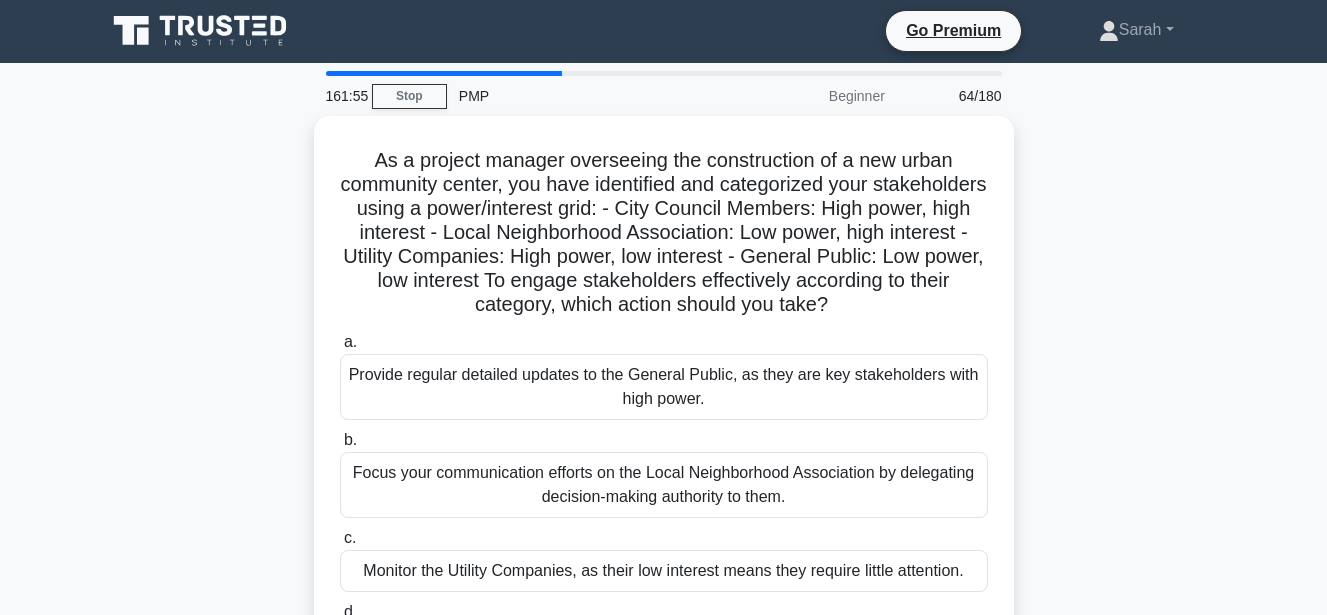 scroll, scrollTop: 0, scrollLeft: 0, axis: both 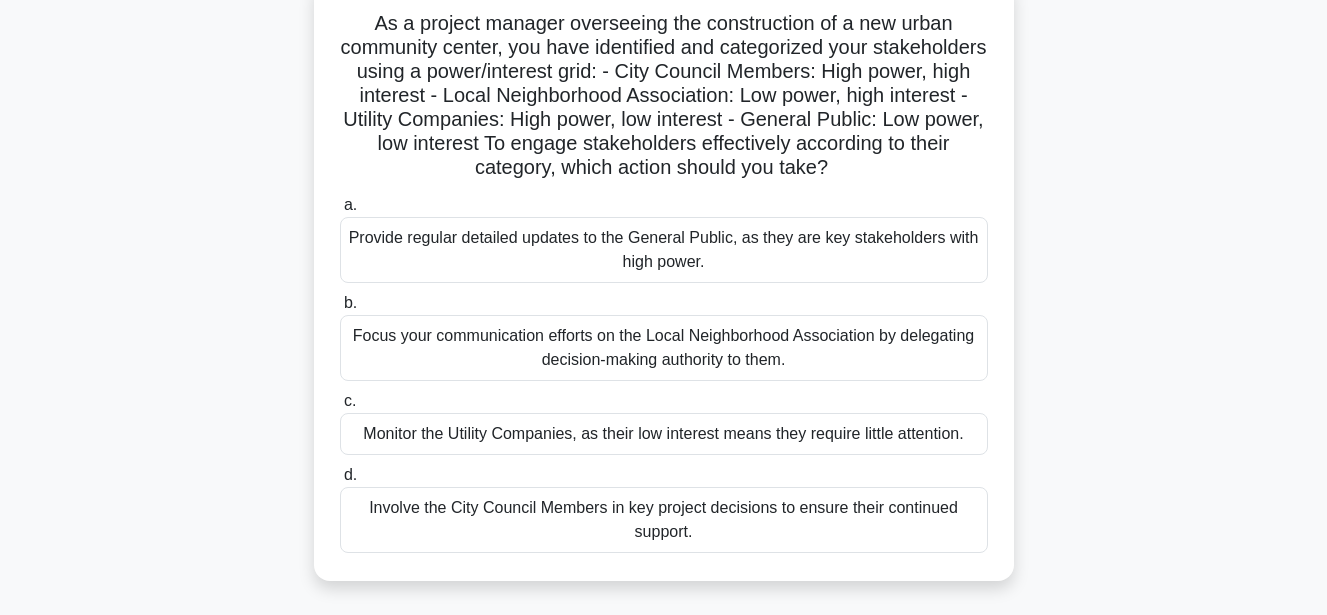 click on "Involve the City Council Members in key project decisions to ensure their continued support." at bounding box center [664, 520] 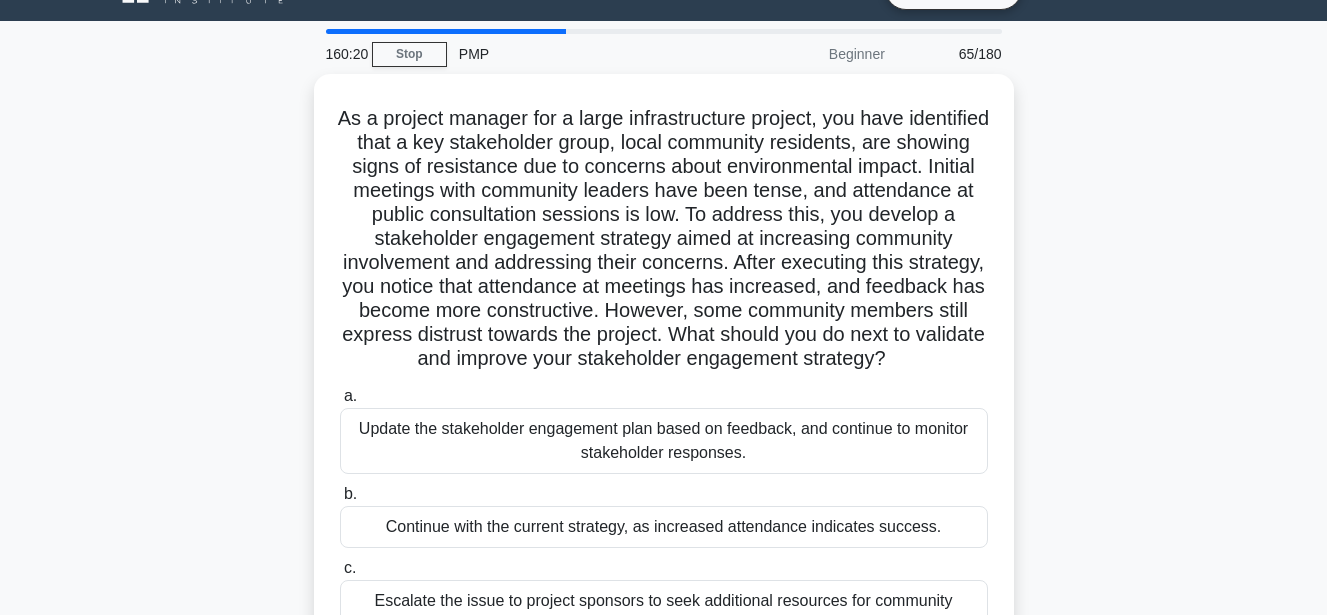 scroll, scrollTop: 0, scrollLeft: 0, axis: both 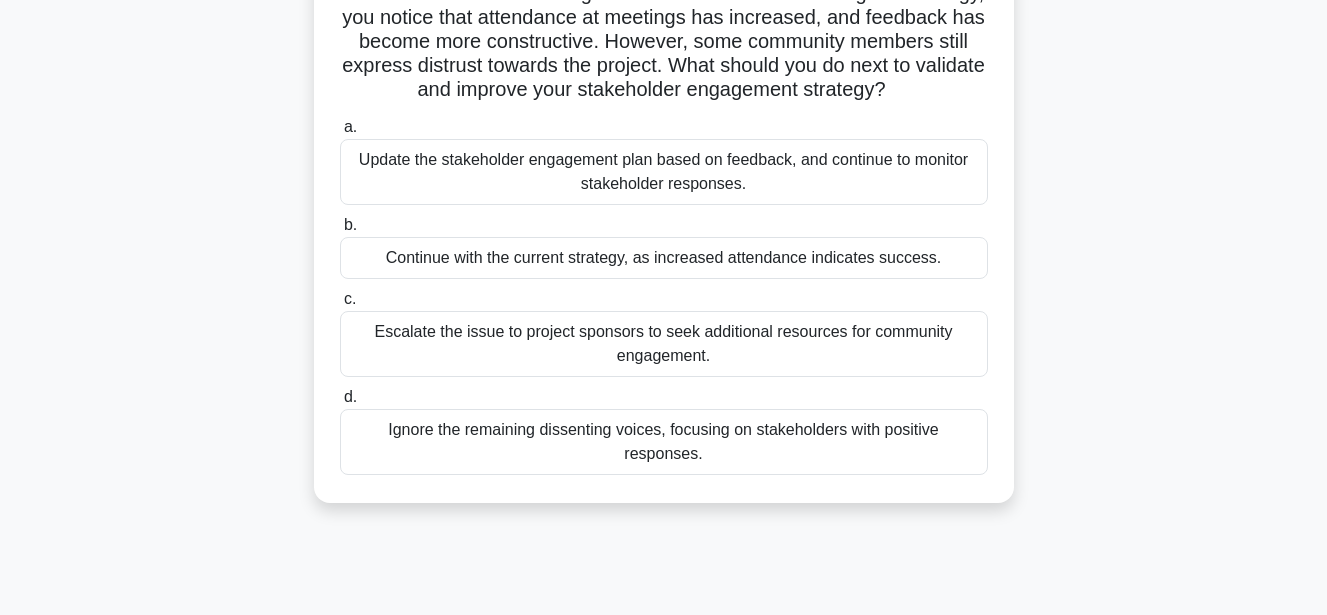 click on "Update the stakeholder engagement plan based on feedback, and continue to monitor stakeholder responses." at bounding box center [664, 172] 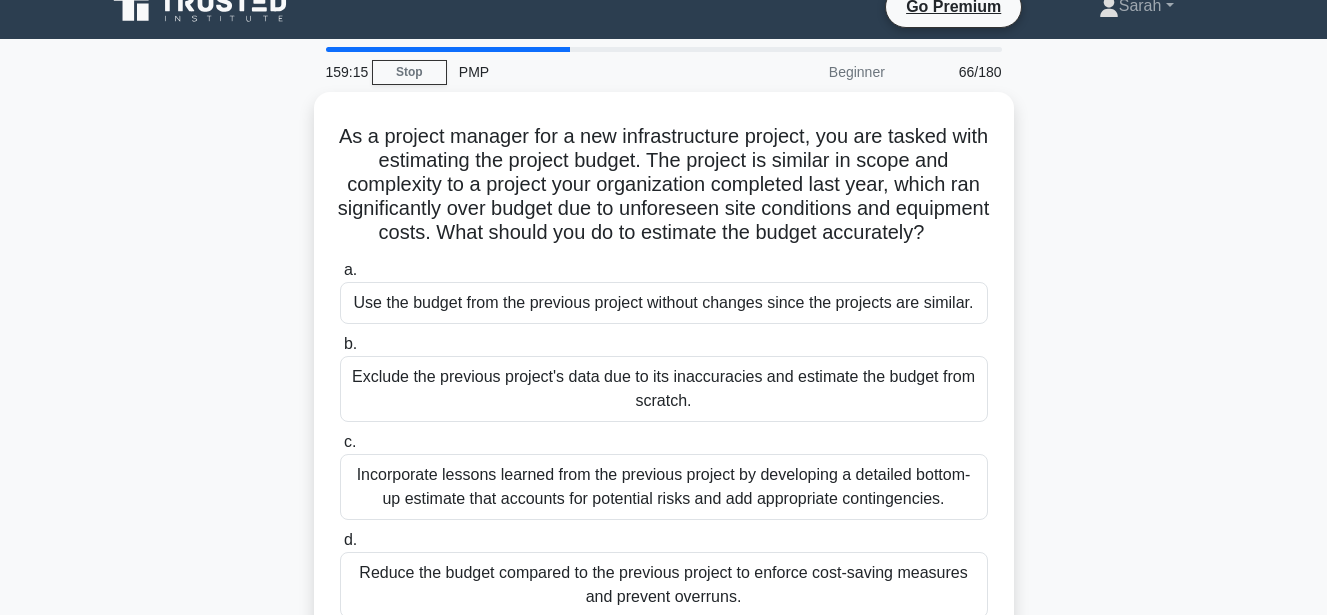 scroll, scrollTop: 0, scrollLeft: 0, axis: both 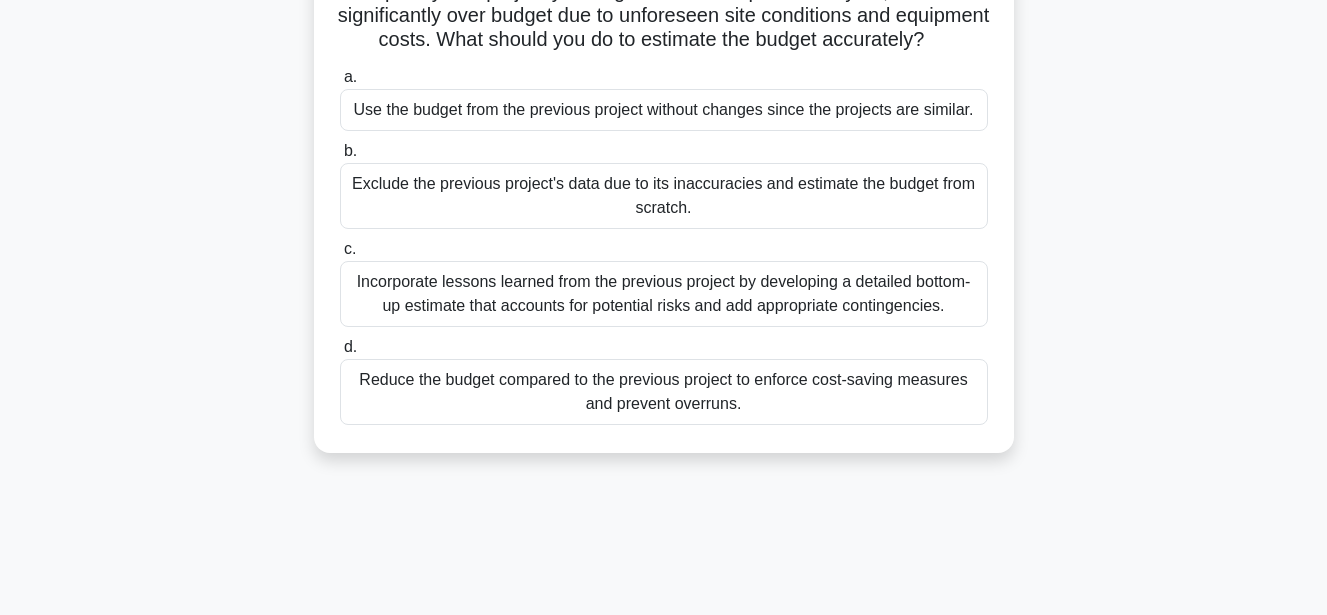 click on "Incorporate lessons learned from the previous project by developing a detailed bottom-up estimate that accounts for potential risks and add appropriate contingencies." at bounding box center (664, 294) 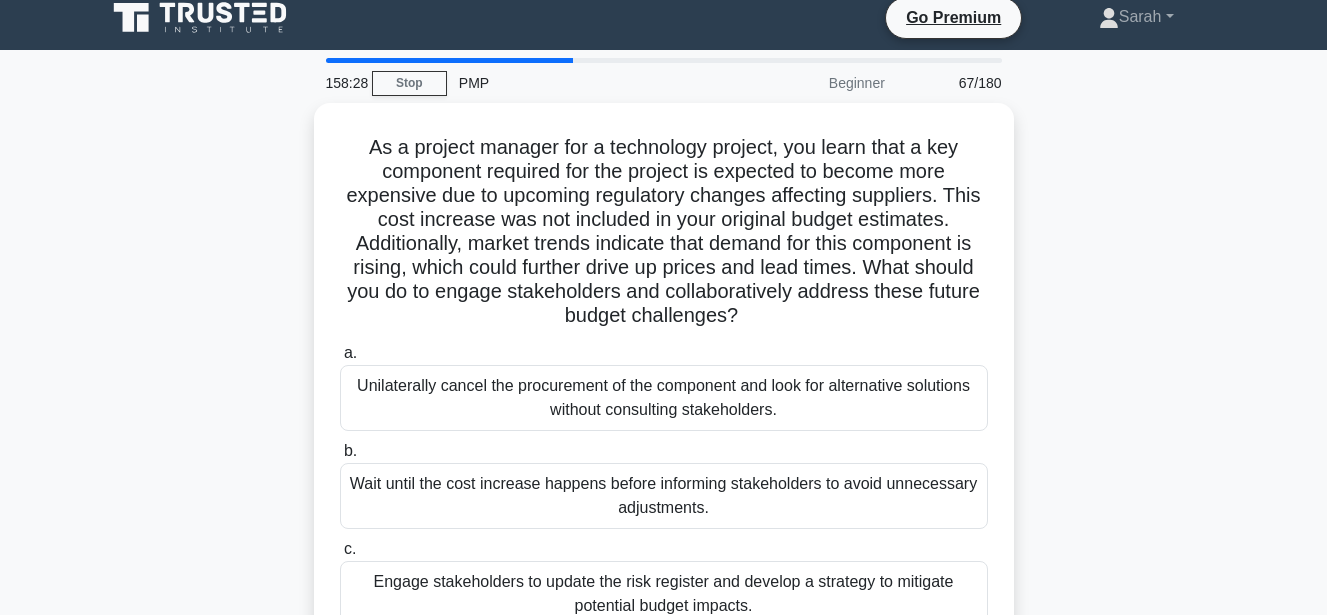 scroll, scrollTop: 0, scrollLeft: 0, axis: both 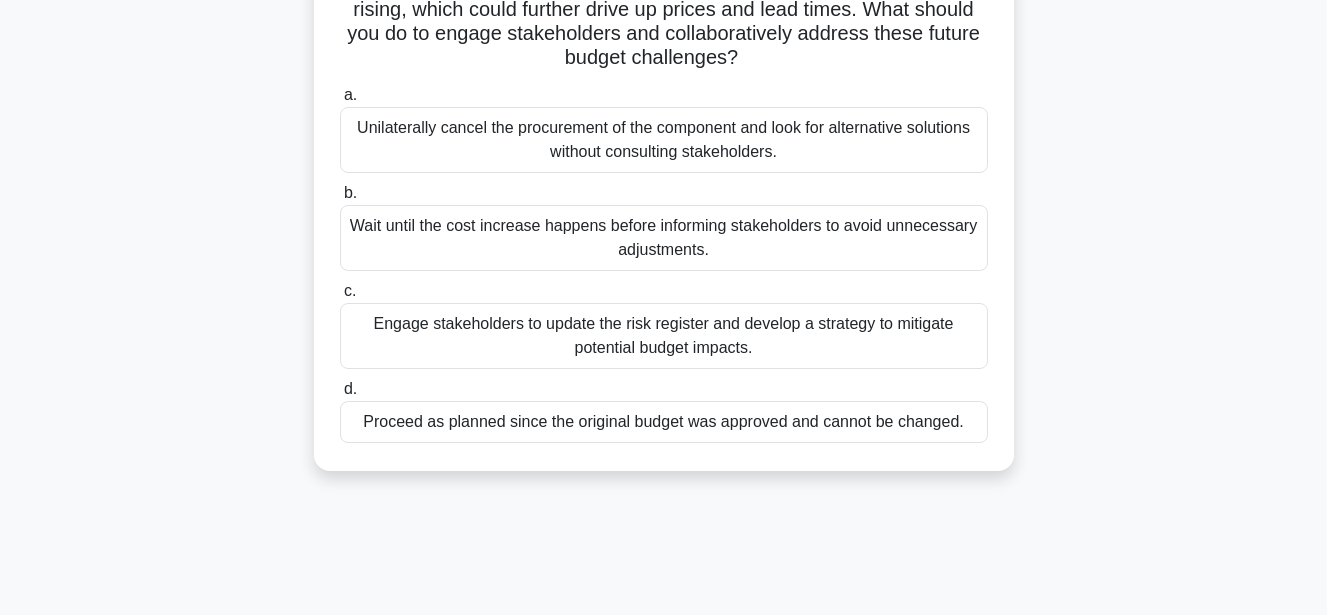 click on "Engage stakeholders to update the risk register and develop a strategy to mitigate potential budget impacts." at bounding box center [664, 336] 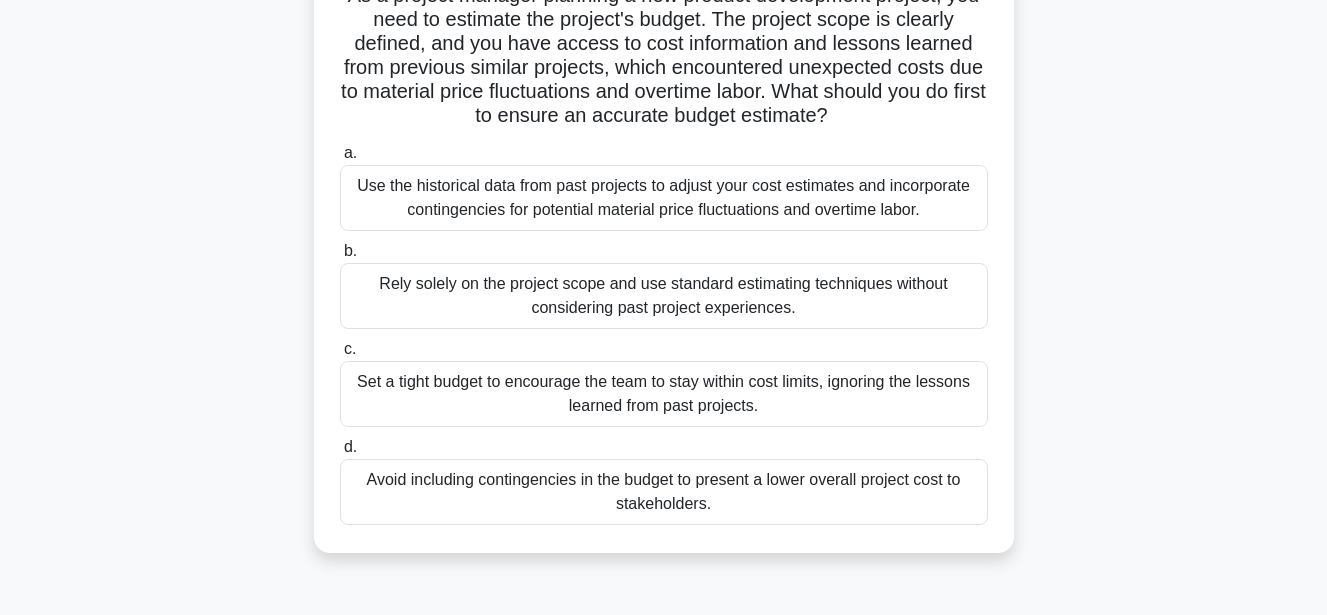 scroll, scrollTop: 0, scrollLeft: 0, axis: both 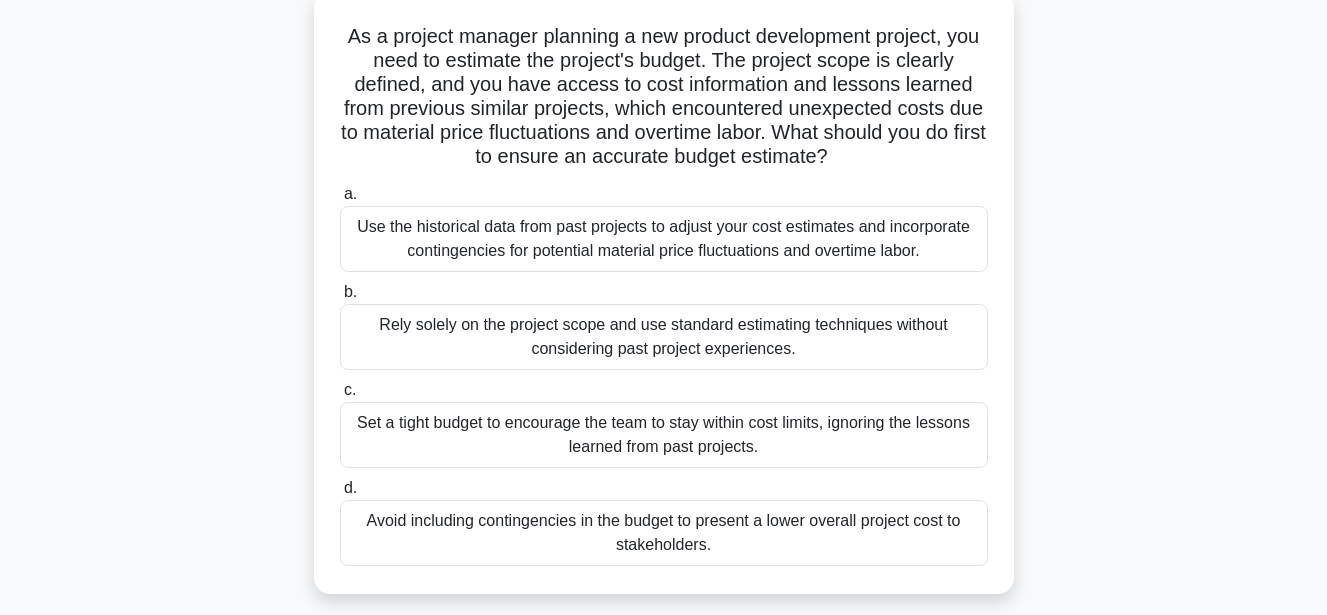 click on "Use the historical data from past projects to adjust your cost estimates and incorporate contingencies for potential material price fluctuations and overtime labor." at bounding box center (664, 239) 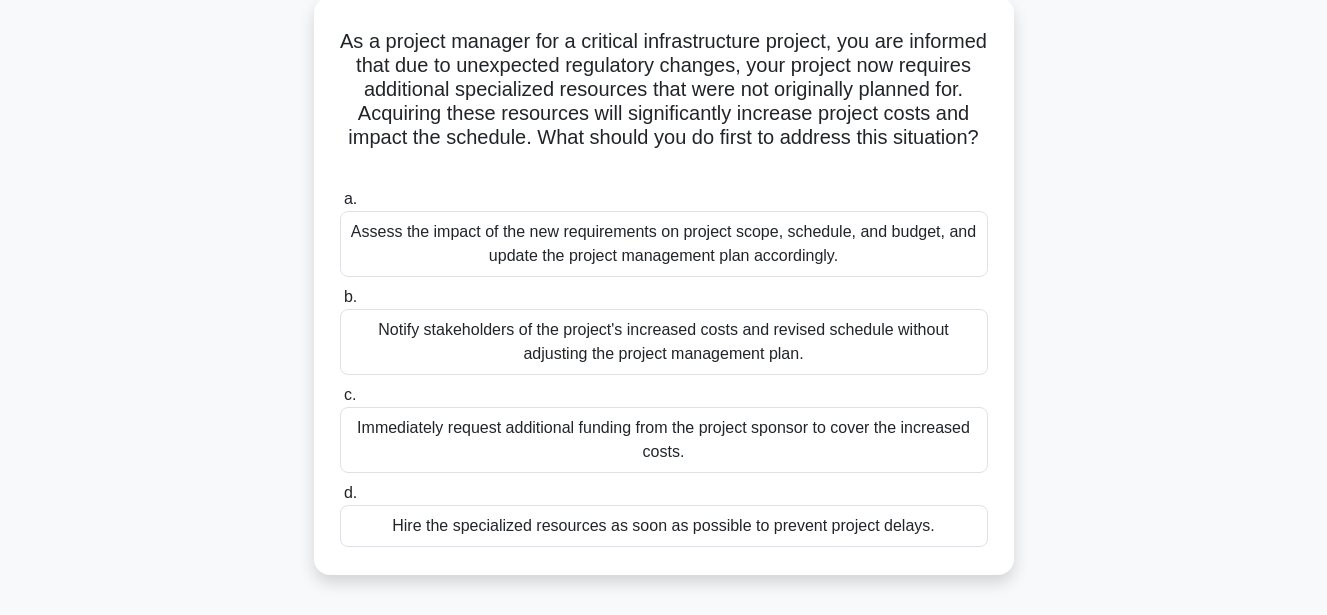scroll, scrollTop: 0, scrollLeft: 0, axis: both 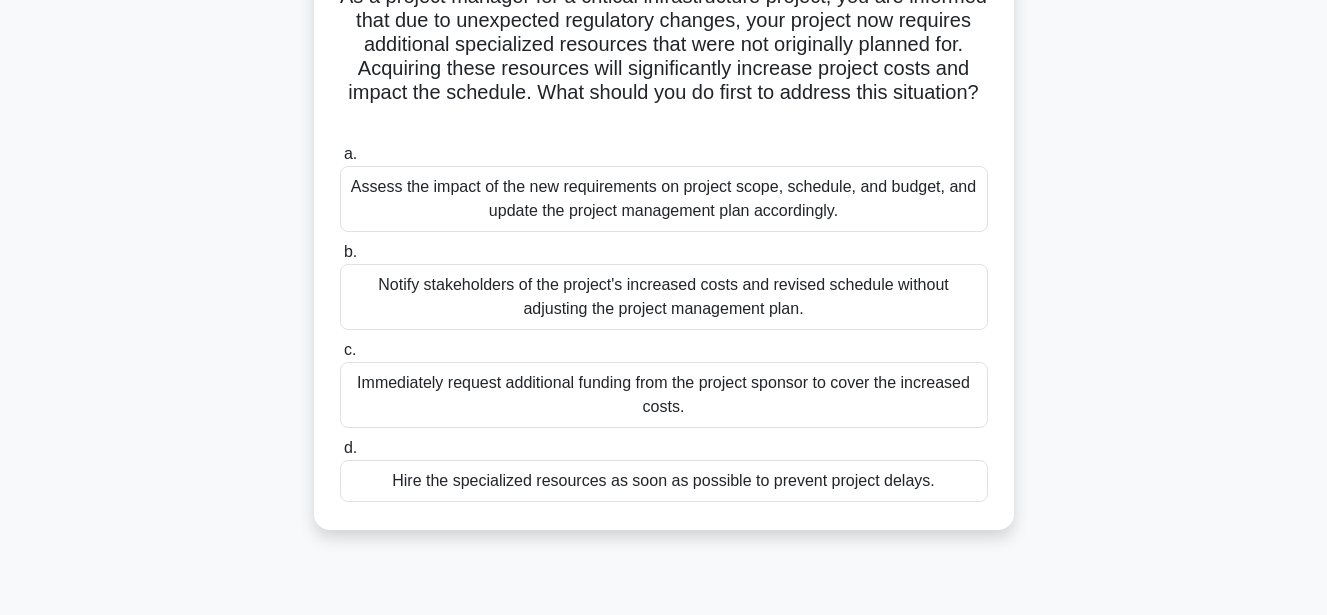 click on "Assess the impact of the new requirements on project scope, schedule, and budget, and update the project management plan accordingly." at bounding box center (664, 199) 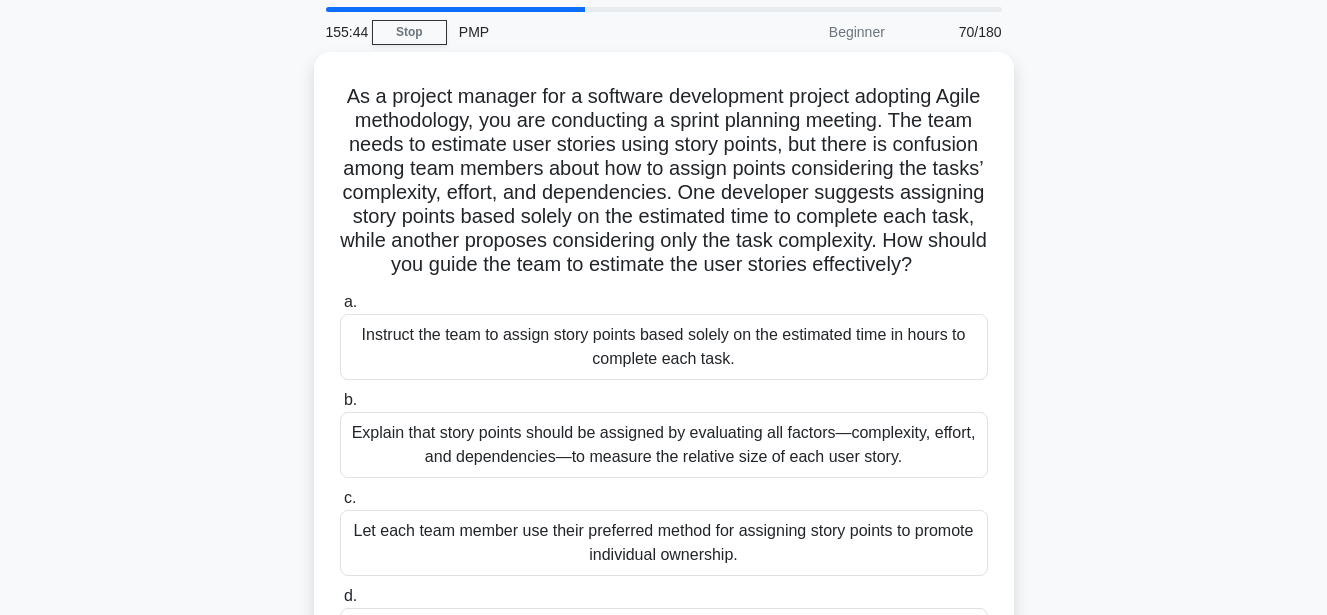 scroll, scrollTop: 0, scrollLeft: 0, axis: both 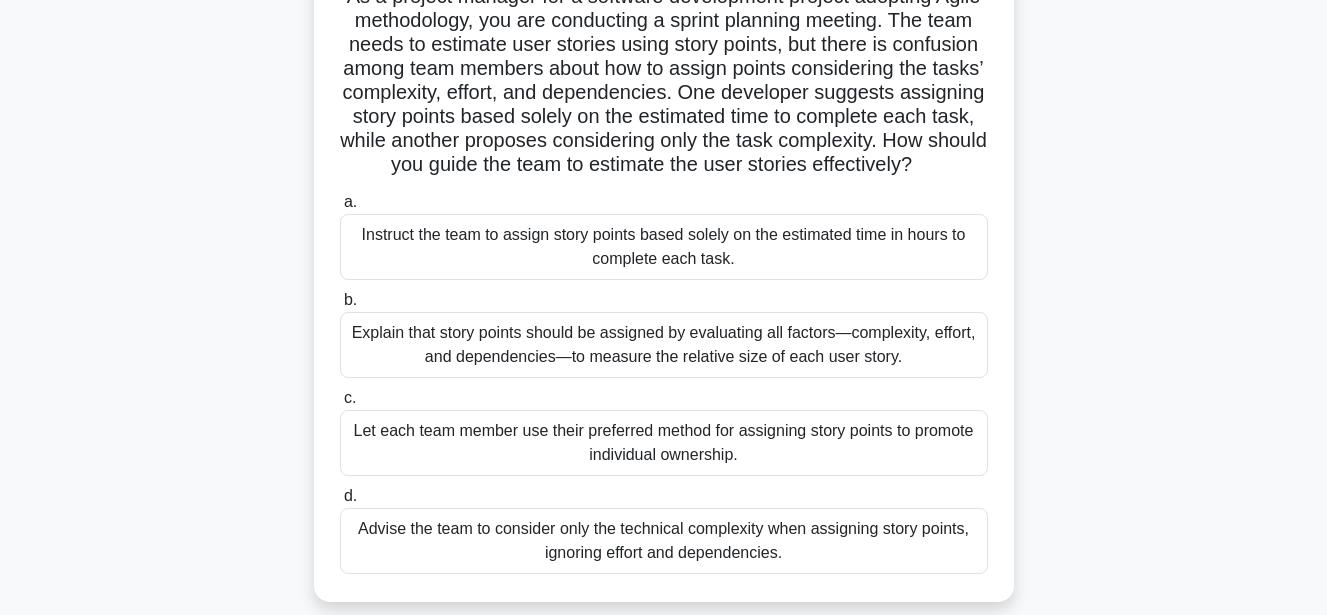 click on "Explain that story points should be assigned by evaluating all factors—complexity, effort, and dependencies—to measure the relative size of each user story." at bounding box center [664, 345] 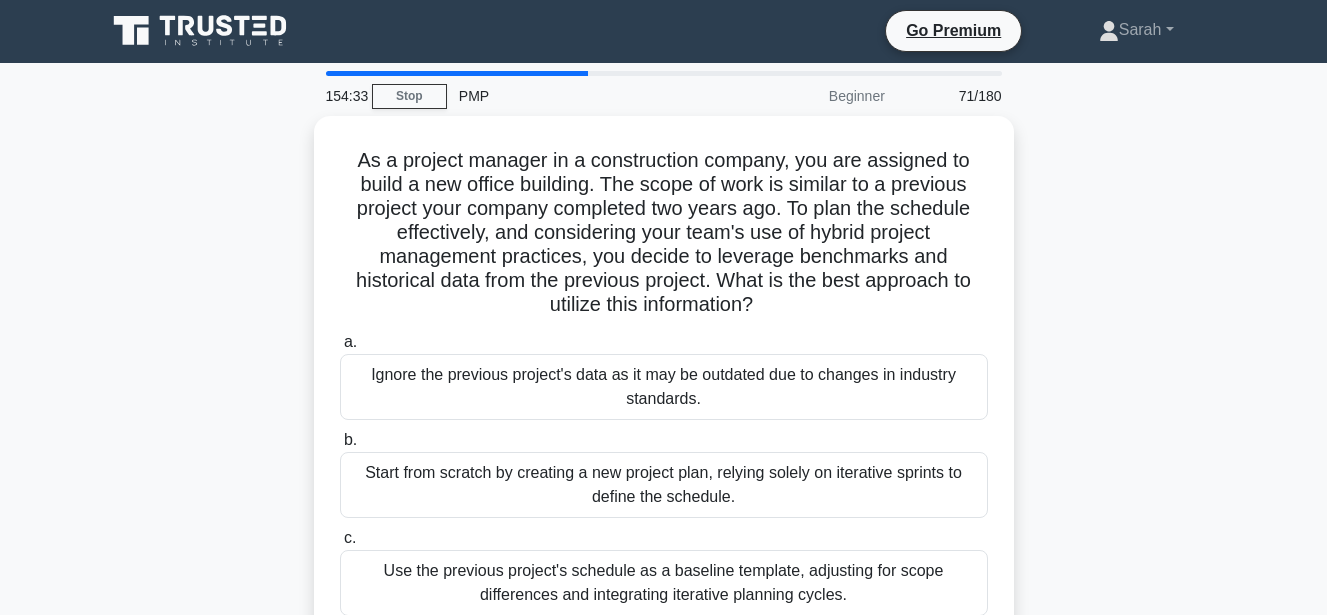 scroll, scrollTop: 0, scrollLeft: 0, axis: both 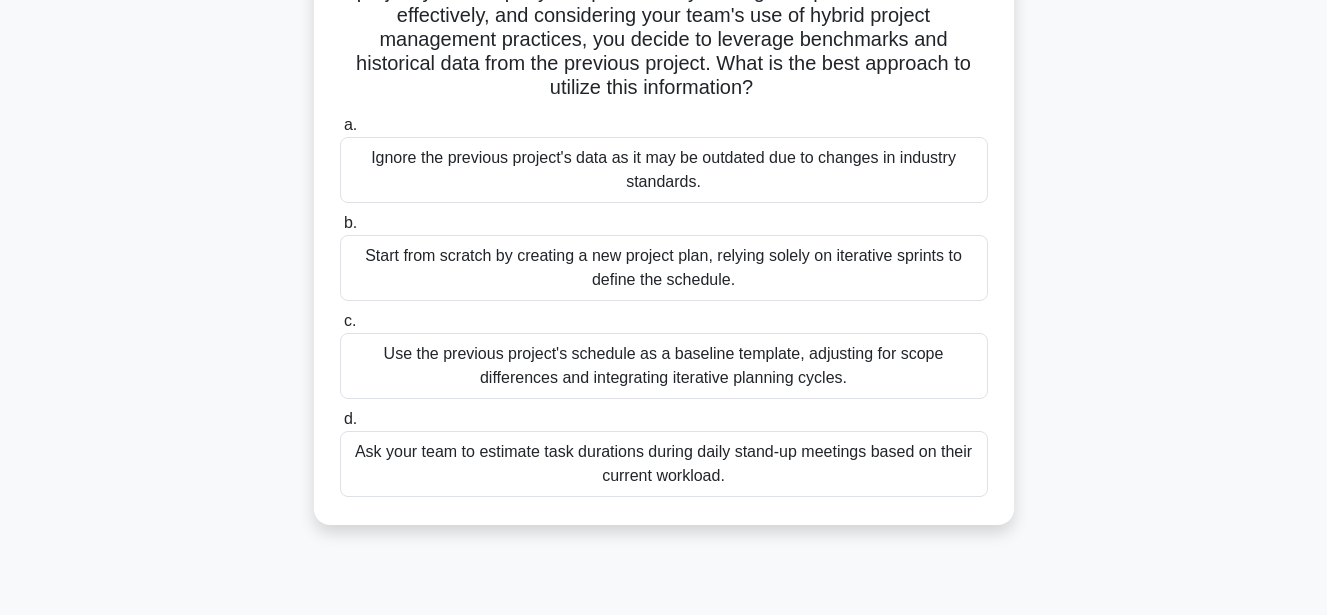 click on "Use the previous project's schedule as a baseline template, adjusting for scope differences and integrating iterative planning cycles." at bounding box center [664, 366] 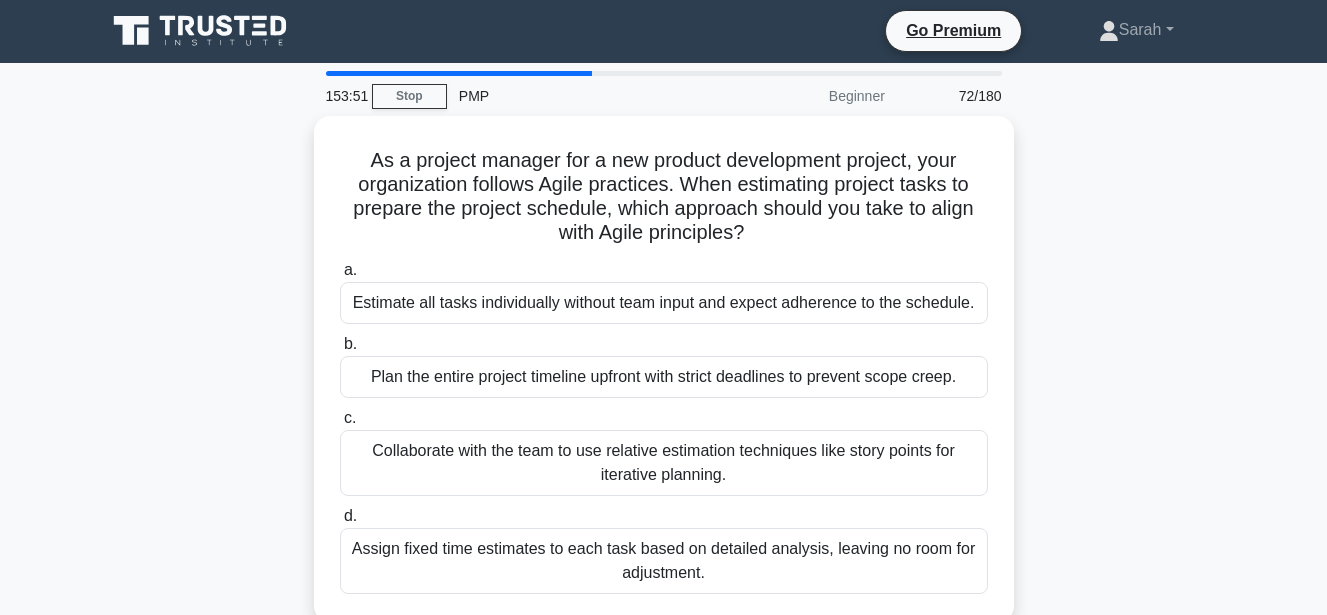 scroll, scrollTop: 0, scrollLeft: 0, axis: both 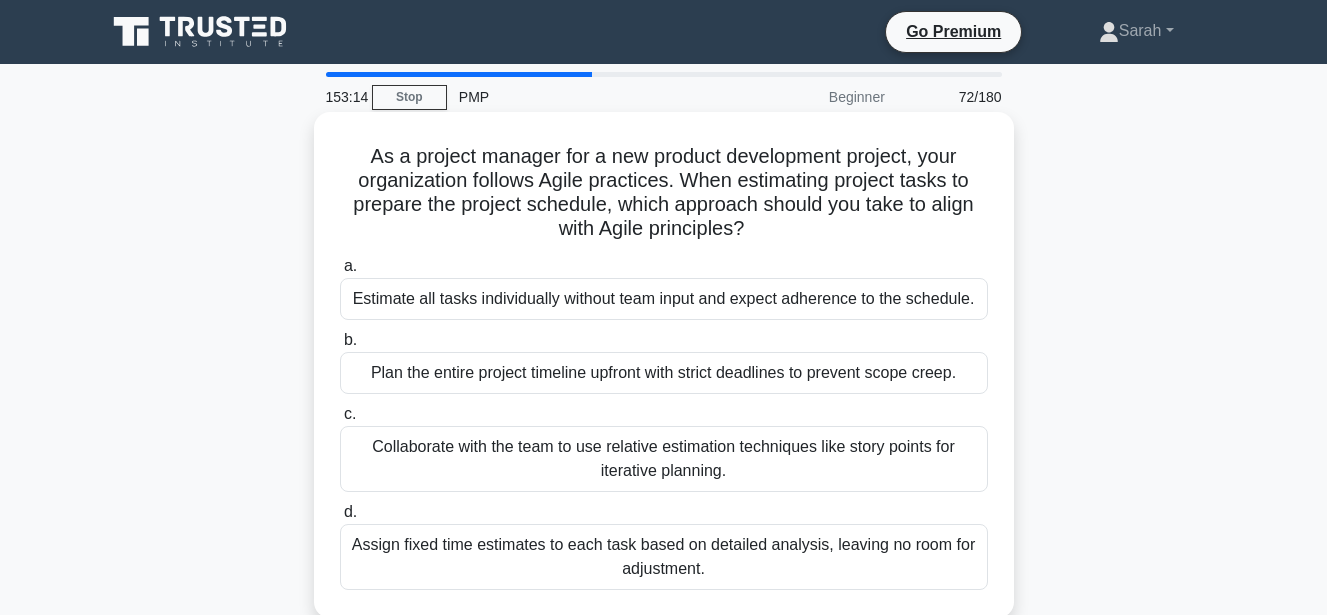click on "Collaborate with the team to use relative estimation techniques like story points for iterative planning." at bounding box center [664, 459] 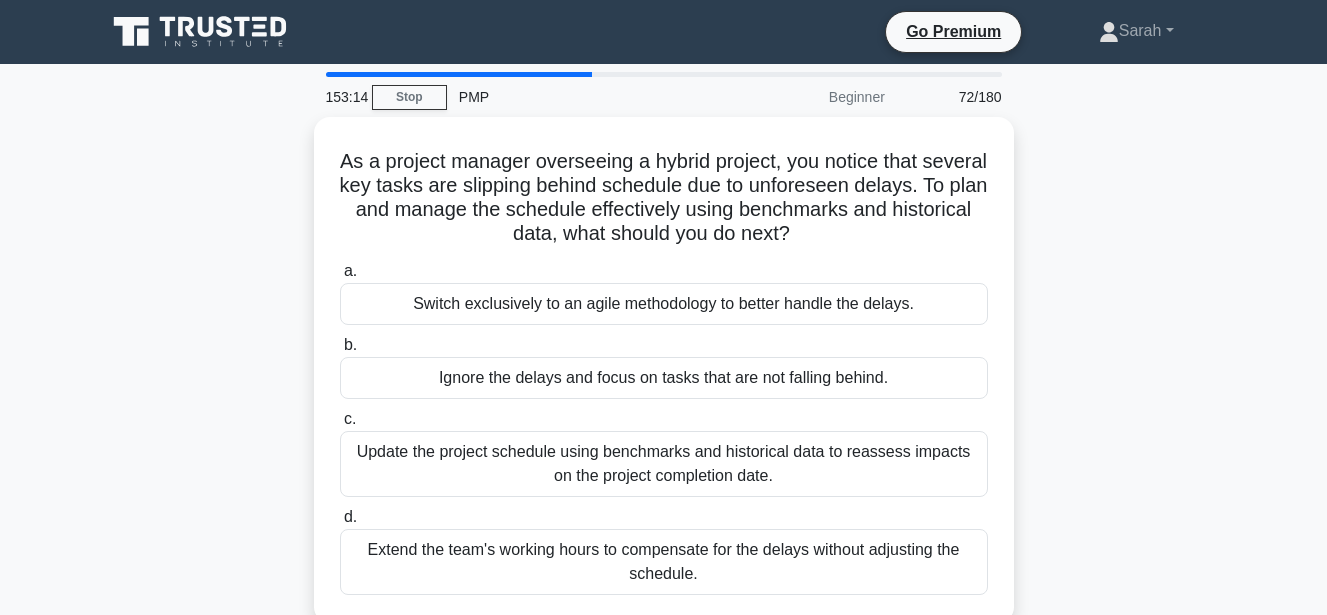 click on "Update the project schedule using benchmarks and historical data to reassess impacts on the project completion date." at bounding box center [664, 464] 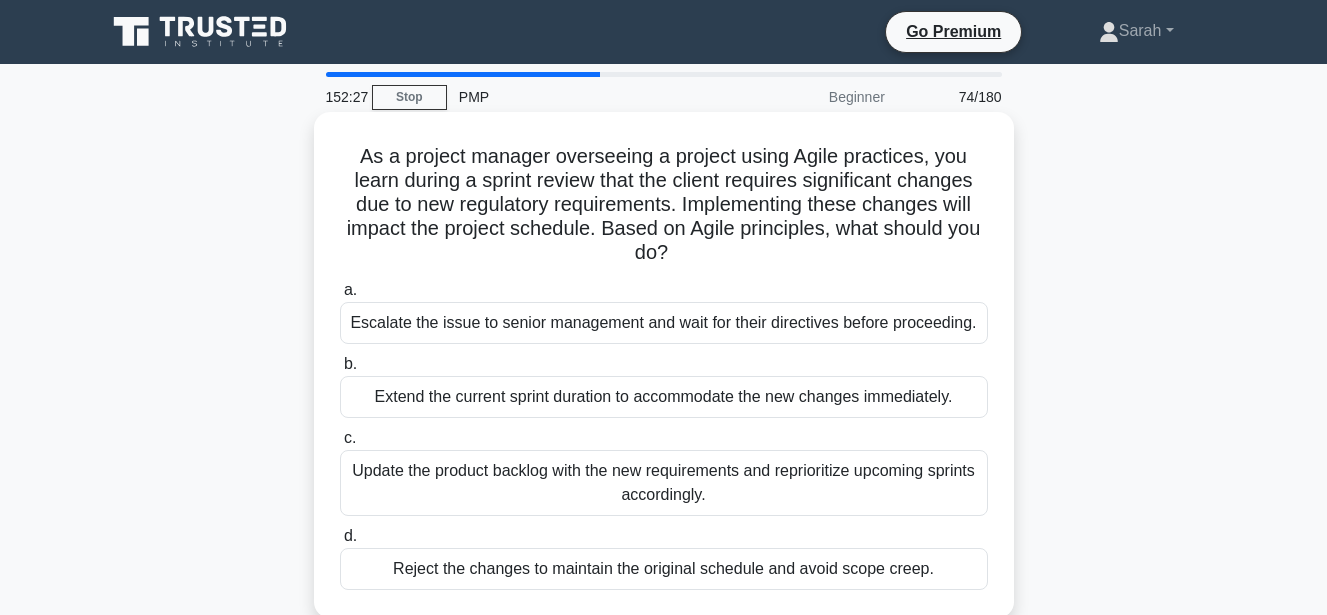 click on "Update the product backlog with the new requirements and reprioritize upcoming sprints accordingly." at bounding box center (664, 483) 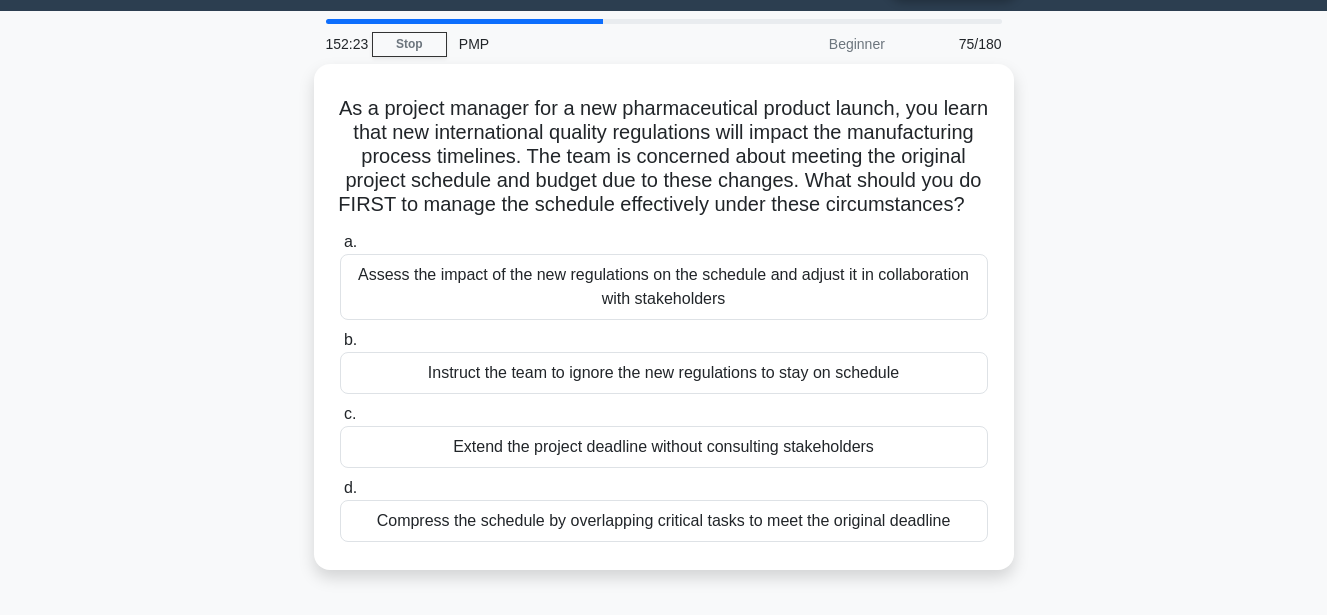 scroll, scrollTop: 93, scrollLeft: 0, axis: vertical 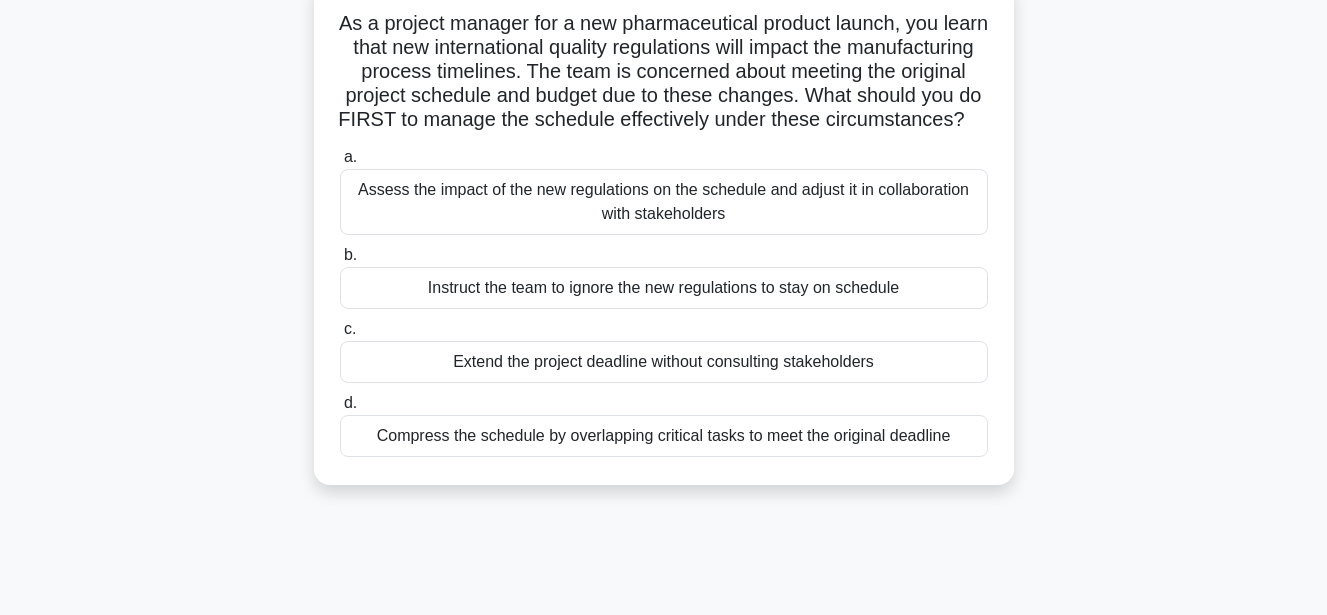click on "Assess the impact of the new regulations on the schedule and adjust it in collaboration with stakeholders" at bounding box center (664, 202) 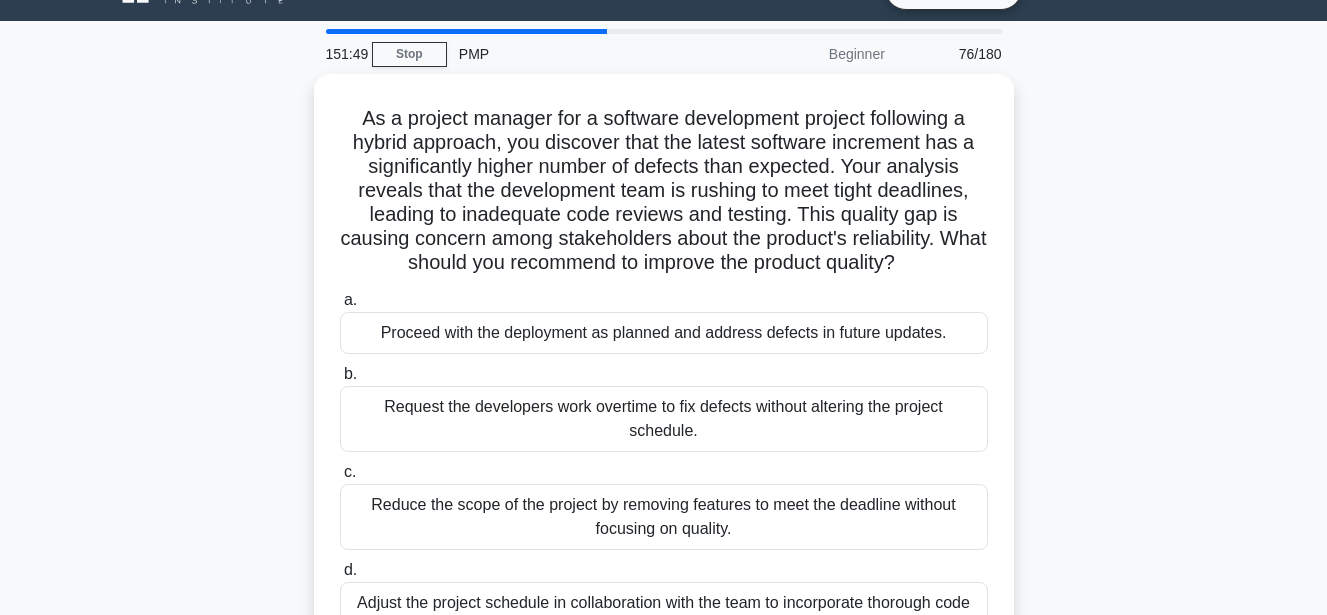 scroll, scrollTop: 0, scrollLeft: 0, axis: both 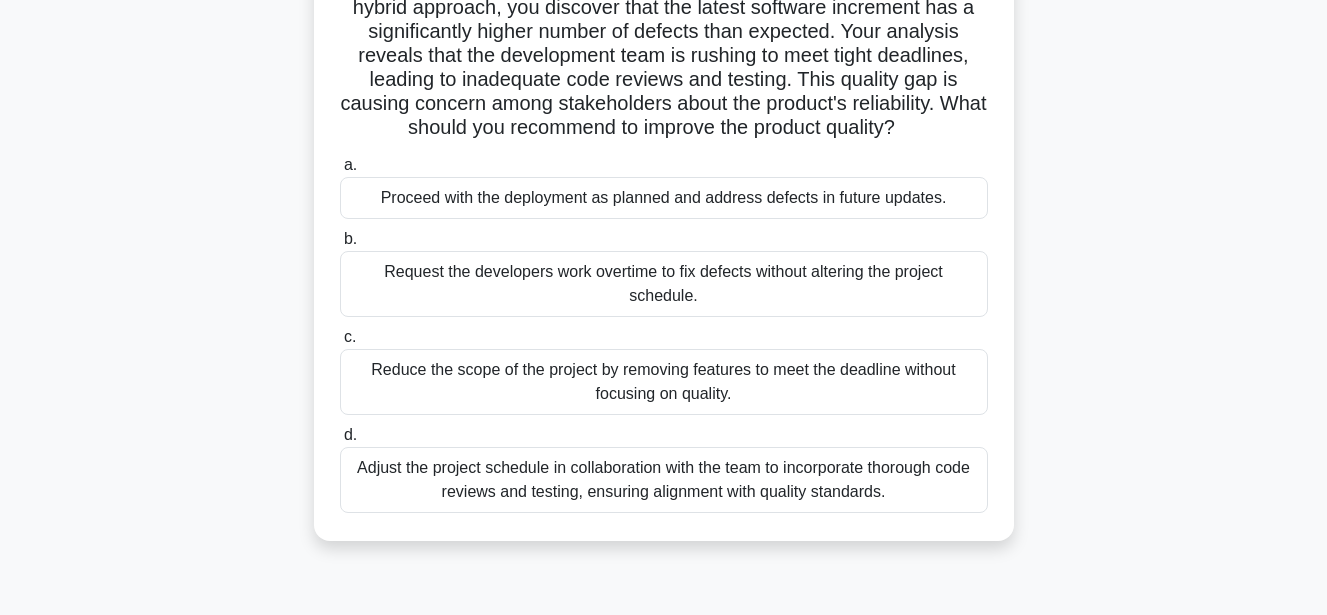 click on "Adjust the project schedule in collaboration with the team to incorporate thorough code reviews and testing, ensuring alignment with quality standards." at bounding box center [664, 480] 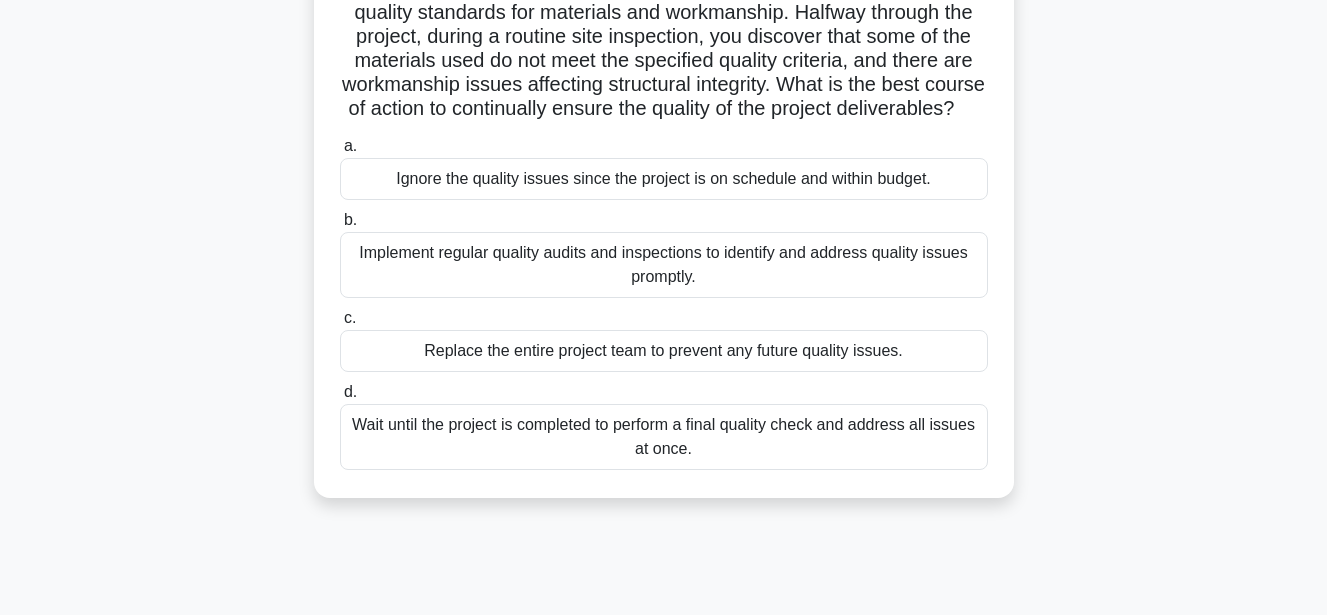 scroll, scrollTop: 0, scrollLeft: 0, axis: both 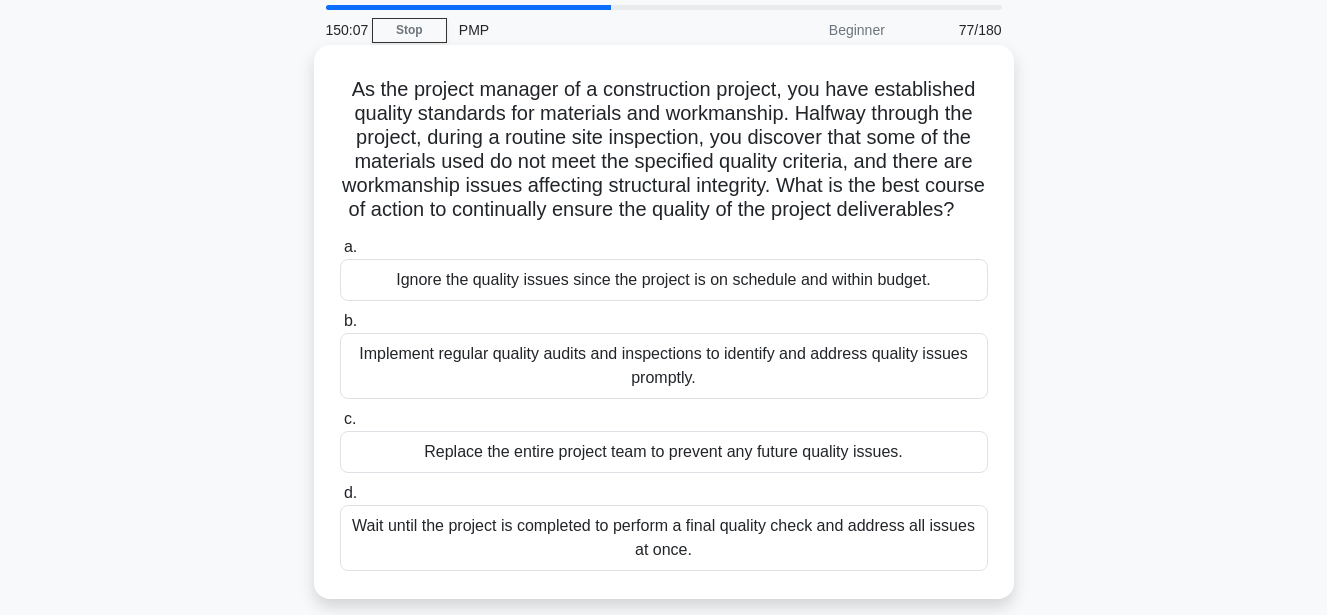 click on "Implement regular quality audits and inspections to identify and address quality issues promptly." at bounding box center [664, 366] 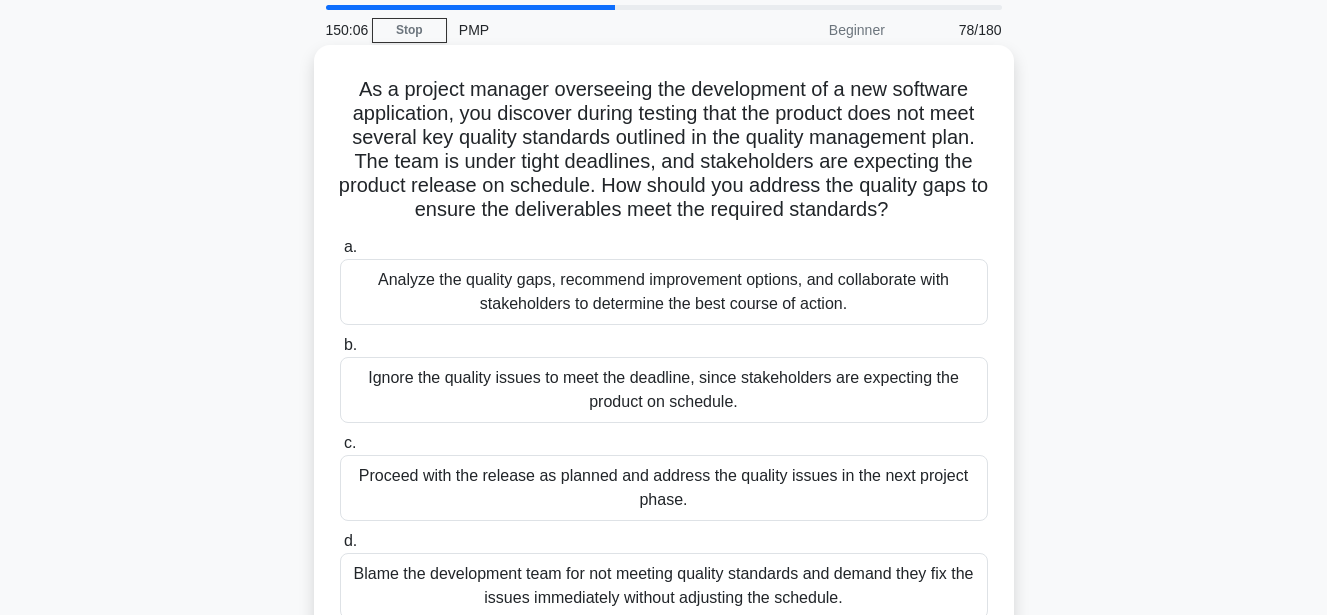 scroll, scrollTop: 0, scrollLeft: 0, axis: both 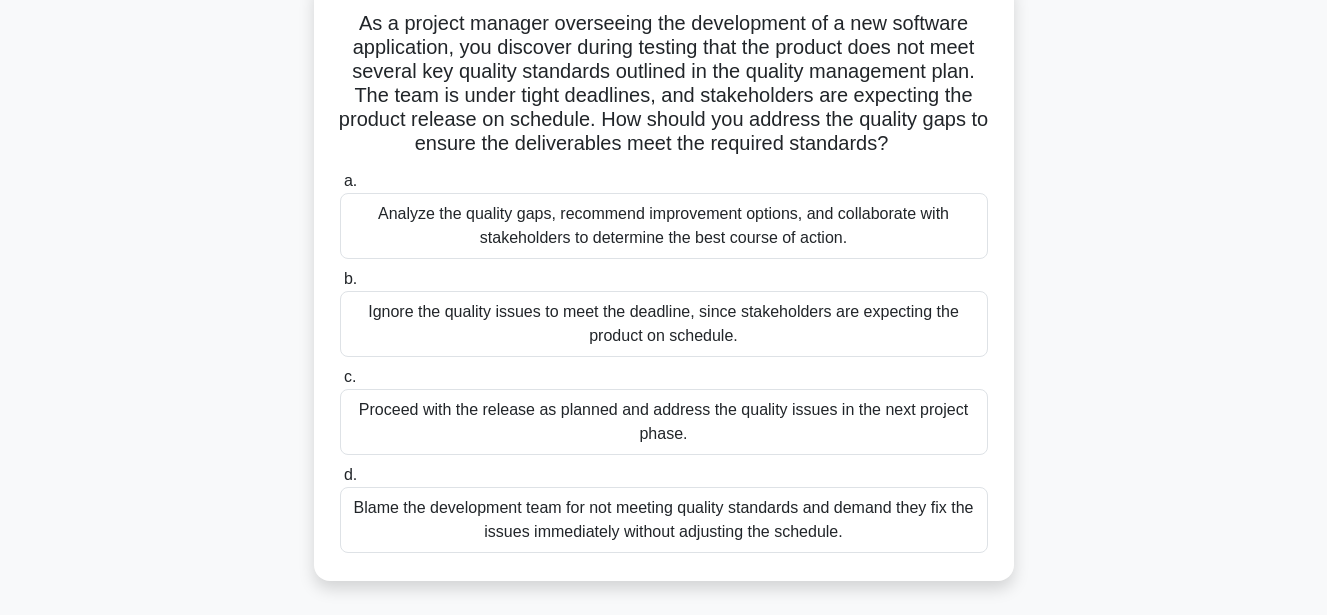 click on "Analyze the quality gaps, recommend improvement options, and collaborate with stakeholders to determine the best course of action." at bounding box center [664, 226] 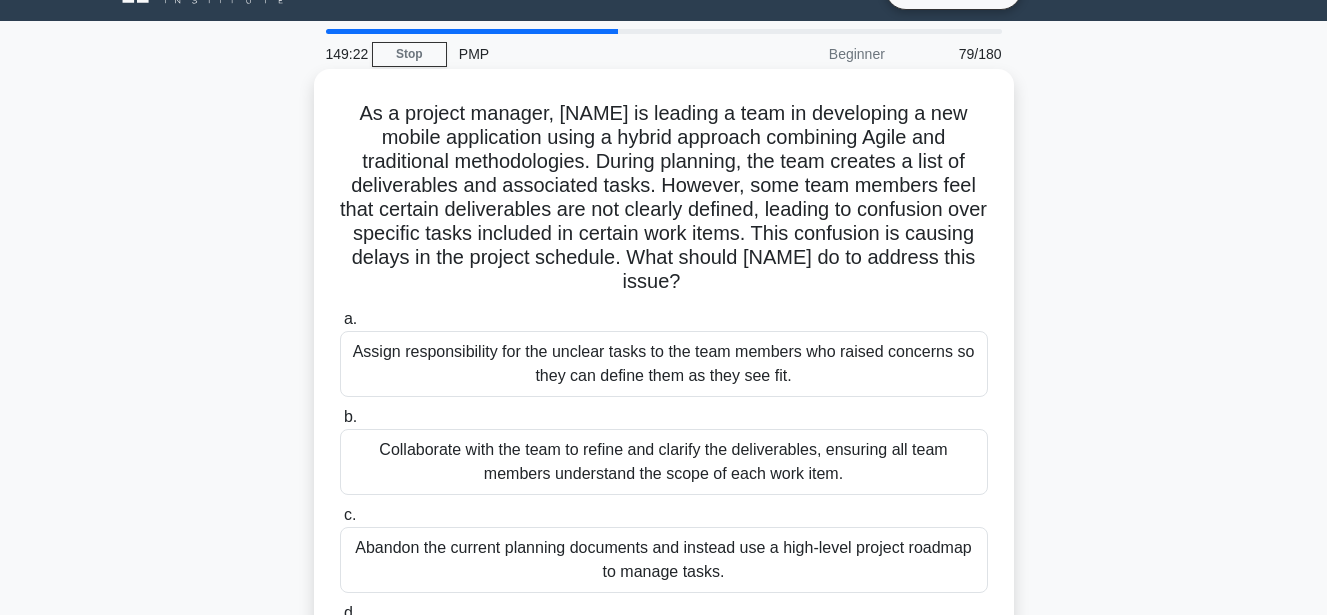 scroll, scrollTop: 0, scrollLeft: 0, axis: both 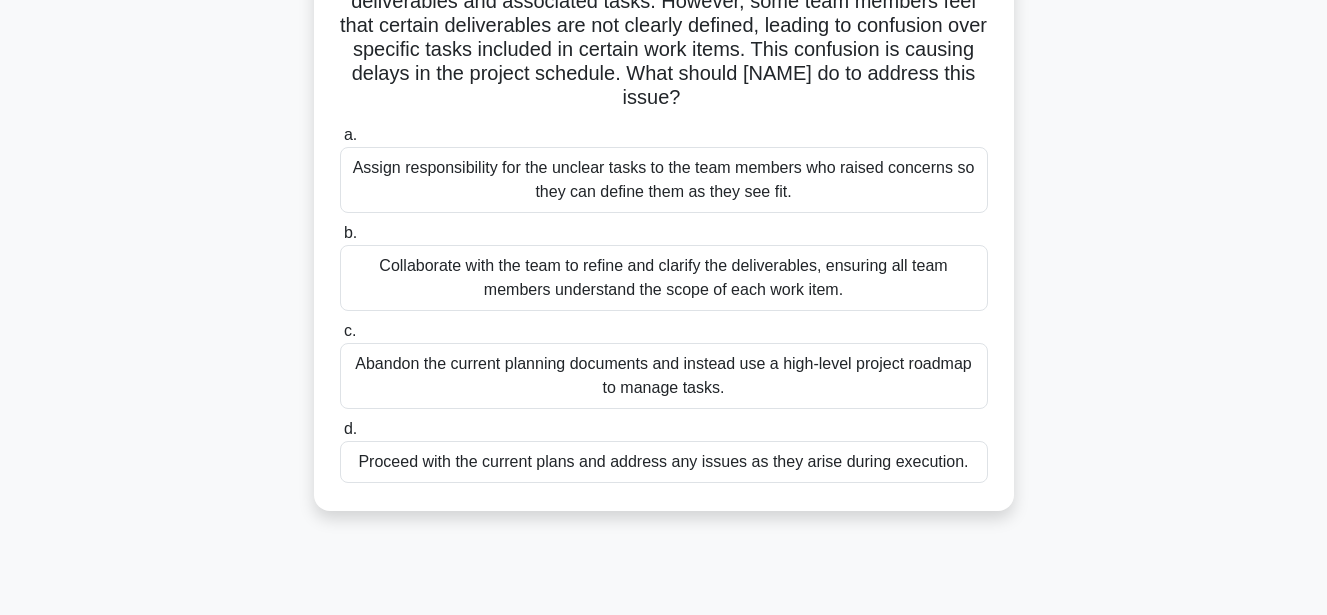 click on "Collaborate with the team to refine and clarify the deliverables, ensuring all team members understand the scope of each work item." at bounding box center [664, 278] 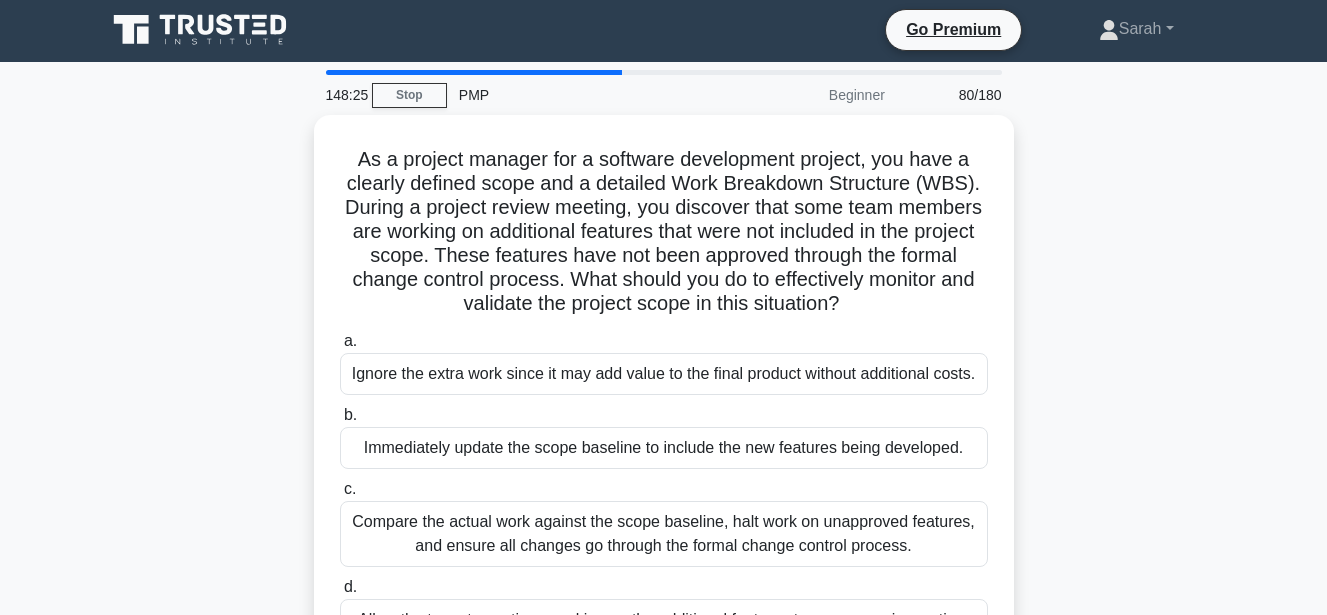 scroll, scrollTop: 0, scrollLeft: 0, axis: both 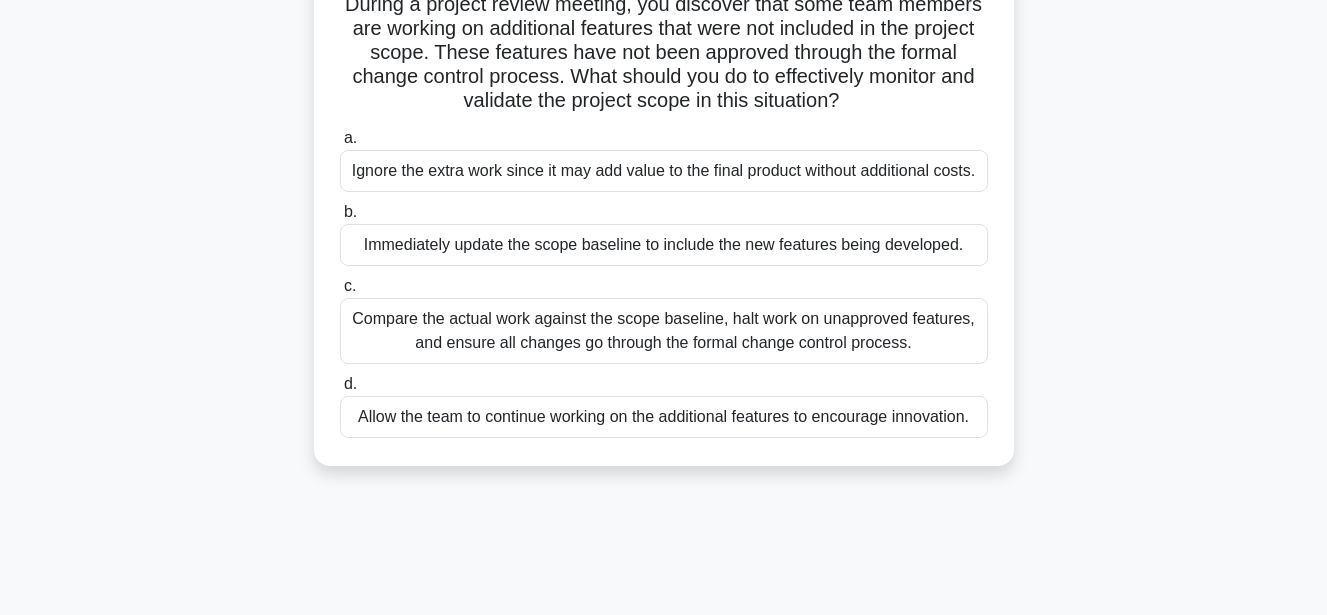click on "Compare the actual work against the scope baseline, halt work on unapproved features, and ensure all changes go through the formal change control process." at bounding box center [664, 331] 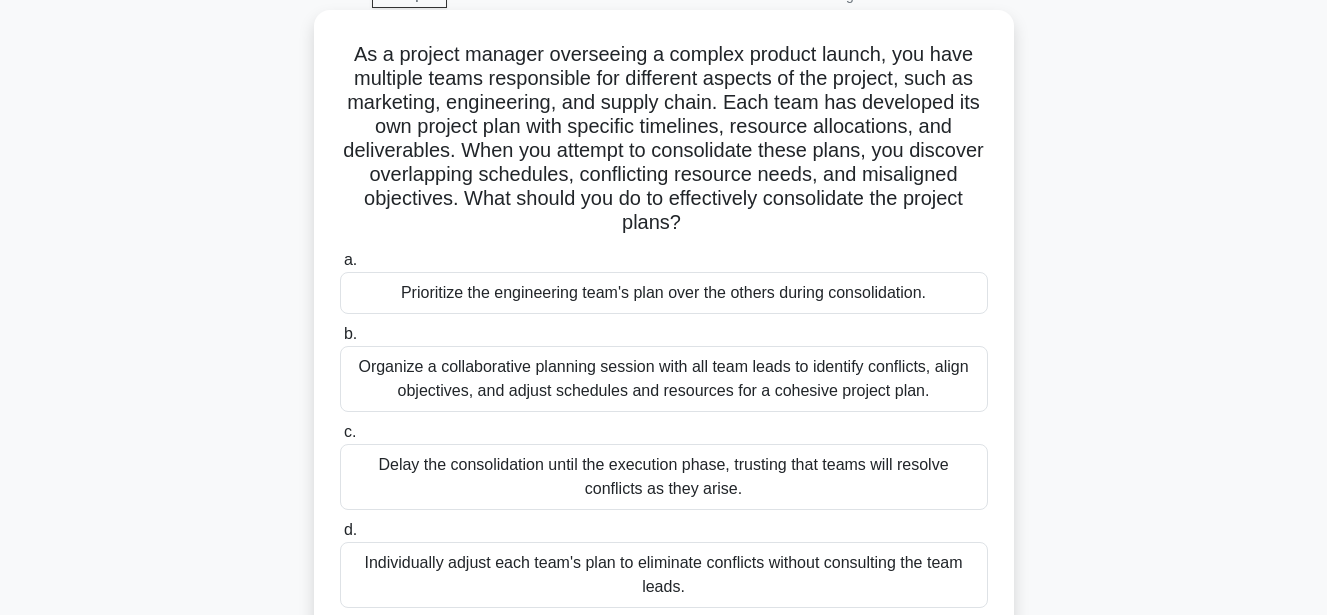 scroll, scrollTop: 0, scrollLeft: 0, axis: both 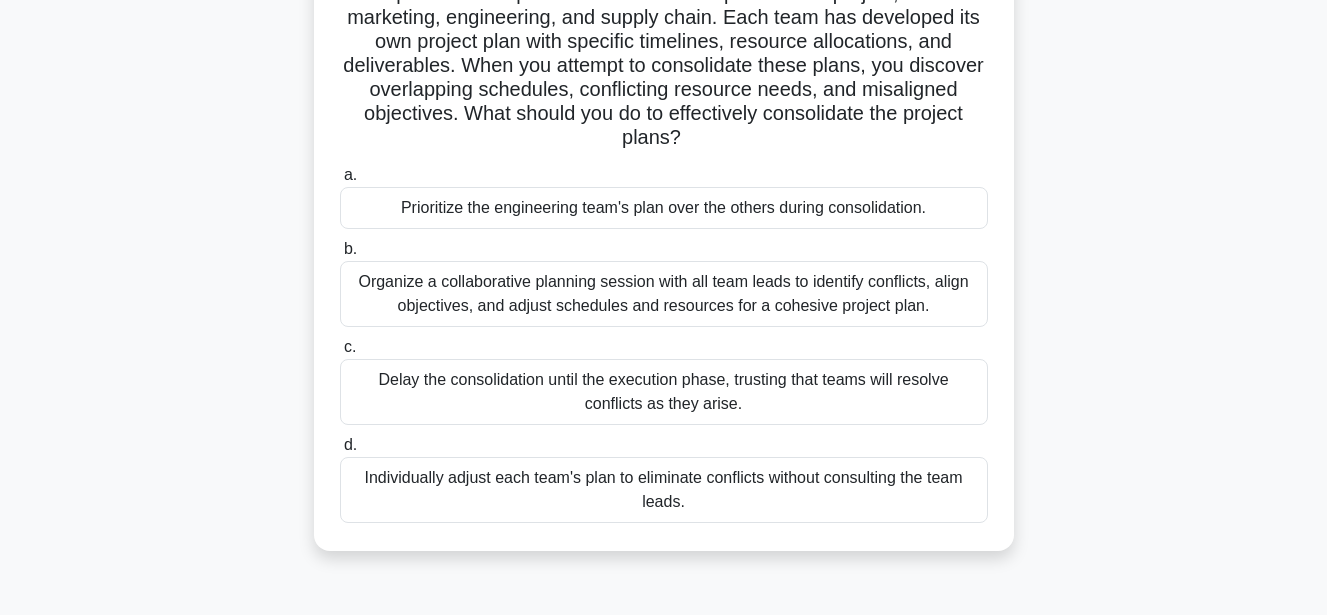 click on "Organize a collaborative planning session with all team leads to identify conflicts, align objectives, and adjust schedules and resources for a cohesive project plan." at bounding box center [664, 294] 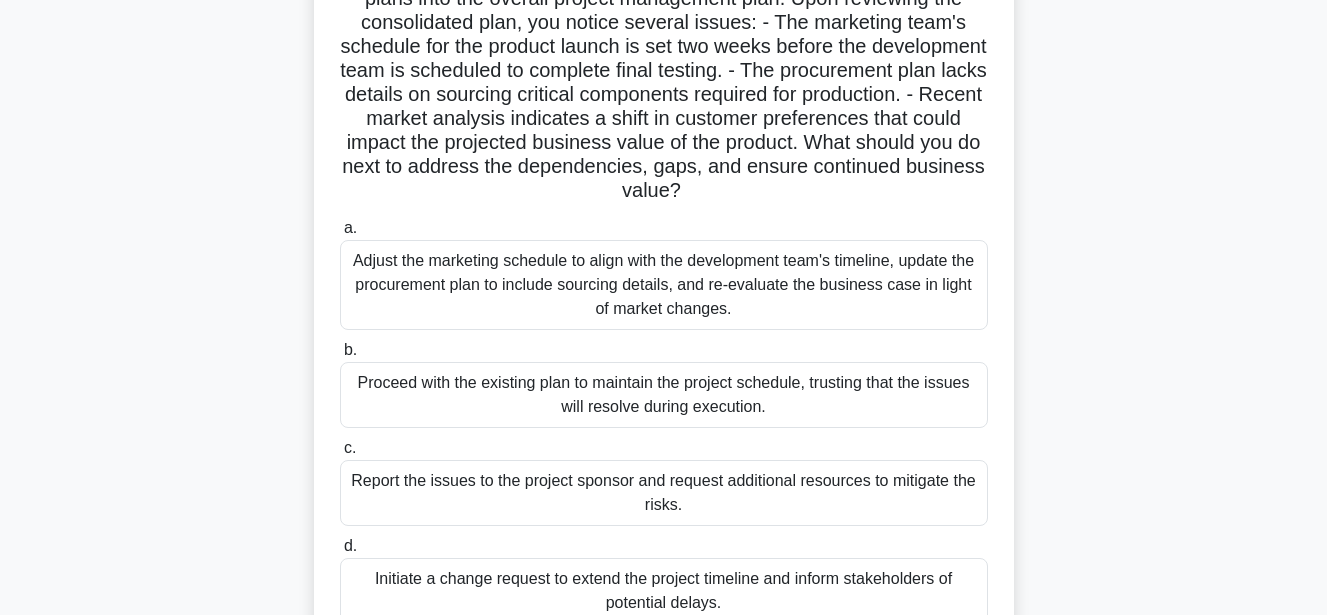 scroll, scrollTop: 0, scrollLeft: 0, axis: both 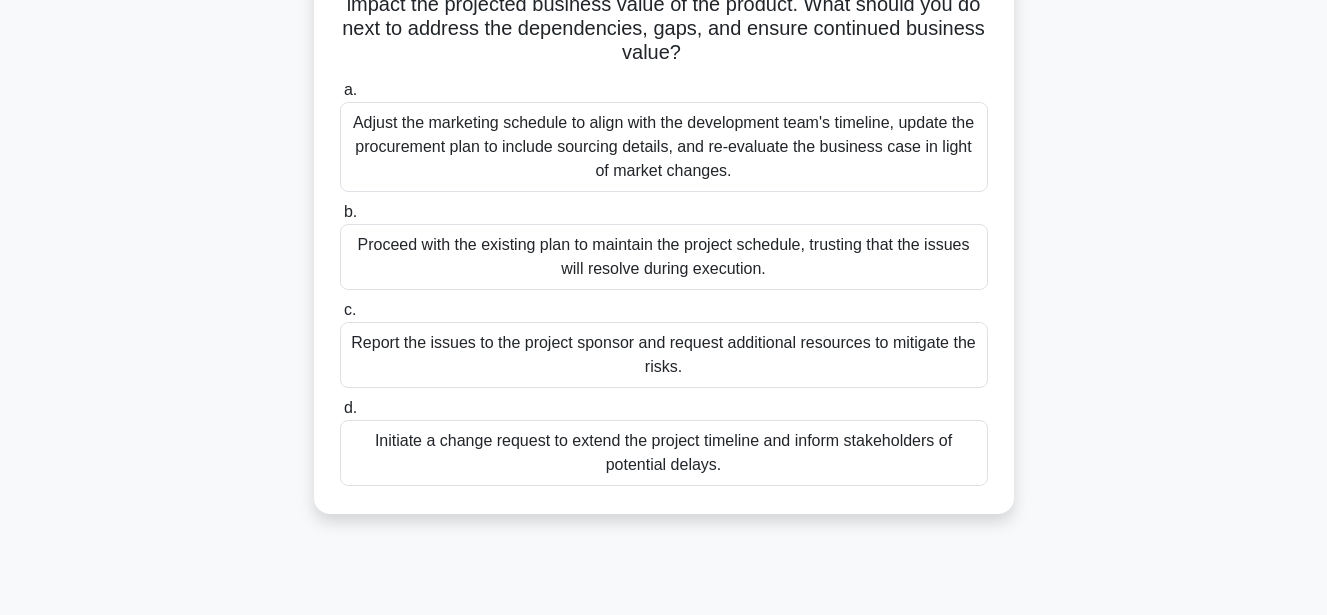 click on "Adjust the marketing schedule to align with the development team's timeline, update the procurement plan to include sourcing details, and re-evaluate the business case in light of market changes." at bounding box center [664, 147] 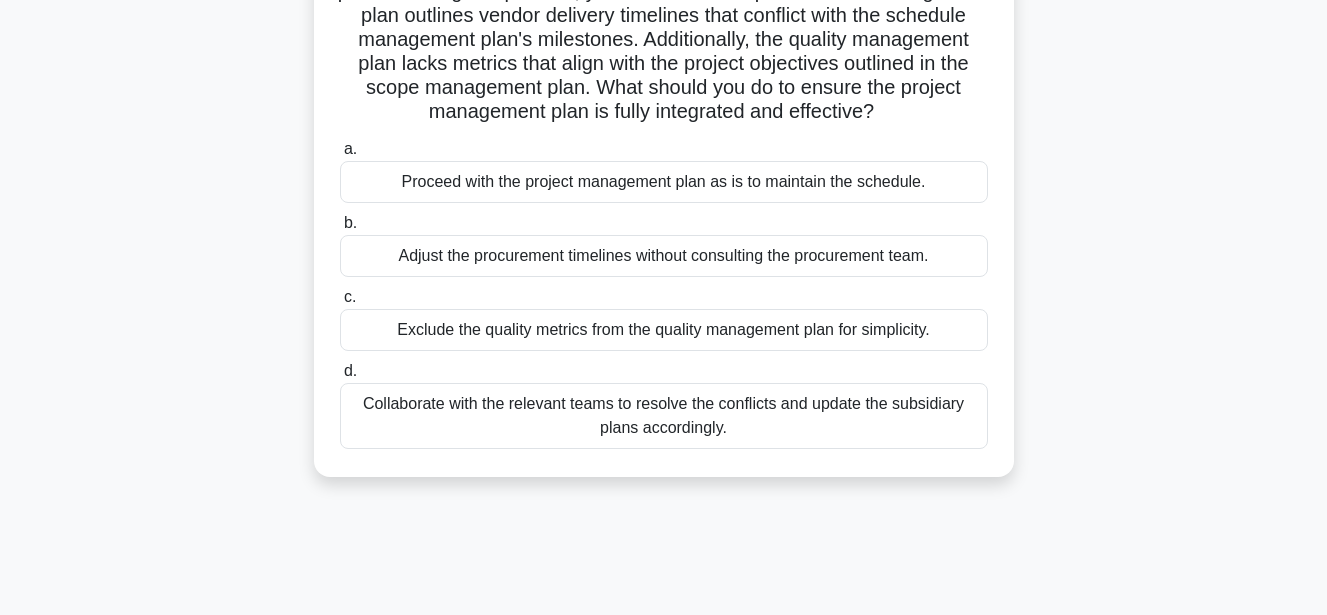 scroll, scrollTop: 0, scrollLeft: 0, axis: both 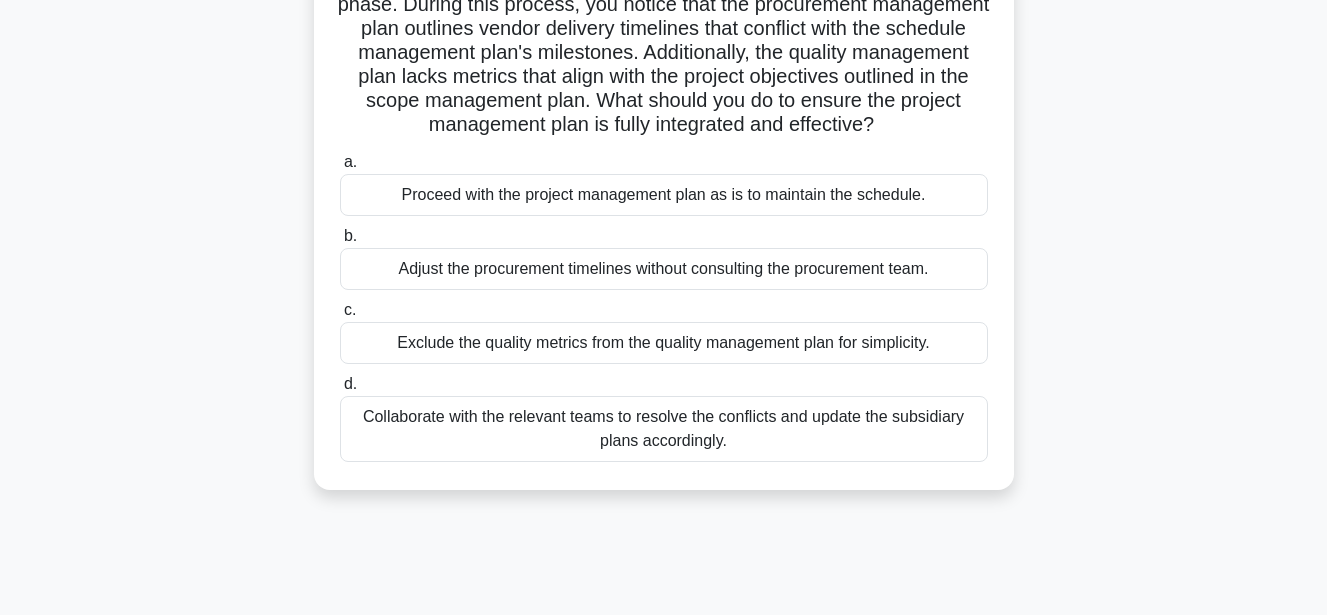 click on "Collaborate with the relevant teams to resolve the conflicts and update the subsidiary plans accordingly." at bounding box center (664, 429) 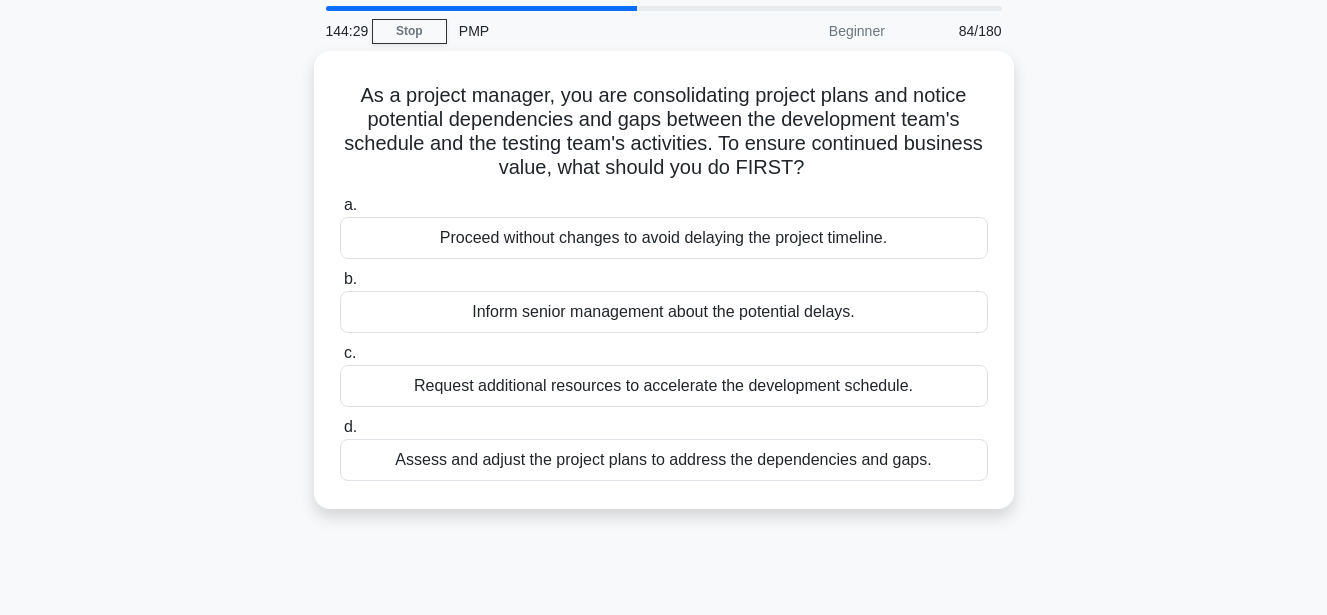 scroll, scrollTop: 4, scrollLeft: 0, axis: vertical 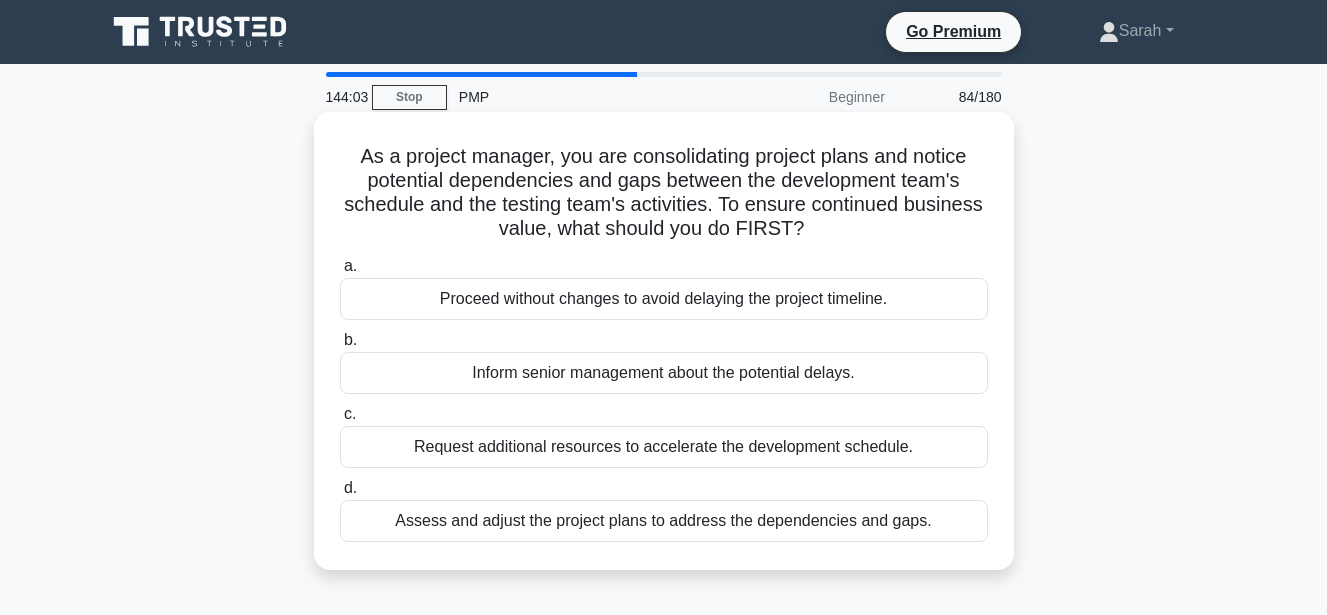 click on "Assess and adjust the project plans to address the dependencies and gaps." at bounding box center (664, 521) 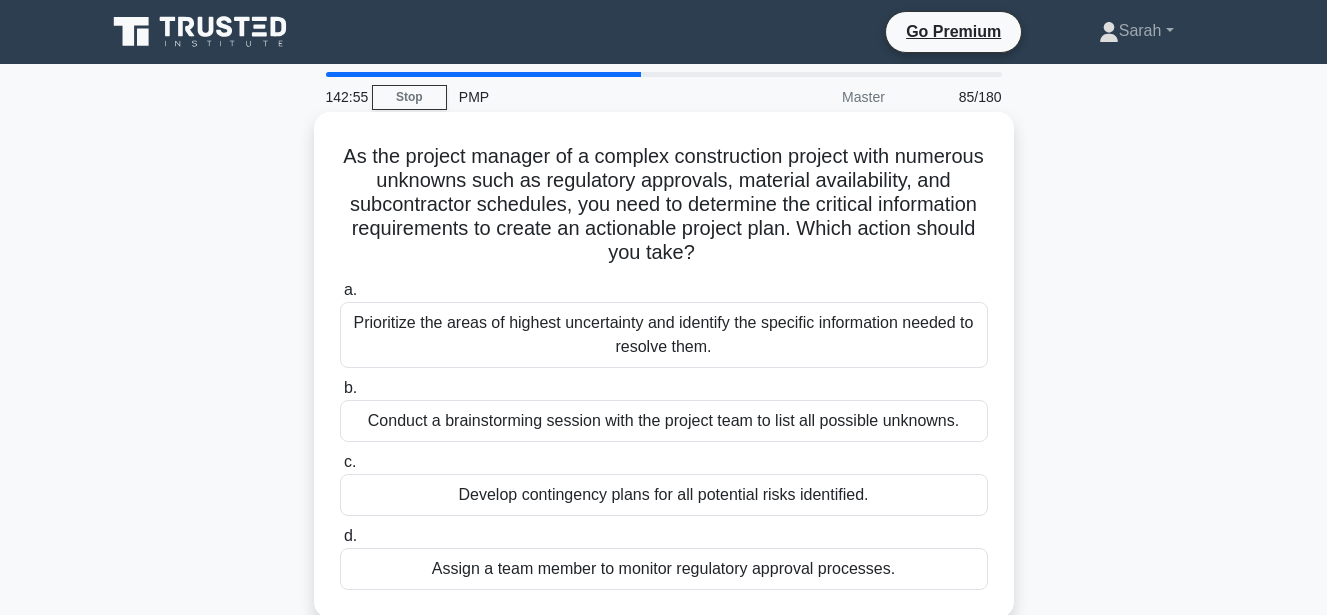click on "Conduct a brainstorming session with the project team to list all possible unknowns." at bounding box center (664, 421) 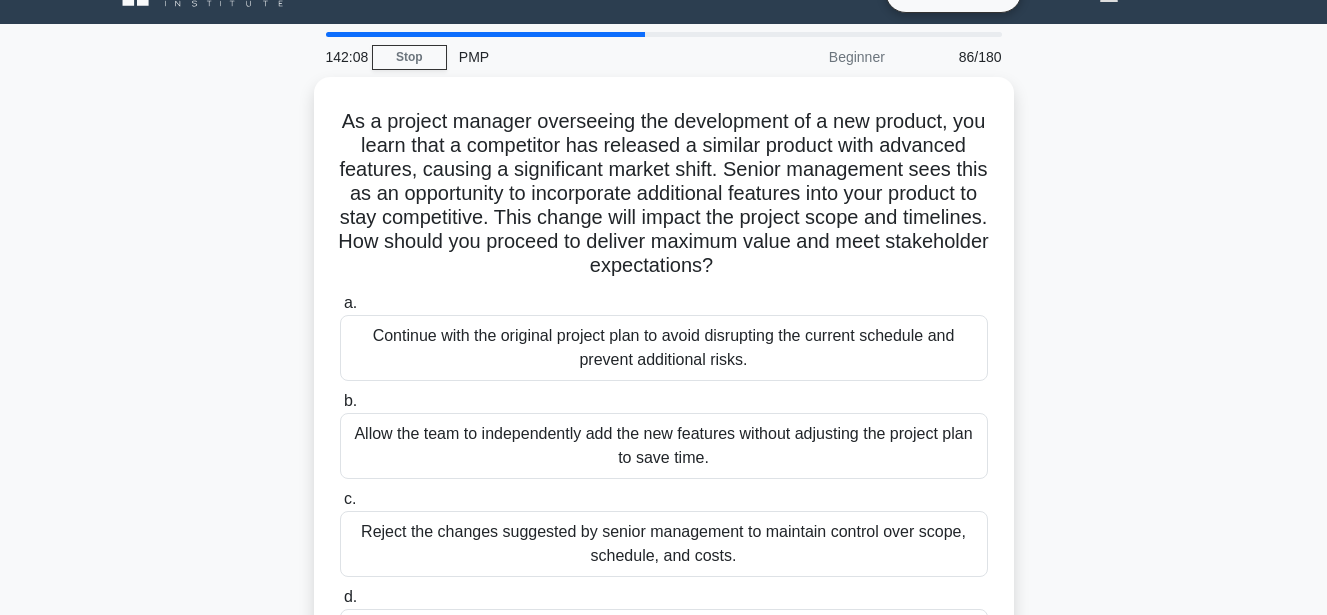 scroll, scrollTop: 213, scrollLeft: 0, axis: vertical 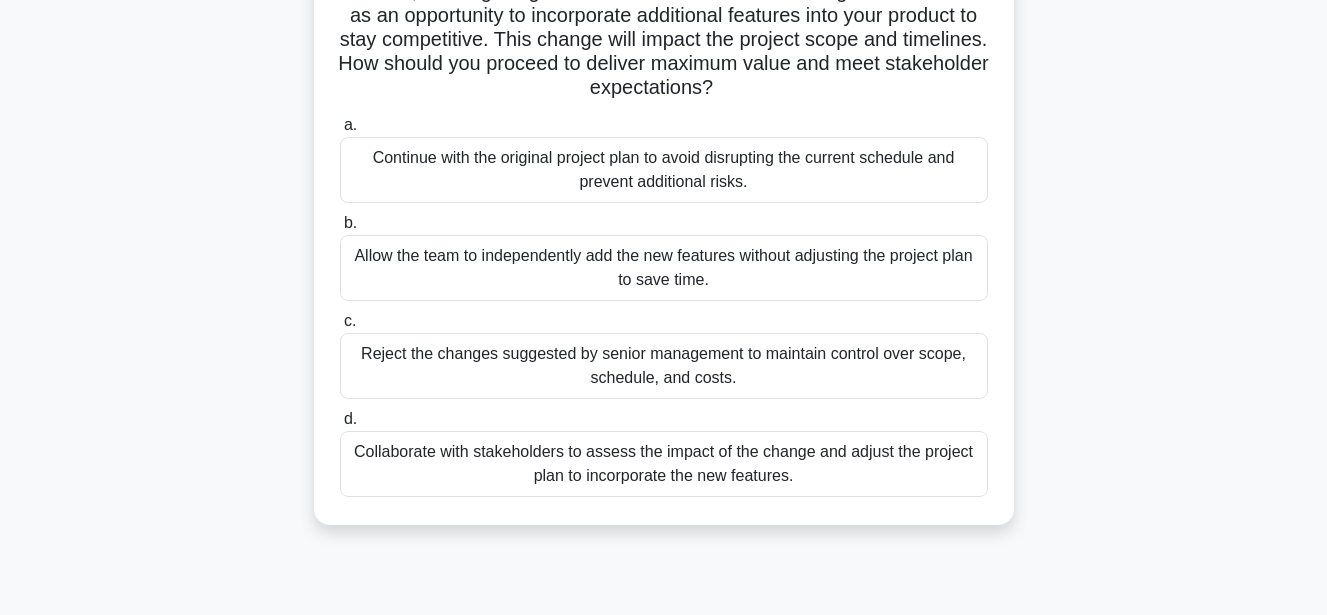 click on "Collaborate with stakeholders to assess the impact of the change and adjust the project plan to incorporate the new features." at bounding box center [664, 464] 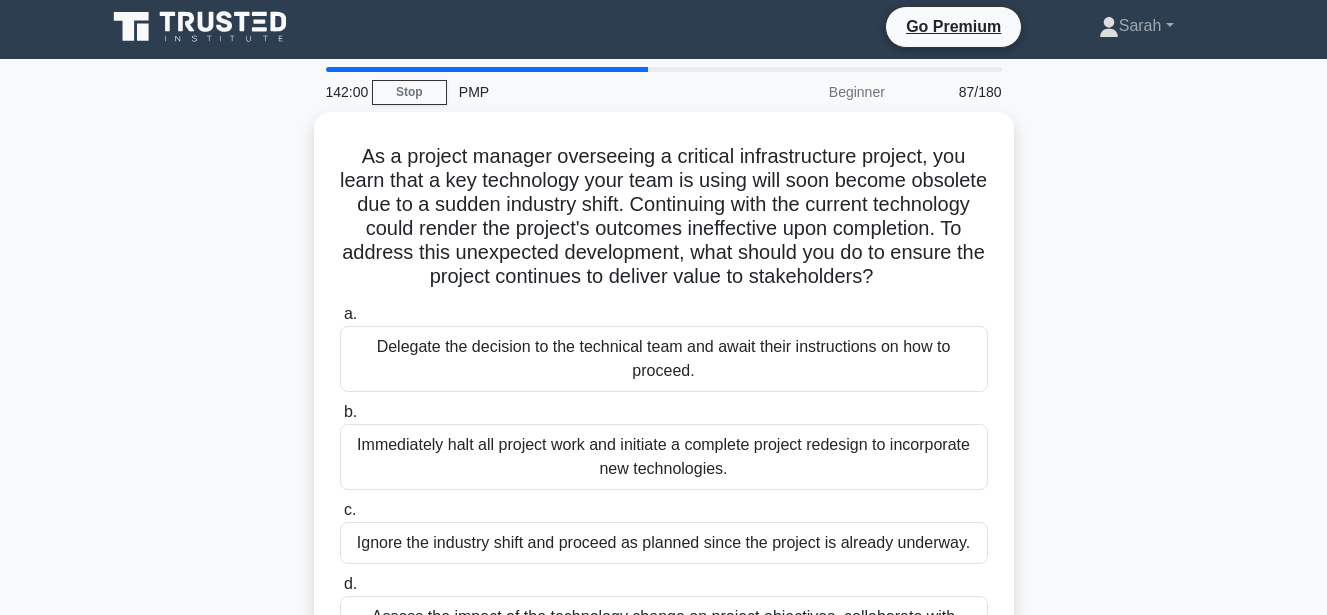 scroll, scrollTop: 0, scrollLeft: 0, axis: both 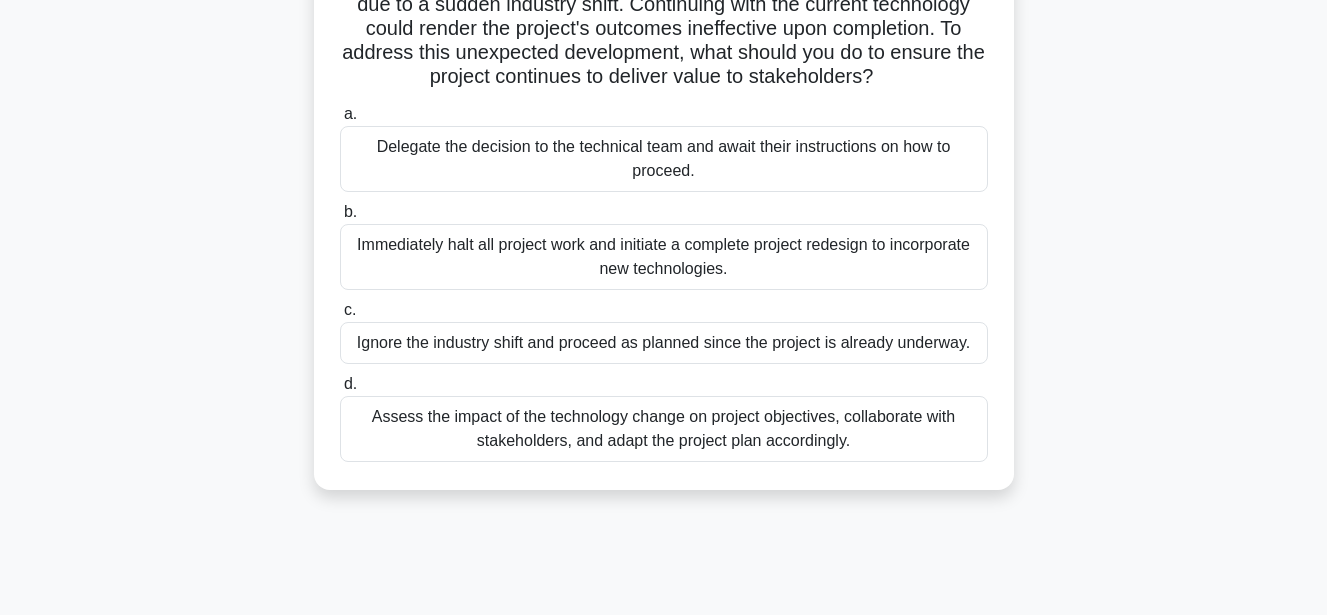 click on "Assess the impact of the technology change on project objectives, collaborate with stakeholders, and adapt the project plan accordingly." at bounding box center (664, 429) 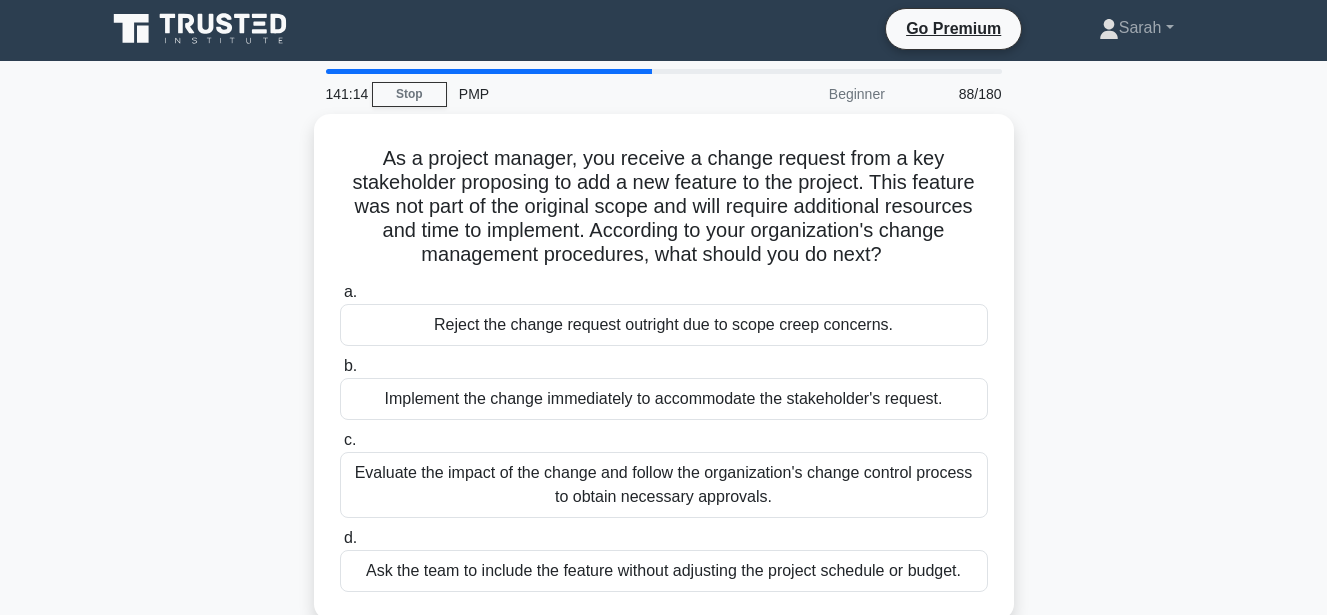 scroll, scrollTop: 0, scrollLeft: 0, axis: both 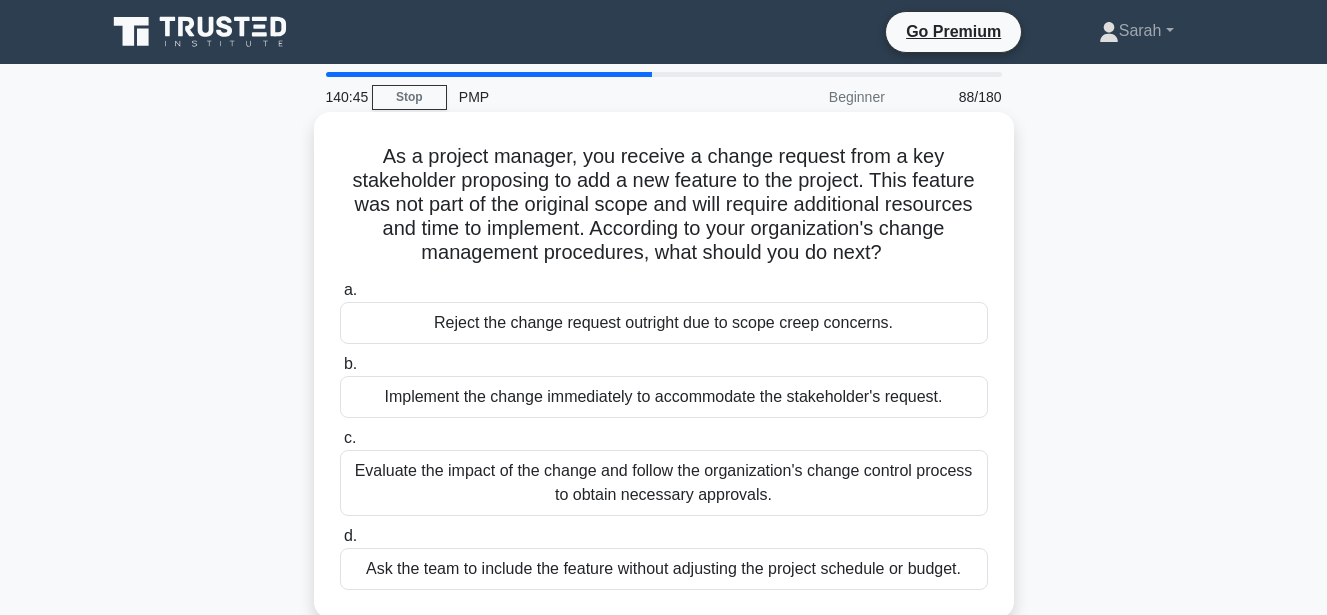 click on "Evaluate the impact of the change and follow the organization's change control process to obtain necessary approvals." at bounding box center (664, 483) 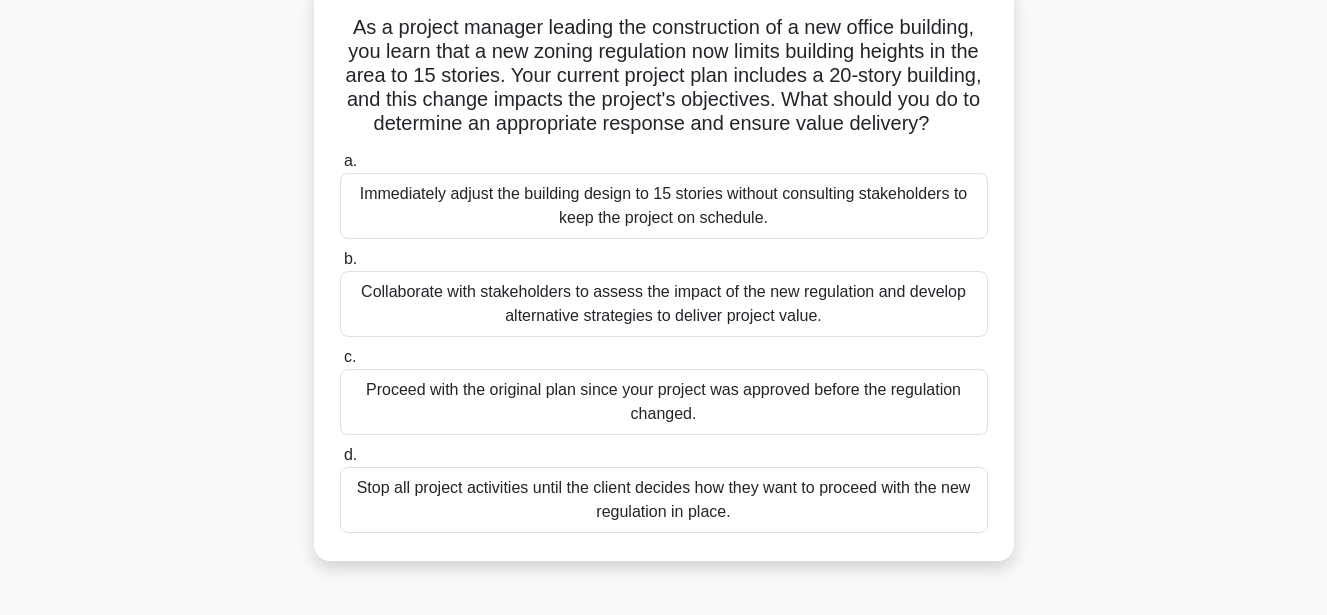 scroll, scrollTop: 213, scrollLeft: 0, axis: vertical 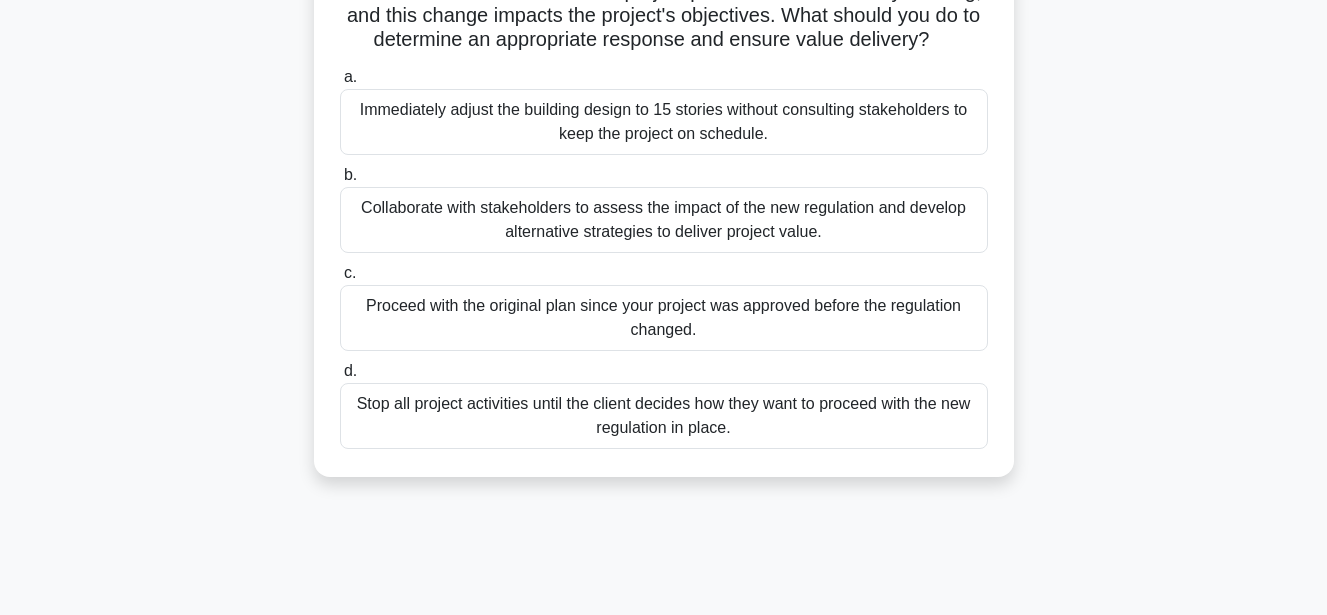 click on "Collaborate with stakeholders to assess the impact of the new regulation and develop alternative strategies to deliver project value." at bounding box center [664, 220] 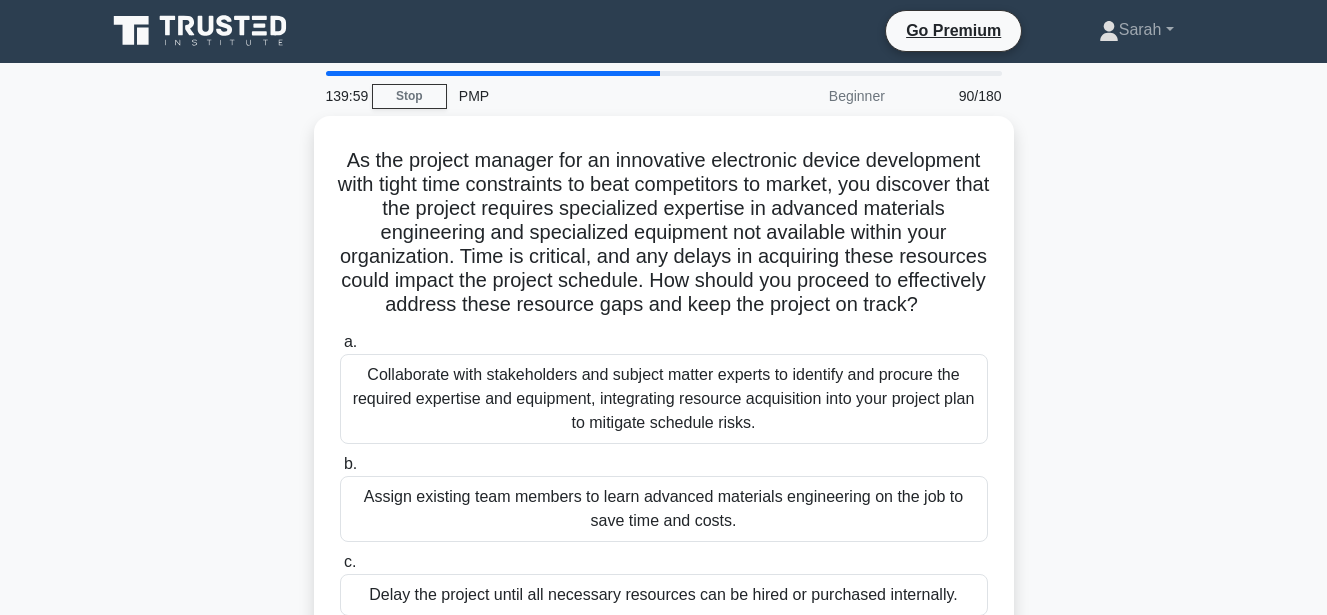 scroll, scrollTop: 0, scrollLeft: 0, axis: both 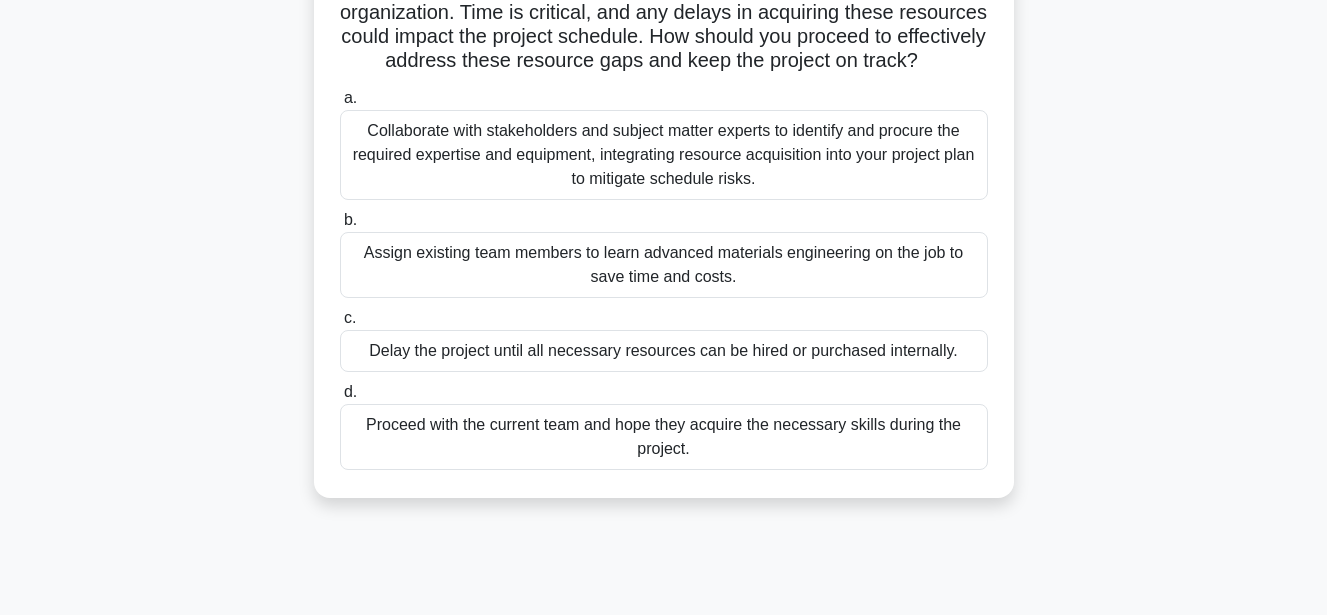 click on "Collaborate with stakeholders and subject matter experts to identify and procure the required expertise and equipment, integrating resource acquisition into your project plan to mitigate schedule risks." at bounding box center (664, 155) 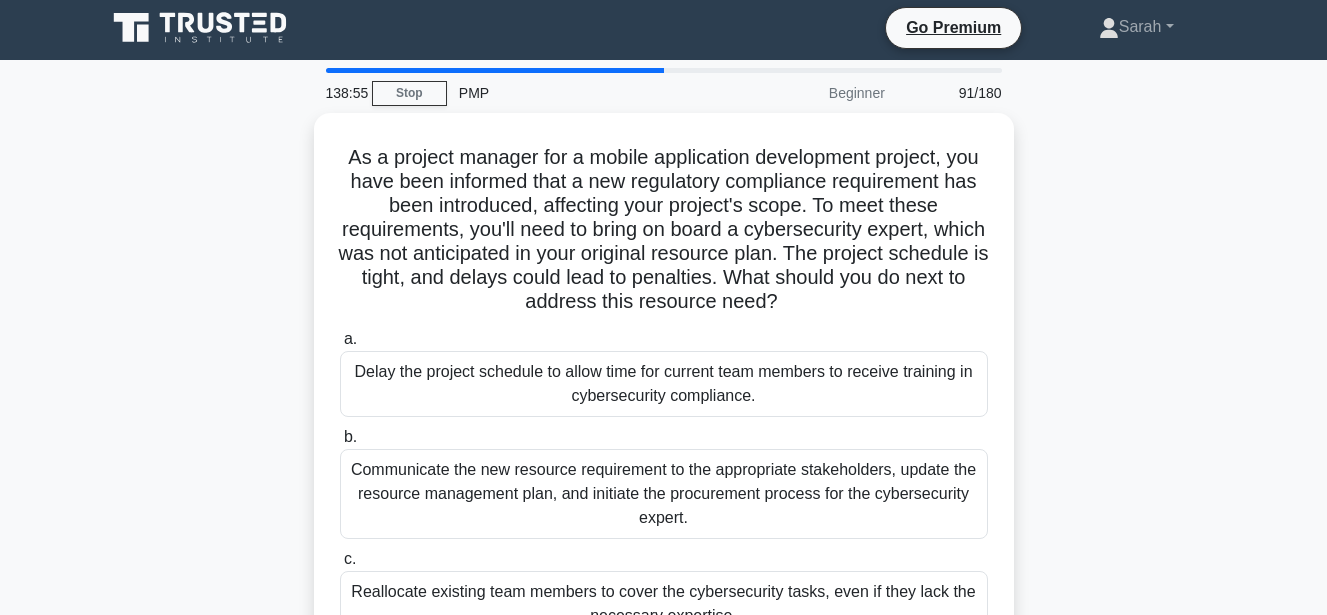 scroll, scrollTop: 0, scrollLeft: 0, axis: both 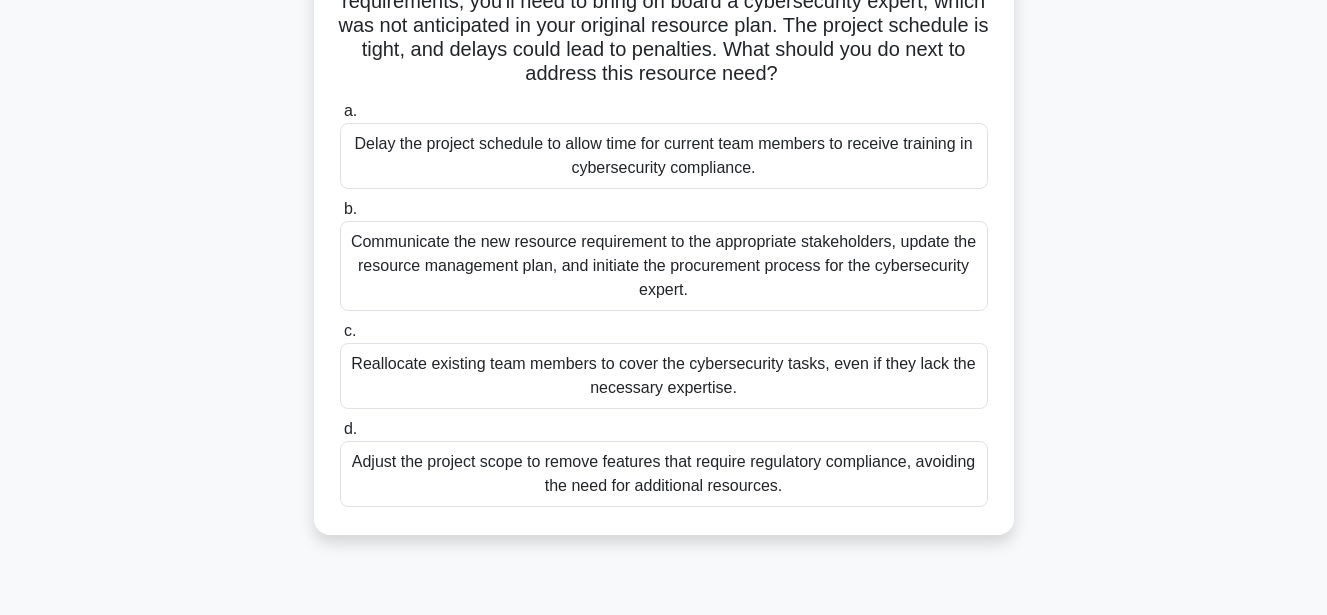 click on "Communicate the new resource requirement to the appropriate stakeholders, update the resource management plan, and initiate the procurement process for the cybersecurity expert." at bounding box center (664, 266) 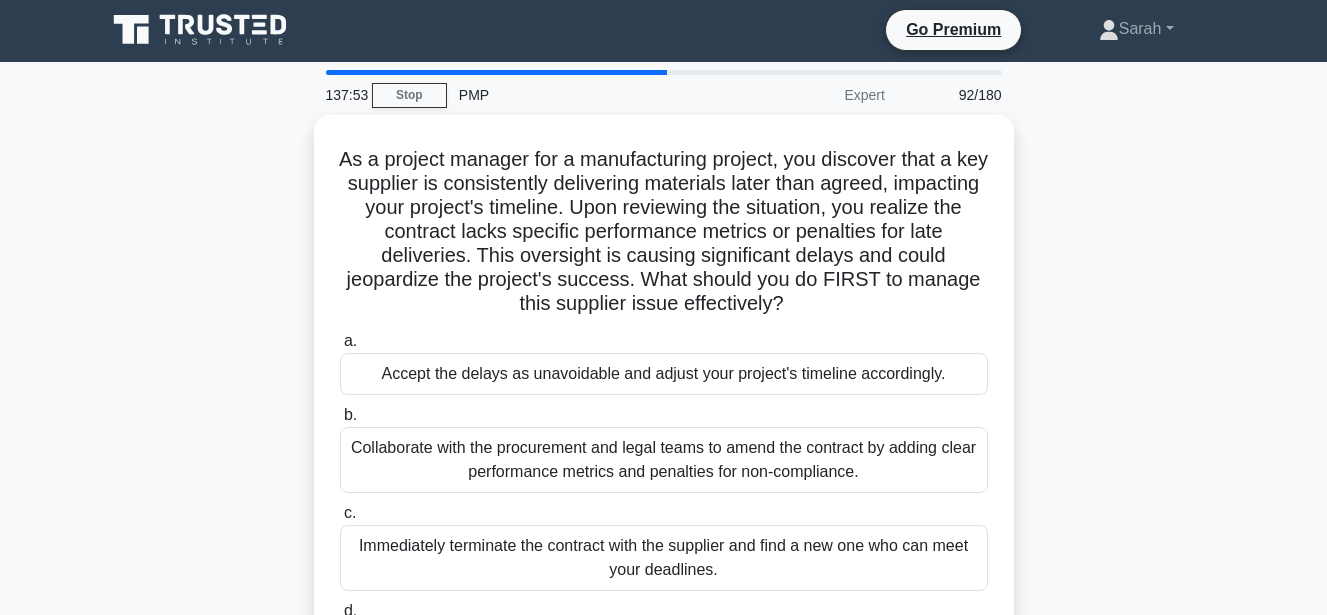scroll, scrollTop: 0, scrollLeft: 0, axis: both 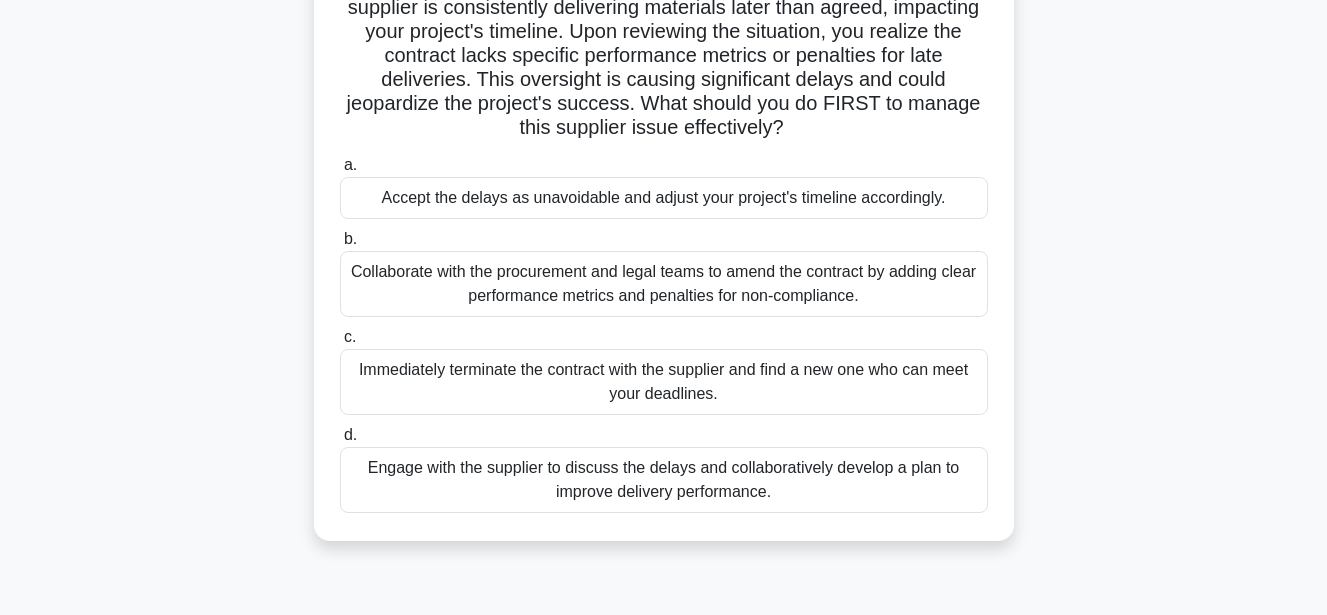 click on "Collaborate with the procurement and legal teams to amend the contract by adding clear performance metrics and penalties for non-compliance." at bounding box center (664, 284) 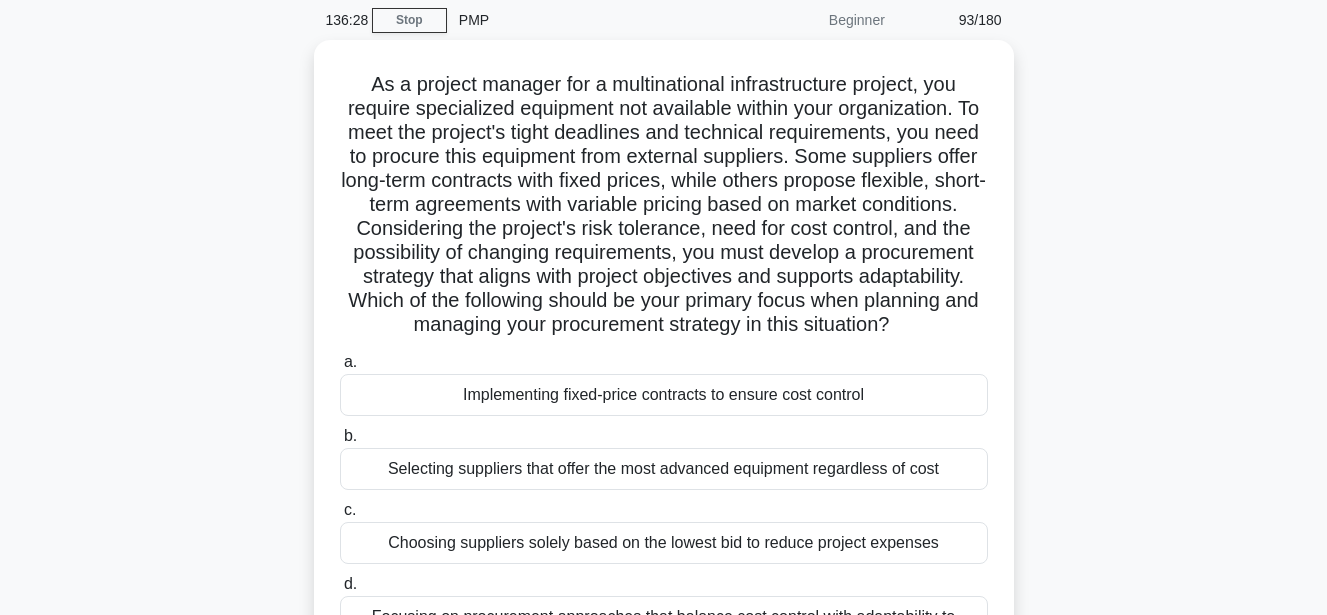 scroll, scrollTop: 0, scrollLeft: 0, axis: both 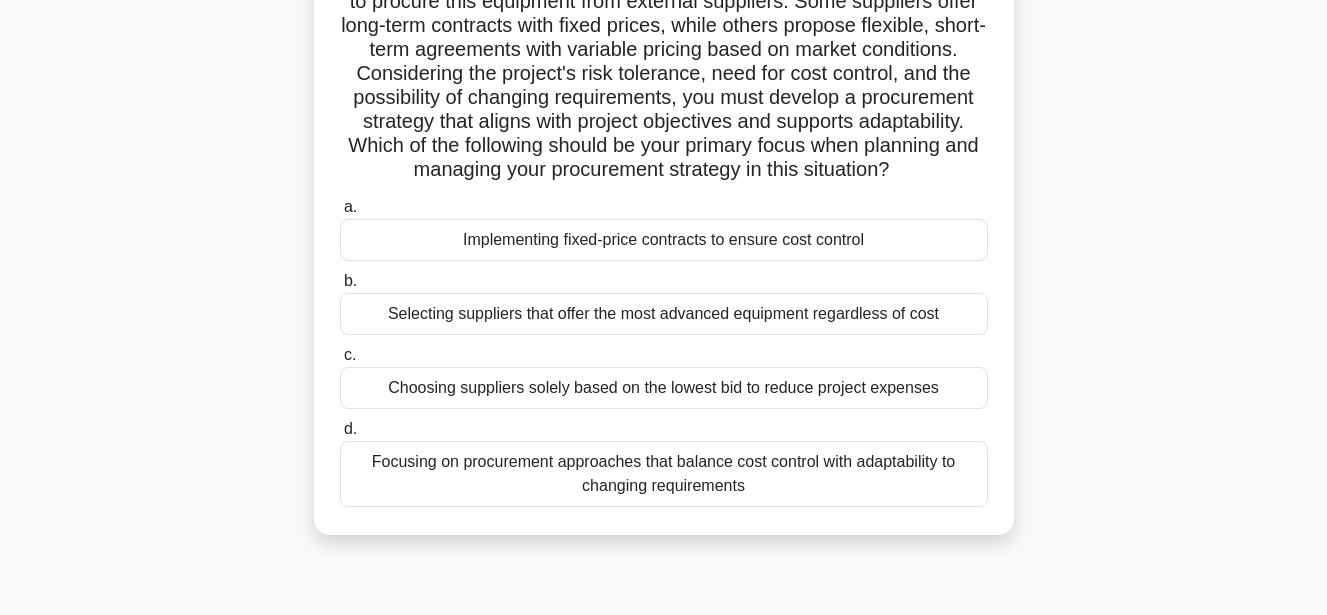 click on "Focusing on procurement approaches that balance cost control with adaptability to changing requirements" at bounding box center (664, 474) 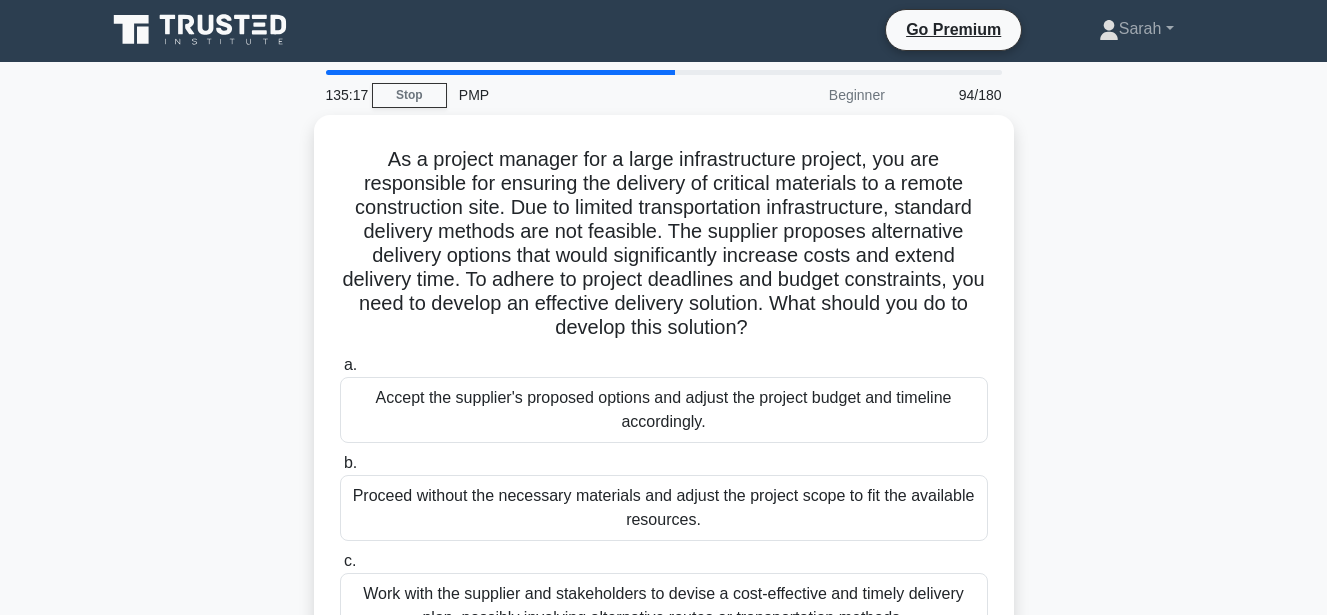 scroll, scrollTop: 0, scrollLeft: 0, axis: both 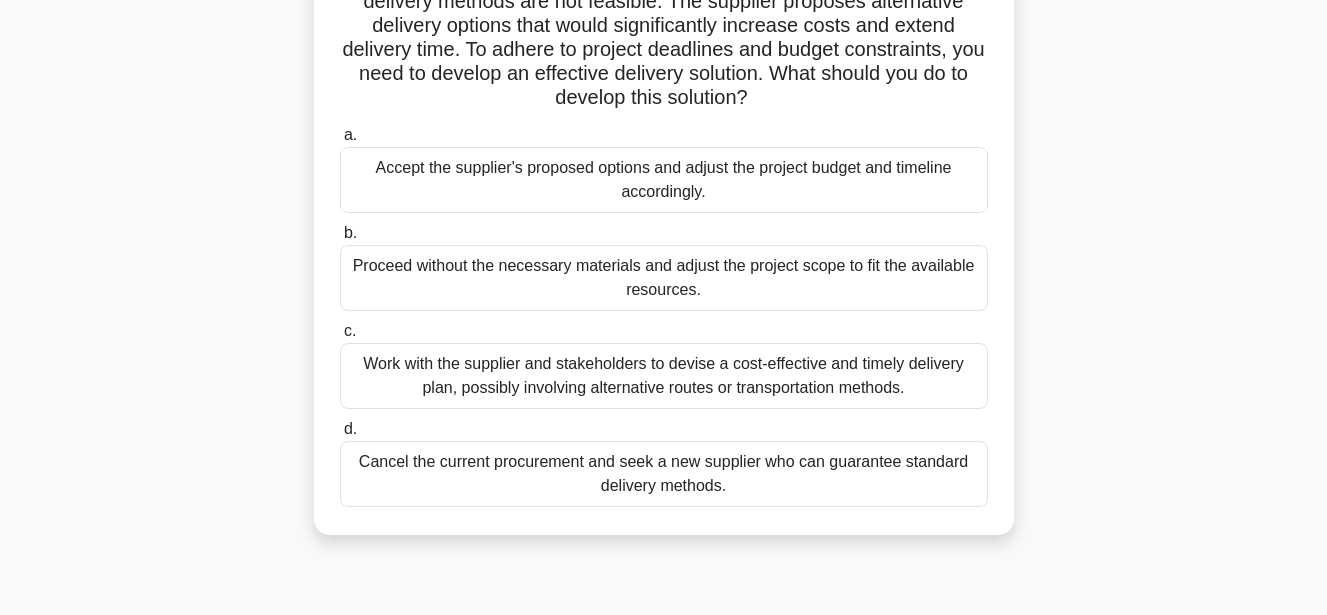 click on "Work with the supplier and stakeholders to devise a cost-effective and timely delivery plan, possibly involving alternative routes or transportation methods." at bounding box center (664, 376) 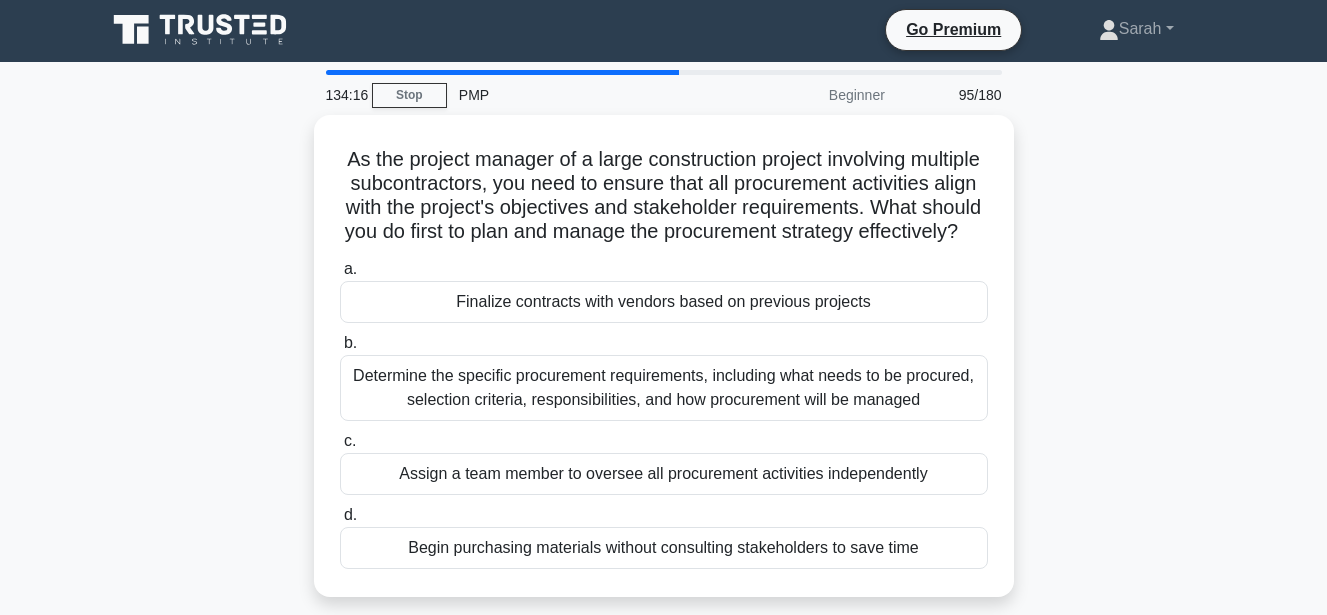 scroll, scrollTop: 0, scrollLeft: 0, axis: both 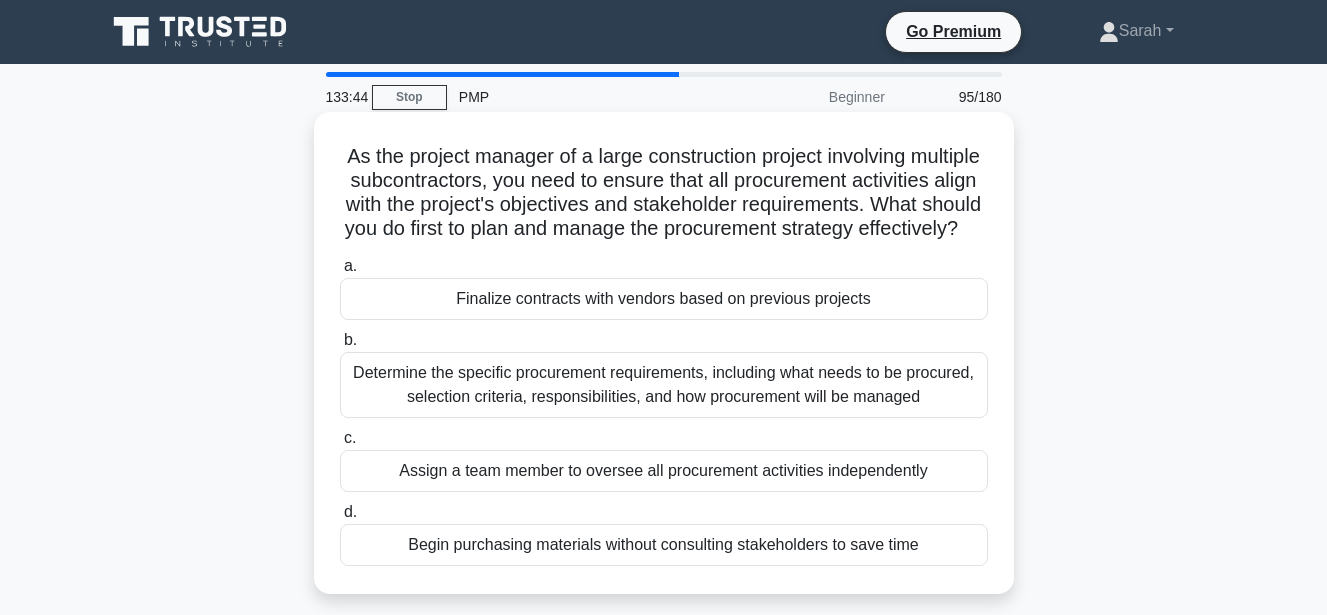 click on "Determine the specific procurement requirements, including what needs to be procured, selection criteria, responsibilities, and how procurement will be managed" at bounding box center [664, 385] 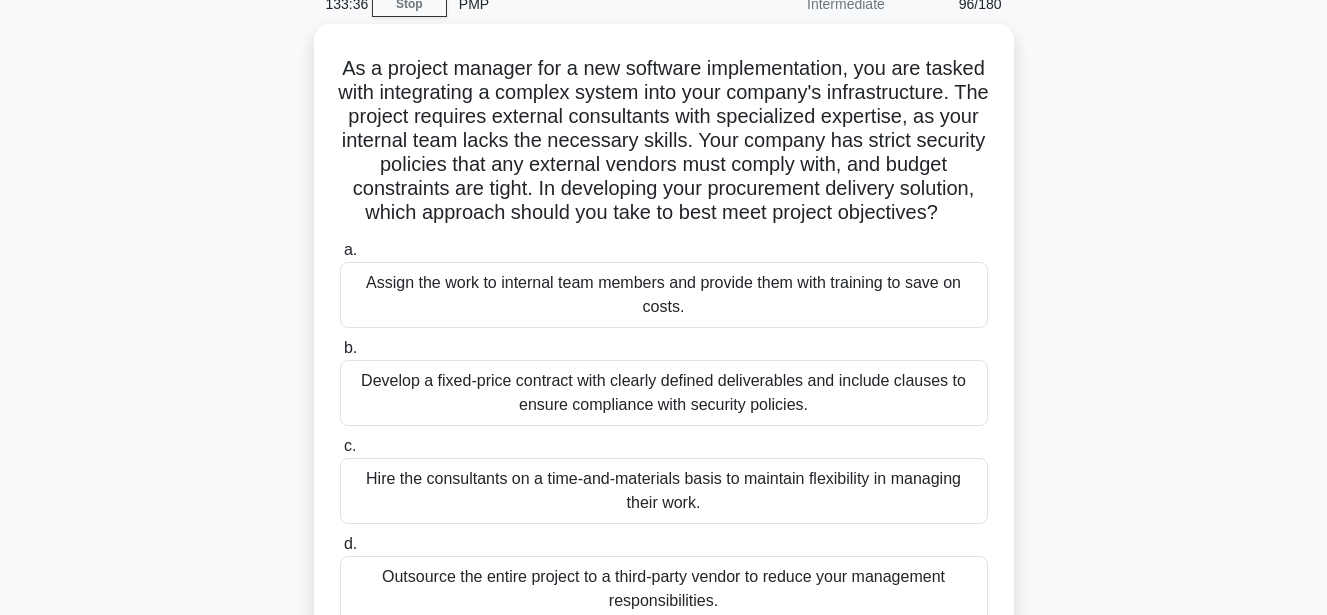 scroll, scrollTop: 133, scrollLeft: 0, axis: vertical 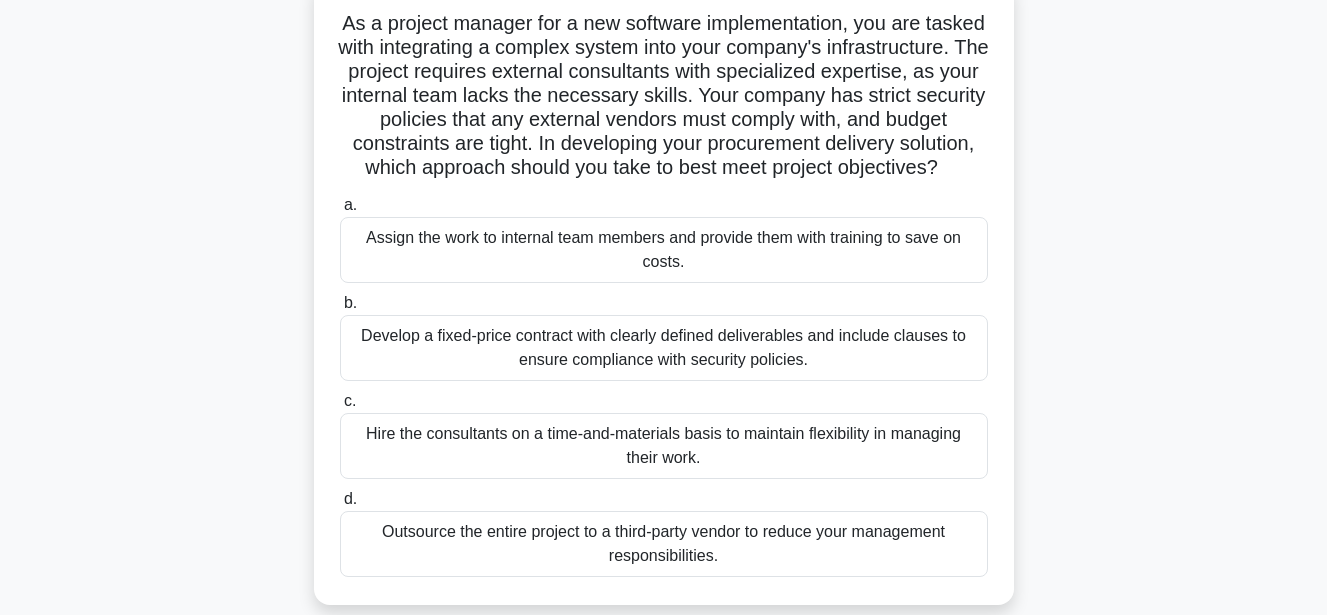 click on "Develop a fixed-price contract with clearly defined deliverables and include clauses to ensure compliance with security policies." at bounding box center [664, 348] 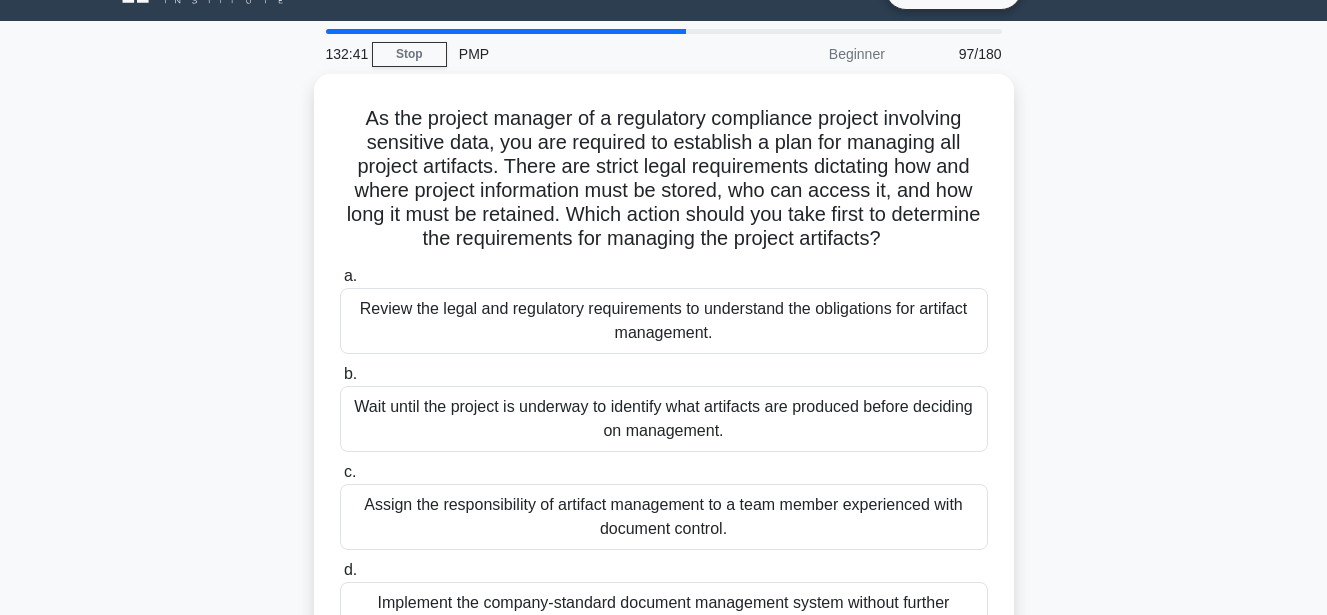 scroll, scrollTop: 0, scrollLeft: 0, axis: both 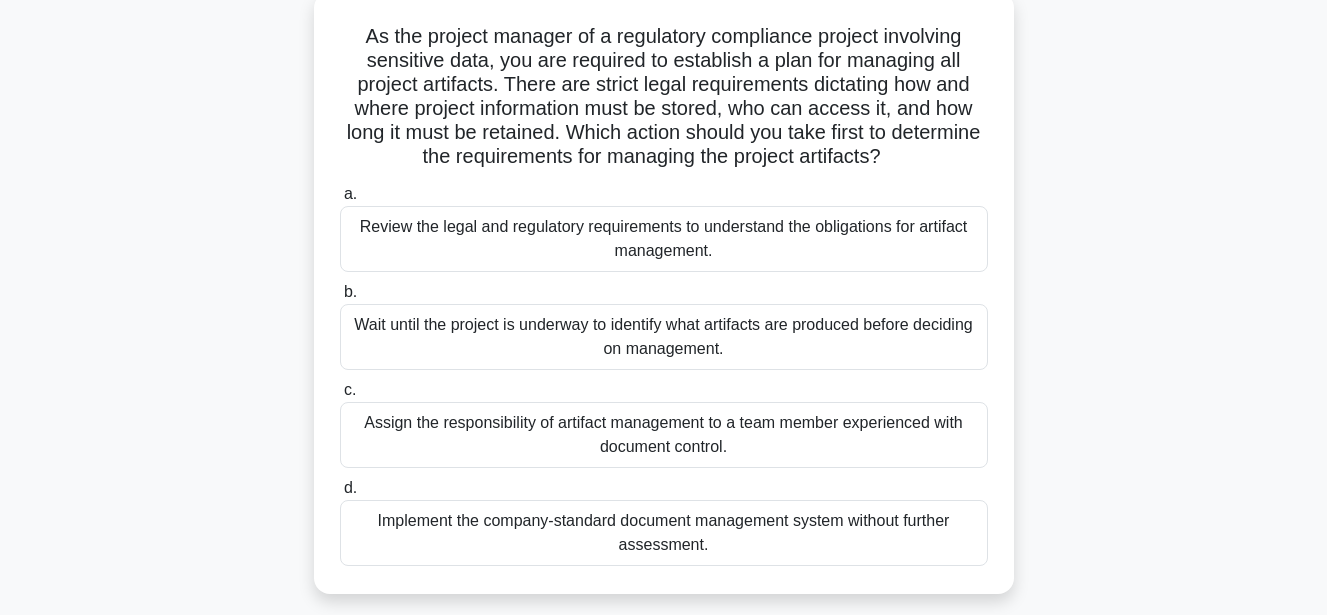 click on "Review the legal and regulatory requirements to understand the obligations for artifact management." at bounding box center (664, 239) 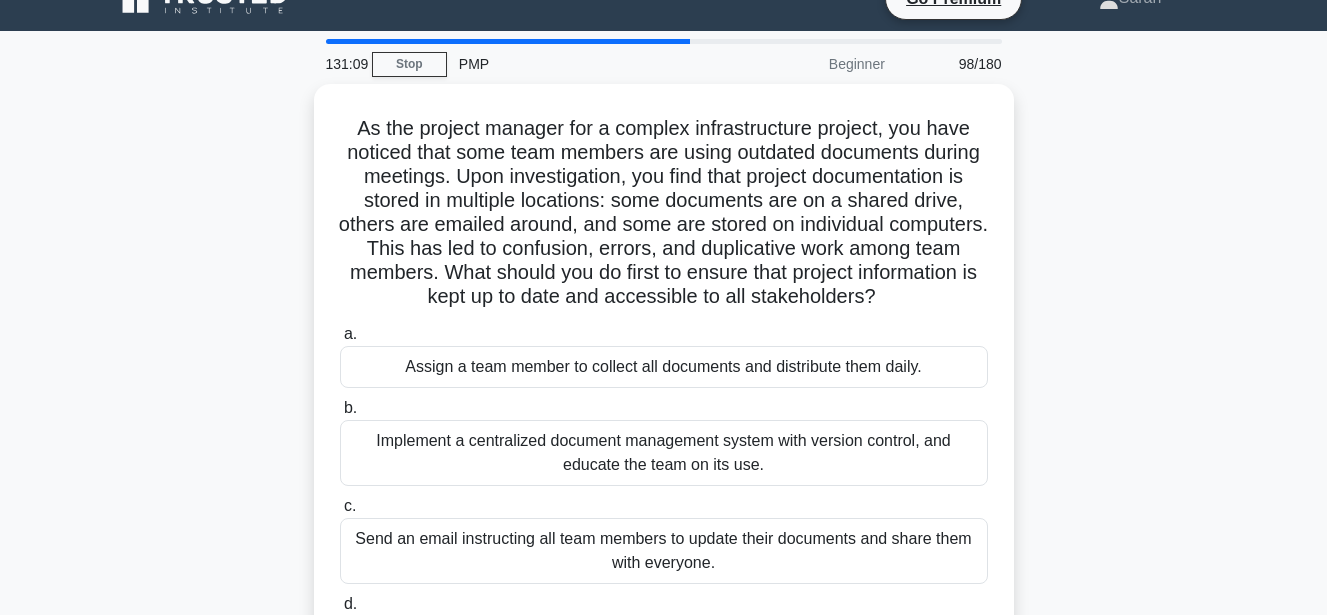 scroll, scrollTop: 0, scrollLeft: 0, axis: both 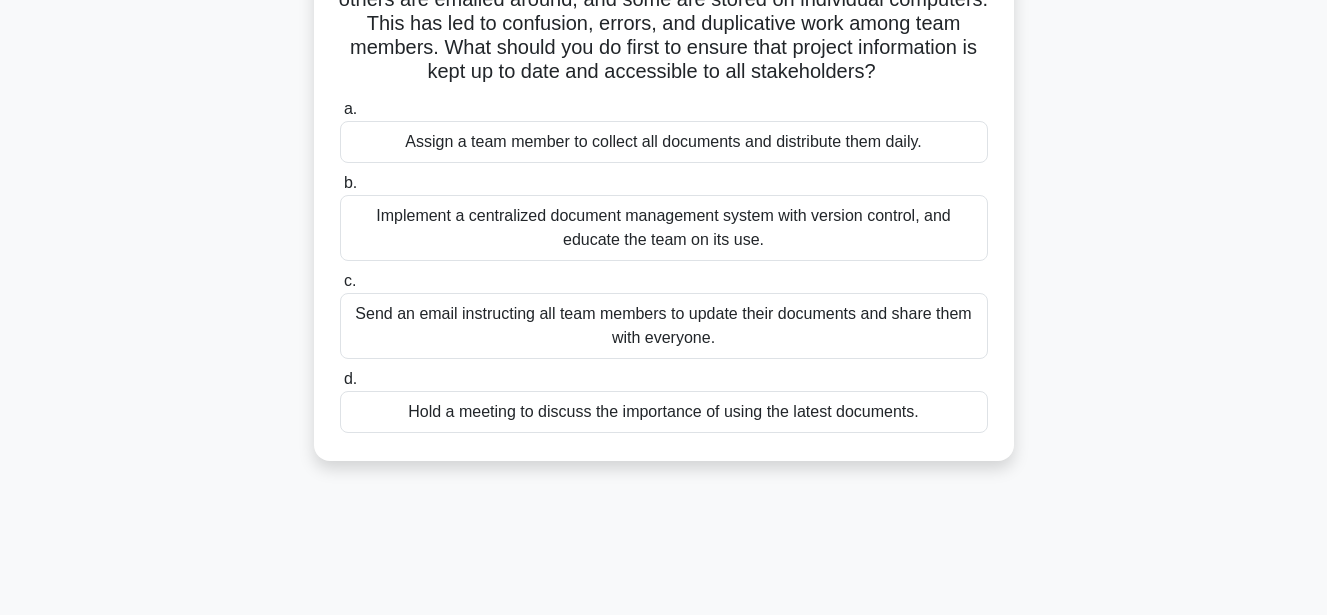click on "Implement a centralized document management system with version control, and educate the team on its use." at bounding box center (664, 228) 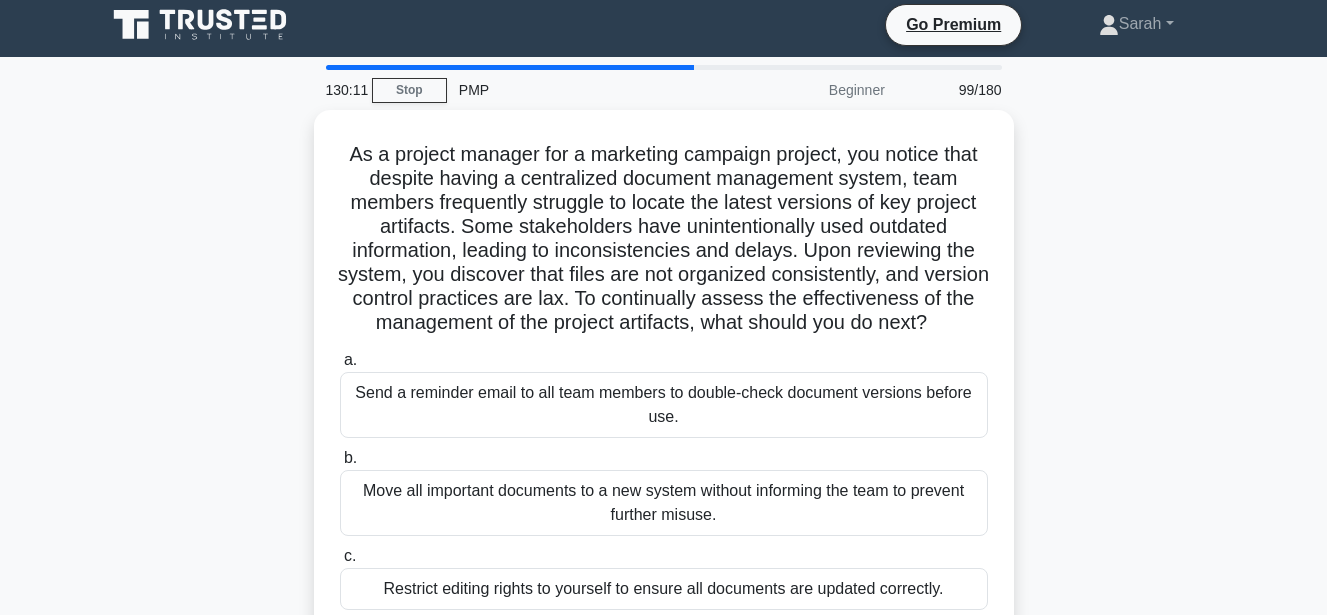 scroll, scrollTop: 0, scrollLeft: 0, axis: both 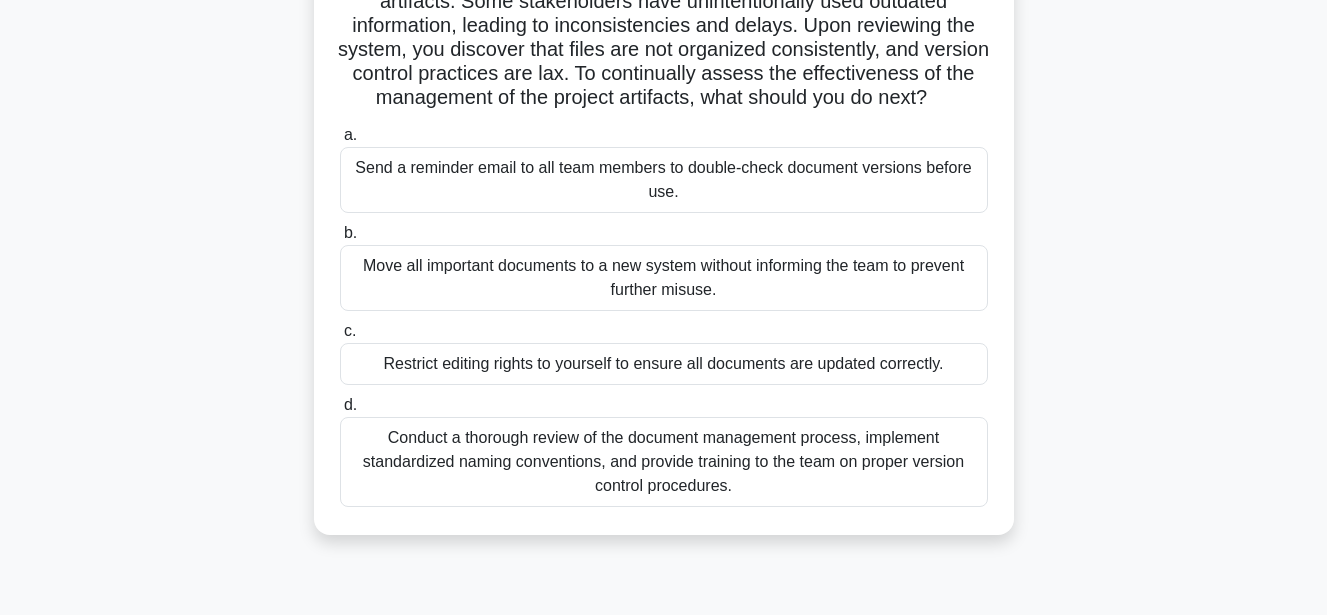 click on "Conduct a thorough review of the document management process, implement standardized naming conventions, and provide training to the team on proper version control procedures." at bounding box center [664, 462] 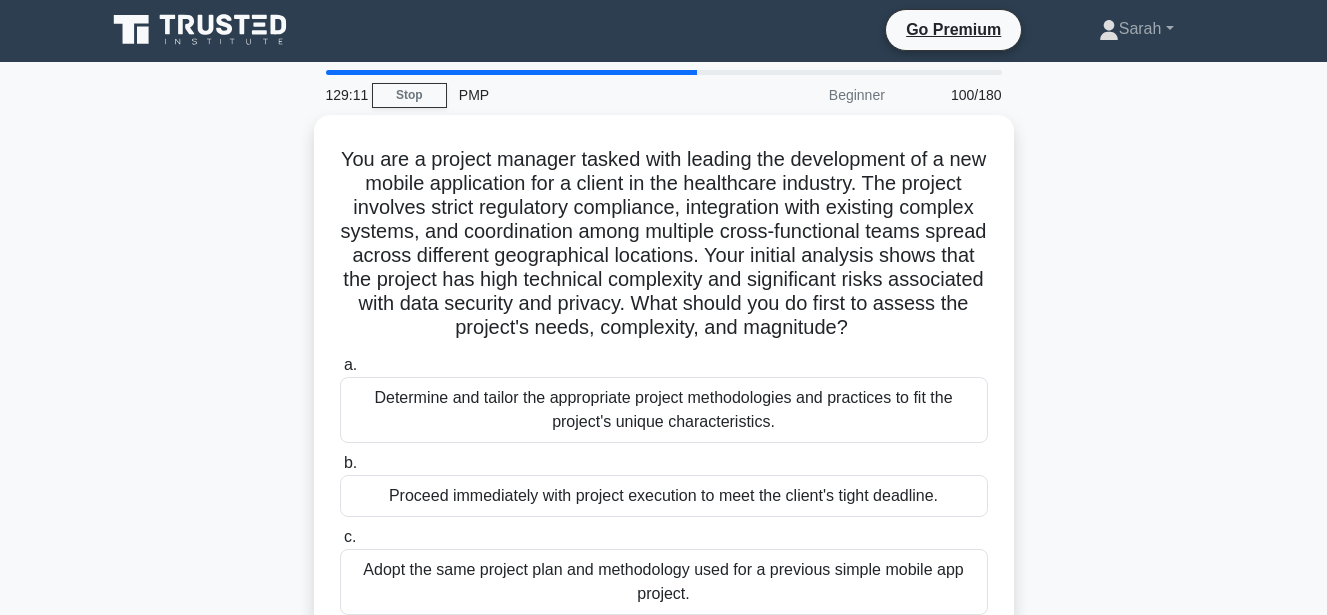 scroll, scrollTop: 0, scrollLeft: 0, axis: both 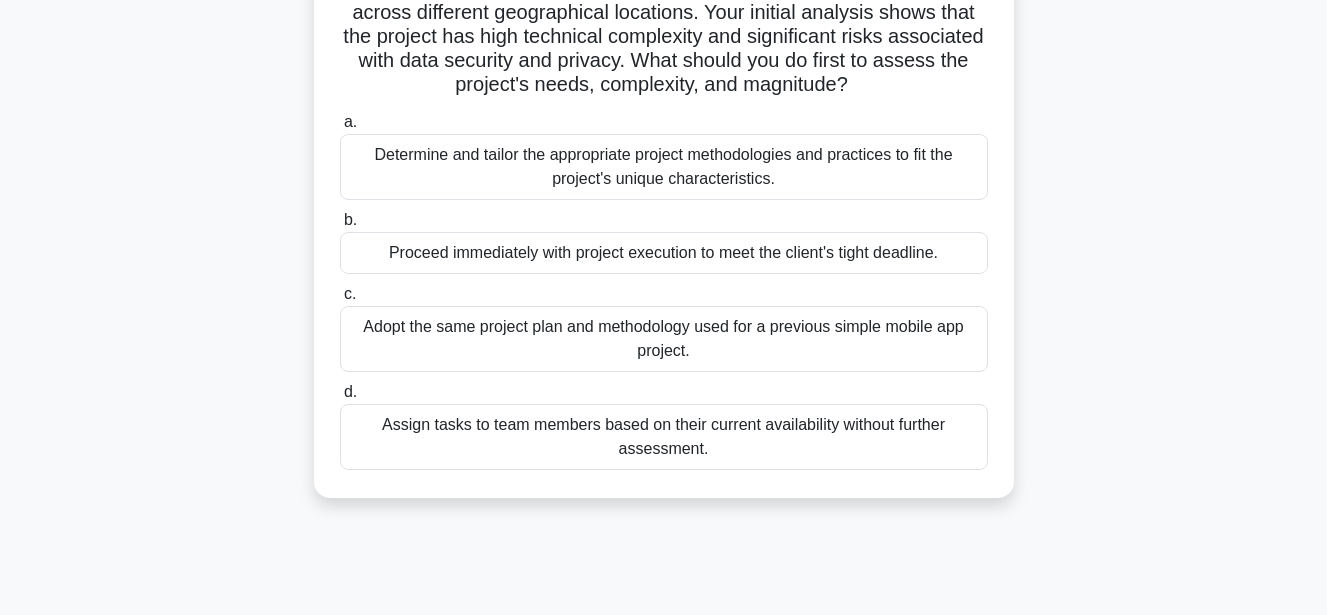 click on "Determine and tailor the appropriate project methodologies and practices to fit the project's unique characteristics." at bounding box center [664, 167] 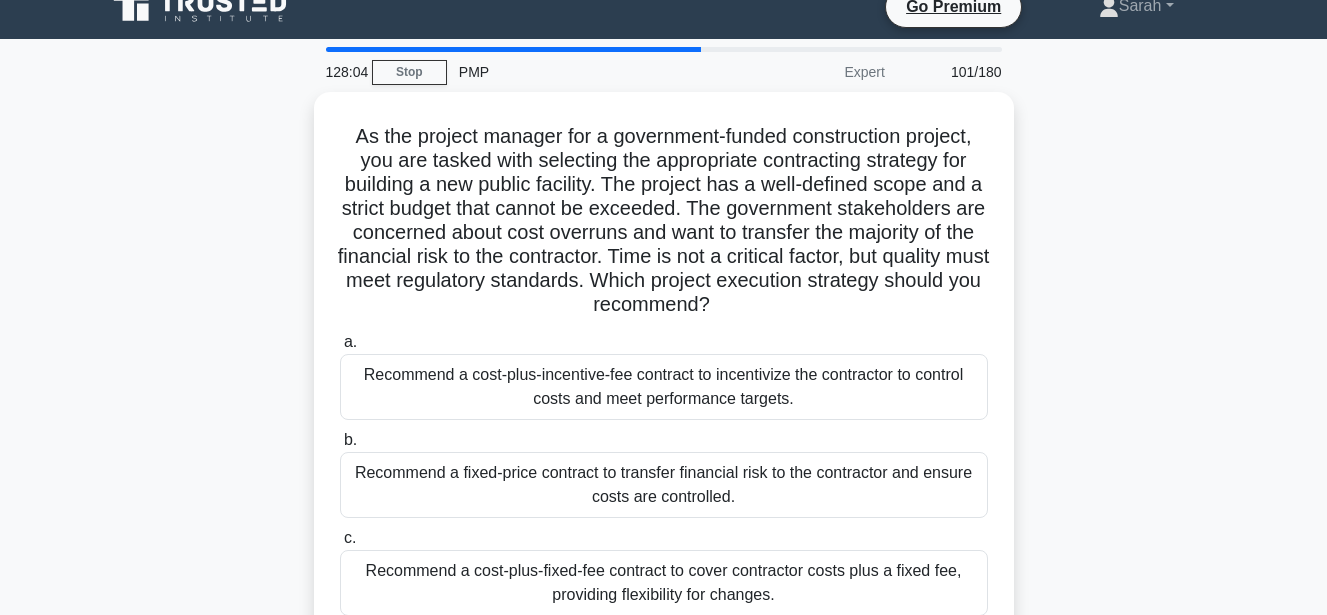 scroll, scrollTop: 0, scrollLeft: 0, axis: both 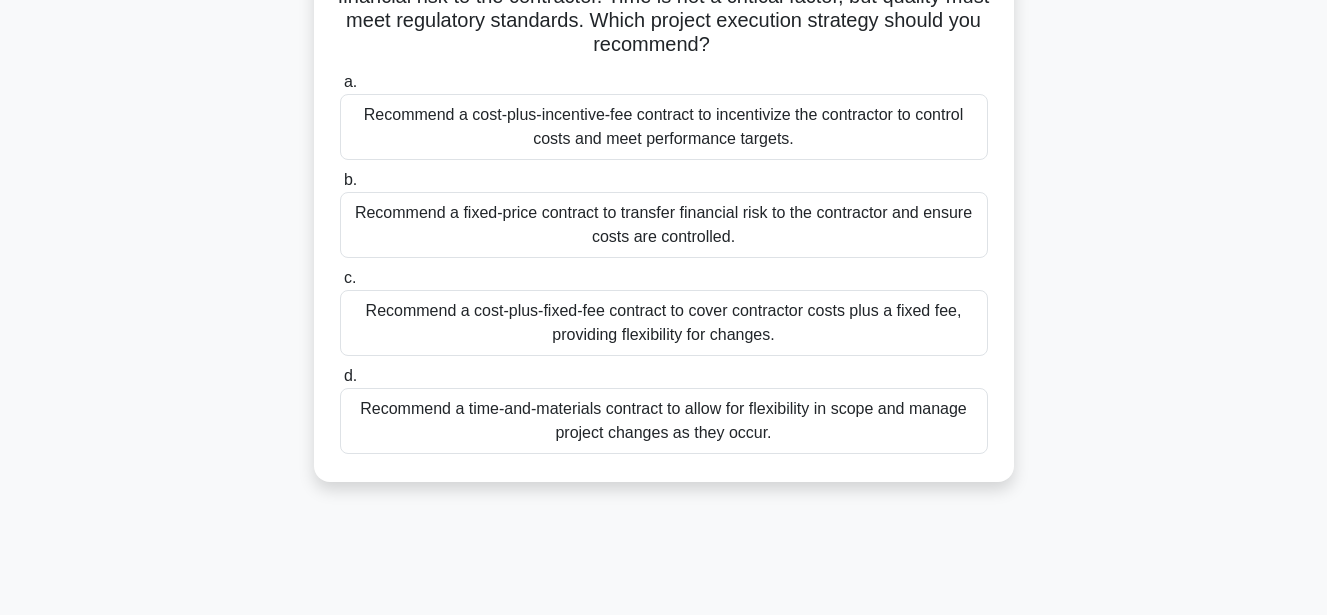 click on "Recommend a time-and-materials contract to allow for flexibility in scope and manage project changes as they occur." at bounding box center [664, 421] 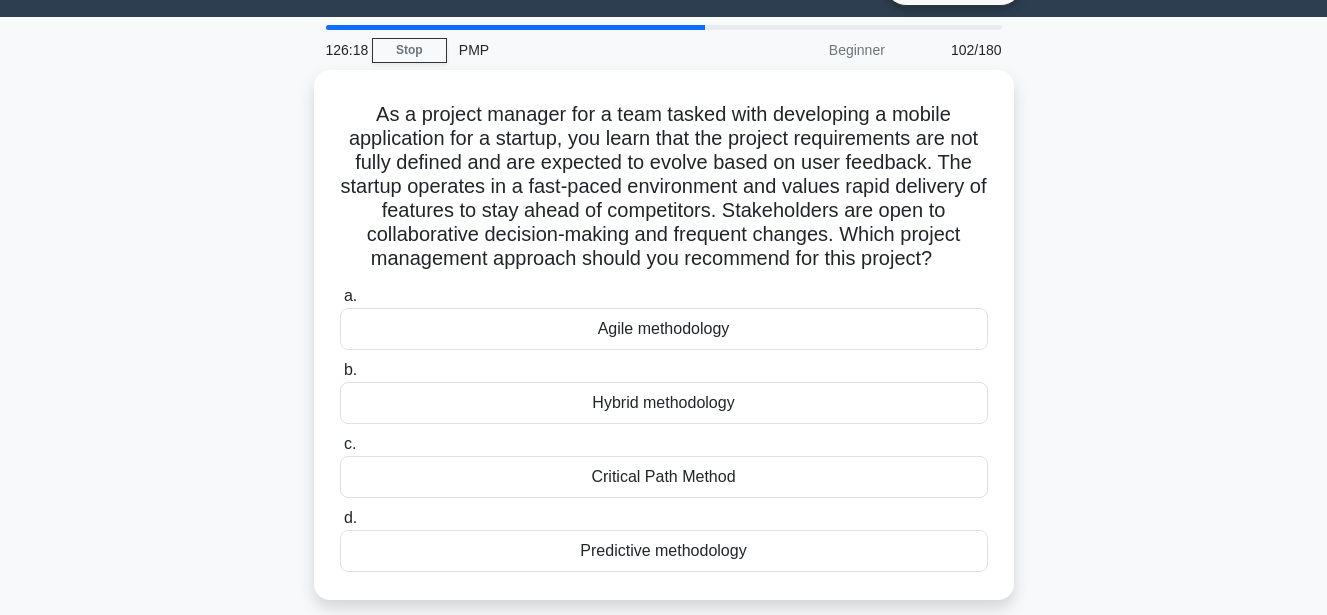 scroll, scrollTop: 0, scrollLeft: 0, axis: both 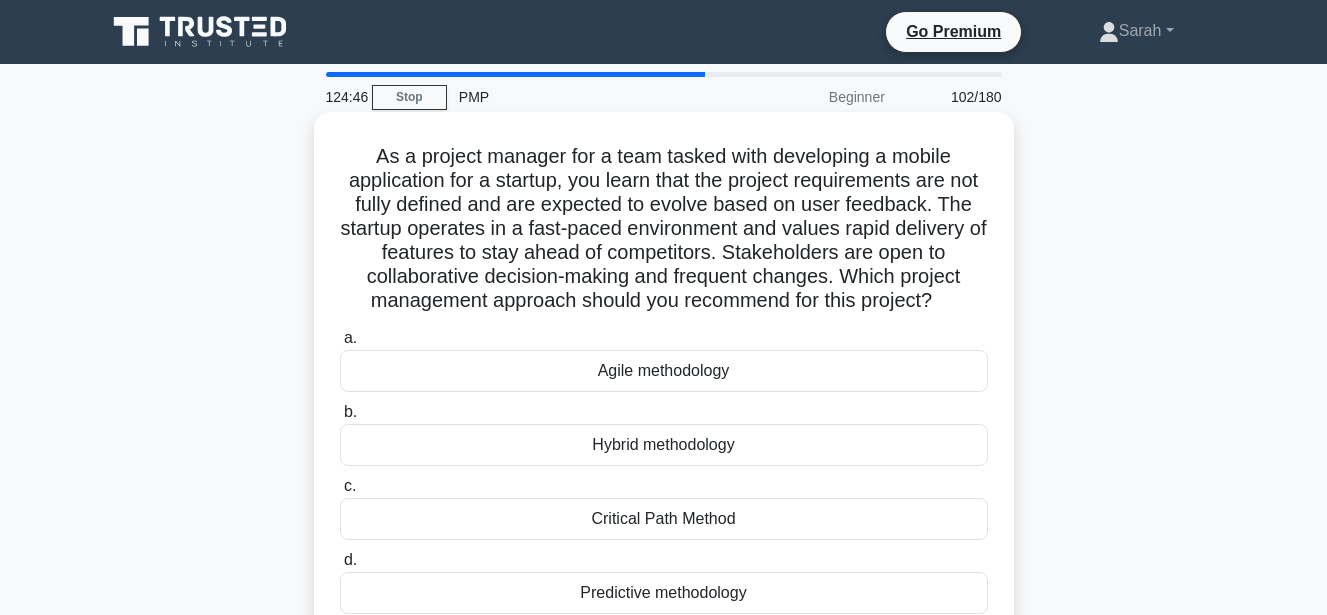 click on "Agile methodology" at bounding box center (664, 371) 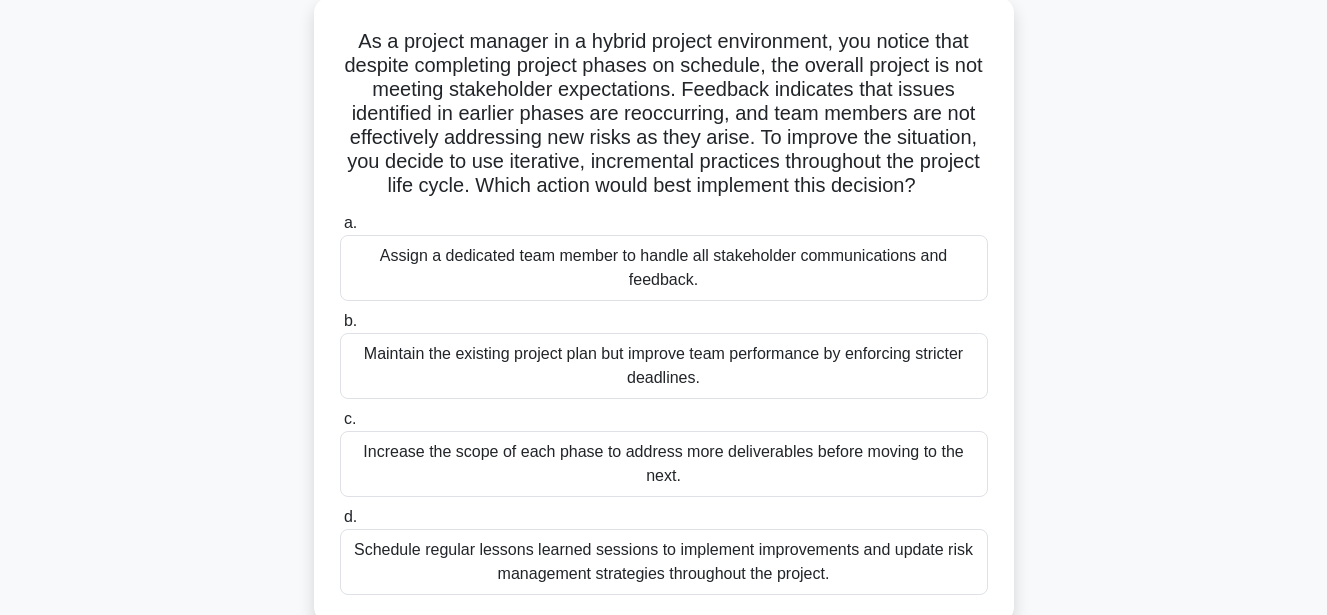 scroll, scrollTop: 200, scrollLeft: 0, axis: vertical 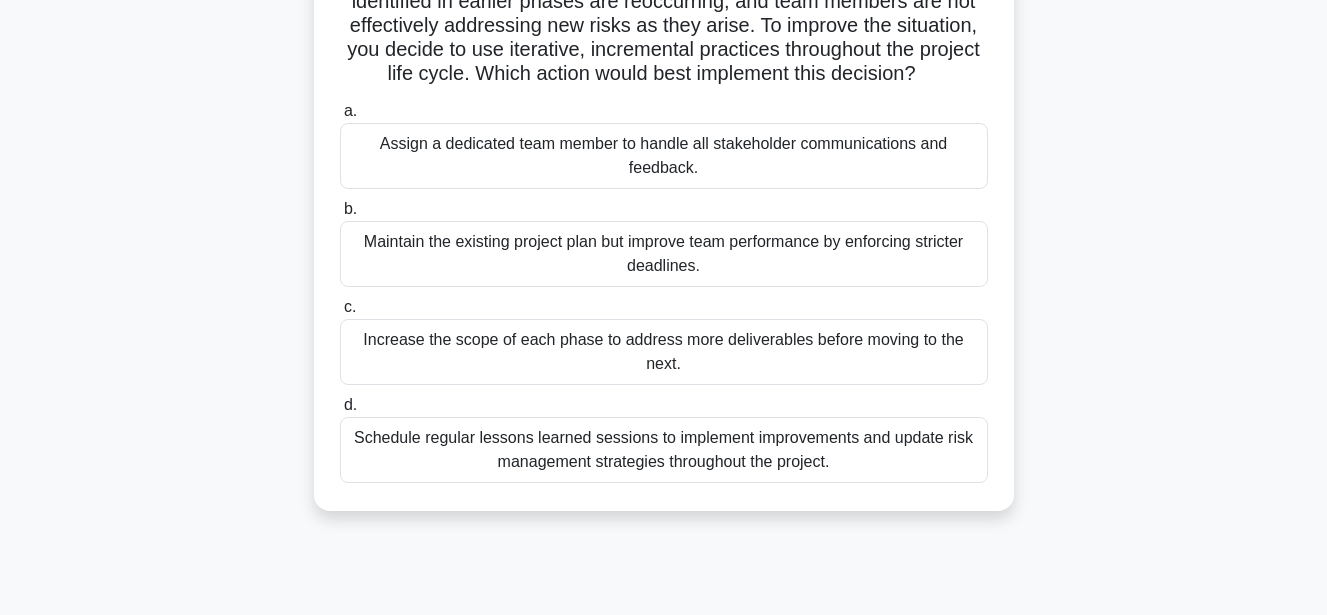 click on "Schedule regular lessons learned sessions to implement improvements and update risk management strategies throughout the project." at bounding box center (664, 450) 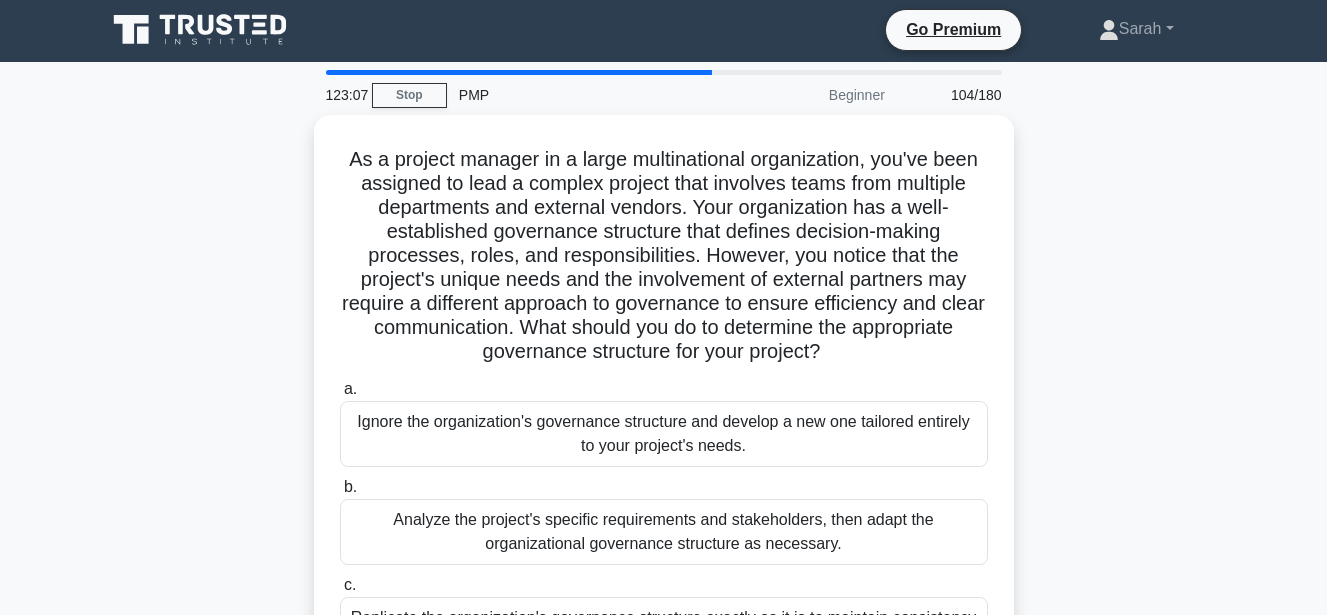 scroll, scrollTop: 0, scrollLeft: 0, axis: both 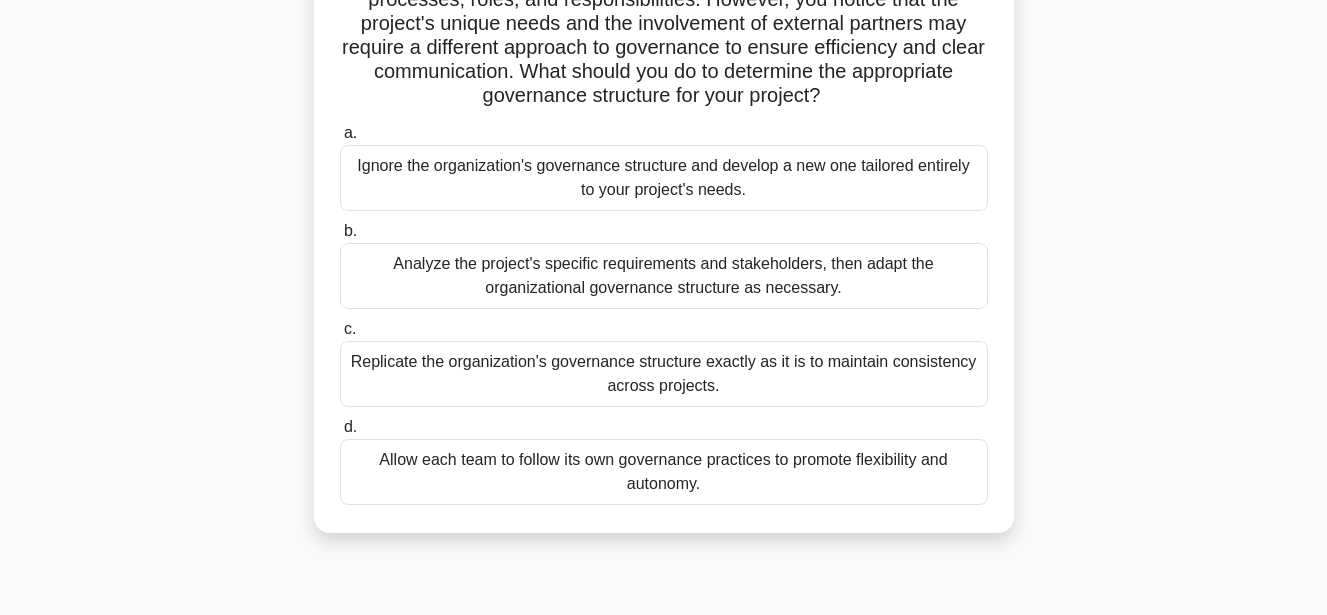 click on "Analyze the project's specific requirements and stakeholders, then adapt the organizational governance structure as necessary." at bounding box center (664, 276) 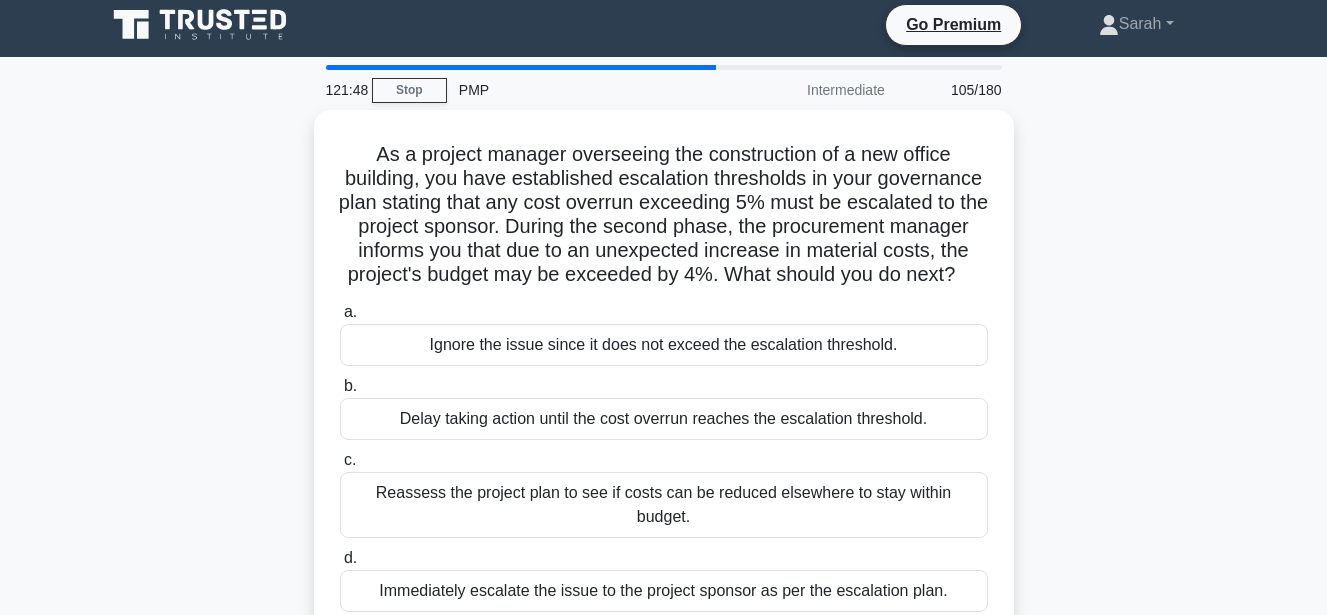 scroll, scrollTop: 0, scrollLeft: 0, axis: both 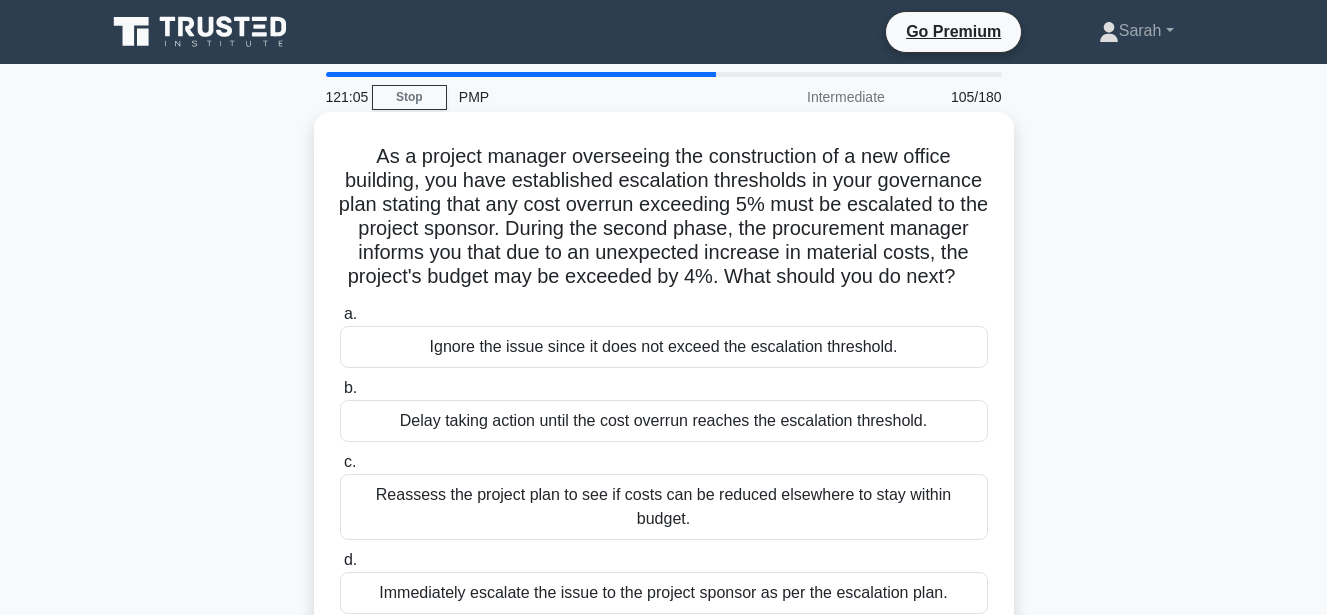 click on "Reassess the project plan to see if costs can be reduced elsewhere to stay within budget." at bounding box center [664, 507] 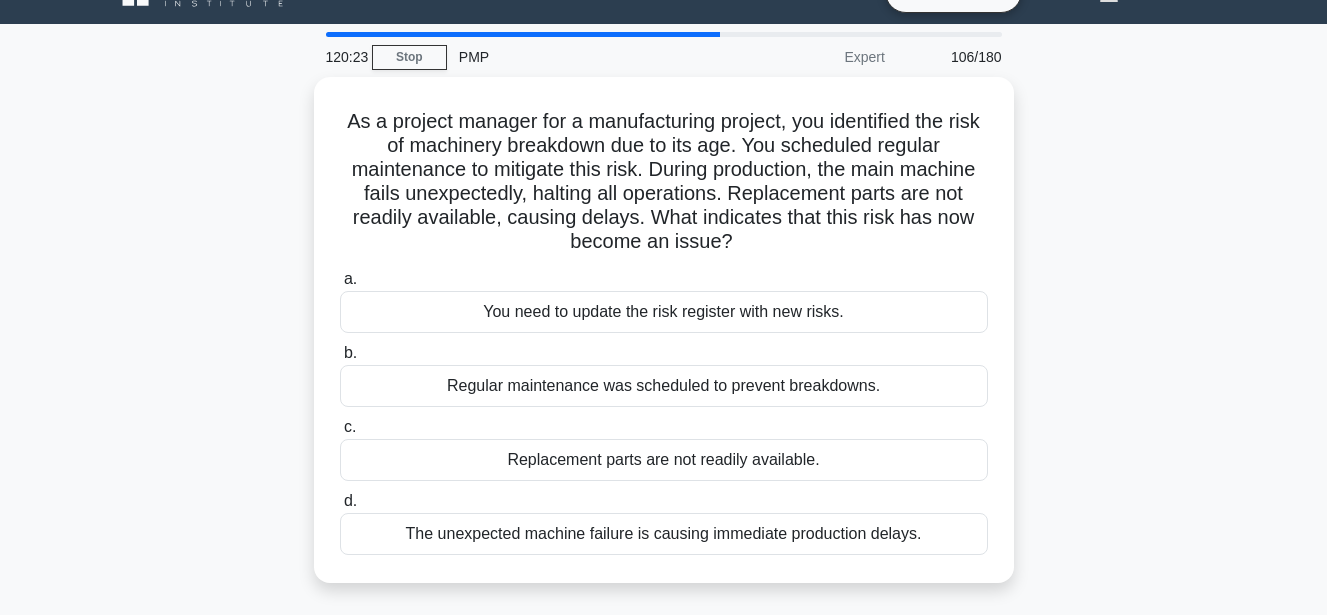 scroll, scrollTop: 53, scrollLeft: 0, axis: vertical 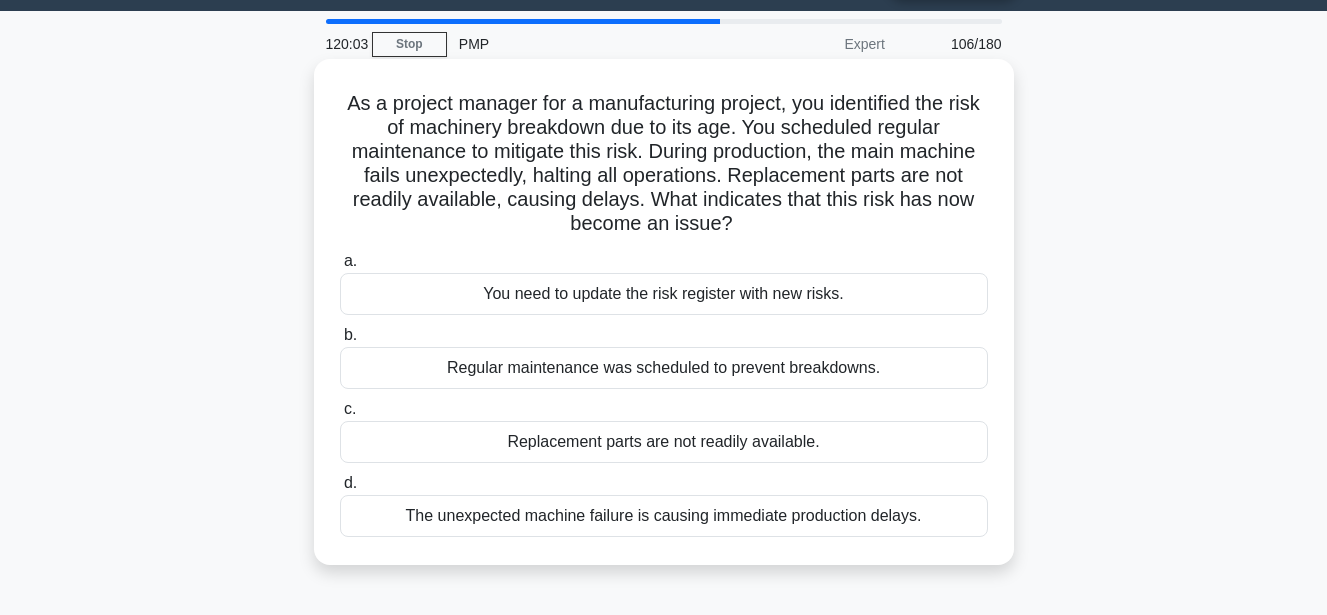 click on "The unexpected machine failure is causing immediate production delays." at bounding box center [664, 516] 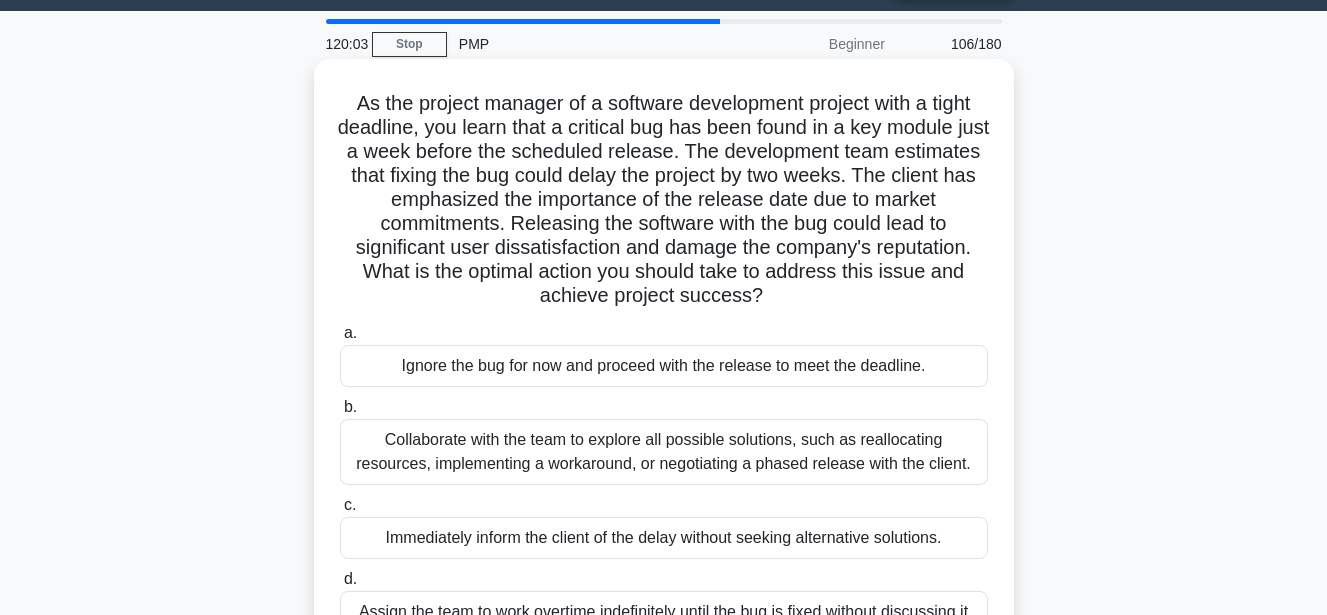 scroll, scrollTop: 0, scrollLeft: 0, axis: both 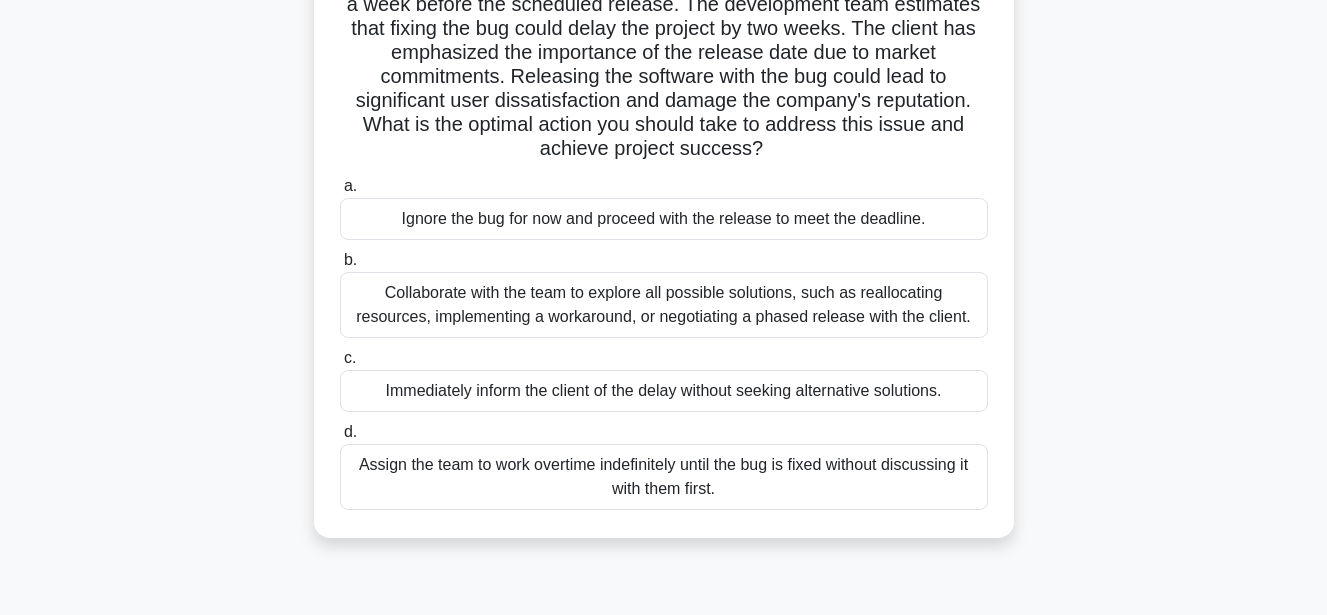 click on "Collaborate with the team to explore all possible solutions, such as reallocating resources, implementing a workaround, or negotiating a phased release with the client." at bounding box center [664, 305] 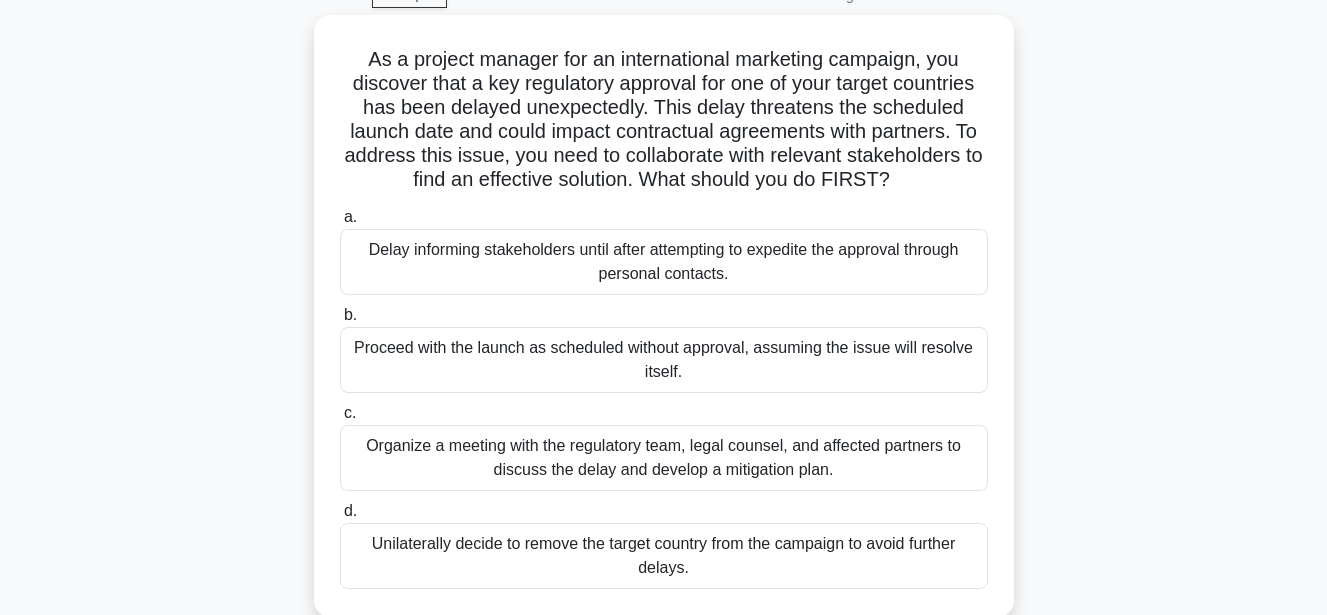 scroll, scrollTop: 0, scrollLeft: 0, axis: both 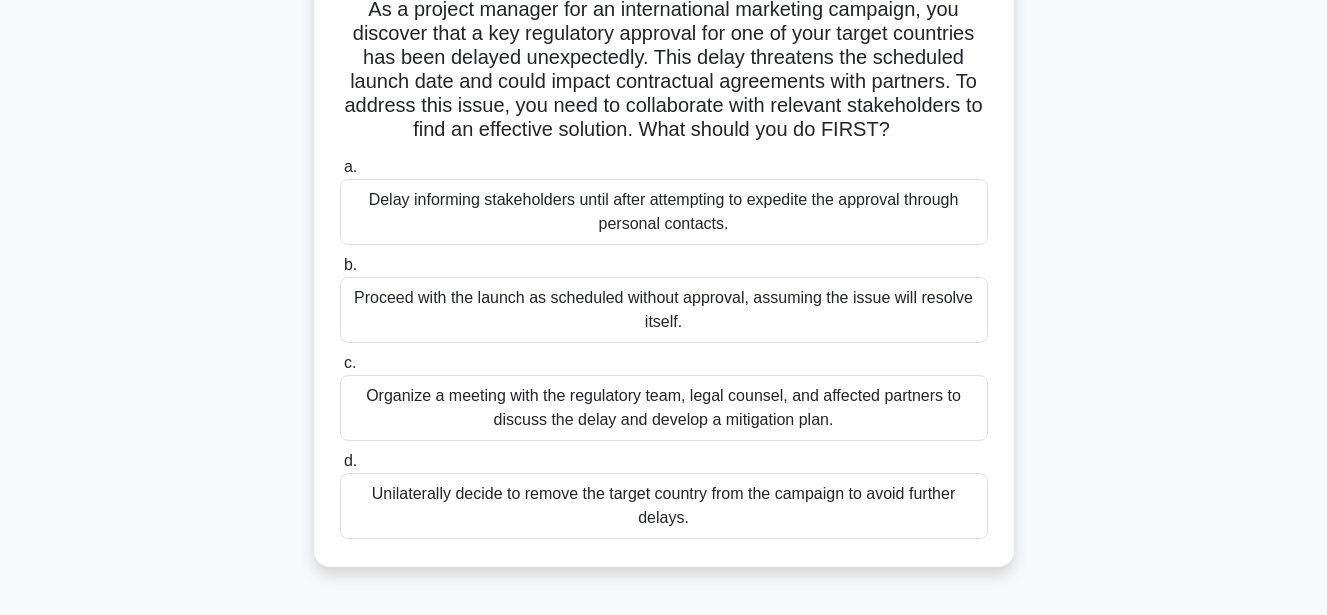 click on "Organize a meeting with the regulatory team, legal counsel, and affected partners to discuss the delay and develop a mitigation plan." at bounding box center (664, 408) 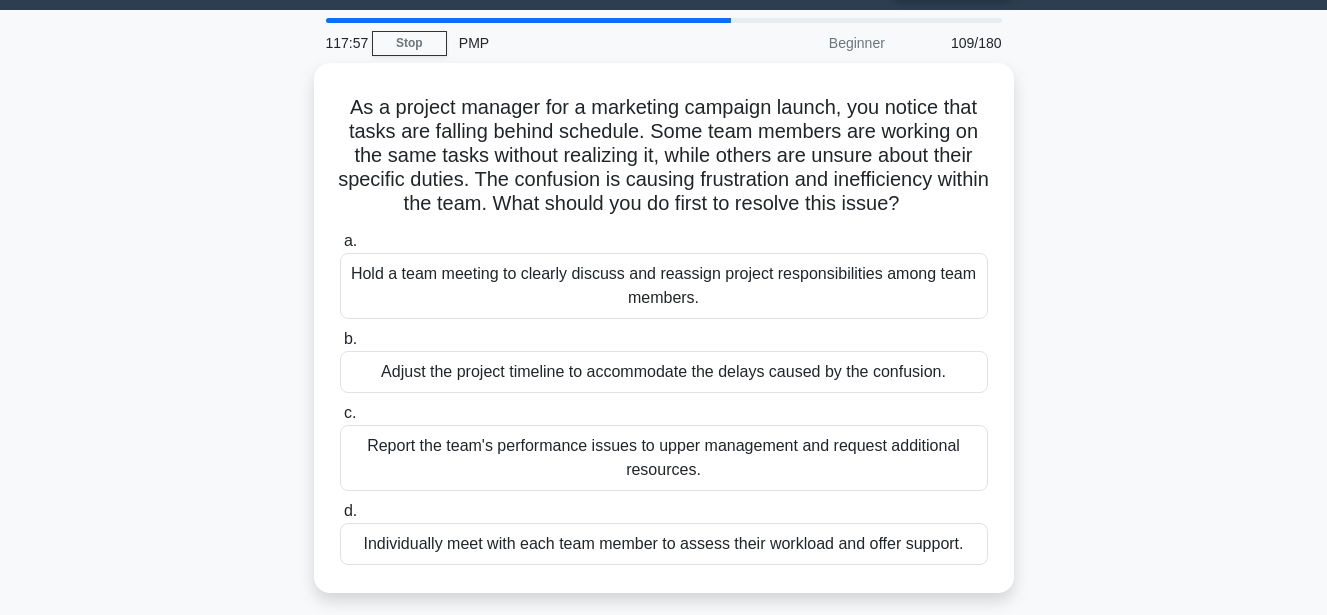 scroll, scrollTop: 0, scrollLeft: 0, axis: both 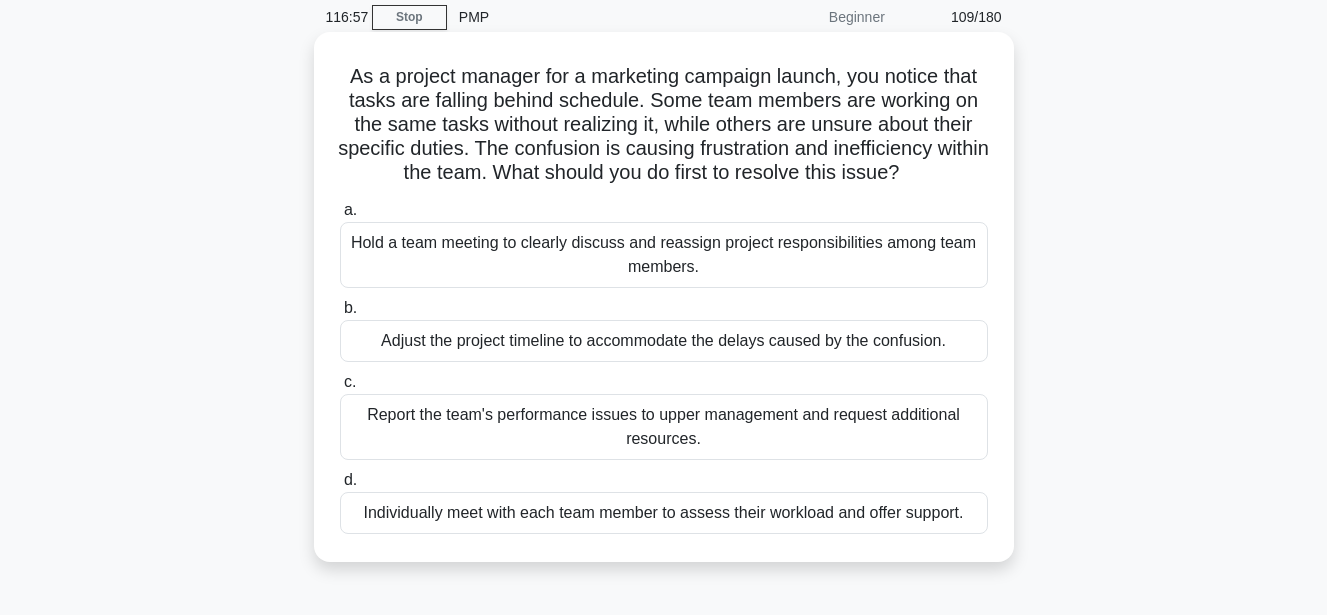 click on "Individually meet with each team member to assess their workload and offer support." at bounding box center (664, 513) 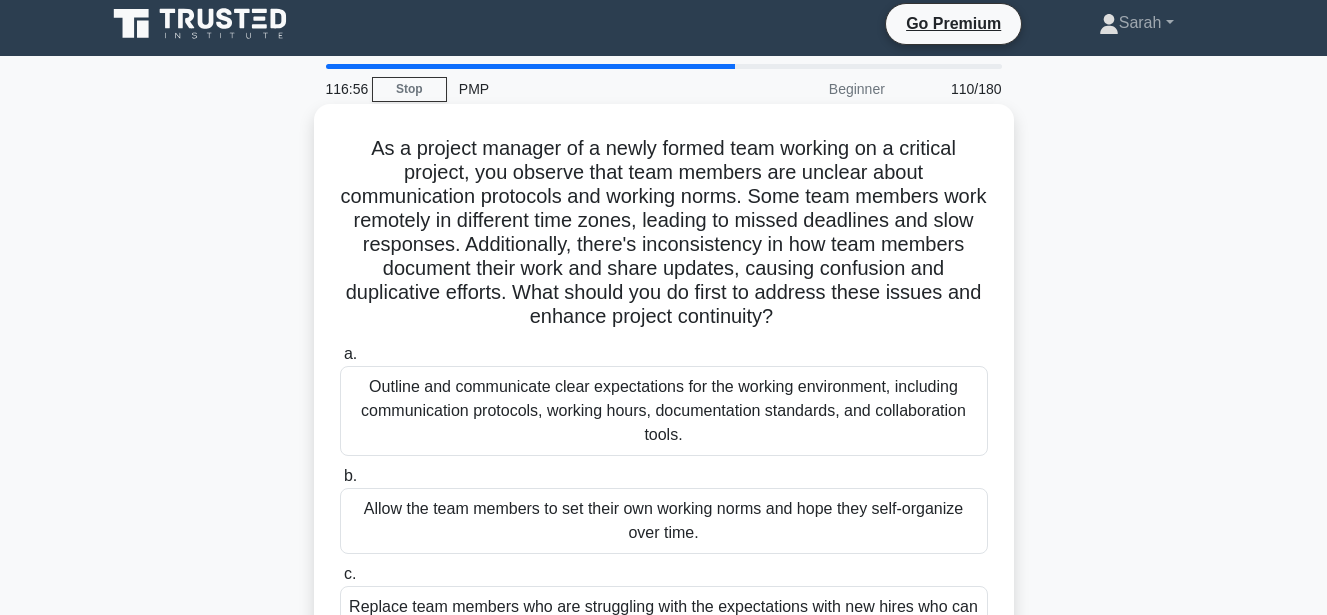 scroll, scrollTop: 0, scrollLeft: 0, axis: both 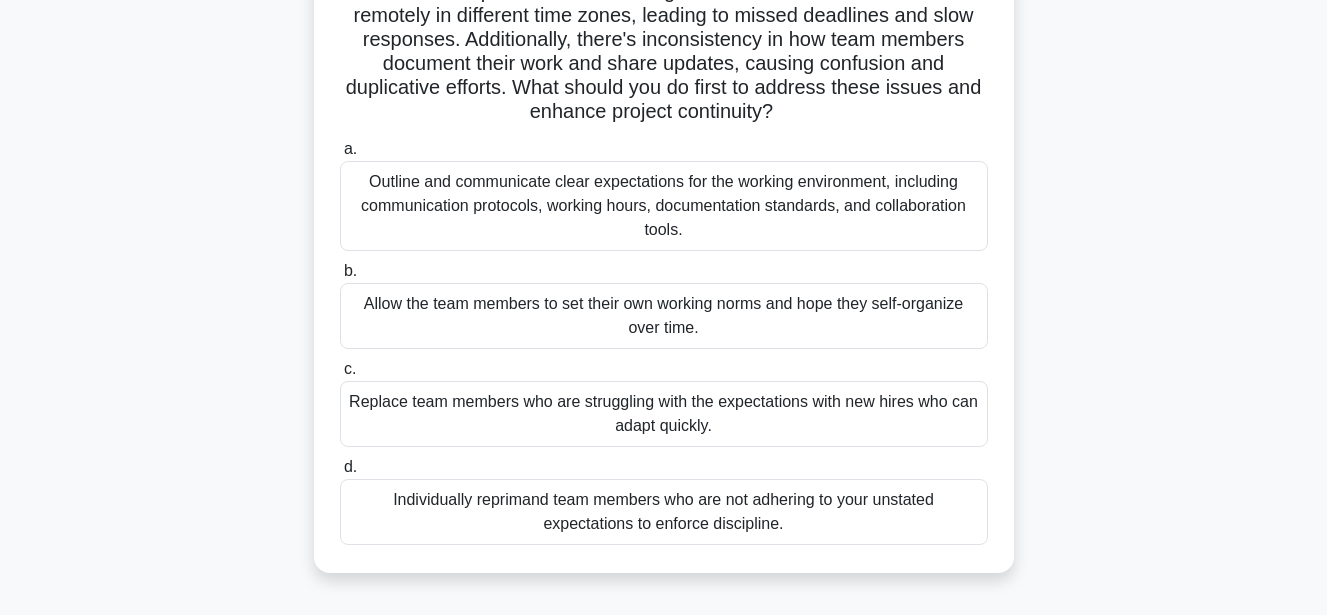 click on "Outline and communicate clear expectations for the working environment, including communication protocols, working hours, documentation standards, and collaboration tools." at bounding box center [664, 206] 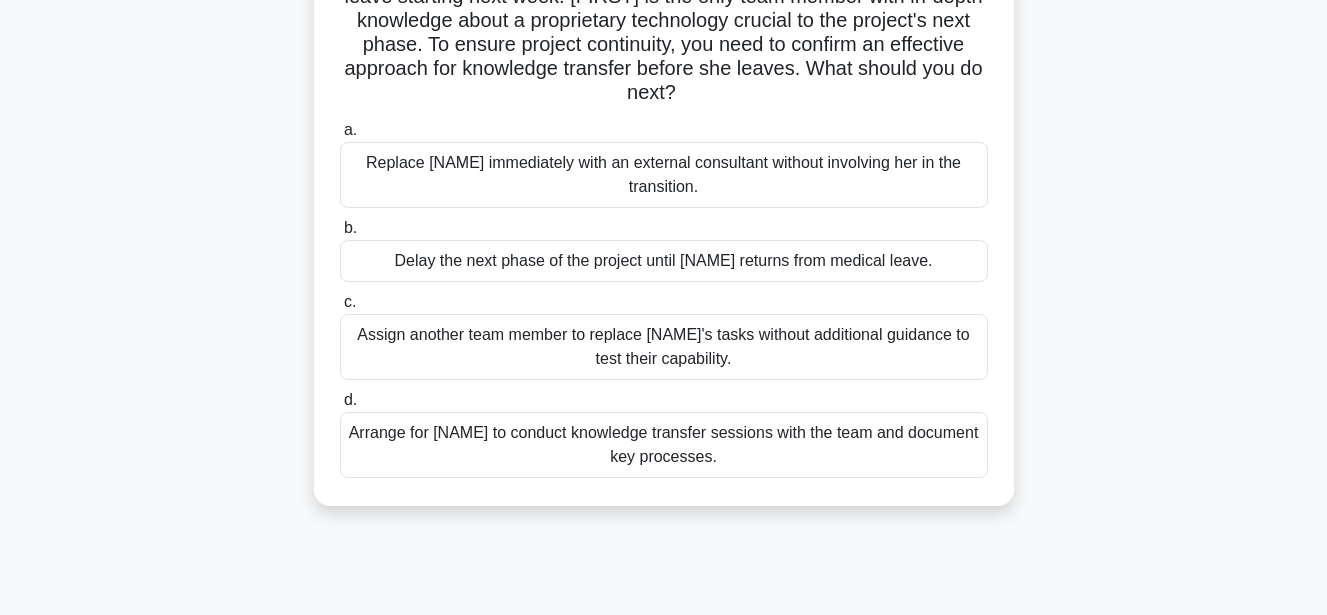 scroll, scrollTop: 14, scrollLeft: 0, axis: vertical 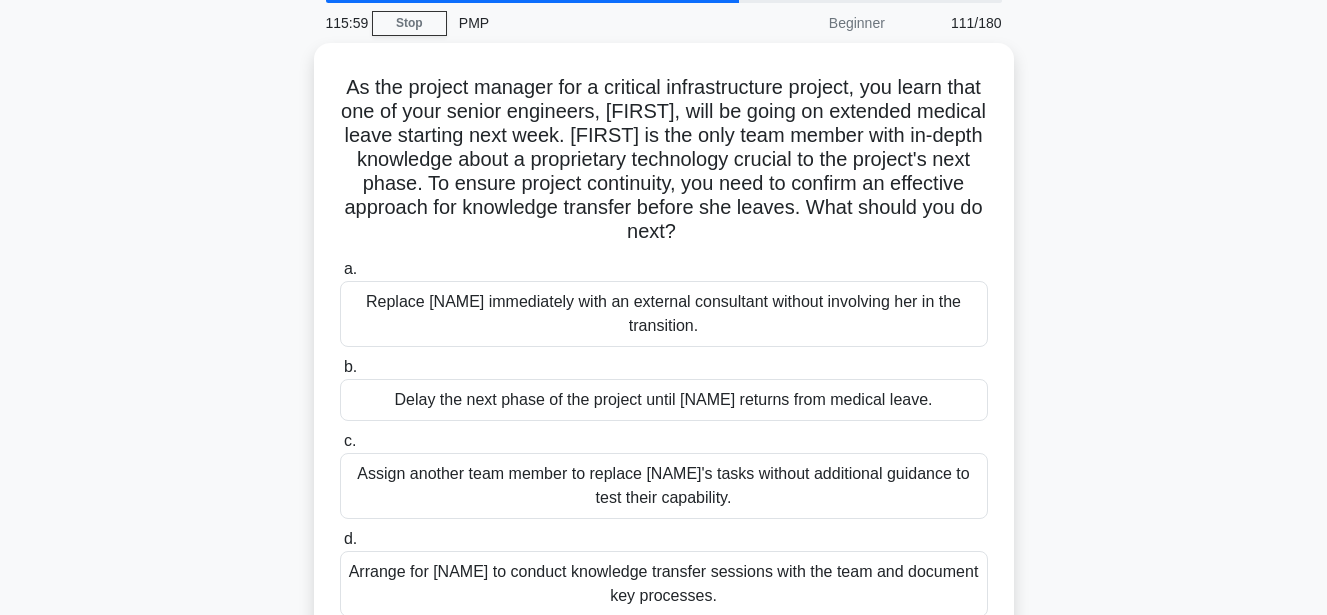 click on "As the project manager for a critical infrastructure project, you learn that one of your senior engineers, [PERSON], will be going on extended medical leave starting next week. [PERSON] is the only team member with in-depth knowledge about a proprietary technology crucial to the project's next phase. To ensure project continuity, you need to confirm an effective approach for knowledge transfer before she leaves. What should you do next?
.spinner_0XTQ{transform-origin:center;animation:spinner_y6GP .75s linear infinite}@keyframes spinner_y6GP{100%{transform:rotate(360deg)}}
a.
b. c. d." at bounding box center [664, 344] 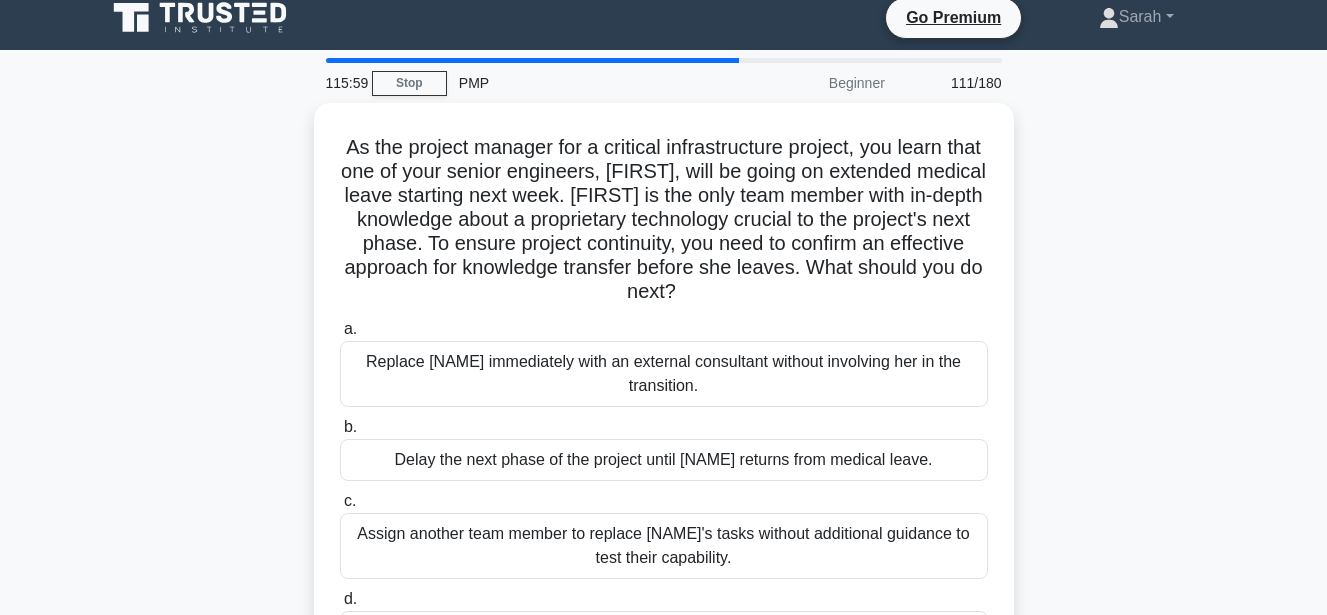 scroll, scrollTop: 0, scrollLeft: 0, axis: both 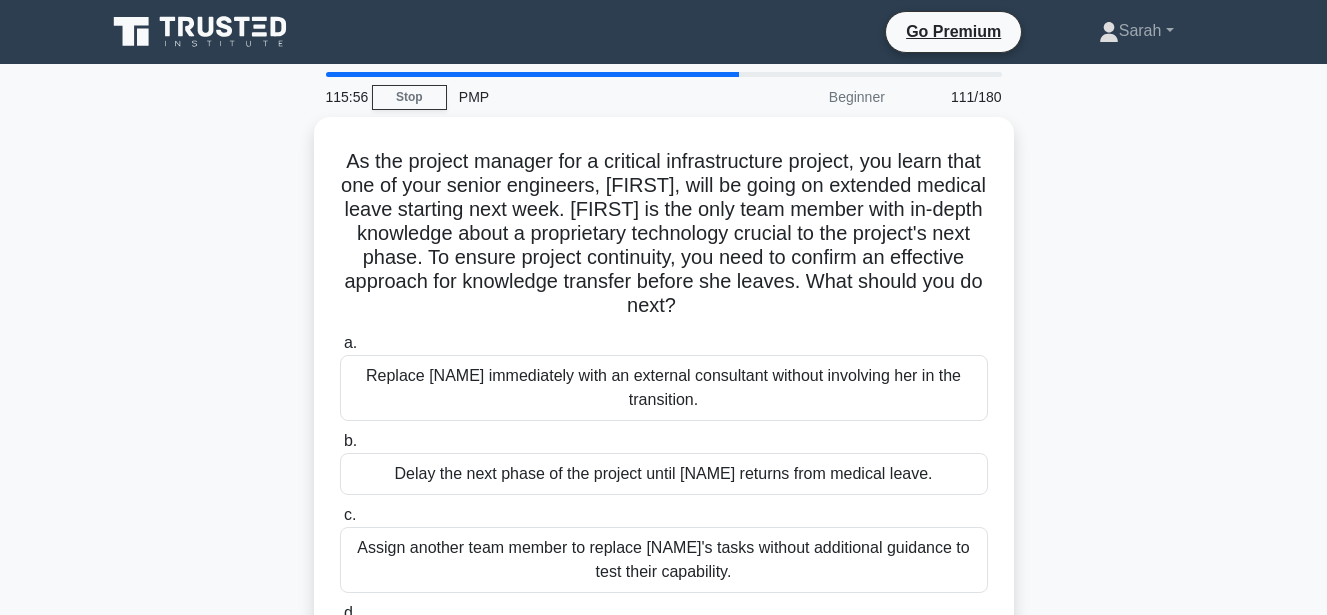 click on "As the project manager for a critical infrastructure project, you learn that one of your senior engineers, [NAME], will be going on extended medical leave starting next week. [NAME] is the only team member with in-depth knowledge about a proprietary technology crucial to the project's next phase. To ensure project continuity, you need to confirm an effective approach for knowledge transfer before she leaves. What should you do next?
.spinner_0XTQ{transform-origin:center;animation:spinner_y6GP .75s linear infinite}@keyframes spinner_y6GP{100%{transform:rotate(360deg)}}
a.
b. c." at bounding box center (664, 430) 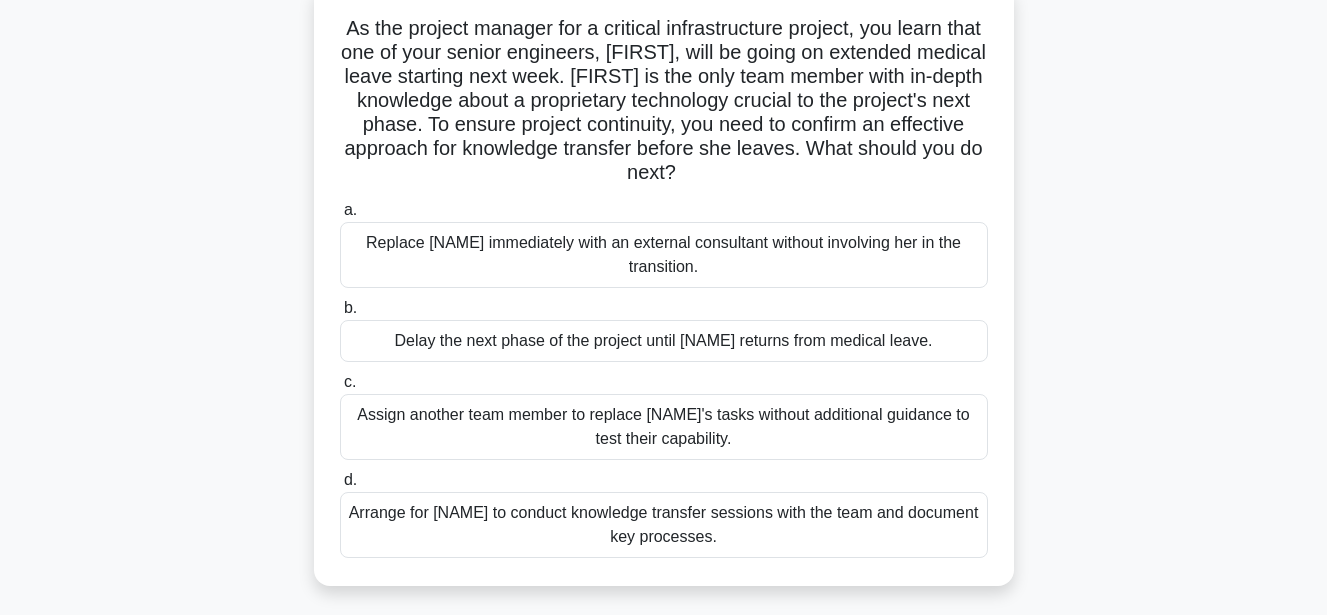 scroll, scrollTop: 213, scrollLeft: 0, axis: vertical 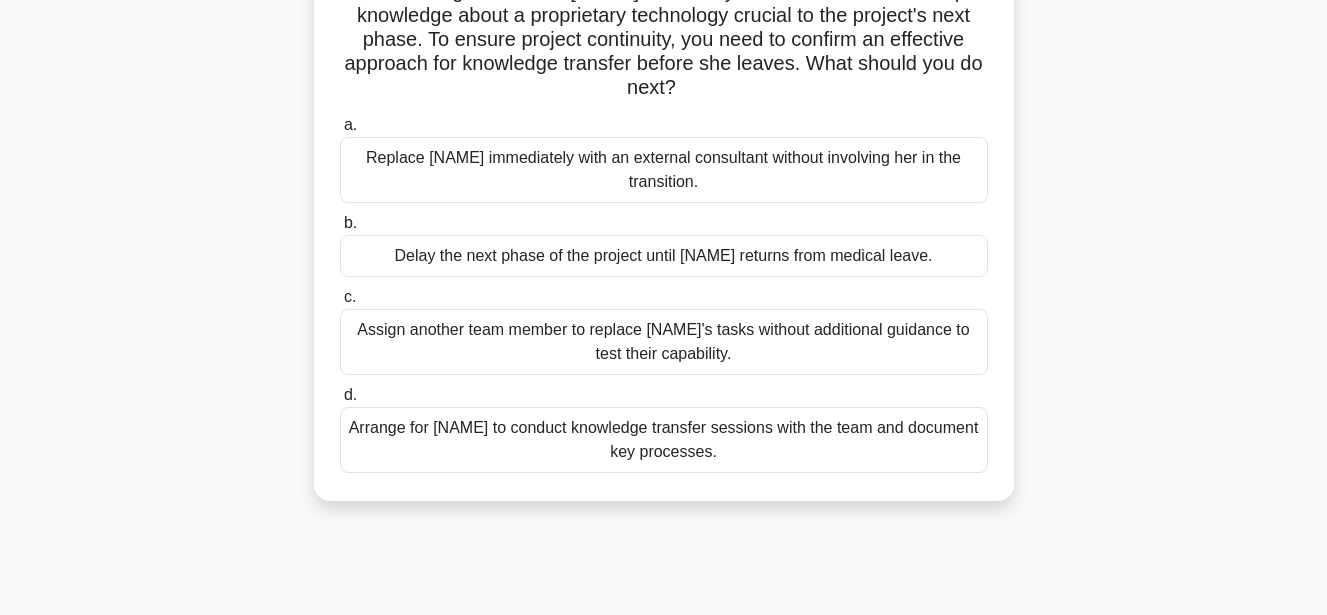 click on "Arrange for [NAME] to conduct knowledge transfer sessions with the team and document key processes." at bounding box center [664, 440] 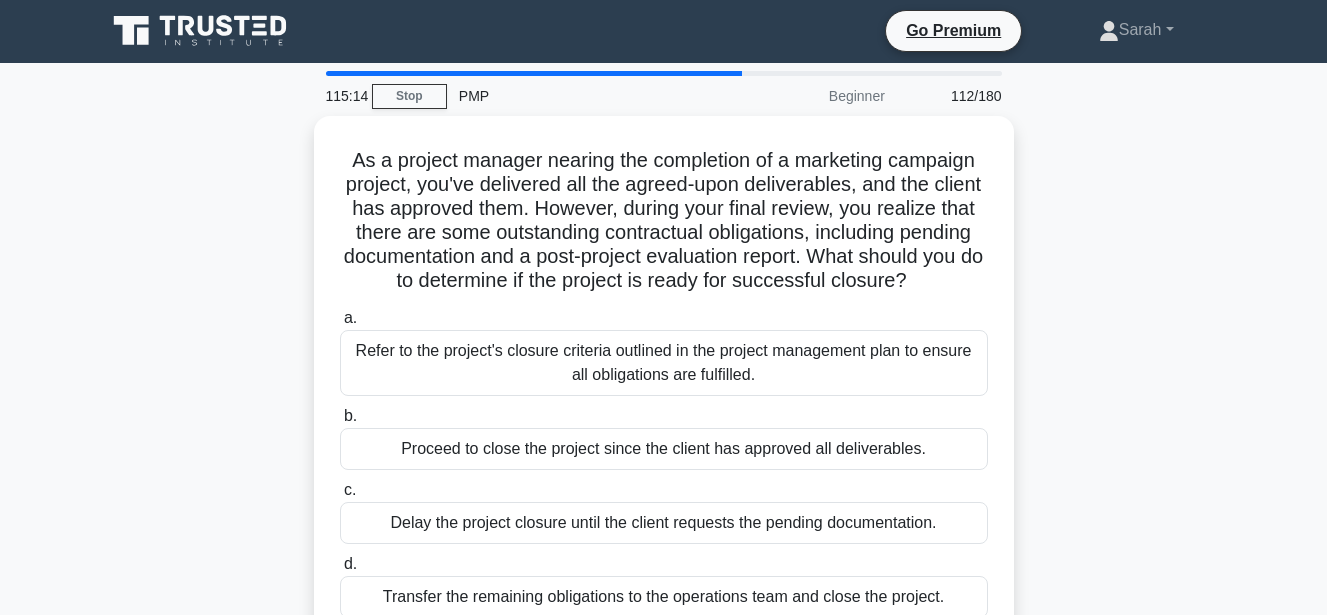 scroll, scrollTop: 0, scrollLeft: 0, axis: both 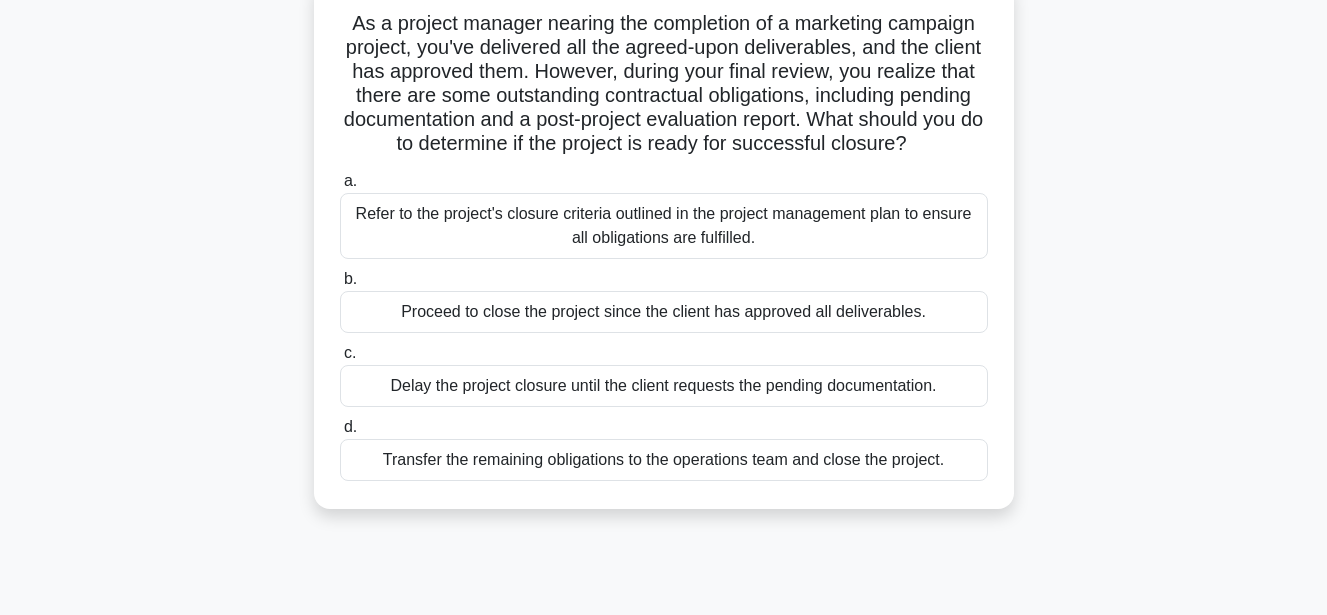 click on "Refer to the project's closure criteria outlined in the project management plan to ensure all obligations are fulfilled." at bounding box center (664, 226) 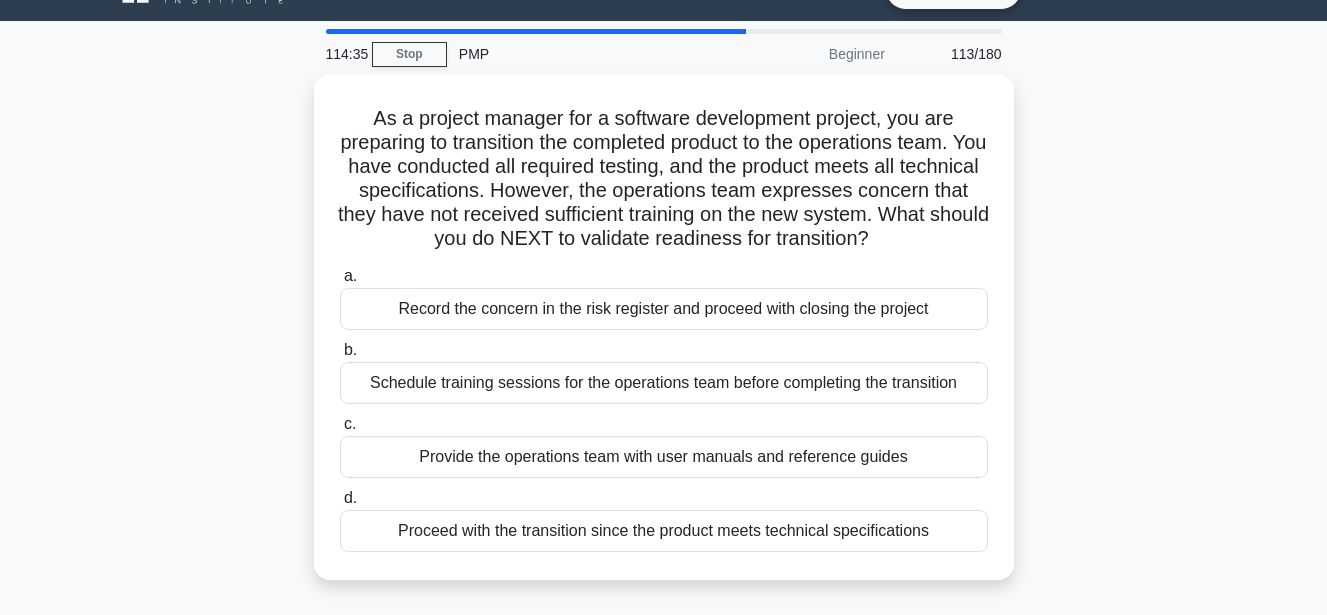 scroll, scrollTop: 0, scrollLeft: 0, axis: both 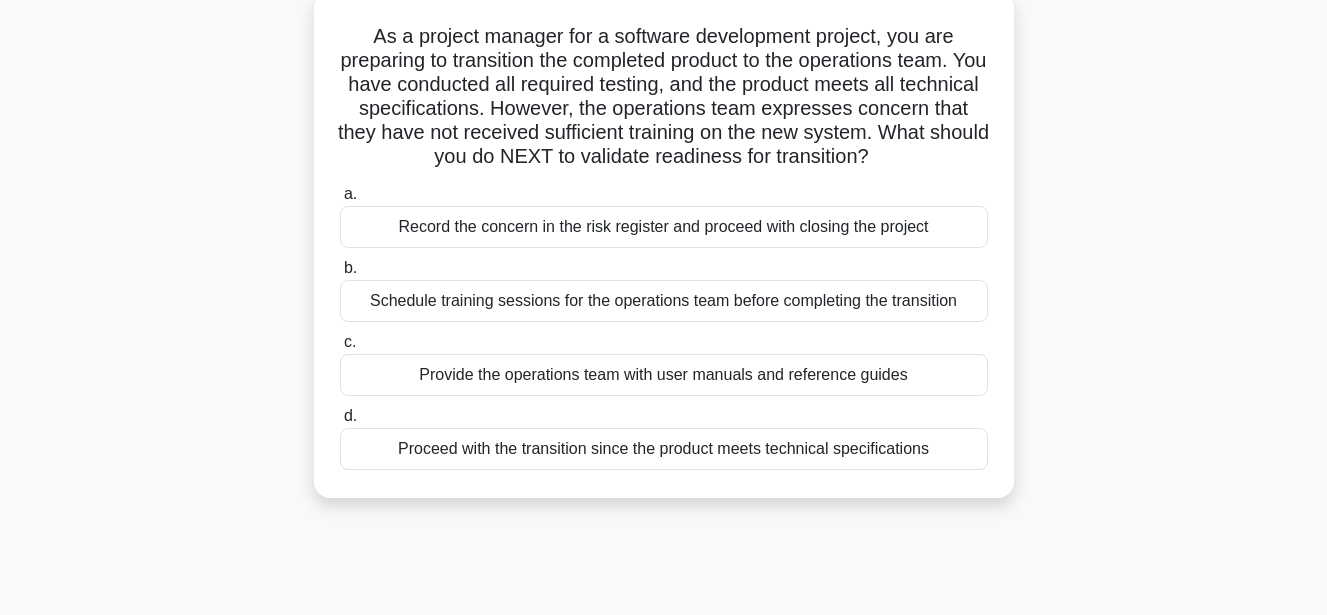 click on "Schedule training sessions for the operations team before completing the transition" at bounding box center [664, 301] 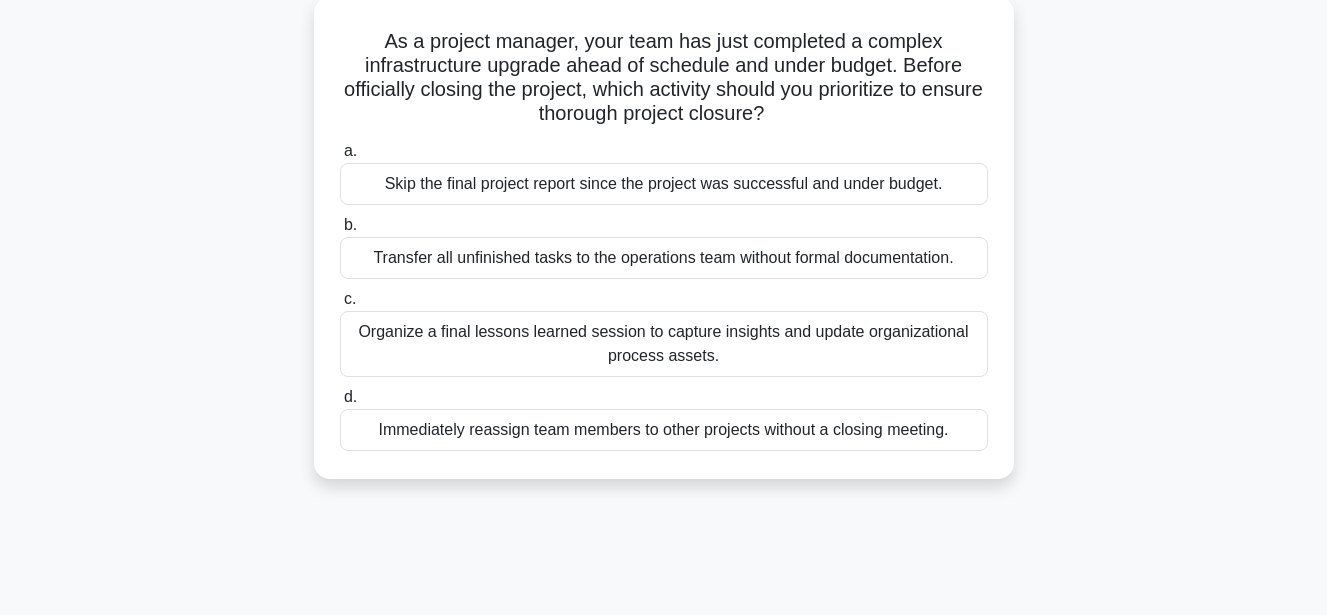 scroll, scrollTop: 0, scrollLeft: 0, axis: both 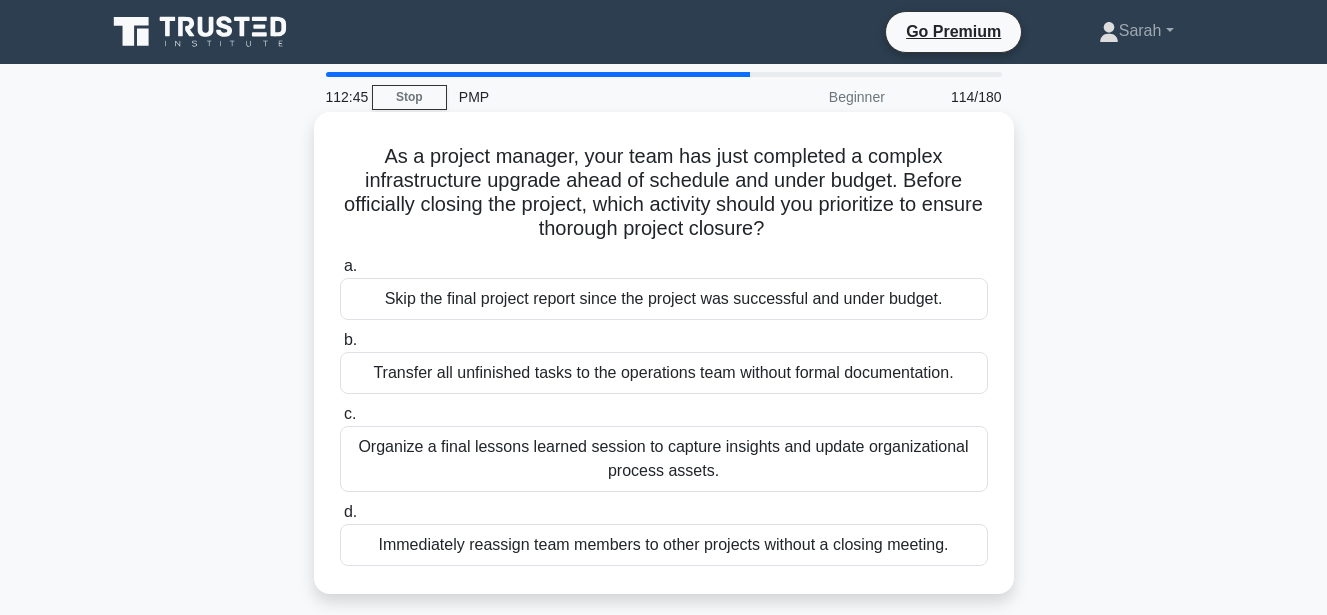 click on "Organize a final lessons learned session to capture insights and update organizational process assets." at bounding box center (664, 459) 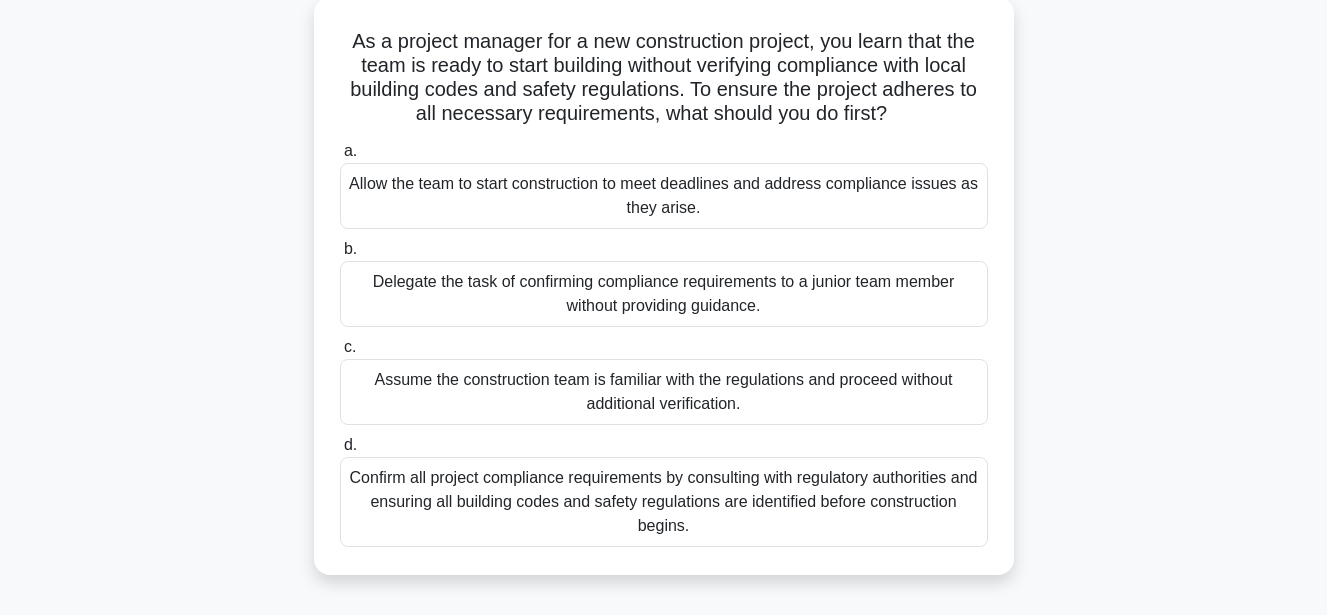 scroll, scrollTop: 133, scrollLeft: 0, axis: vertical 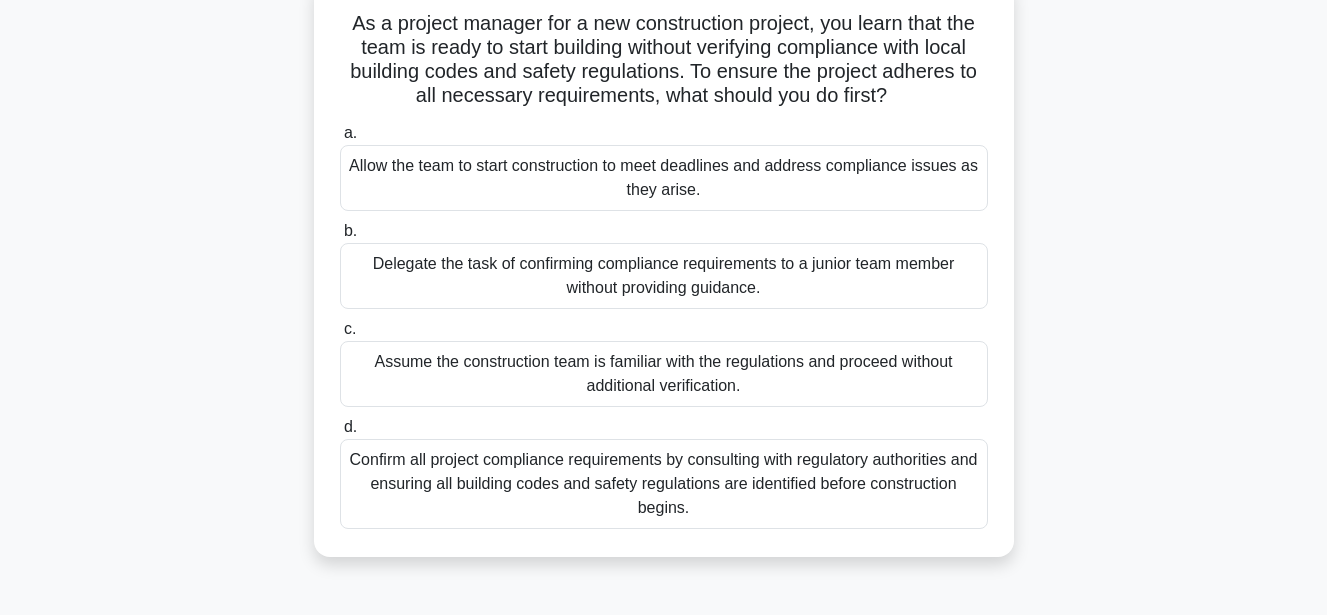click on "Confirm all project compliance requirements by consulting with regulatory authorities and ensuring all building codes and safety regulations are identified before construction begins." at bounding box center [664, 484] 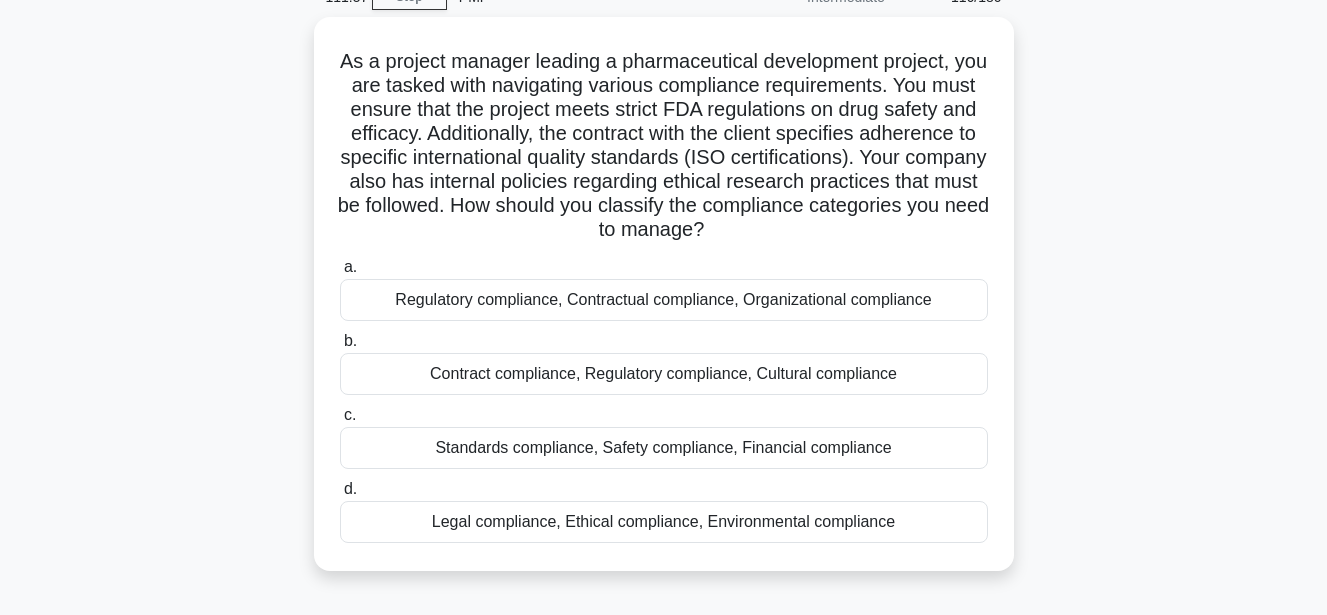 scroll, scrollTop: 0, scrollLeft: 0, axis: both 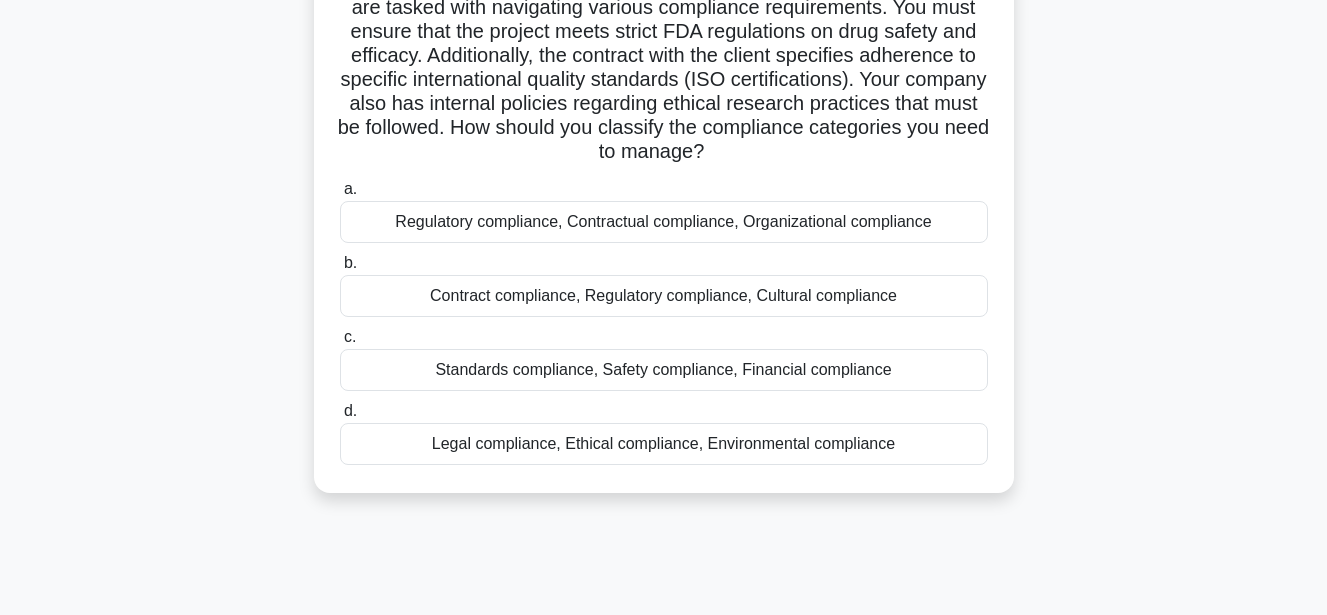 click on "Legal compliance, Ethical compliance, Environmental compliance" at bounding box center (664, 444) 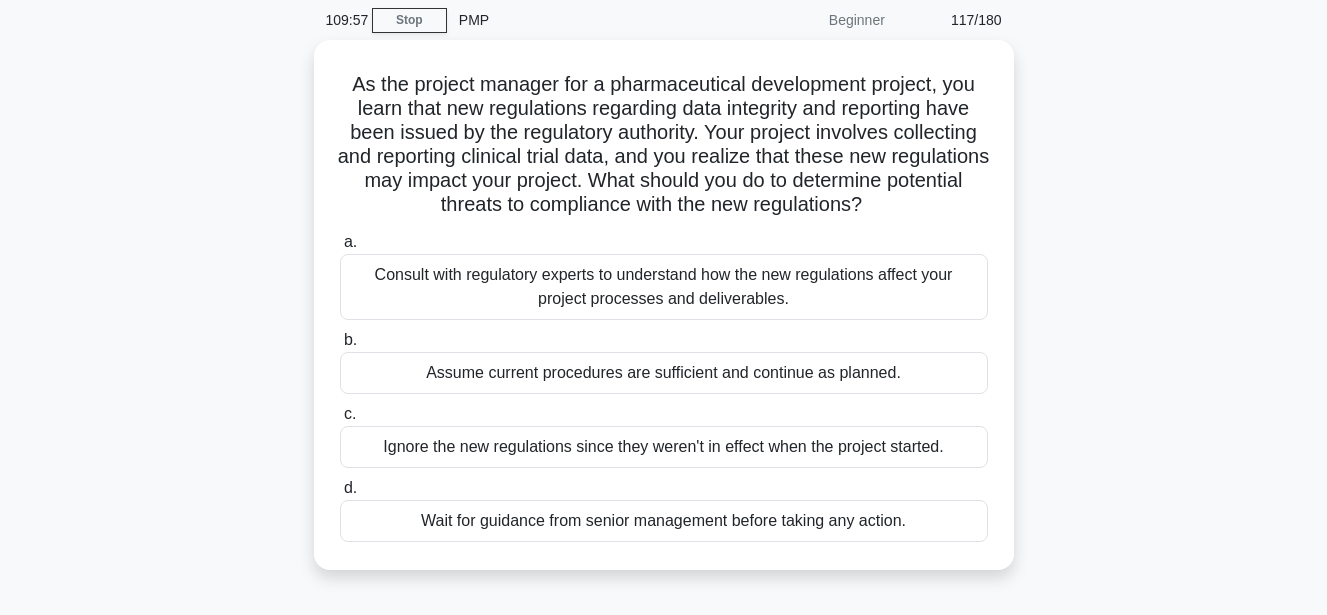 scroll, scrollTop: 0, scrollLeft: 0, axis: both 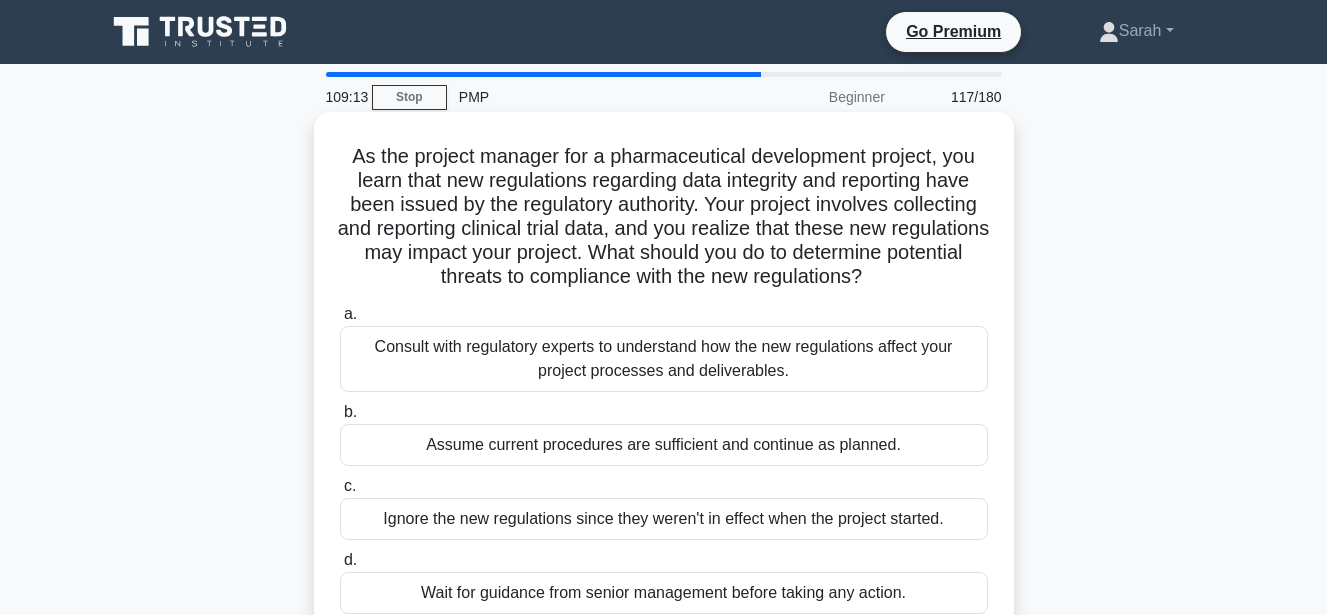 click on "Consult with regulatory experts to understand how the new regulations affect your project processes and deliverables." at bounding box center [664, 359] 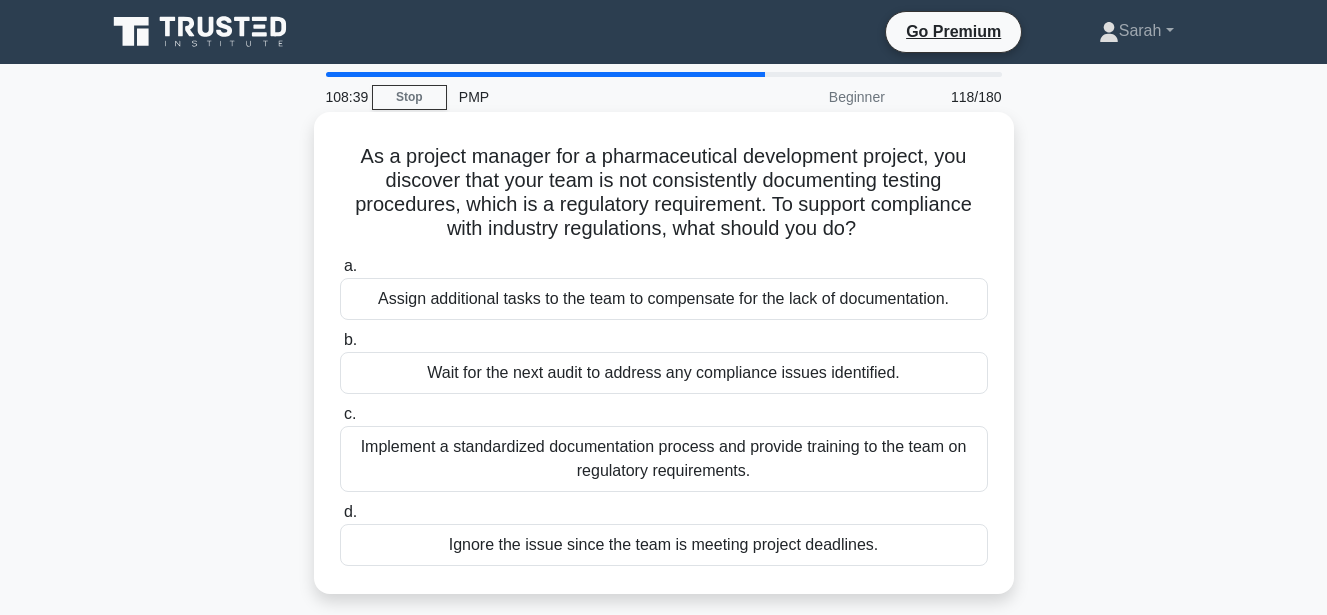 click on "Implement a standardized documentation process and provide training to the team on regulatory requirements." at bounding box center [664, 459] 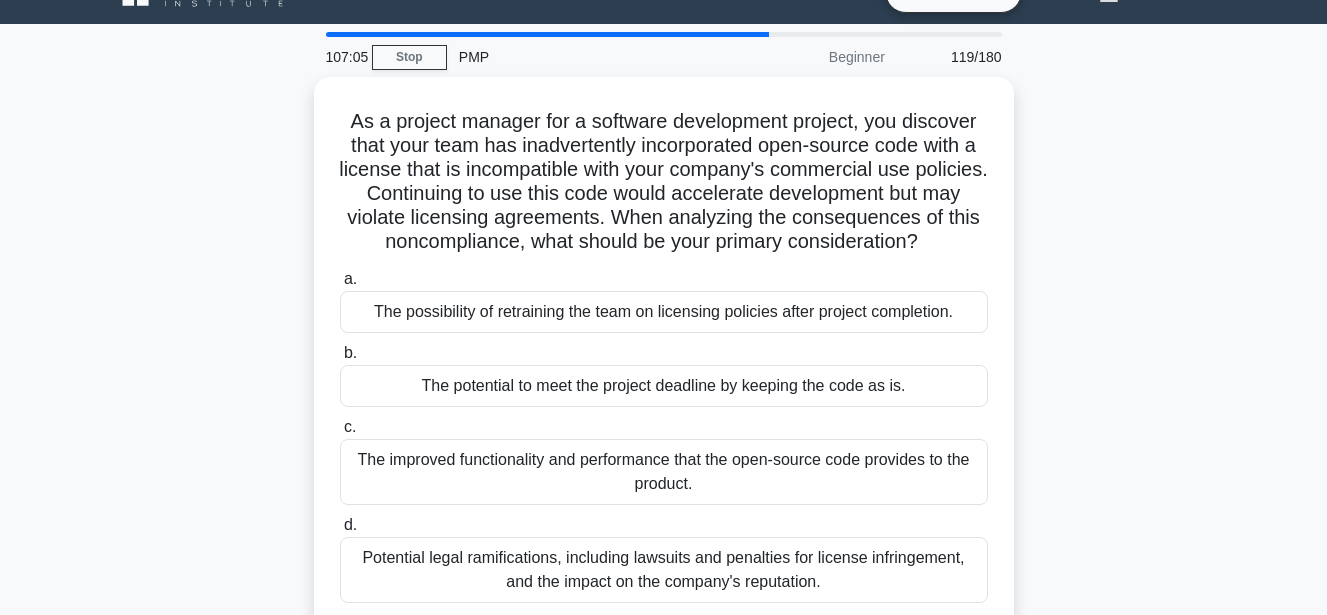scroll, scrollTop: 120, scrollLeft: 0, axis: vertical 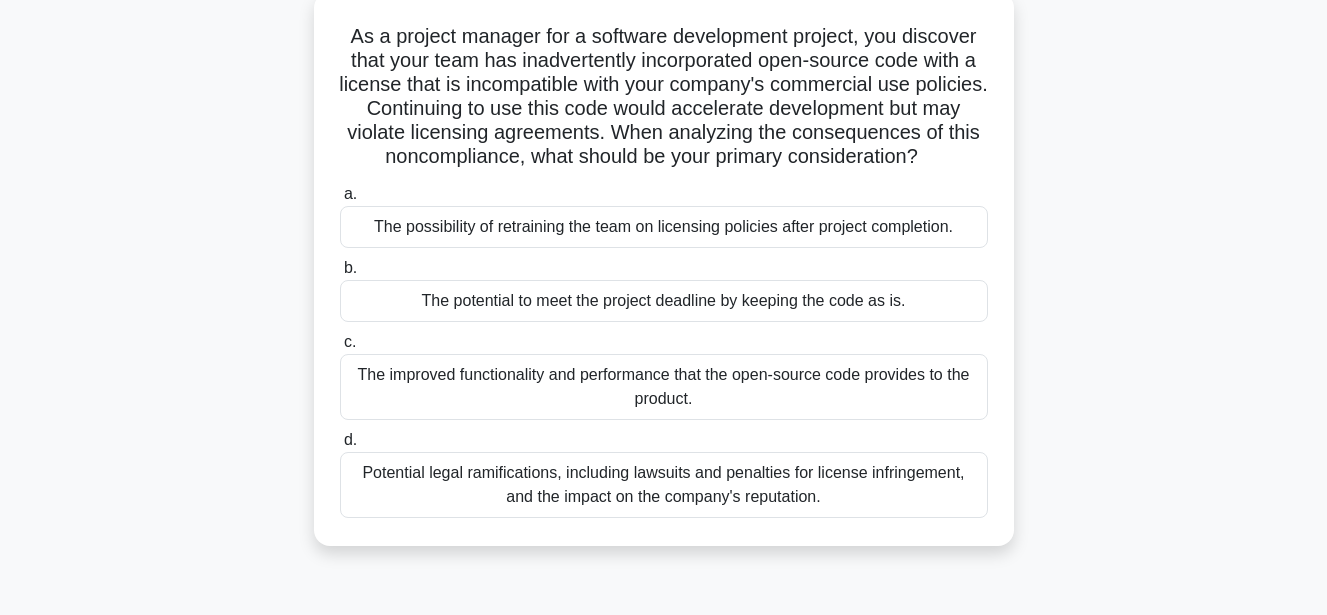 click on "Potential legal ramifications, including lawsuits and penalties for license infringement, and the impact on the company's reputation." at bounding box center [664, 485] 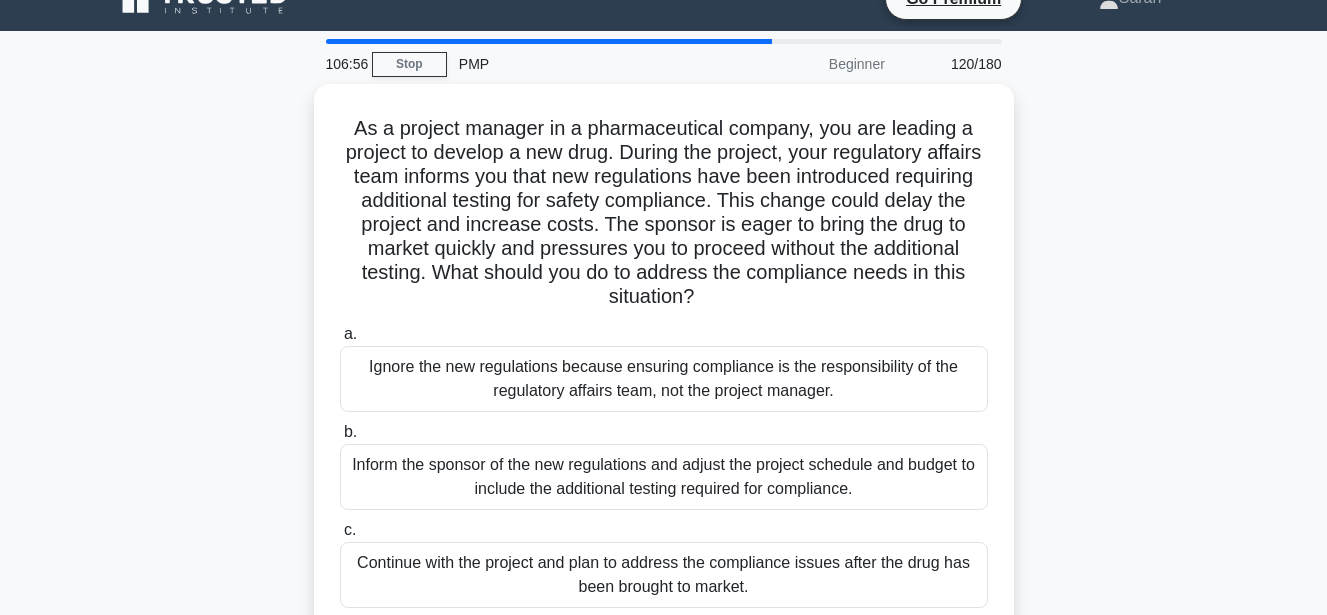 scroll, scrollTop: 0, scrollLeft: 0, axis: both 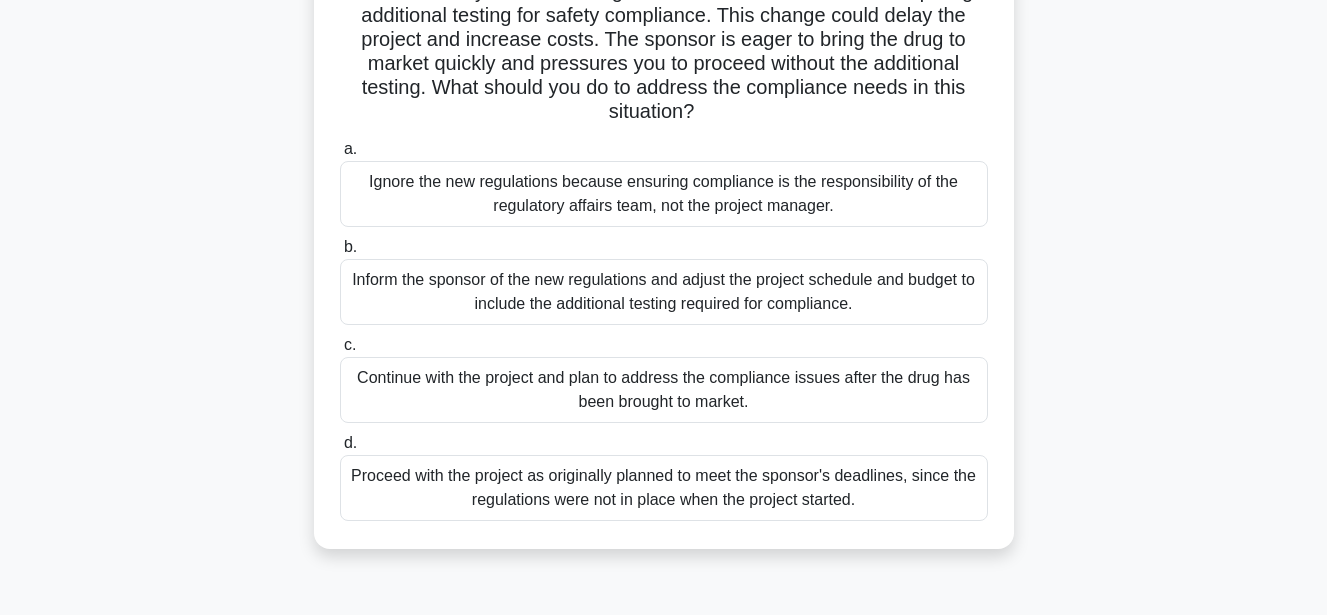 click on "Inform the sponsor of the new regulations and adjust the project schedule and budget to include the additional testing required for compliance." at bounding box center [664, 292] 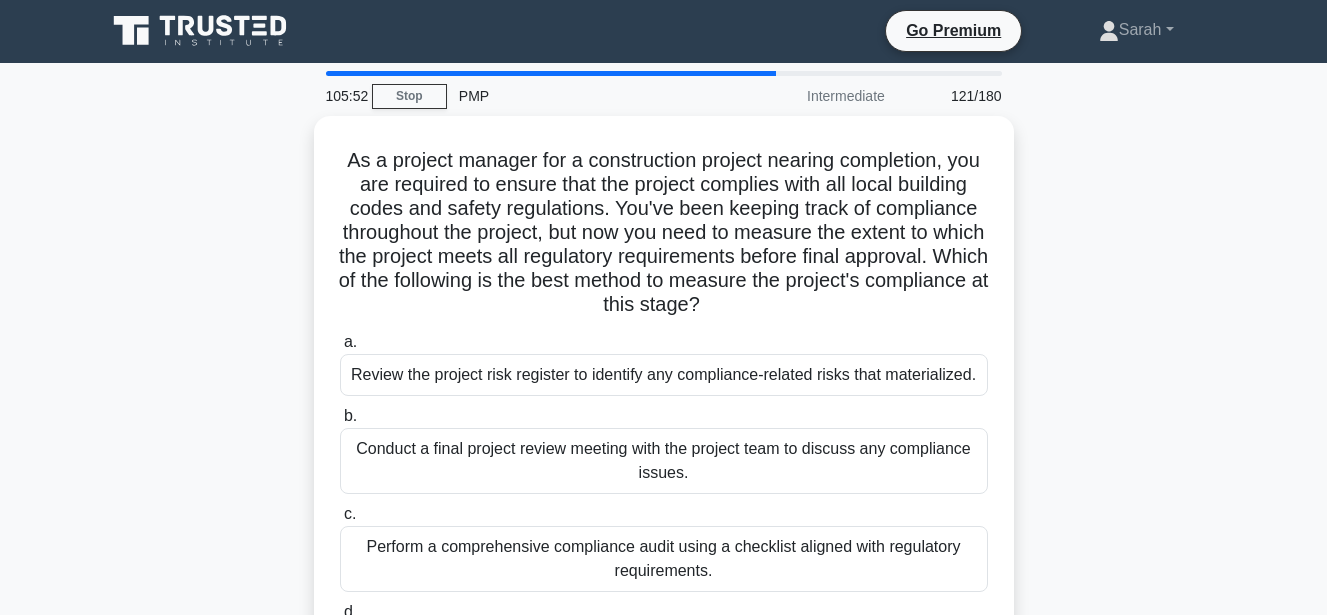 scroll, scrollTop: 0, scrollLeft: 0, axis: both 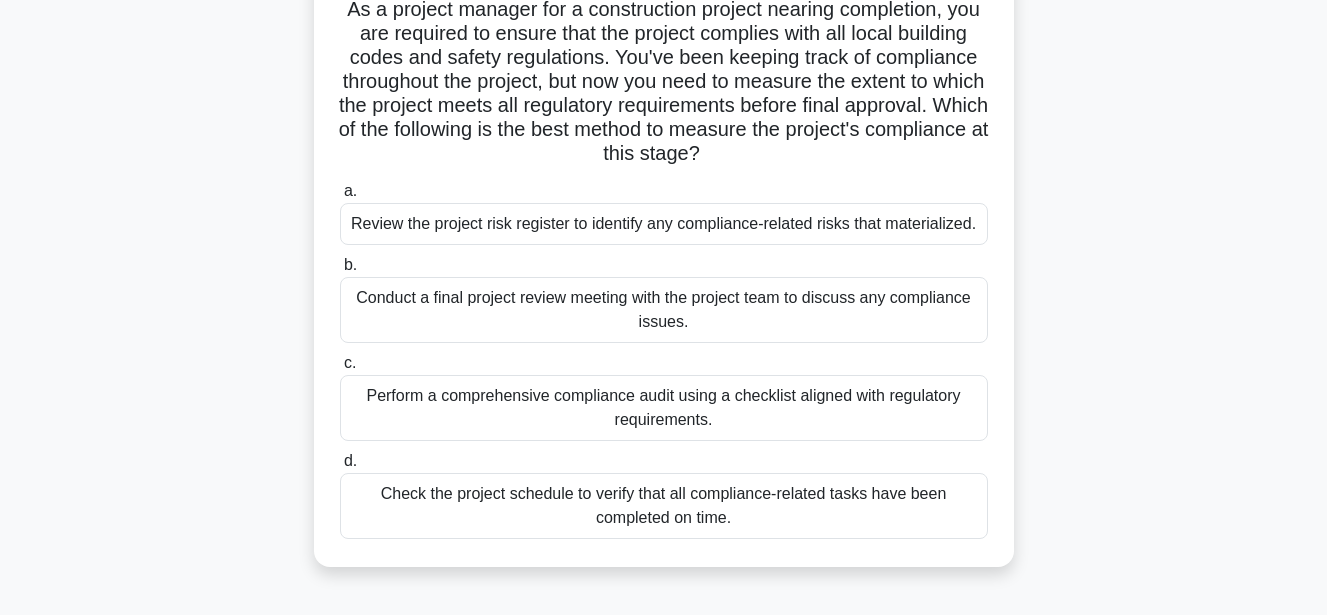 click on "Perform a comprehensive compliance audit using a checklist aligned with regulatory requirements." at bounding box center [664, 408] 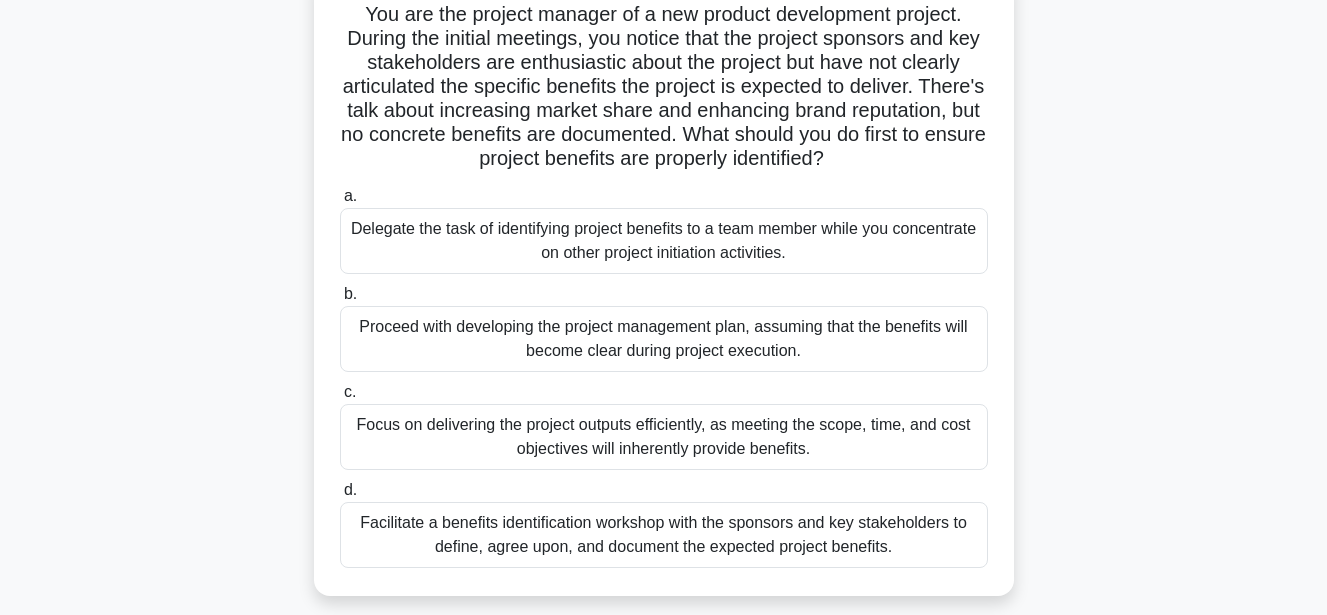 scroll, scrollTop: 0, scrollLeft: 0, axis: both 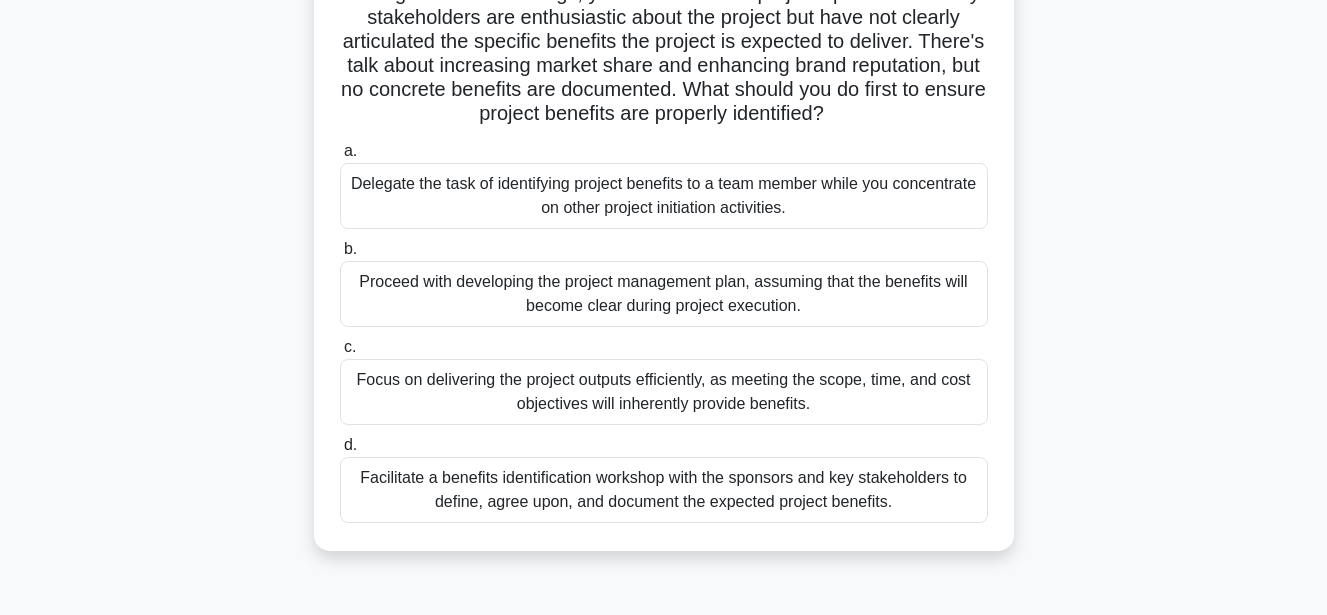 click on "Facilitate a benefits identification workshop with the sponsors and key stakeholders to define, agree upon, and document the expected project benefits." at bounding box center (664, 490) 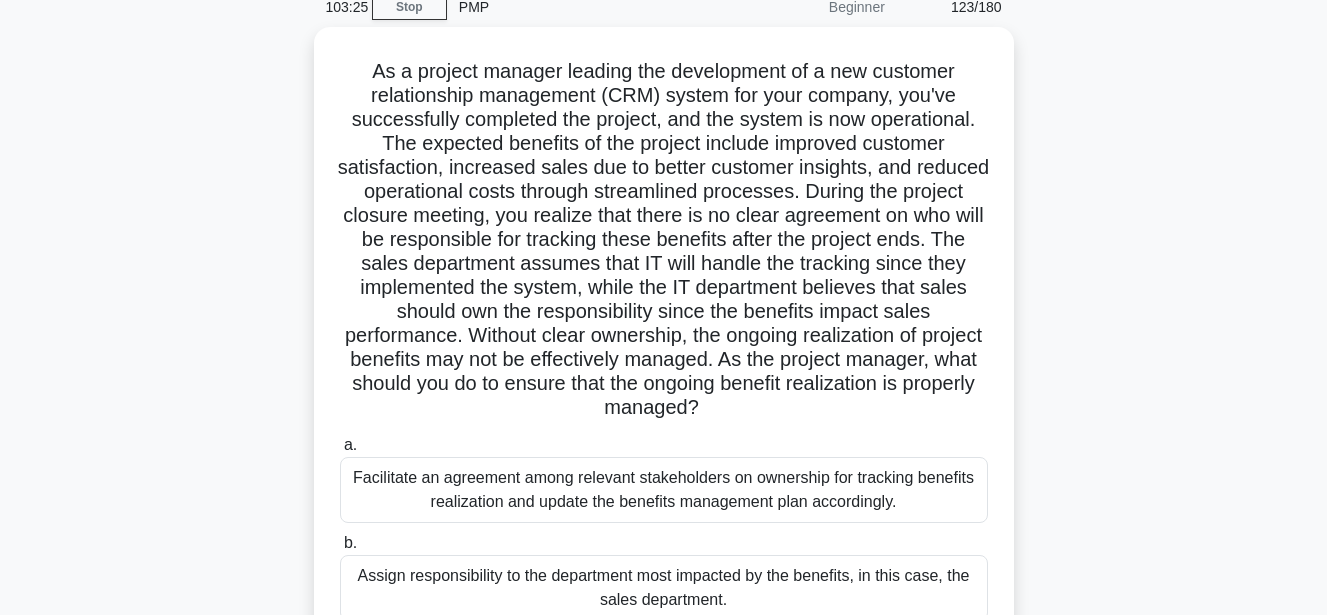 scroll, scrollTop: 0, scrollLeft: 0, axis: both 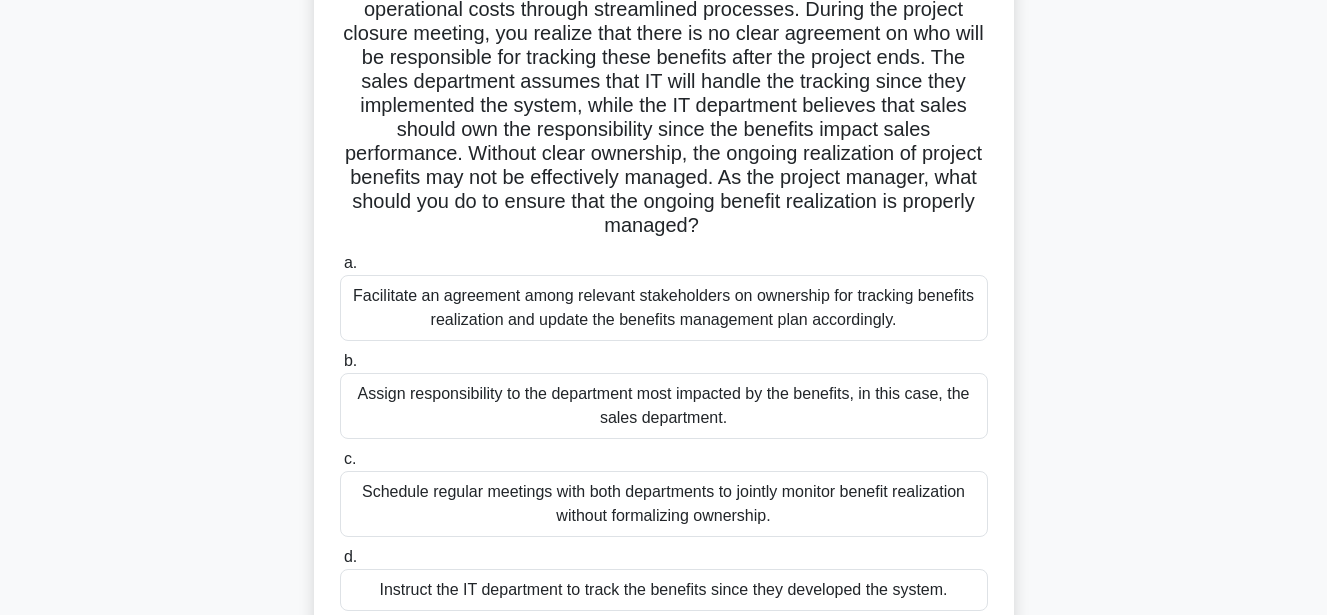 click on "Facilitate an agreement among relevant stakeholders on ownership for tracking benefits realization and update the benefits management plan accordingly." at bounding box center (664, 308) 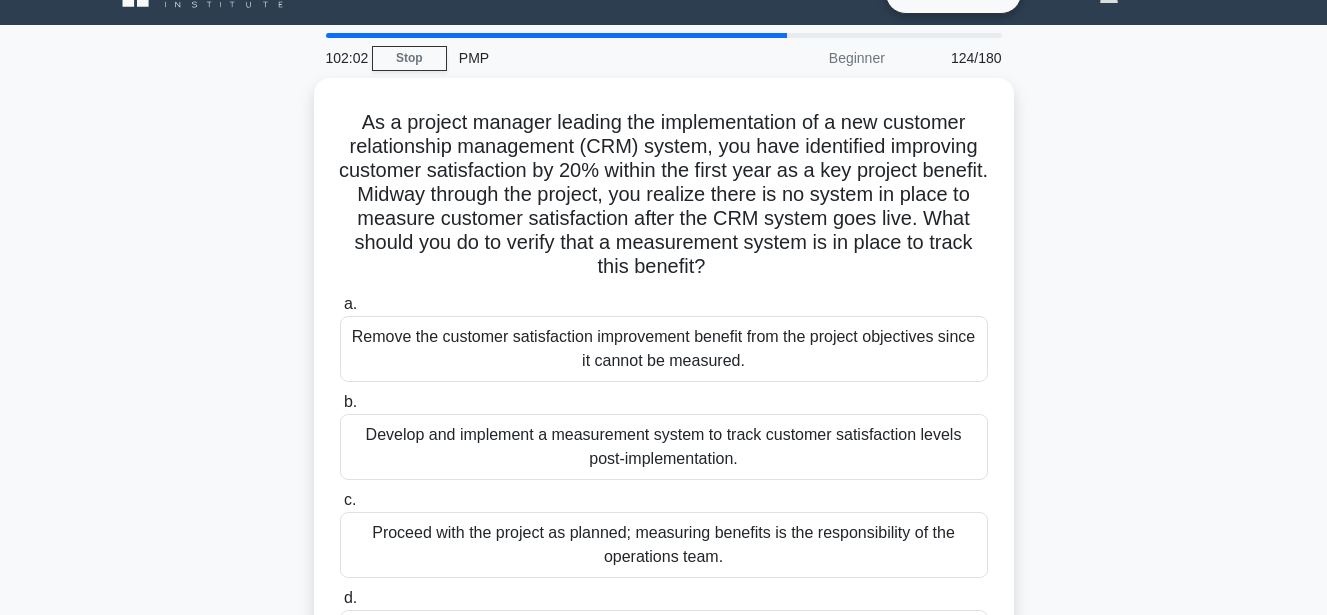 scroll, scrollTop: 0, scrollLeft: 0, axis: both 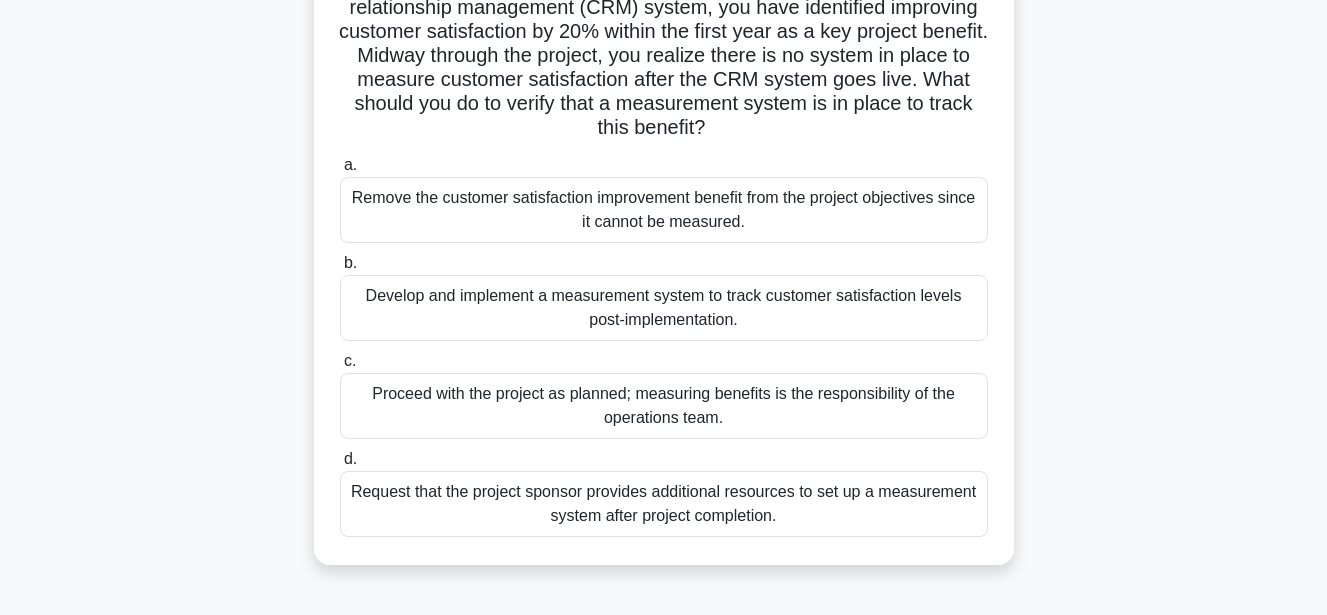 click on "Develop and implement a measurement system to track customer satisfaction levels post-implementation." at bounding box center (664, 308) 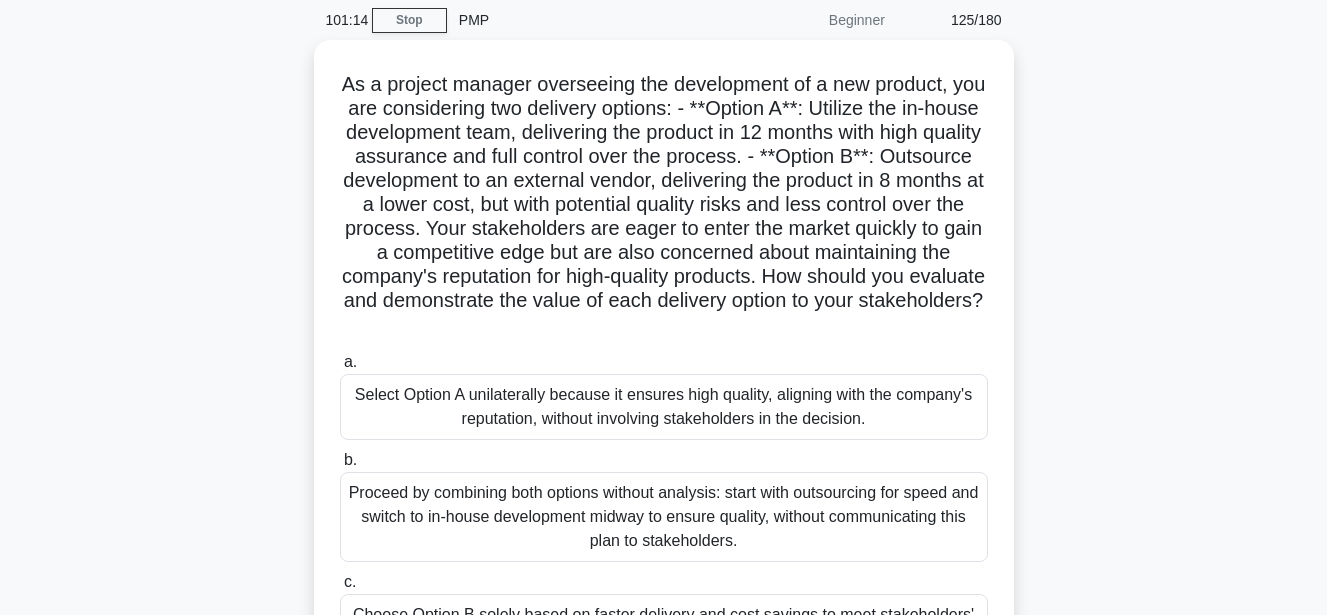 scroll, scrollTop: 0, scrollLeft: 0, axis: both 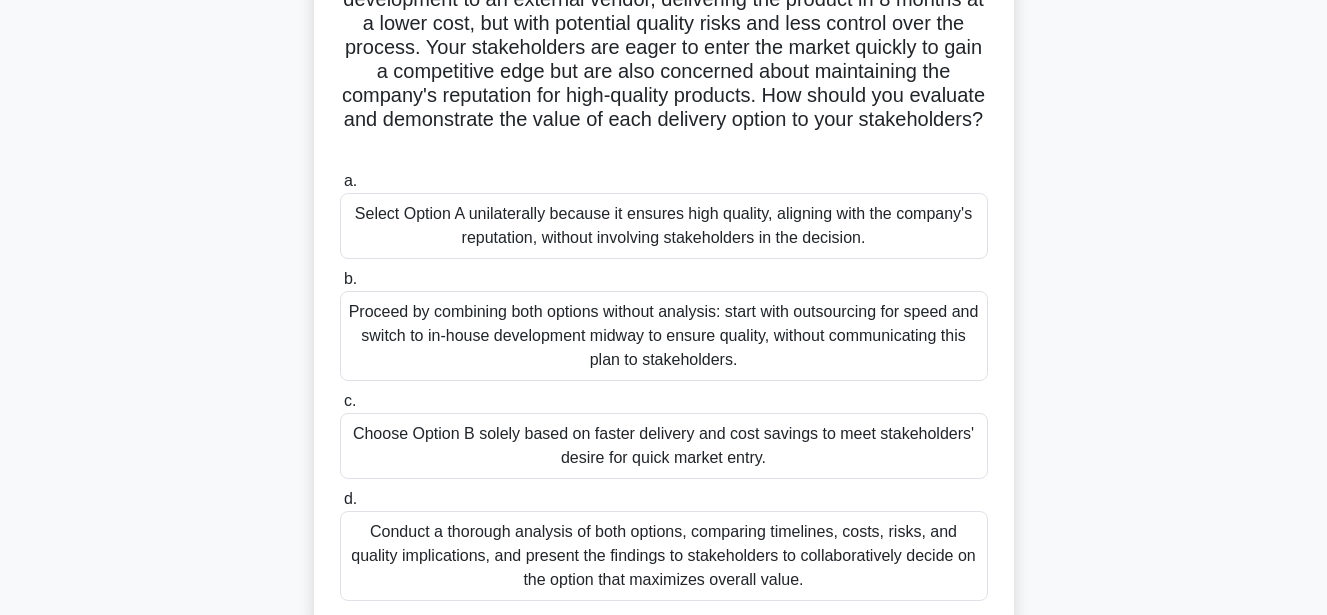 click on "Conduct a thorough analysis of both options, comparing timelines, costs, risks, and quality implications, and present the findings to stakeholders to collaboratively decide on the option that maximizes overall value." at bounding box center (664, 556) 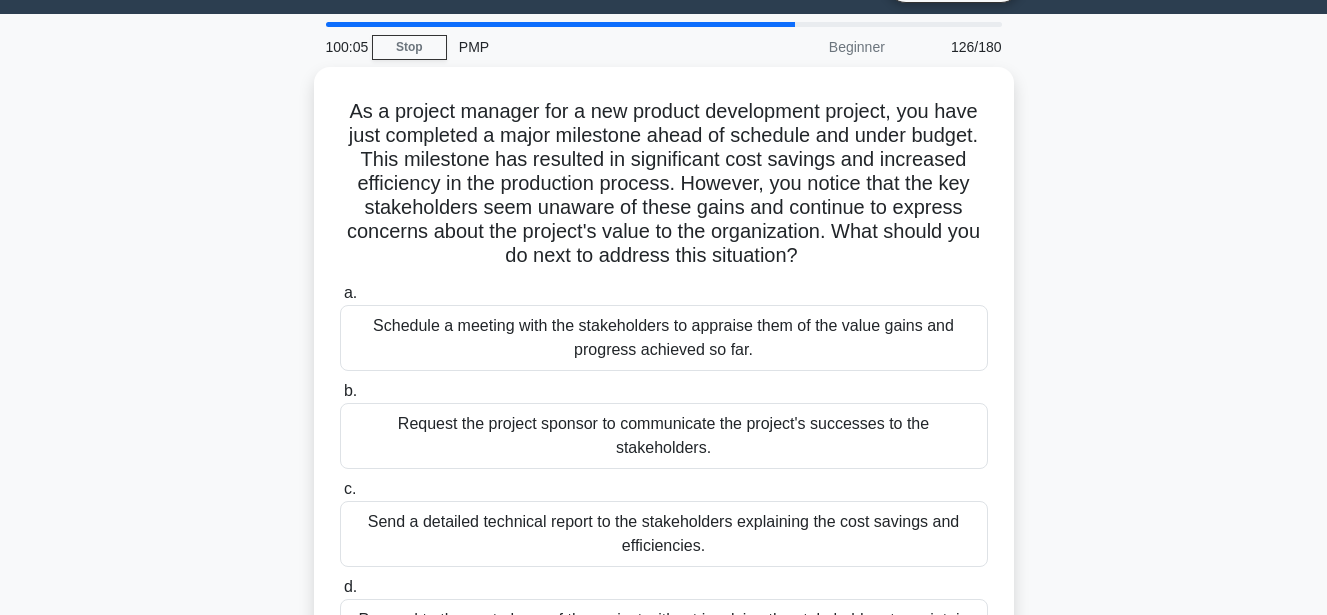 scroll, scrollTop: 0, scrollLeft: 0, axis: both 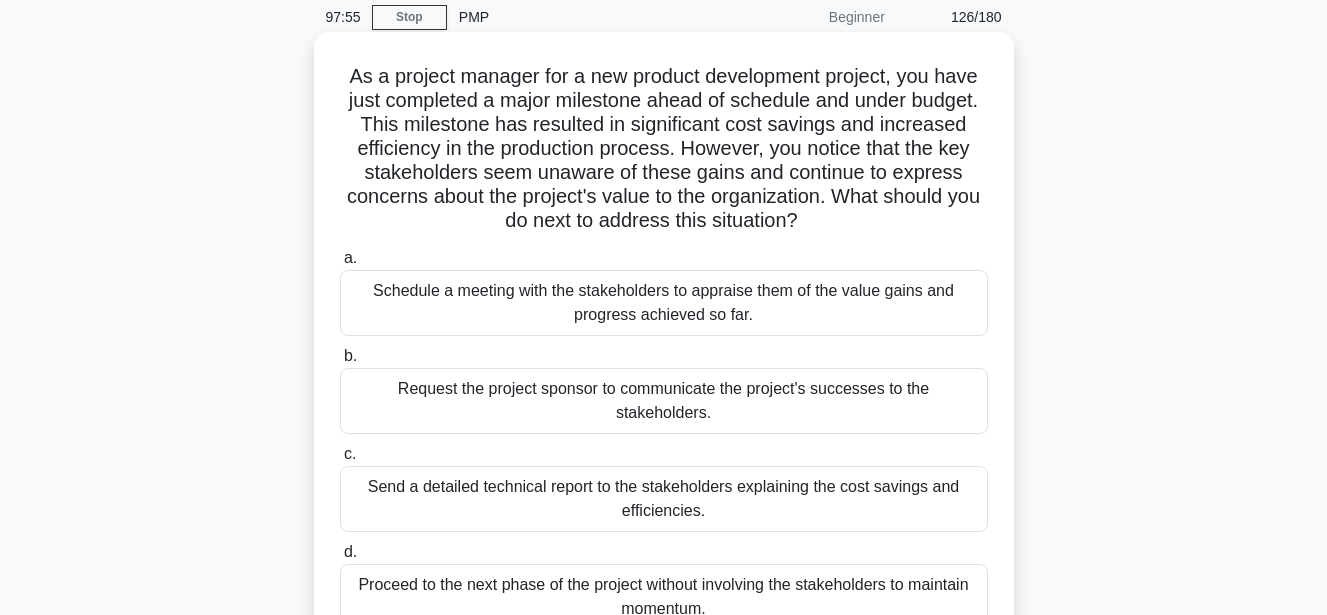 click on "Schedule a meeting with the stakeholders to appraise them of the value gains and progress achieved so far." at bounding box center [664, 303] 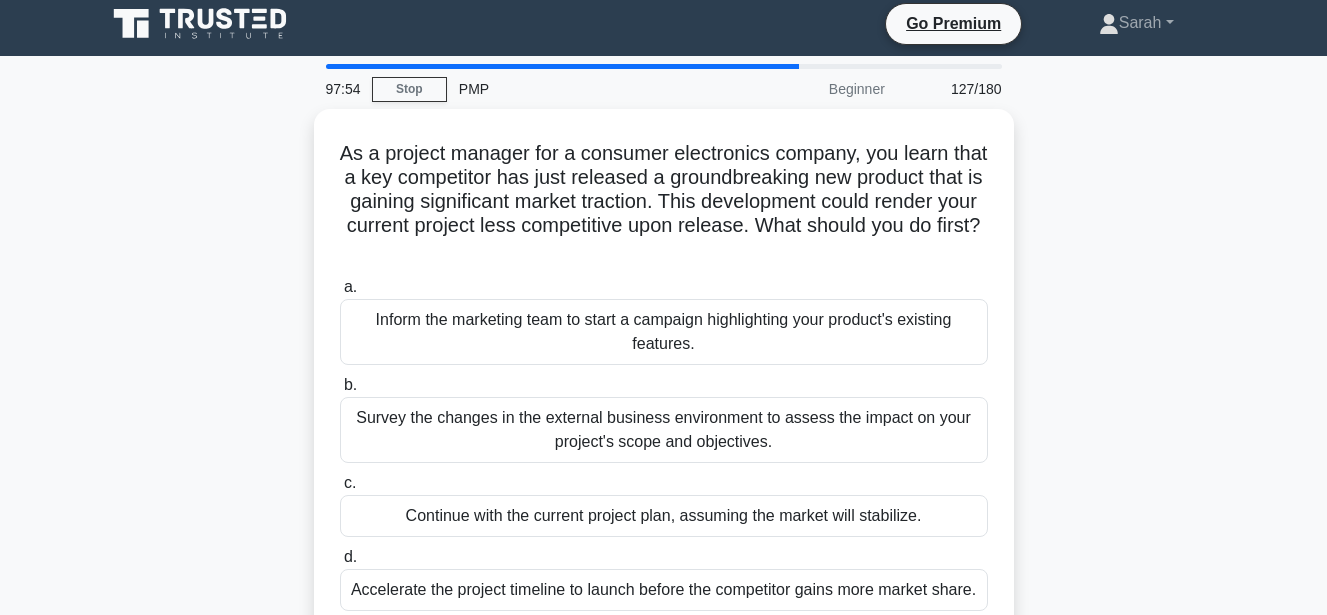 scroll, scrollTop: 0, scrollLeft: 0, axis: both 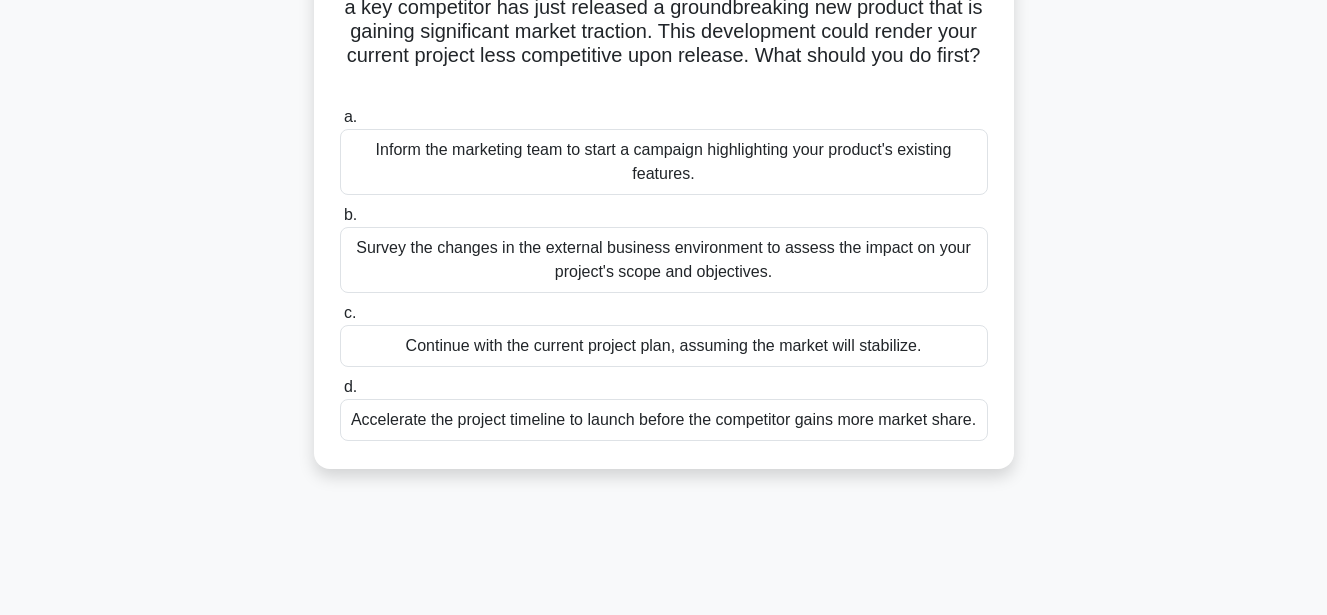click on "Survey the changes in the external business environment to assess the impact on your project's scope and objectives." at bounding box center [664, 260] 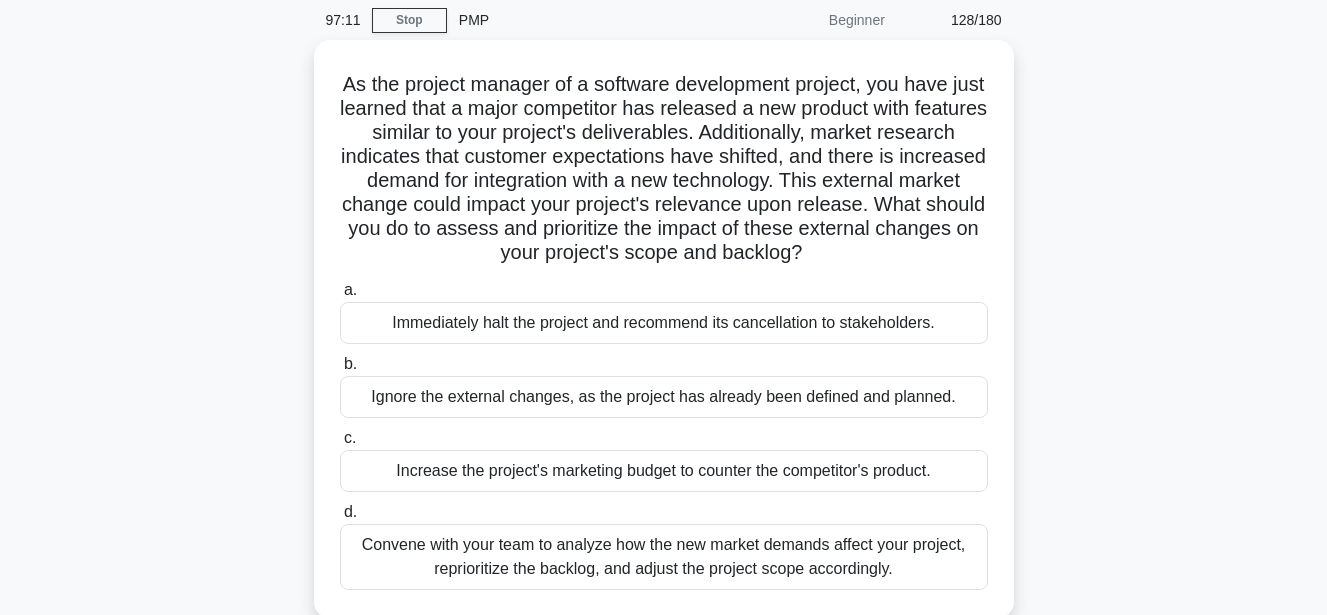 scroll, scrollTop: 0, scrollLeft: 0, axis: both 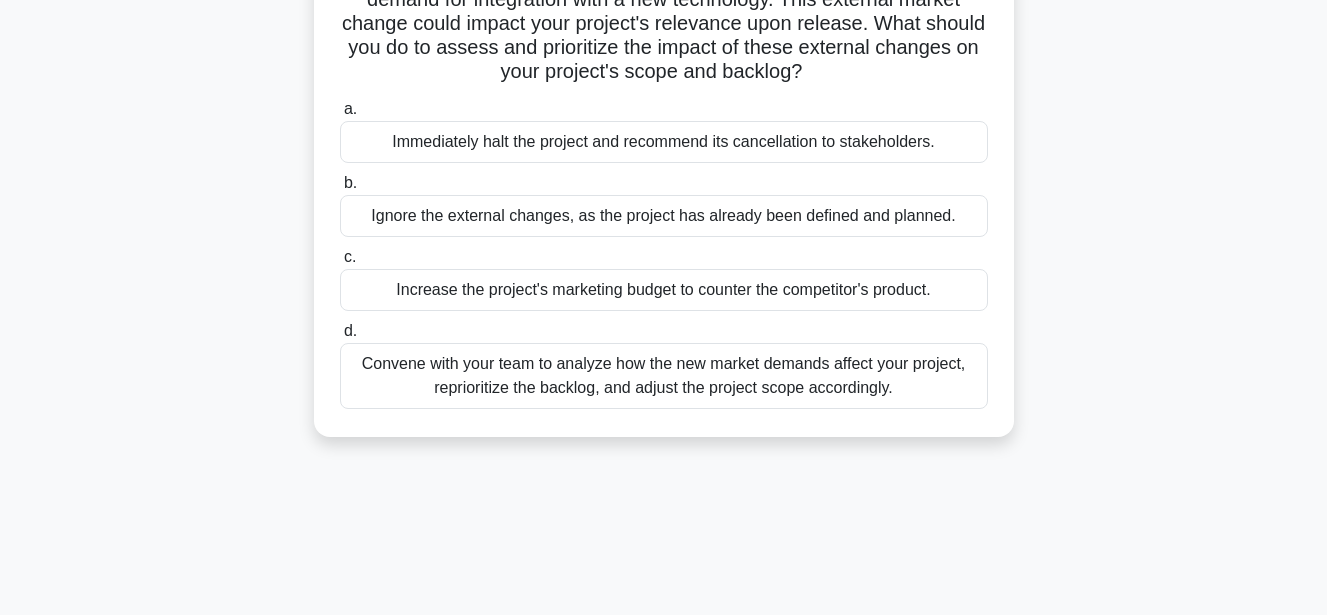 click on "Convene with your team to analyze how the new market demands affect your project, reprioritize the backlog, and adjust the project scope accordingly." at bounding box center (664, 376) 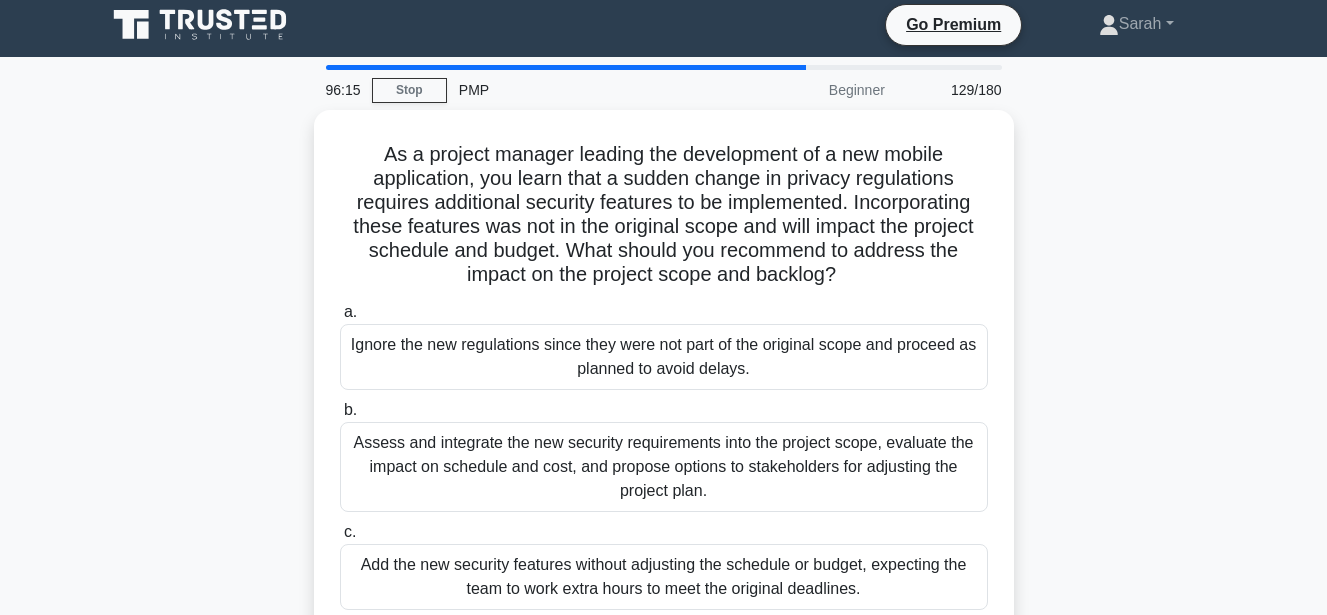 scroll, scrollTop: 0, scrollLeft: 0, axis: both 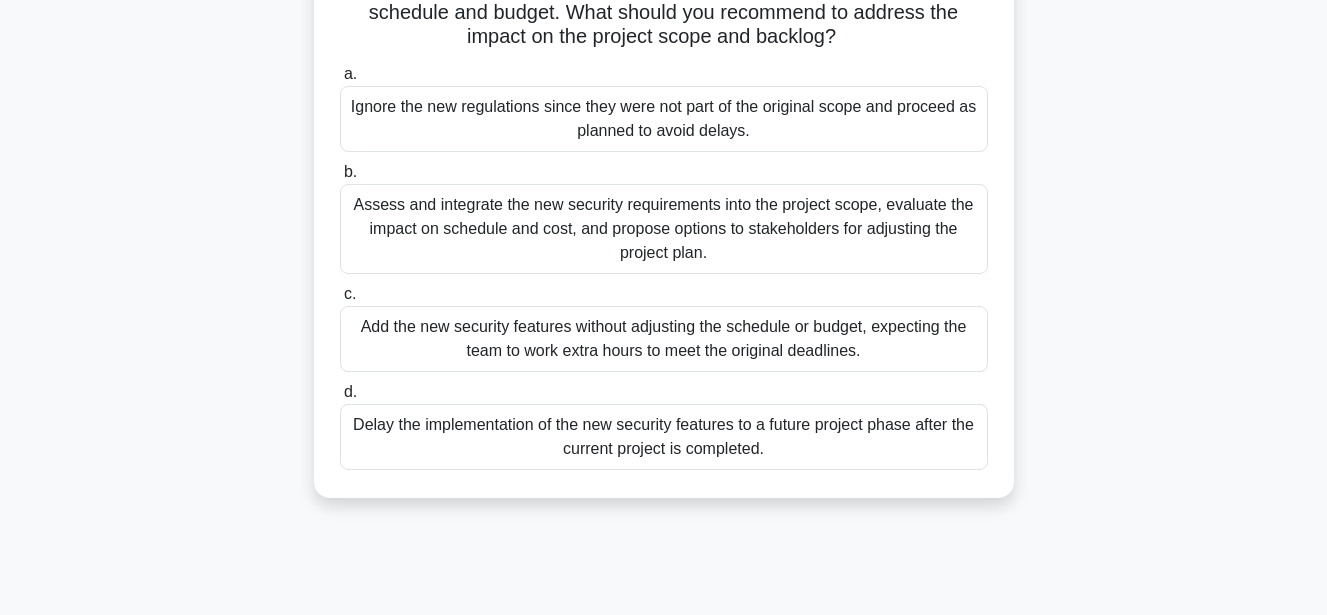 click on "Assess and integrate the new security requirements into the project scope, evaluate the impact on schedule and cost, and propose options to stakeholders for adjusting the project plan." at bounding box center (664, 229) 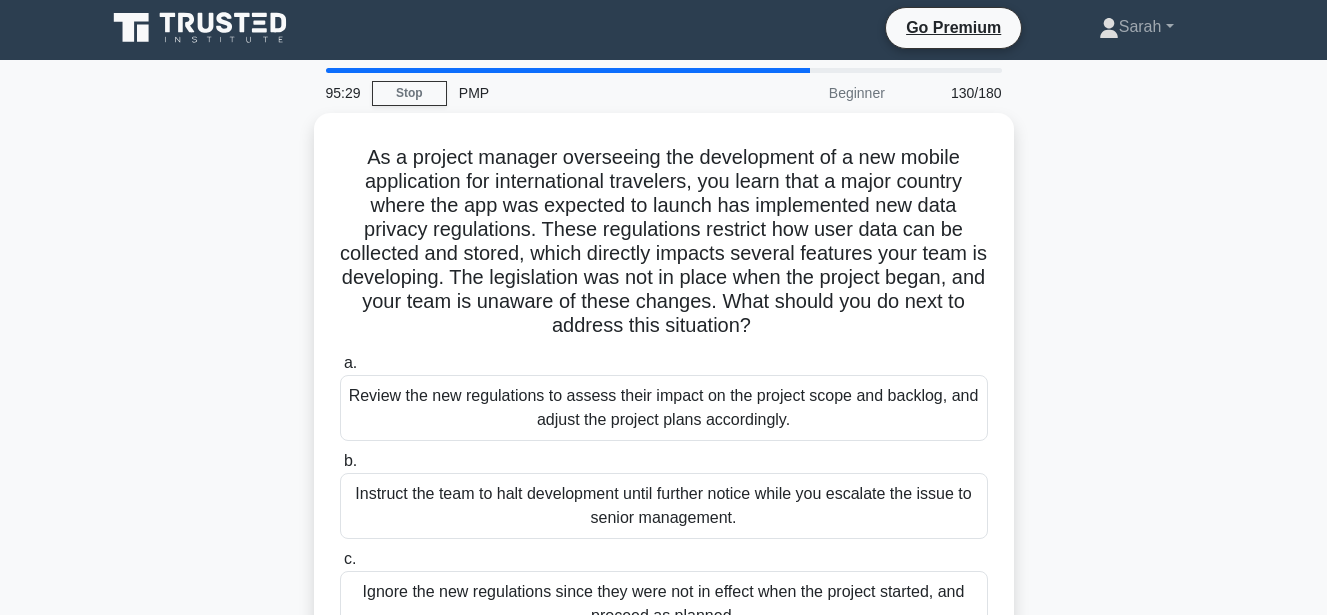 scroll, scrollTop: 0, scrollLeft: 0, axis: both 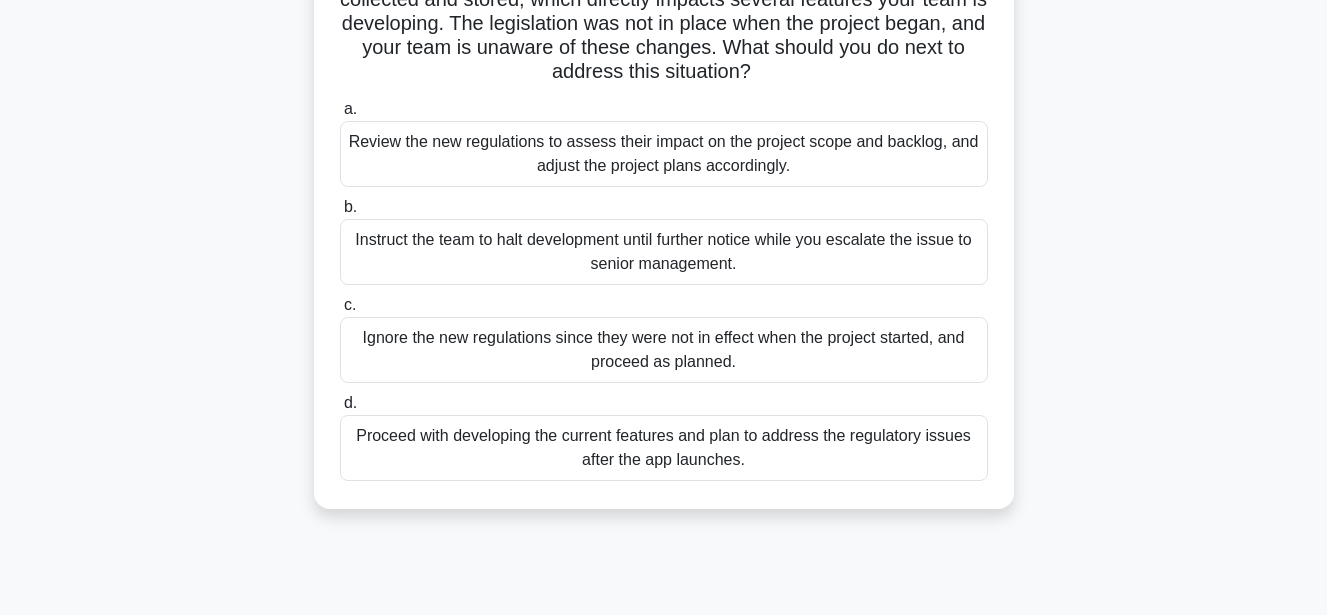 click on "Review the new regulations to assess their impact on the project scope and backlog, and adjust the project plans accordingly." at bounding box center [664, 154] 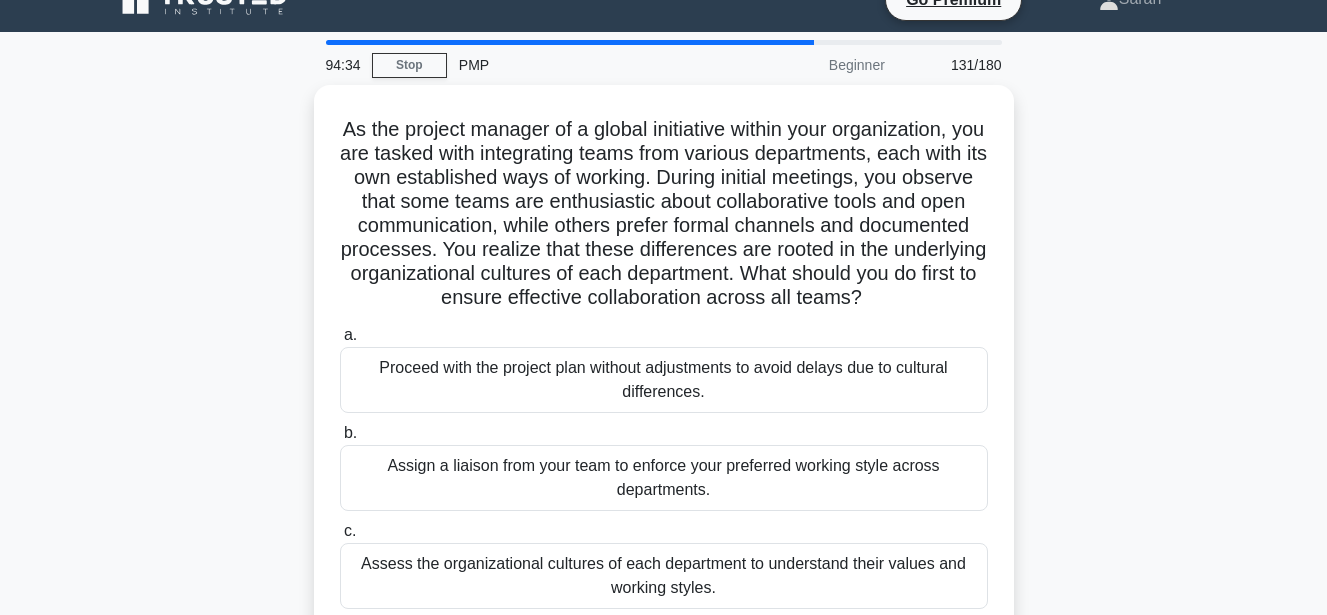 scroll, scrollTop: 0, scrollLeft: 0, axis: both 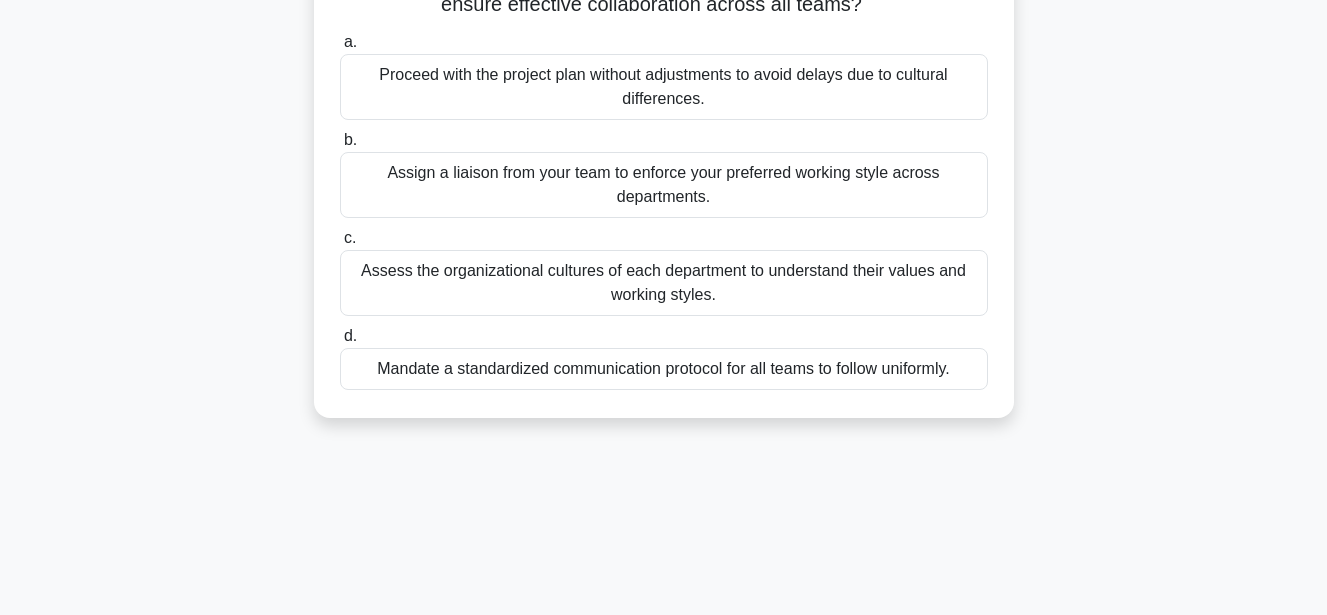 click on "Assess the organizational cultures of each department to understand their values and working styles." at bounding box center [664, 283] 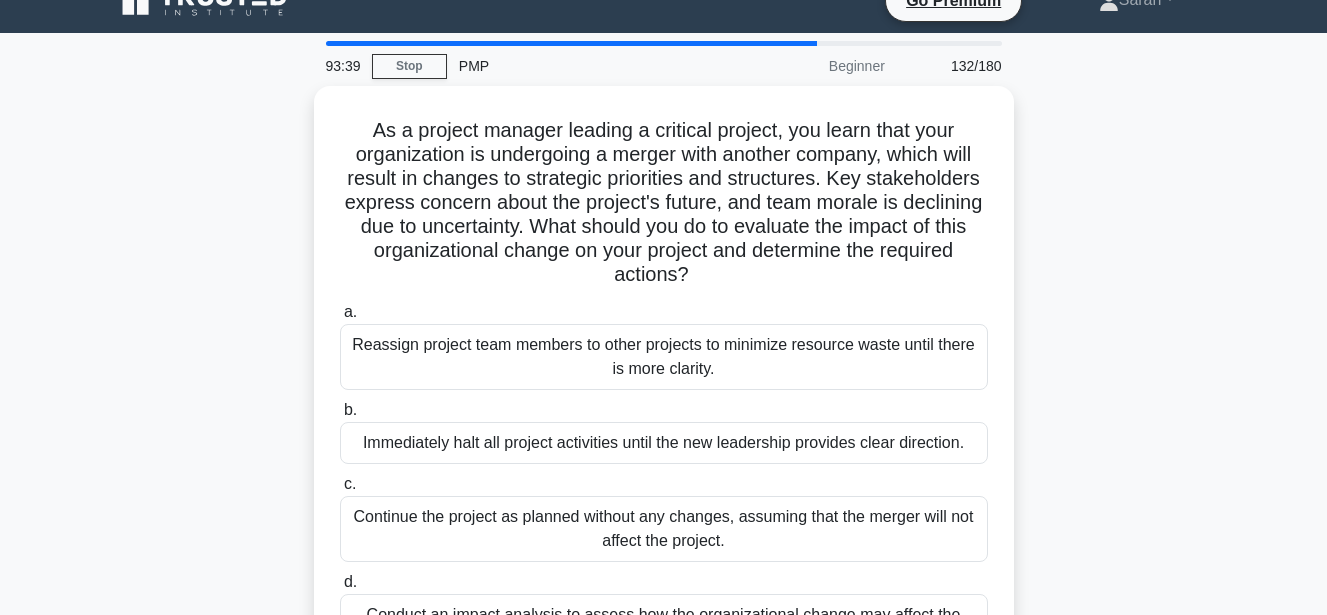 scroll, scrollTop: 0, scrollLeft: 0, axis: both 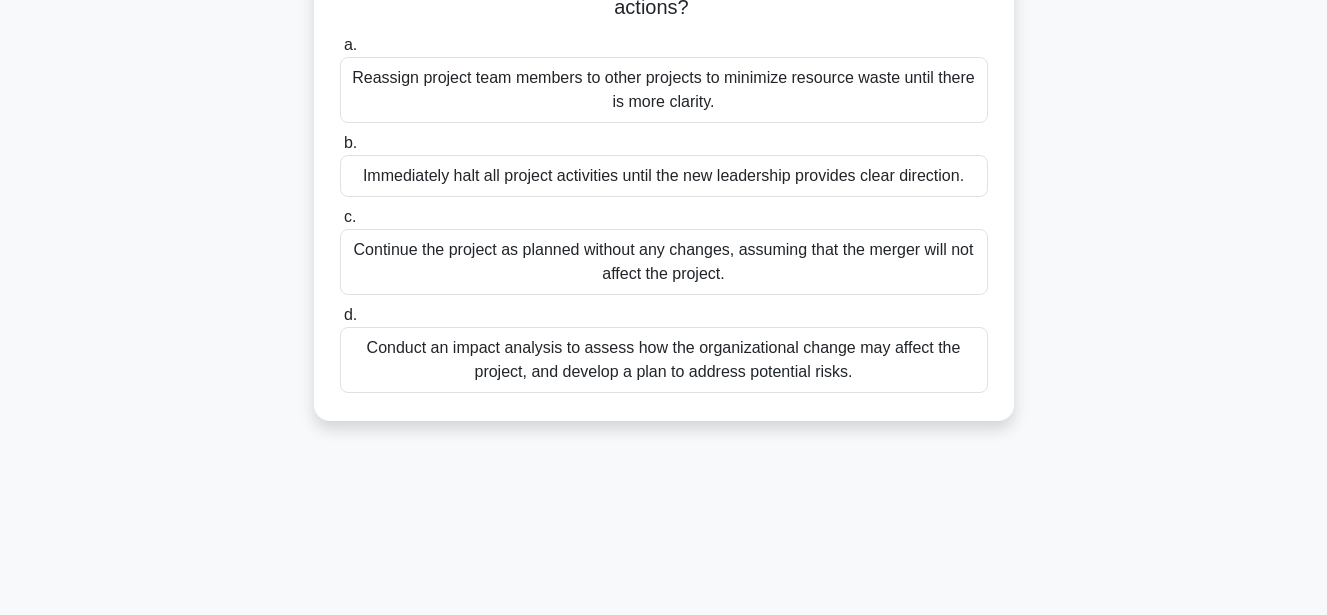 click on "Conduct an impact analysis to assess how the organizational change may affect the project, and develop a plan to address potential risks." at bounding box center [664, 360] 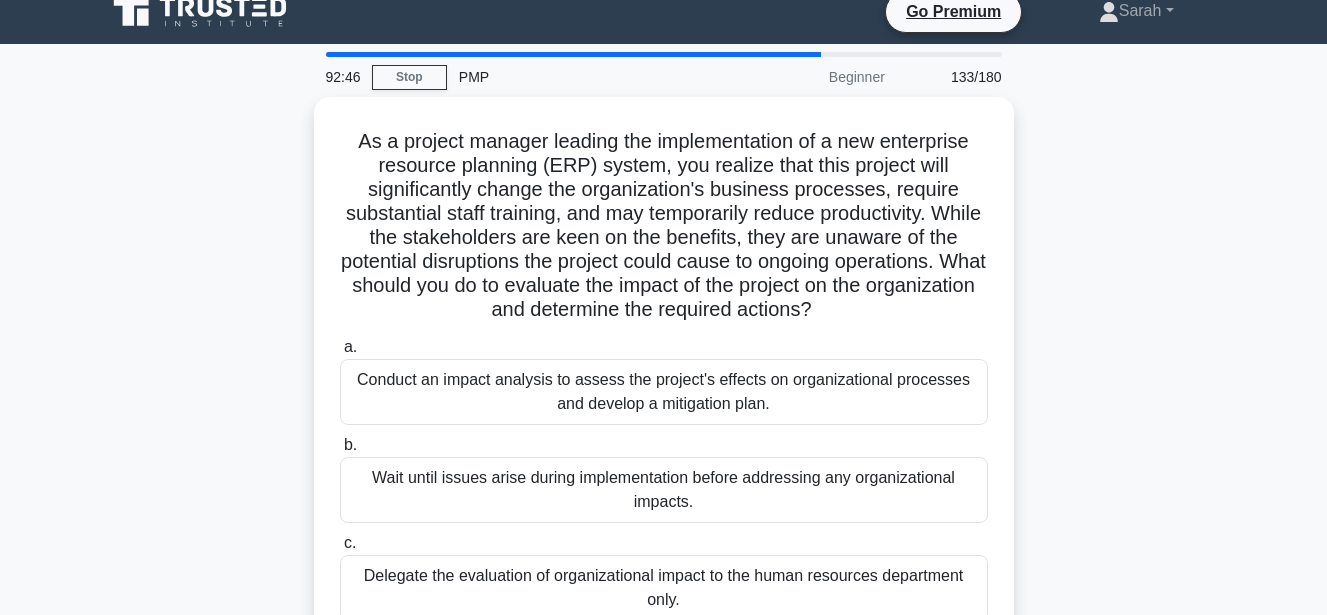 scroll, scrollTop: 0, scrollLeft: 0, axis: both 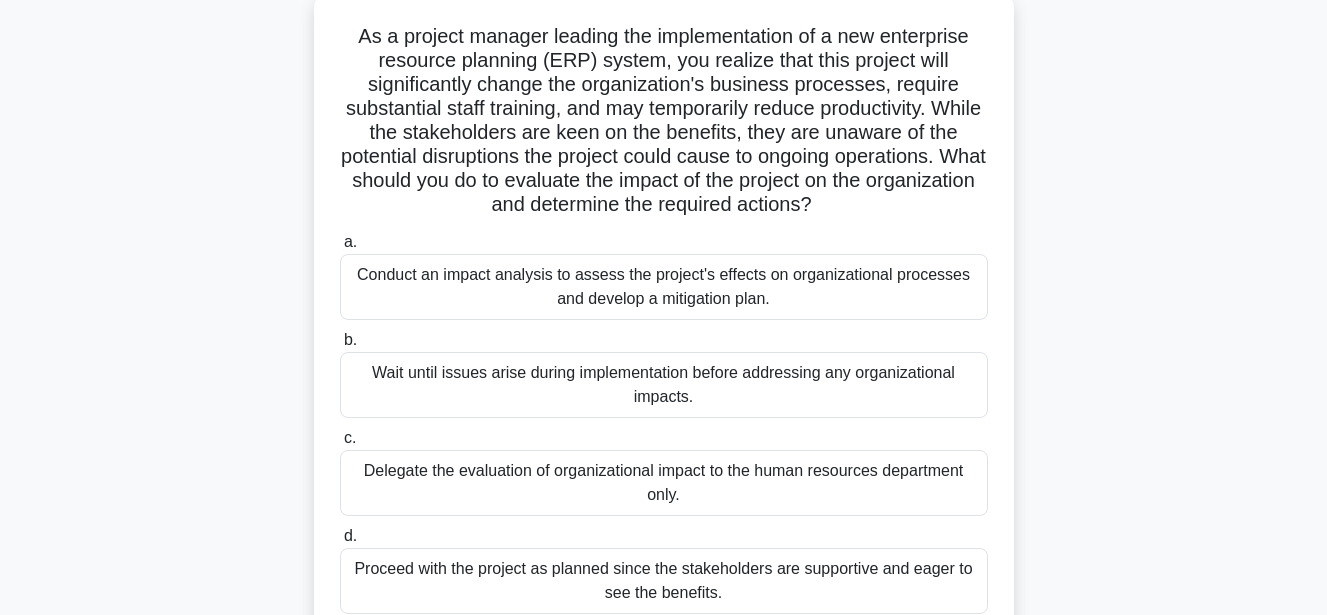 click on "Conduct an impact analysis to assess the project's effects on organizational processes and develop a mitigation plan." at bounding box center (664, 287) 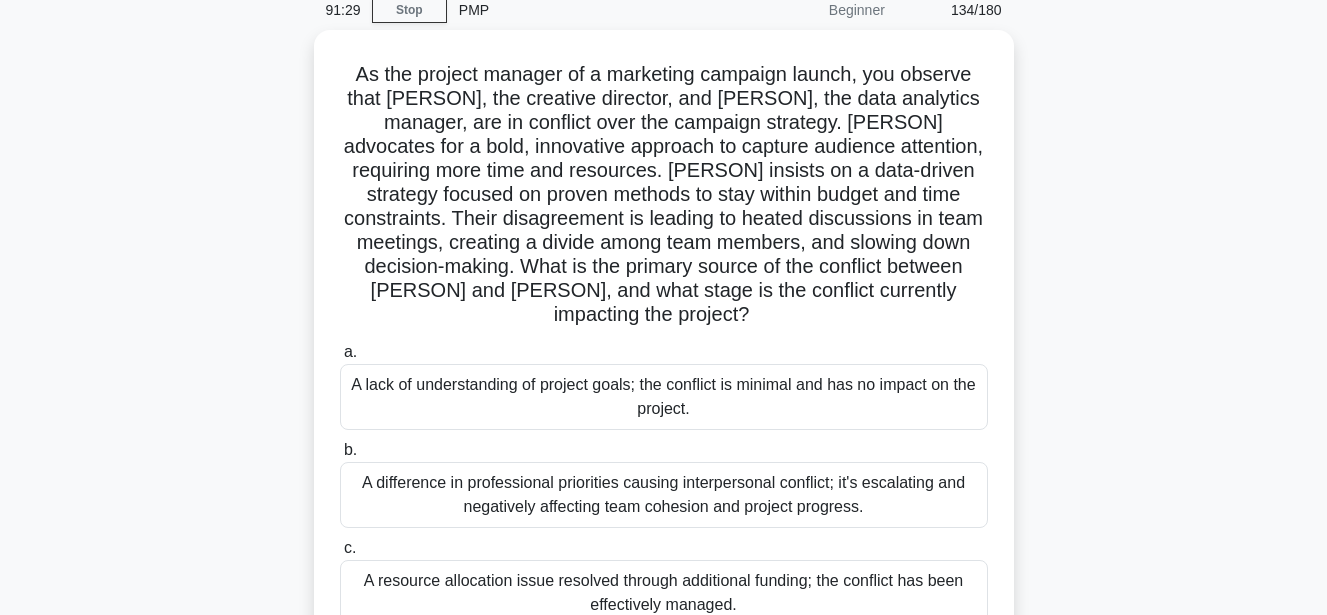 scroll, scrollTop: 0, scrollLeft: 0, axis: both 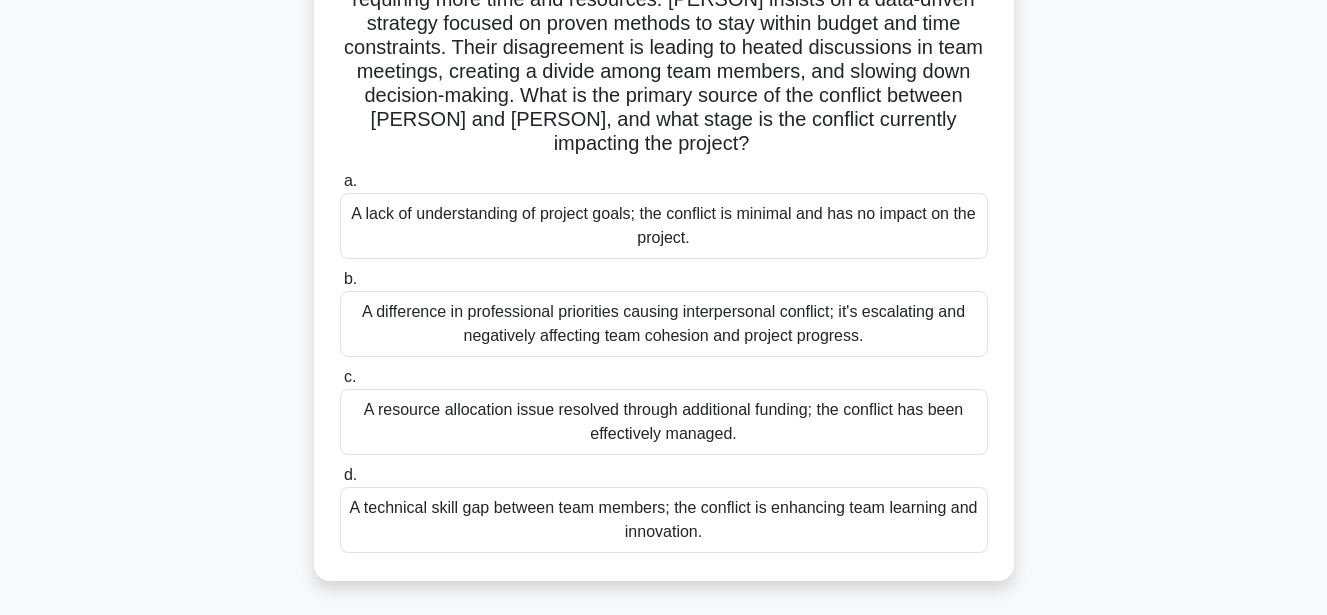 click on "A difference in professional priorities causing interpersonal conflict; it's escalating and negatively affecting team cohesion and project progress." at bounding box center (664, 324) 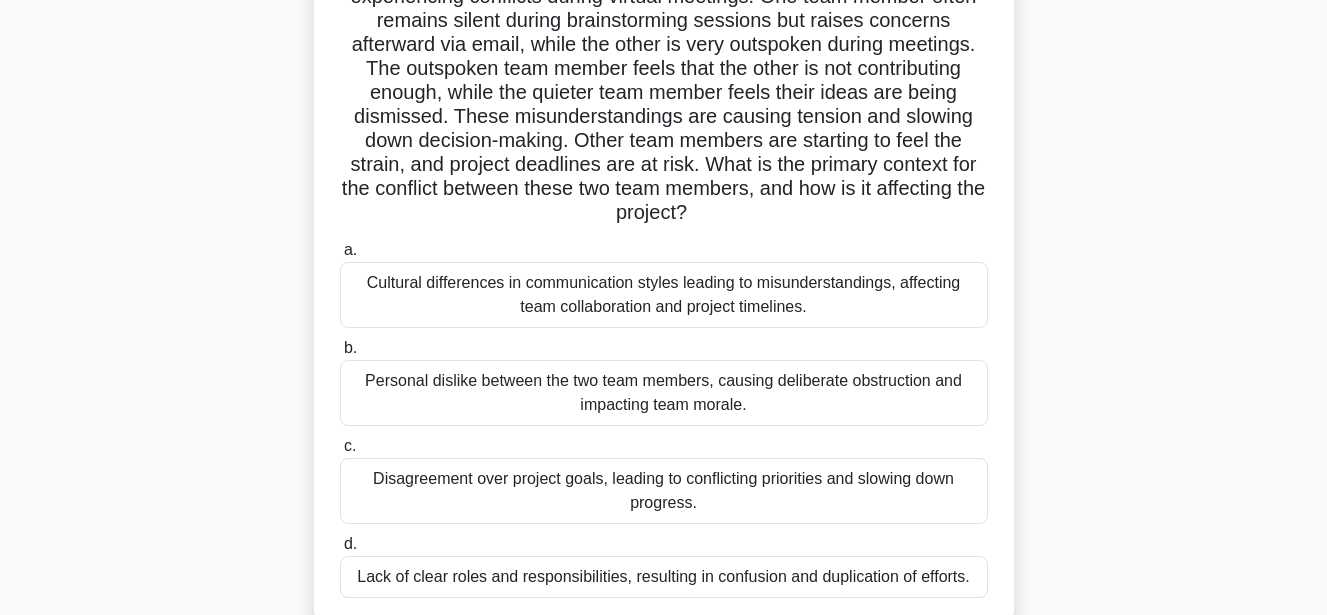 scroll, scrollTop: 53, scrollLeft: 0, axis: vertical 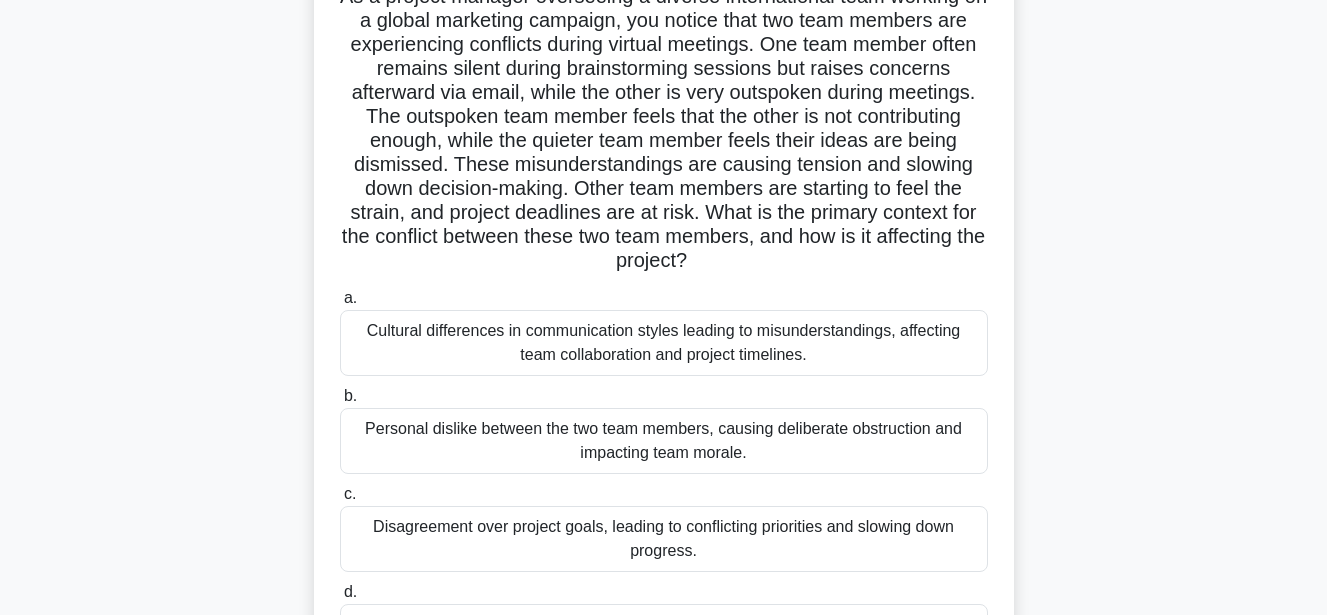 click on "Cultural differences in communication styles leading to misunderstandings, affecting team collaboration and project timelines." at bounding box center (664, 343) 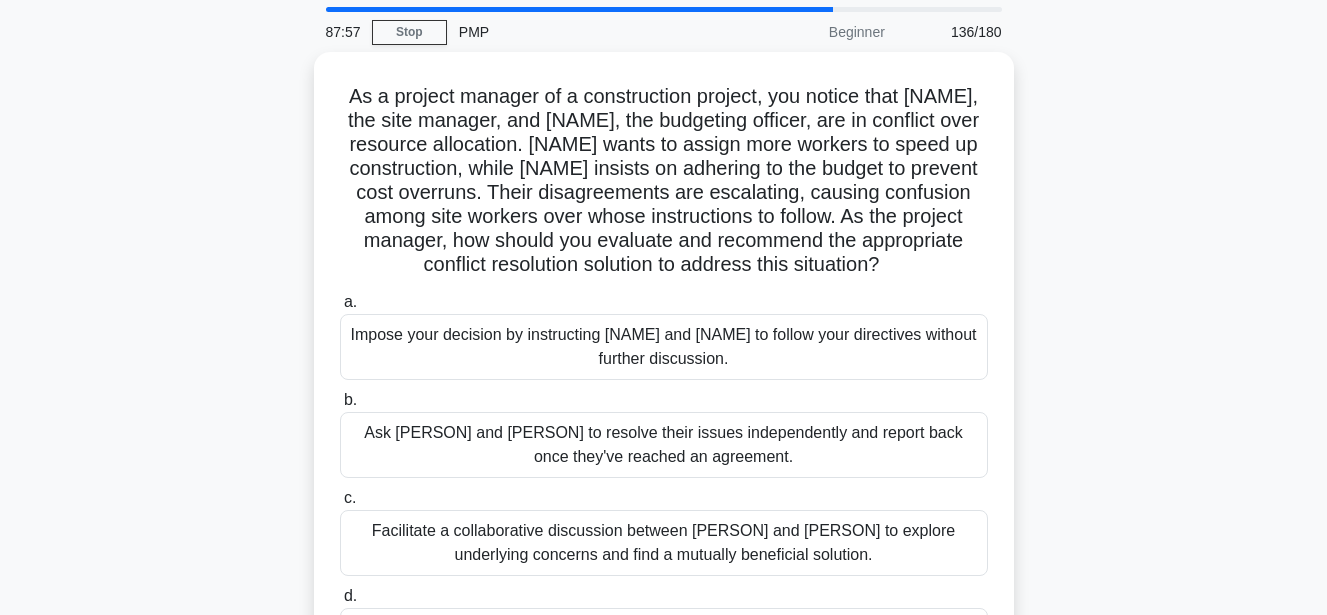 scroll, scrollTop: 0, scrollLeft: 0, axis: both 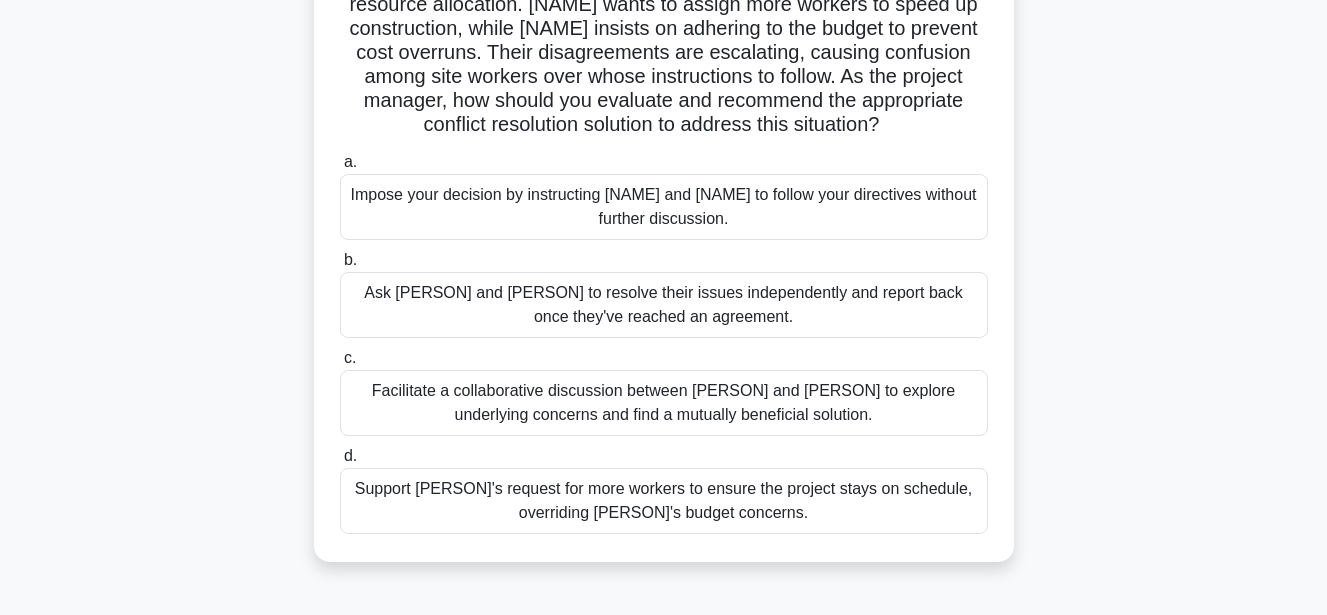 click on "Facilitate a collaborative discussion between [PERSON] and [PERSON] to explore underlying concerns and find a mutually beneficial solution." at bounding box center (664, 403) 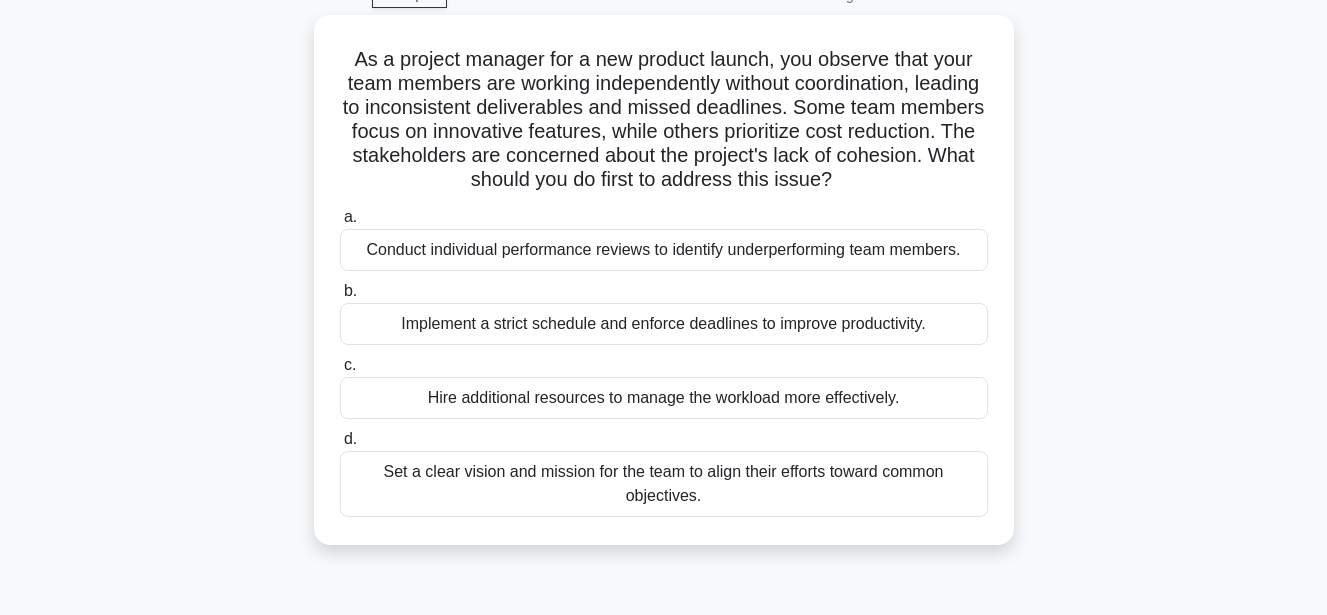 scroll, scrollTop: 0, scrollLeft: 0, axis: both 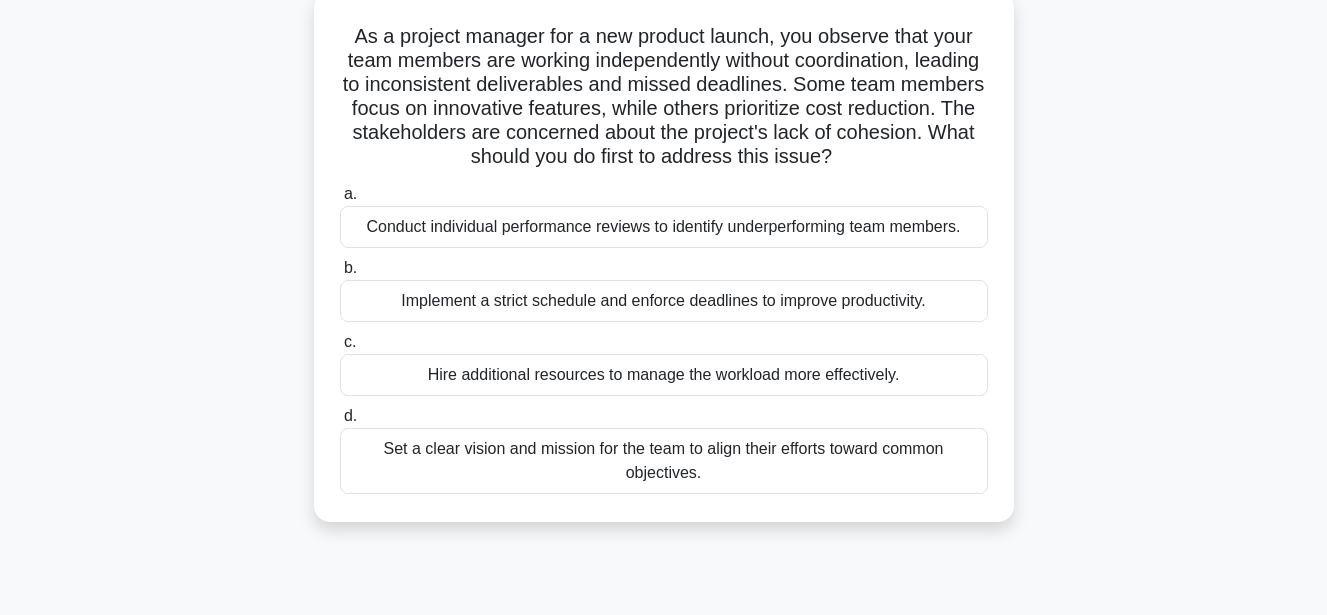 click on "Set a clear vision and mission for the team to align their efforts toward common objectives." at bounding box center [664, 461] 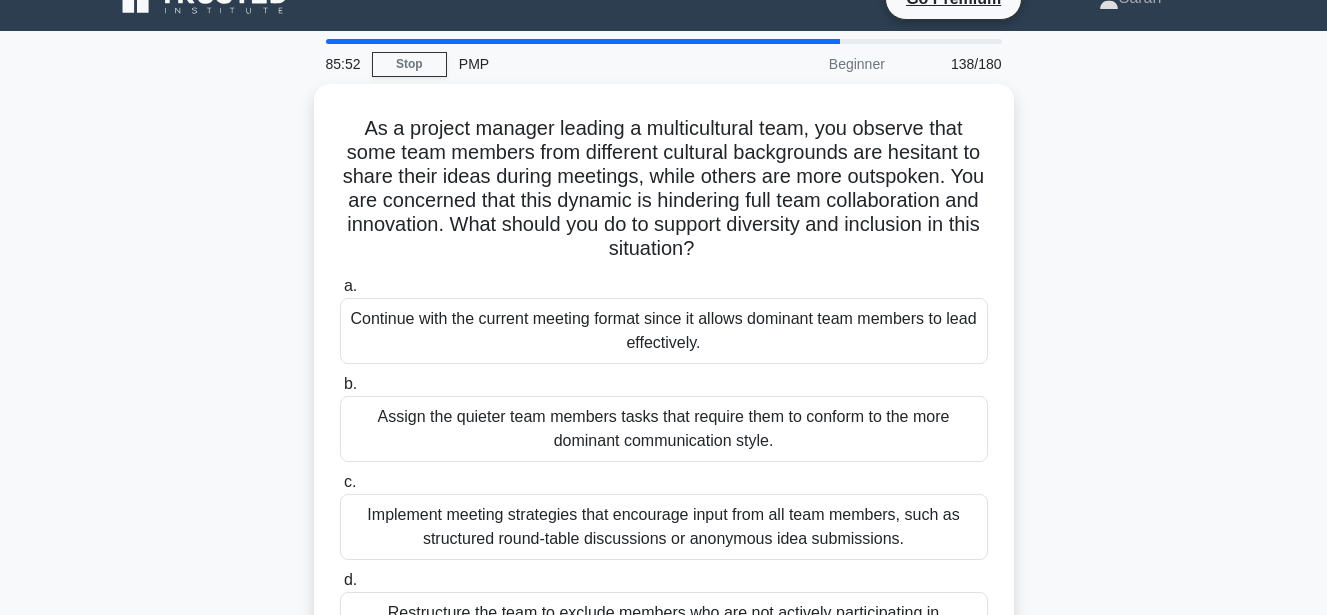 scroll, scrollTop: 0, scrollLeft: 0, axis: both 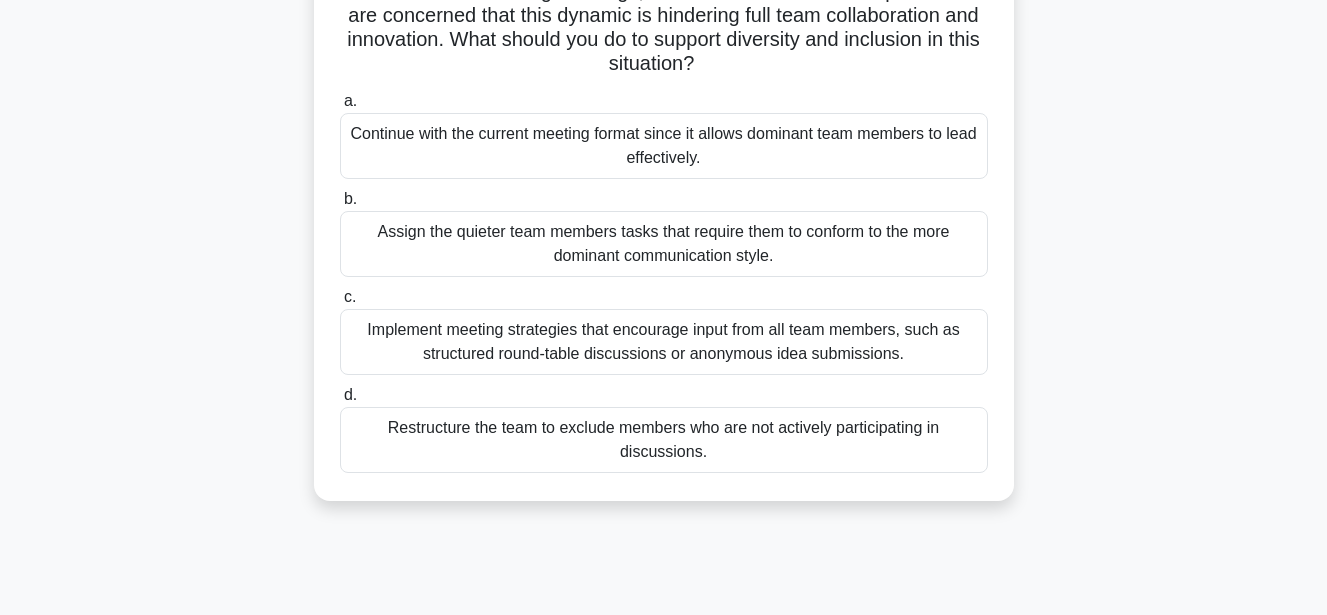 click on "Implement meeting strategies that encourage input from all team members, such as structured round-table discussions or anonymous idea submissions." at bounding box center (664, 342) 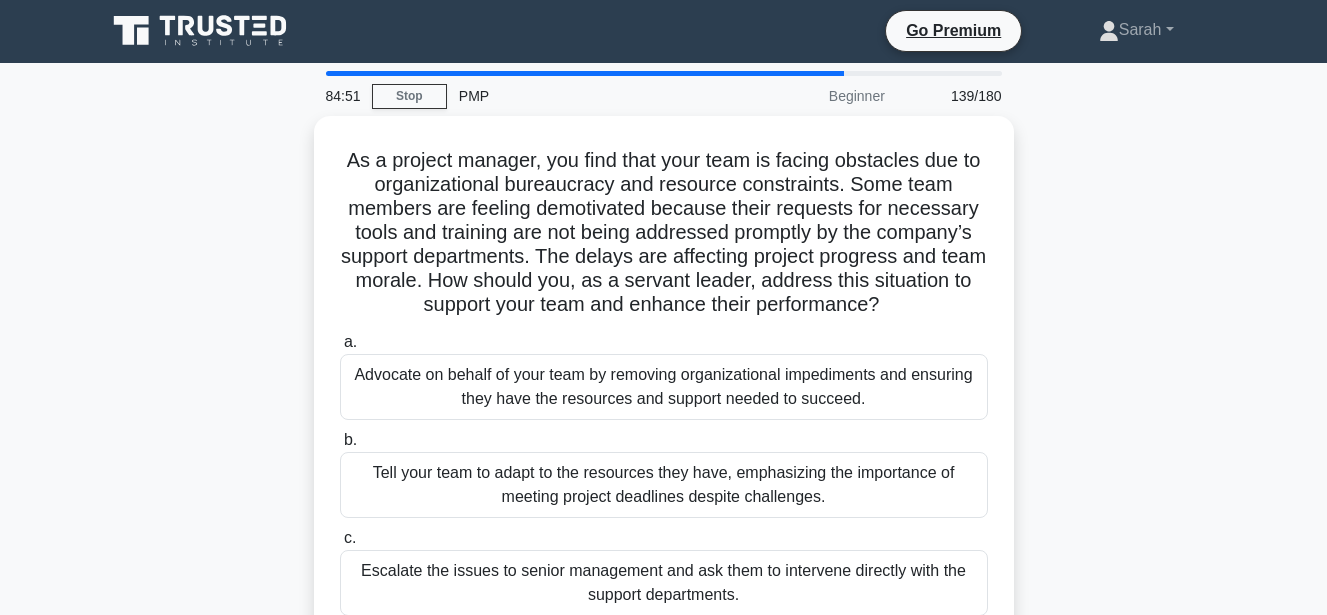 scroll, scrollTop: 0, scrollLeft: 0, axis: both 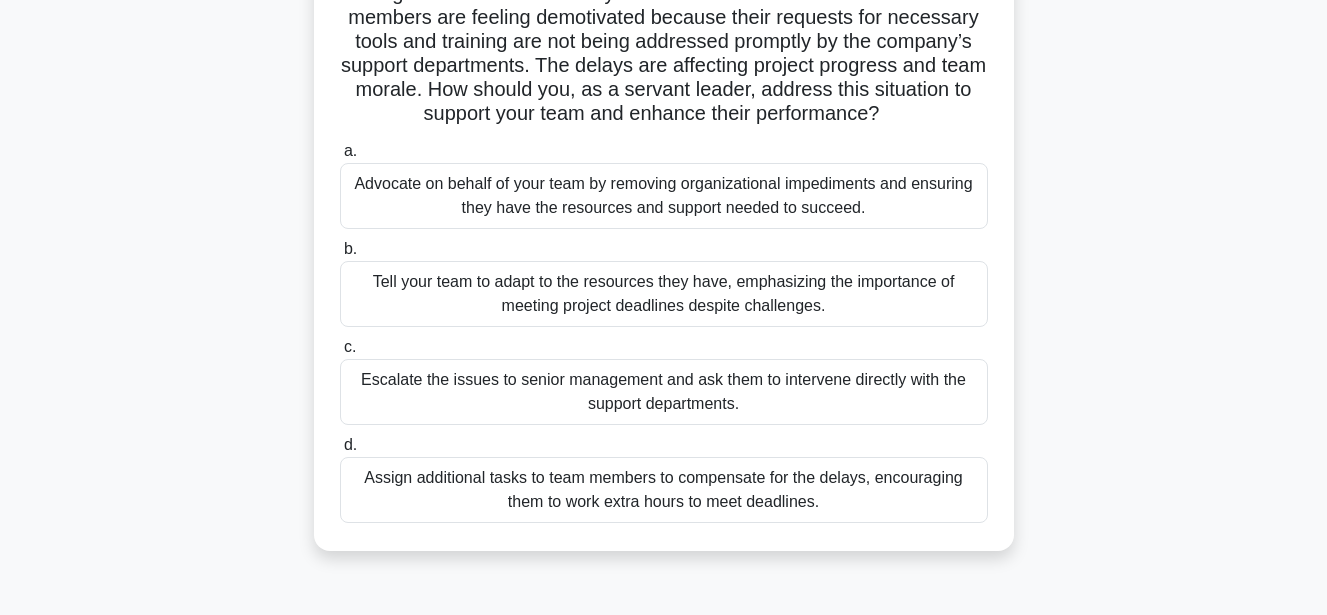 click on "Advocate on behalf of your team by removing organizational impediments and ensuring they have the resources and support needed to succeed." at bounding box center [664, 196] 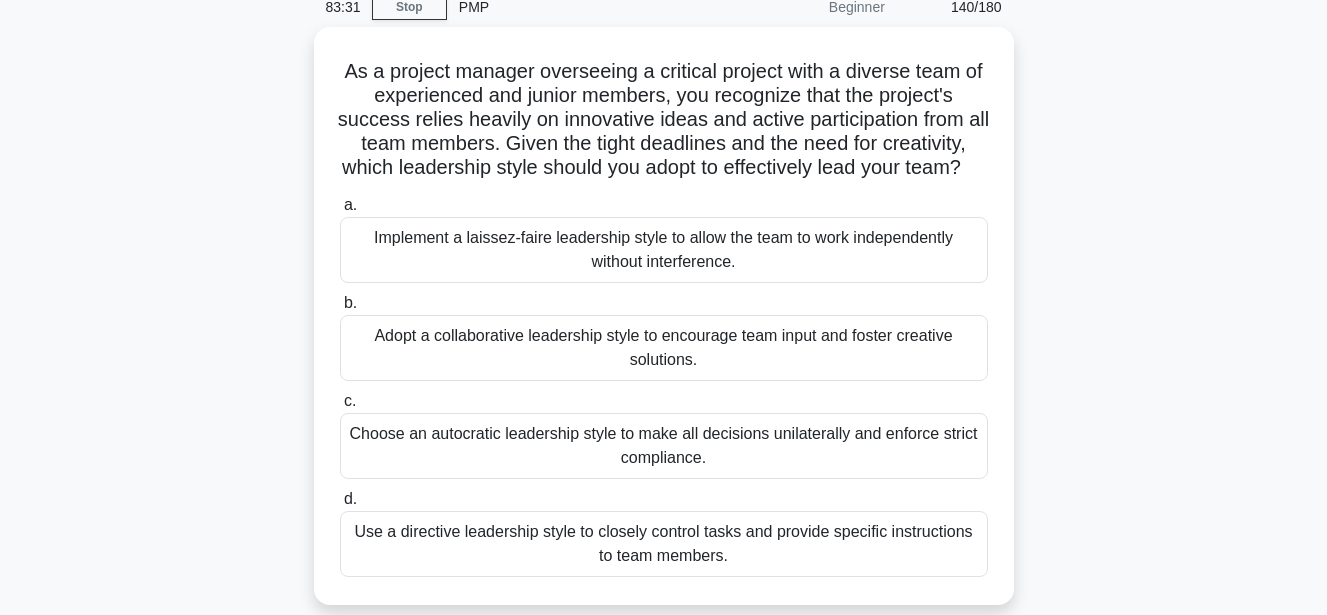scroll, scrollTop: 0, scrollLeft: 0, axis: both 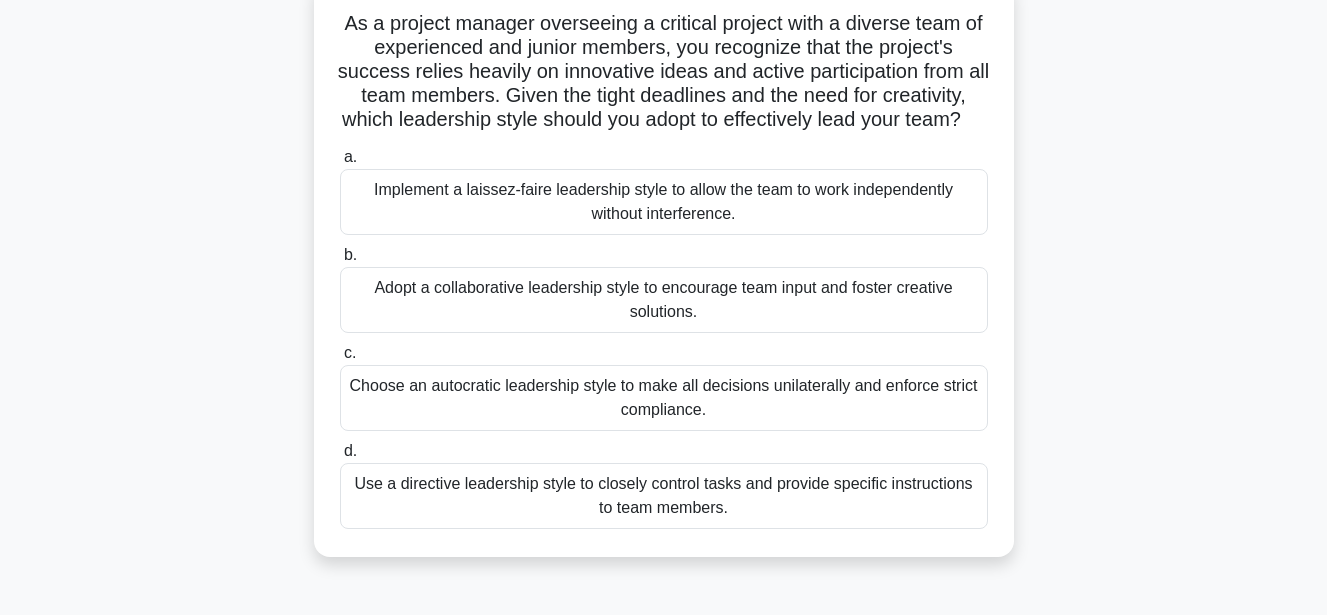 click on "Adopt a collaborative leadership style to encourage team input and foster creative solutions." at bounding box center (664, 300) 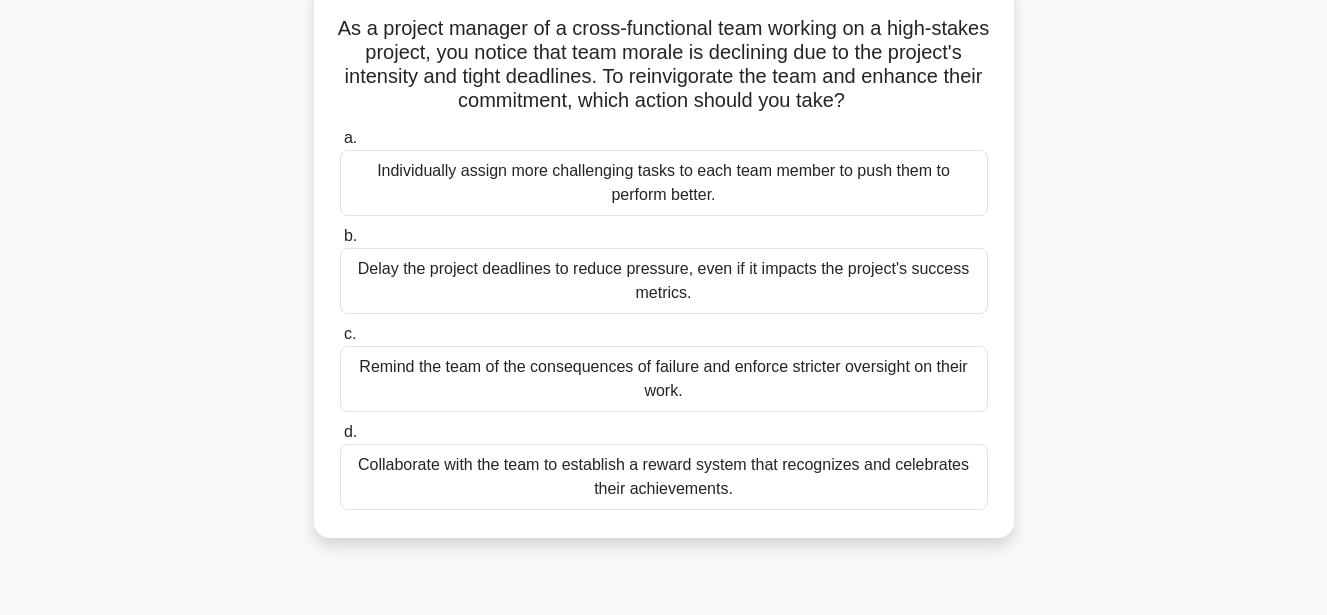 scroll, scrollTop: 0, scrollLeft: 0, axis: both 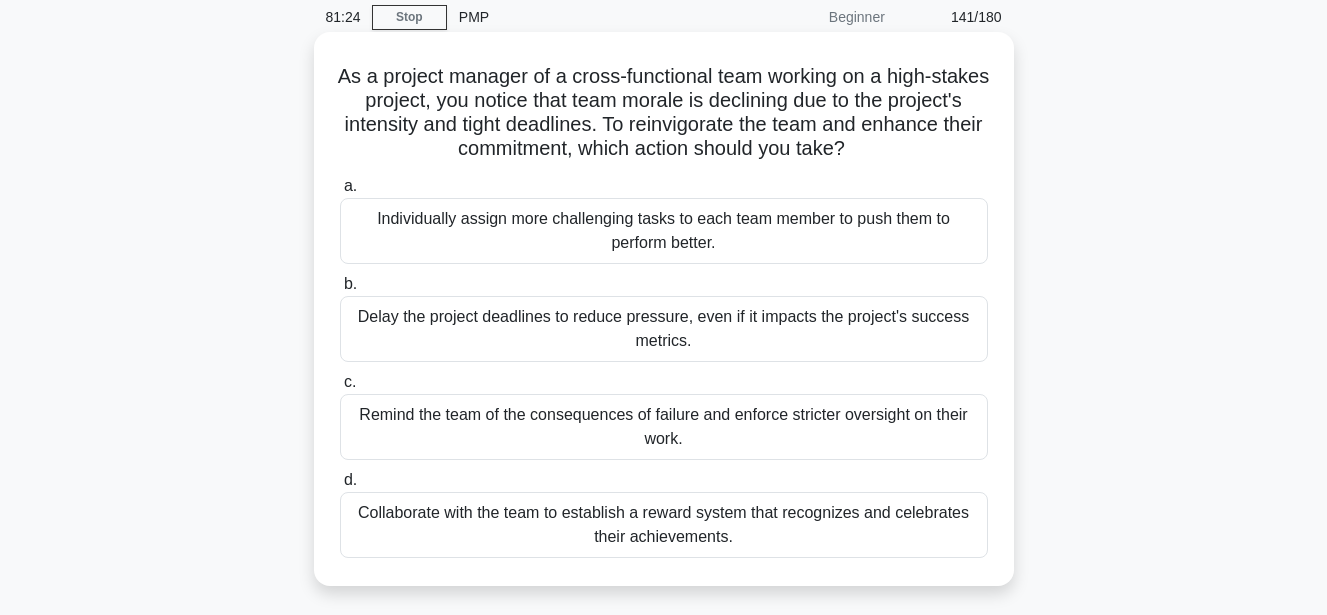 click on "Collaborate with the team to establish a reward system that recognizes and celebrates their achievements." at bounding box center [664, 525] 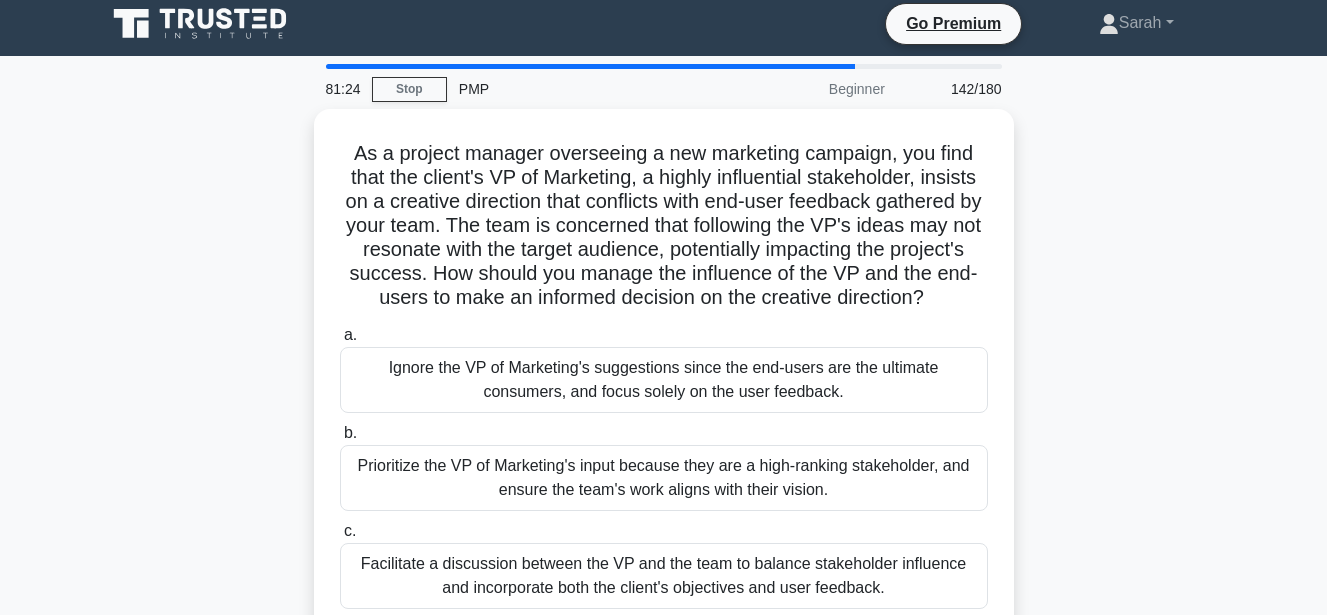 scroll, scrollTop: 0, scrollLeft: 0, axis: both 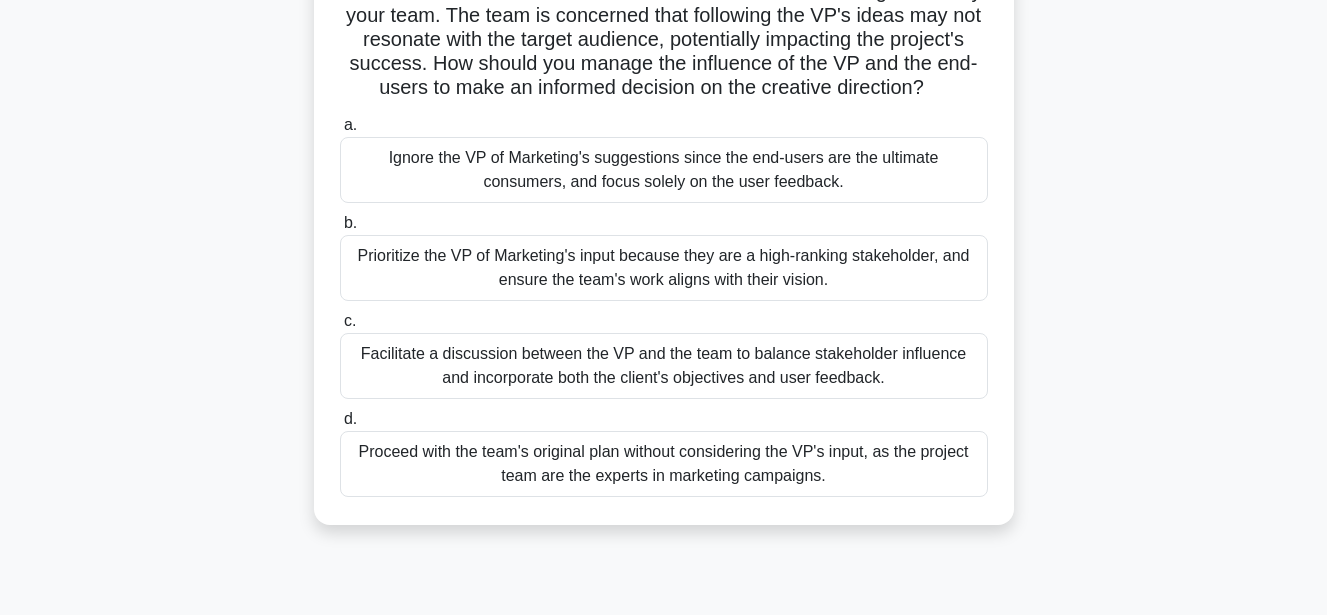 click on "Facilitate a discussion between the VP and the team to balance stakeholder influence and incorporate both the client's objectives and user feedback." at bounding box center (664, 366) 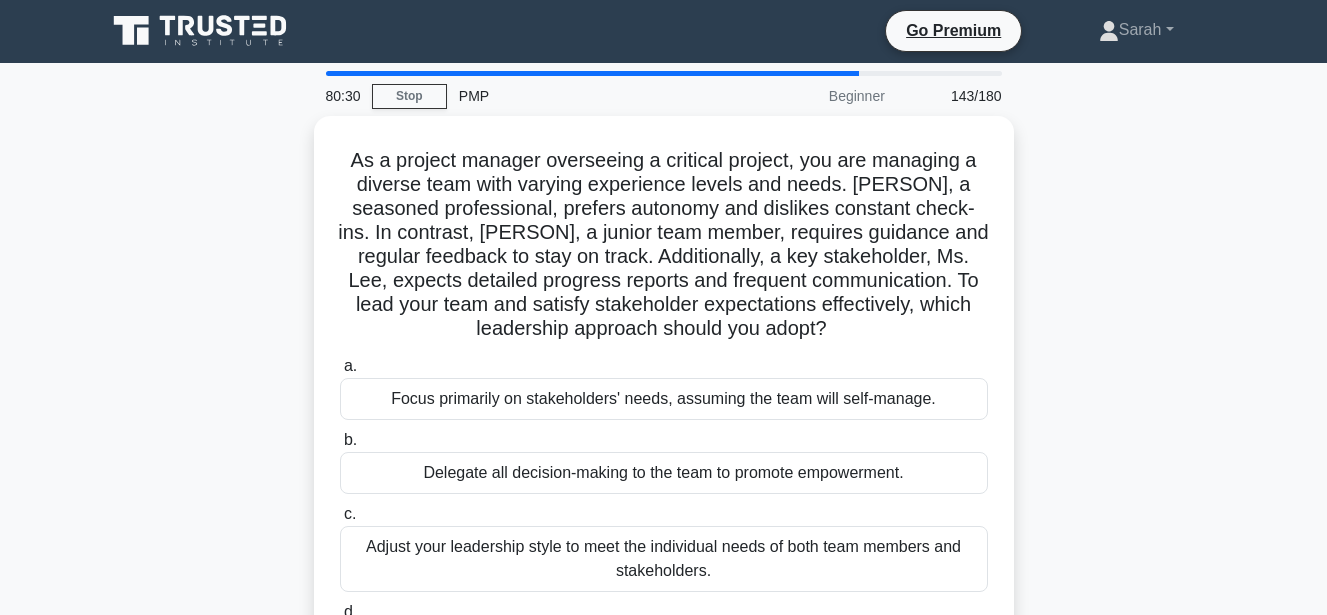 scroll, scrollTop: 0, scrollLeft: 0, axis: both 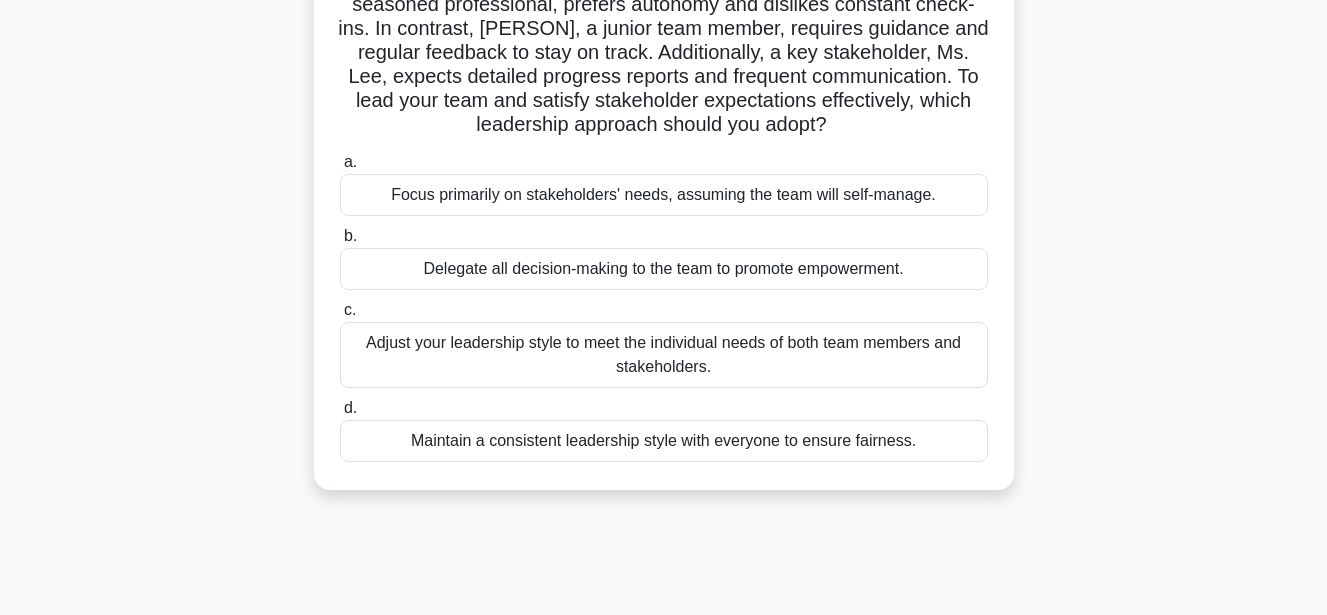 click on "Adjust your leadership style to meet the individual needs of both team members and stakeholders." at bounding box center (664, 355) 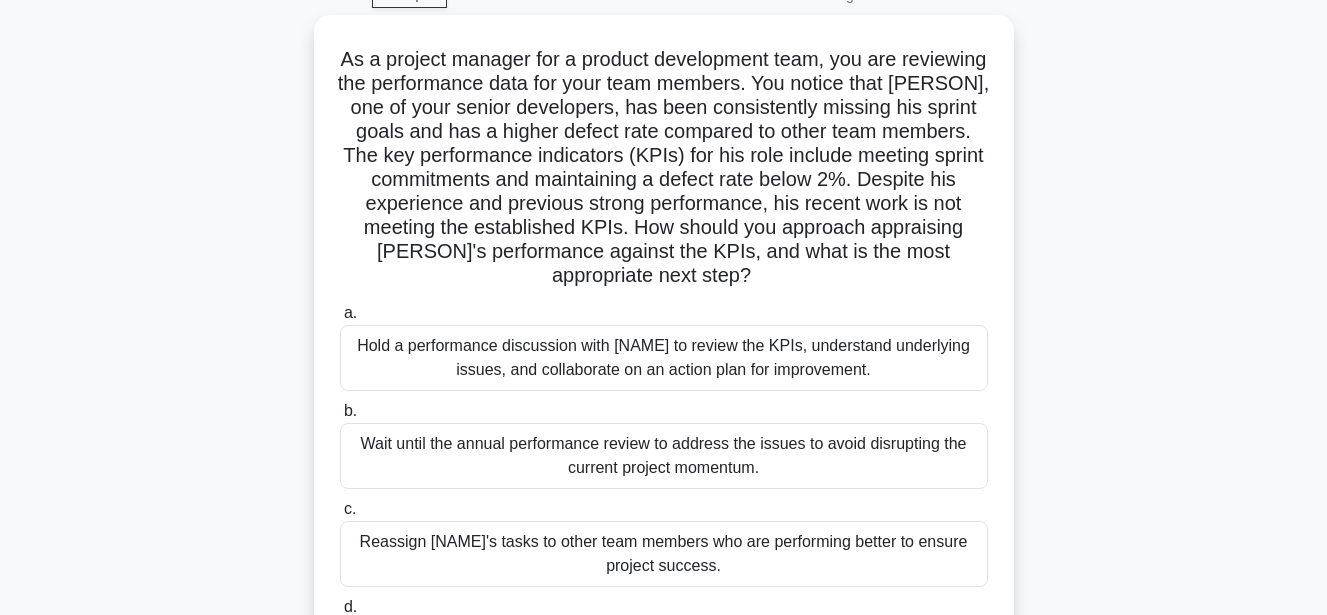 scroll, scrollTop: 0, scrollLeft: 0, axis: both 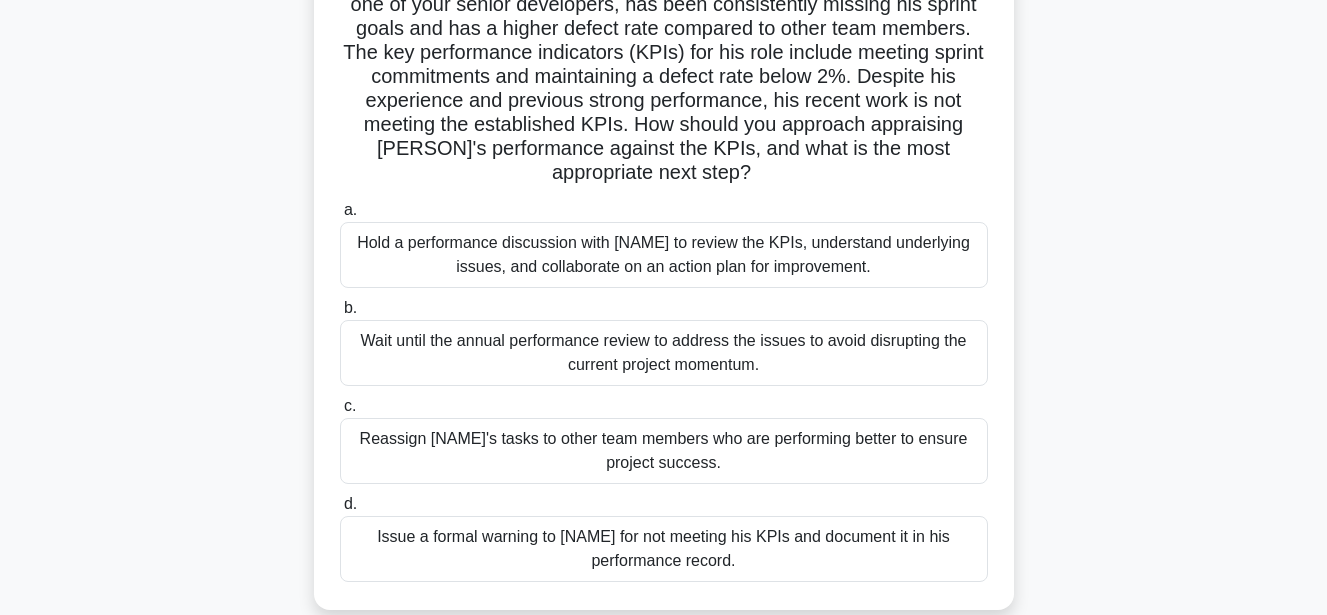 click on "Hold a performance discussion with [NAME] to review the KPIs, understand underlying issues, and collaborate on an action plan for improvement." at bounding box center [664, 255] 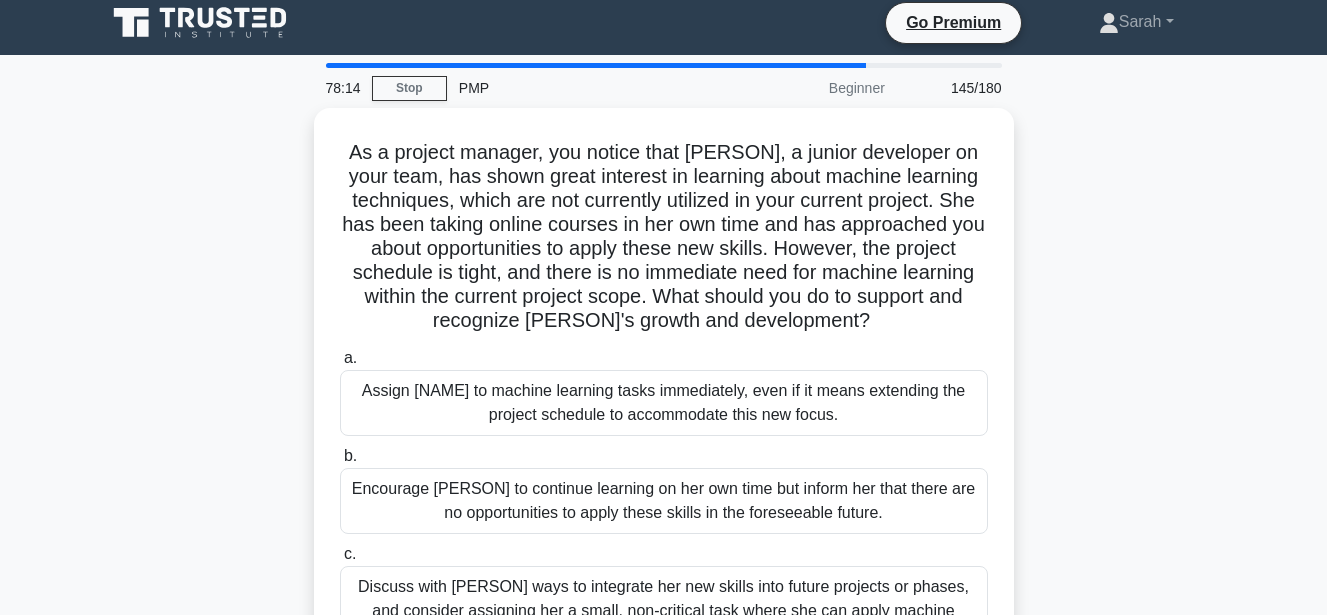 scroll, scrollTop: 0, scrollLeft: 0, axis: both 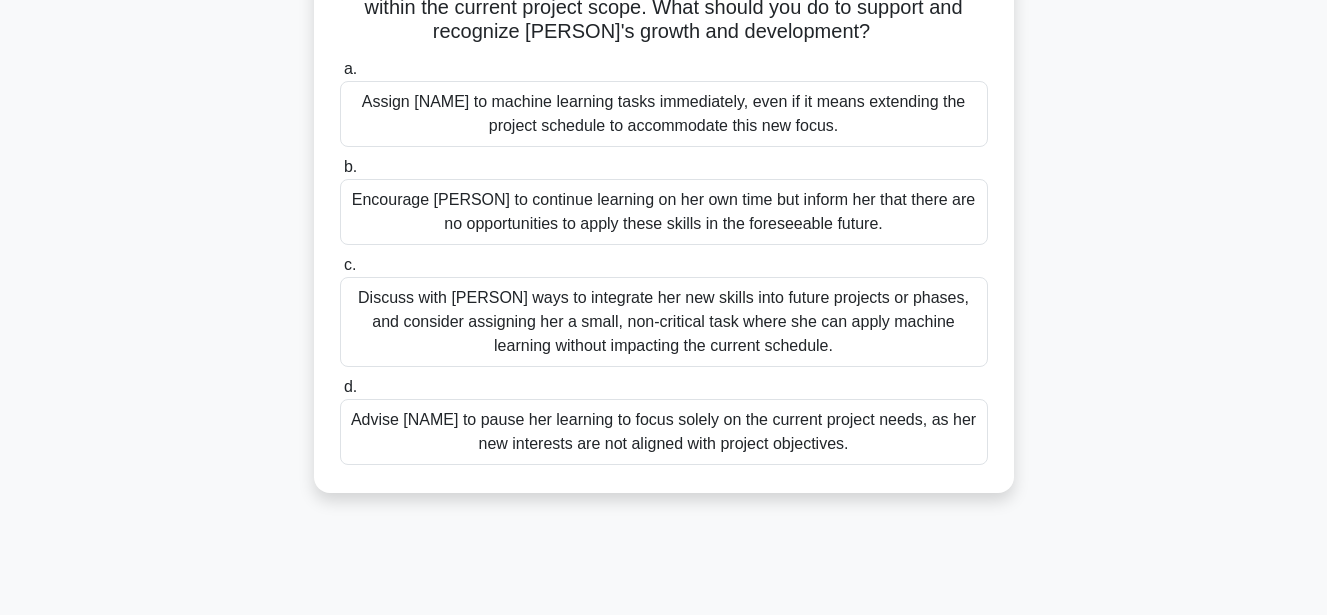 click on "Discuss with [PERSON] ways to integrate her new skills into future projects or phases, and consider assigning her a small, non-critical task where she can apply machine learning without impacting the current schedule." at bounding box center [664, 322] 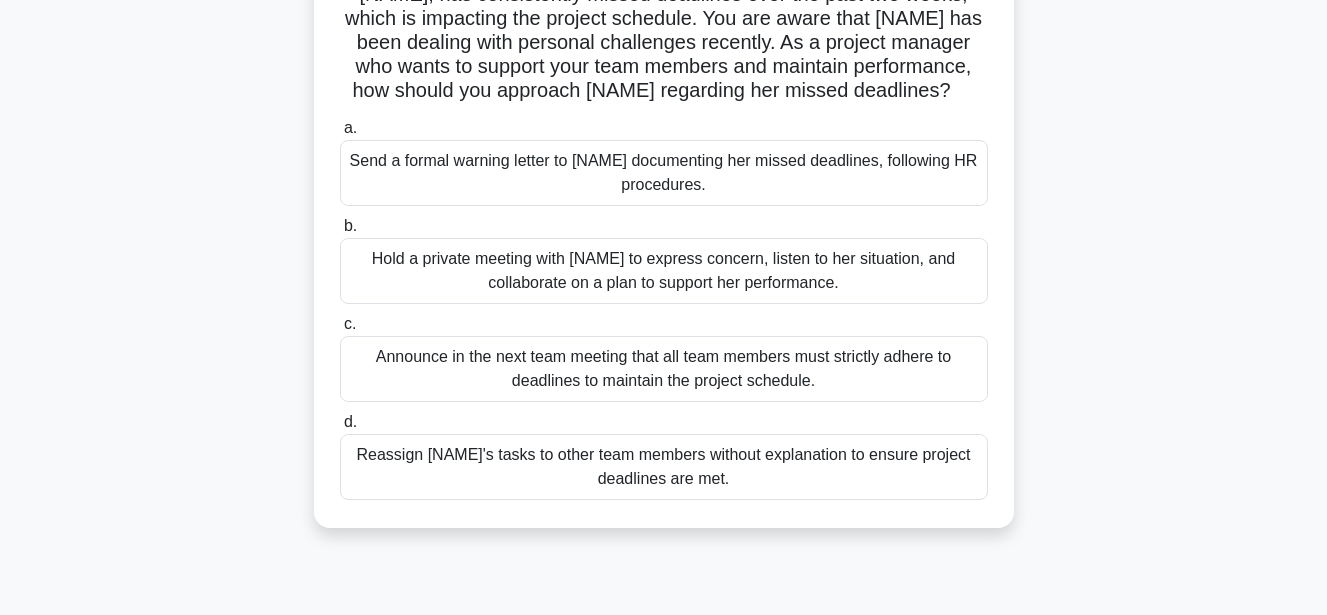 scroll, scrollTop: 0, scrollLeft: 0, axis: both 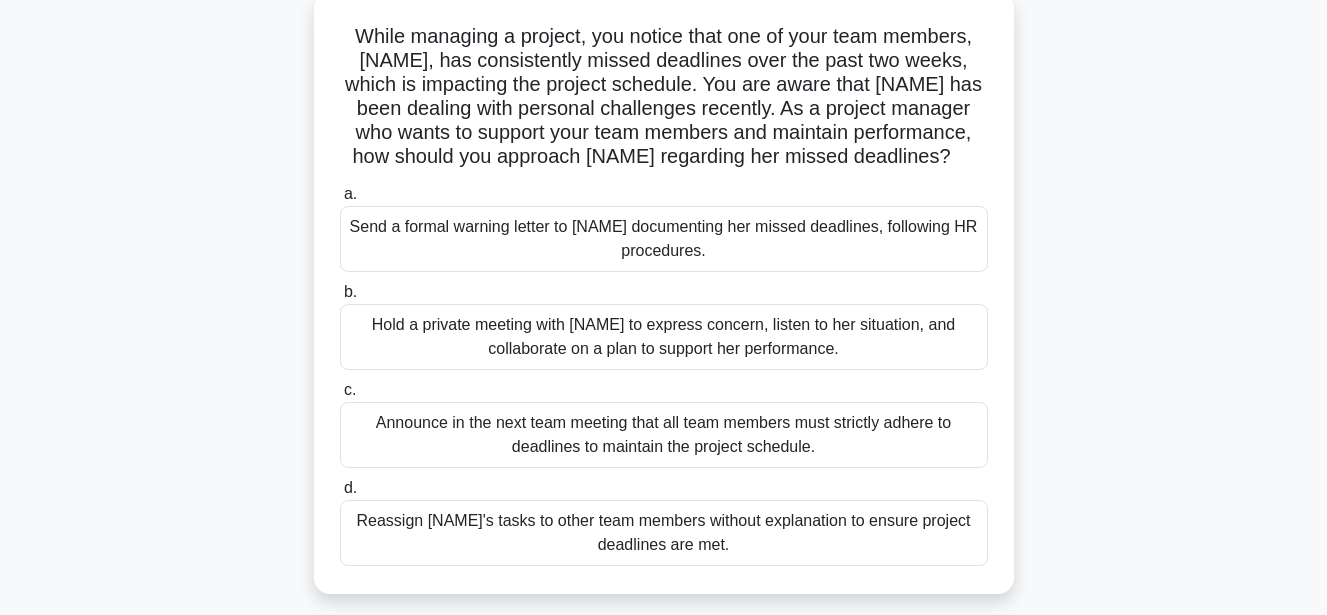 click on "Hold a private meeting with [NAME] to express concern, listen to her situation, and collaborate on a plan to support her performance." at bounding box center (664, 337) 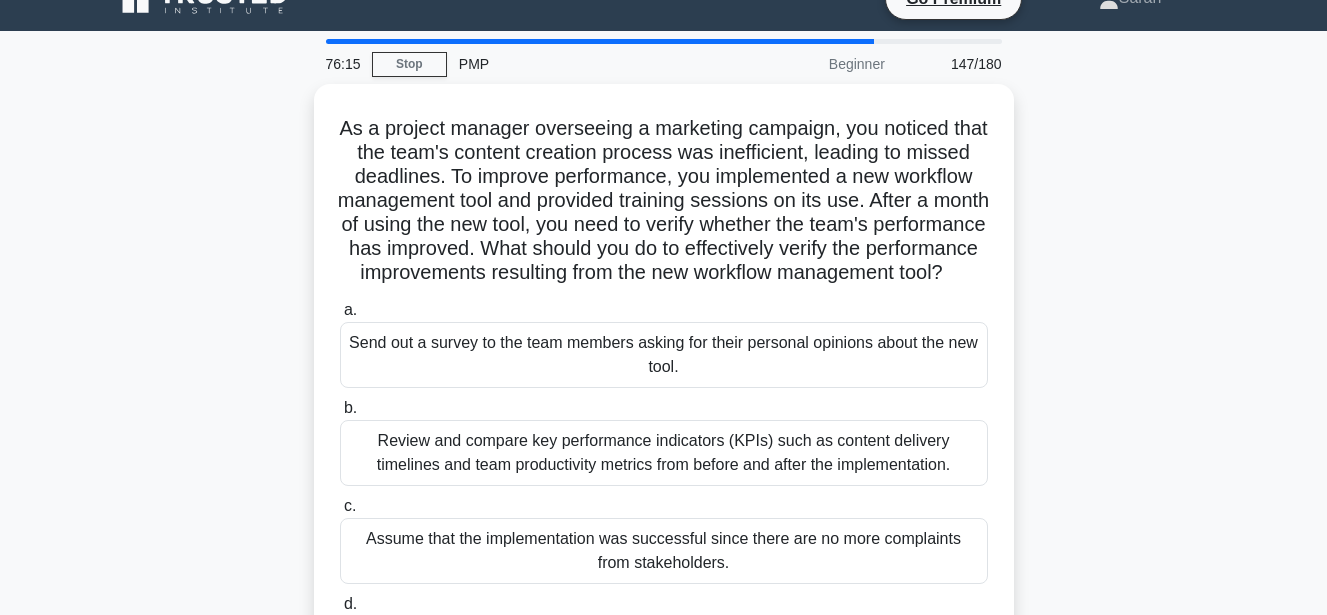 scroll, scrollTop: 0, scrollLeft: 0, axis: both 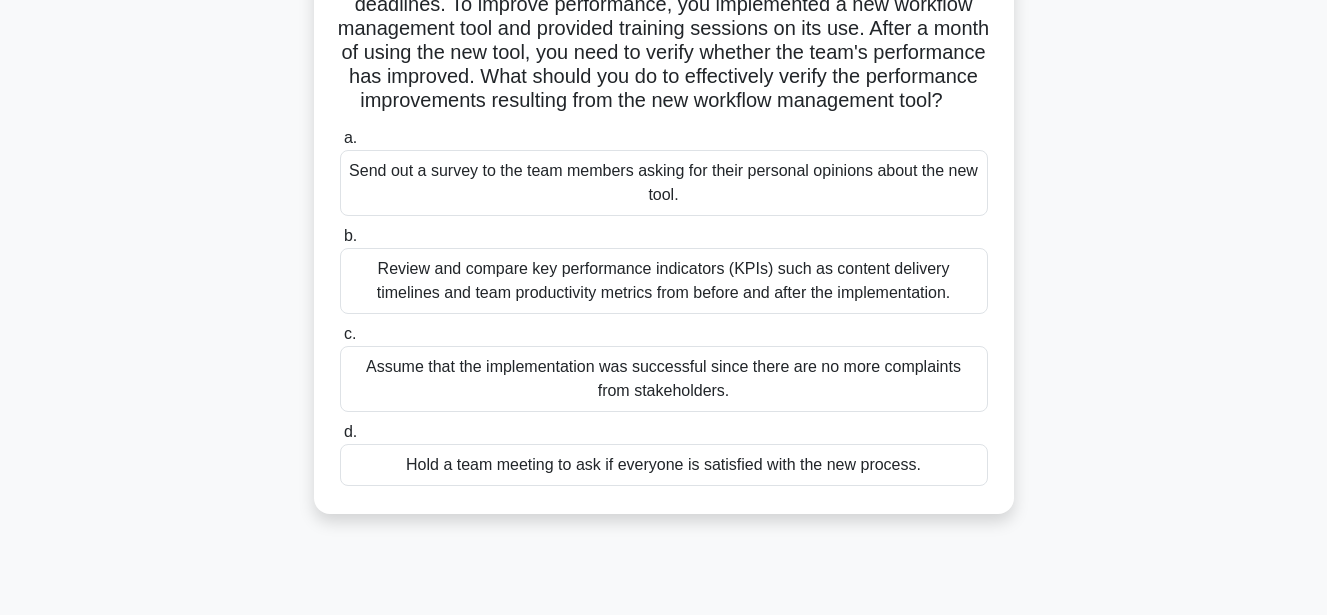 click on "Review and compare key performance indicators (KPIs) such as content delivery timelines and team productivity metrics from before and after the implementation." at bounding box center (664, 281) 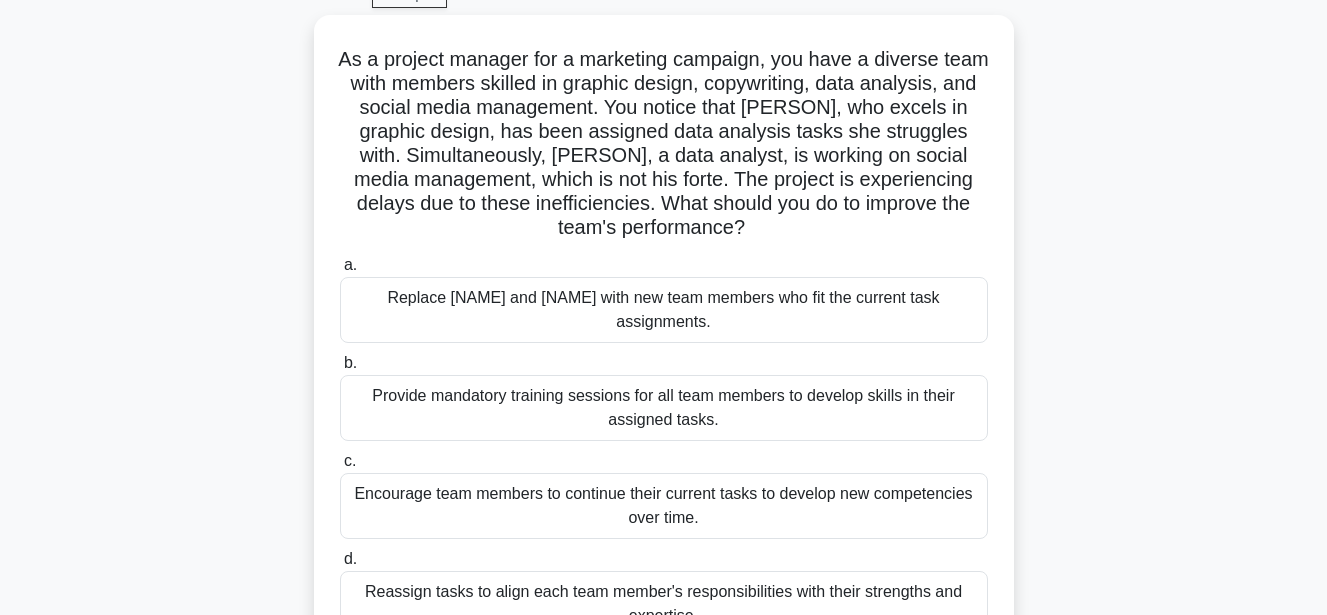 scroll, scrollTop: 0, scrollLeft: 0, axis: both 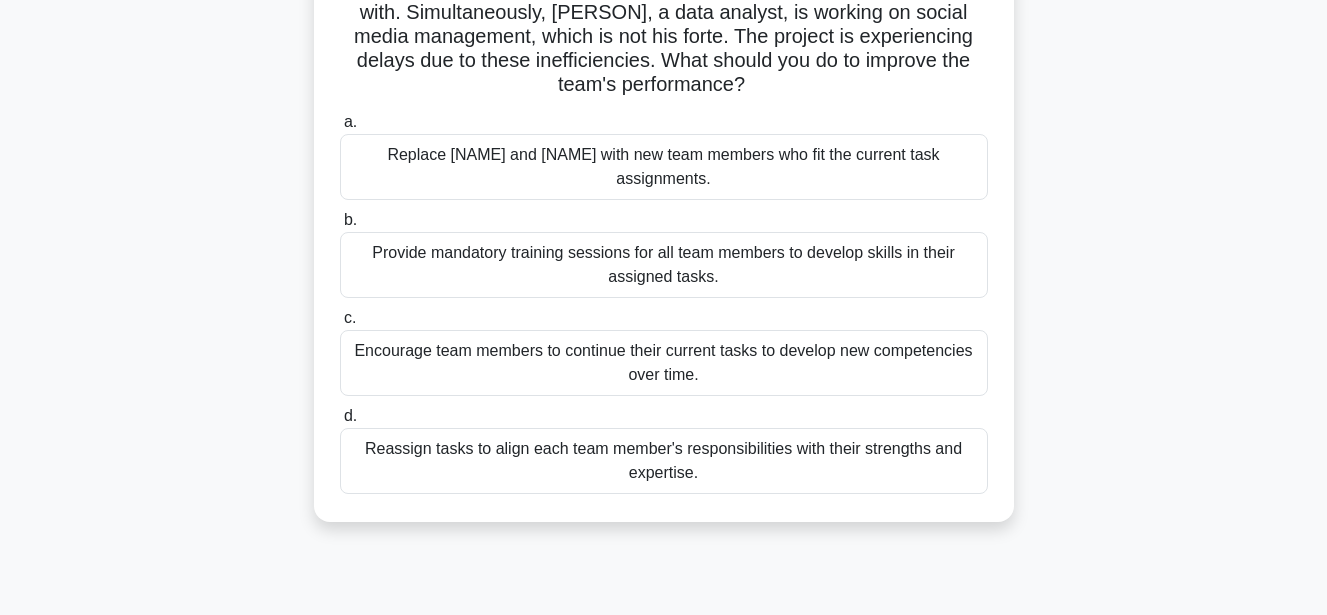 drag, startPoint x: 747, startPoint y: 441, endPoint x: 738, endPoint y: 428, distance: 15.811388 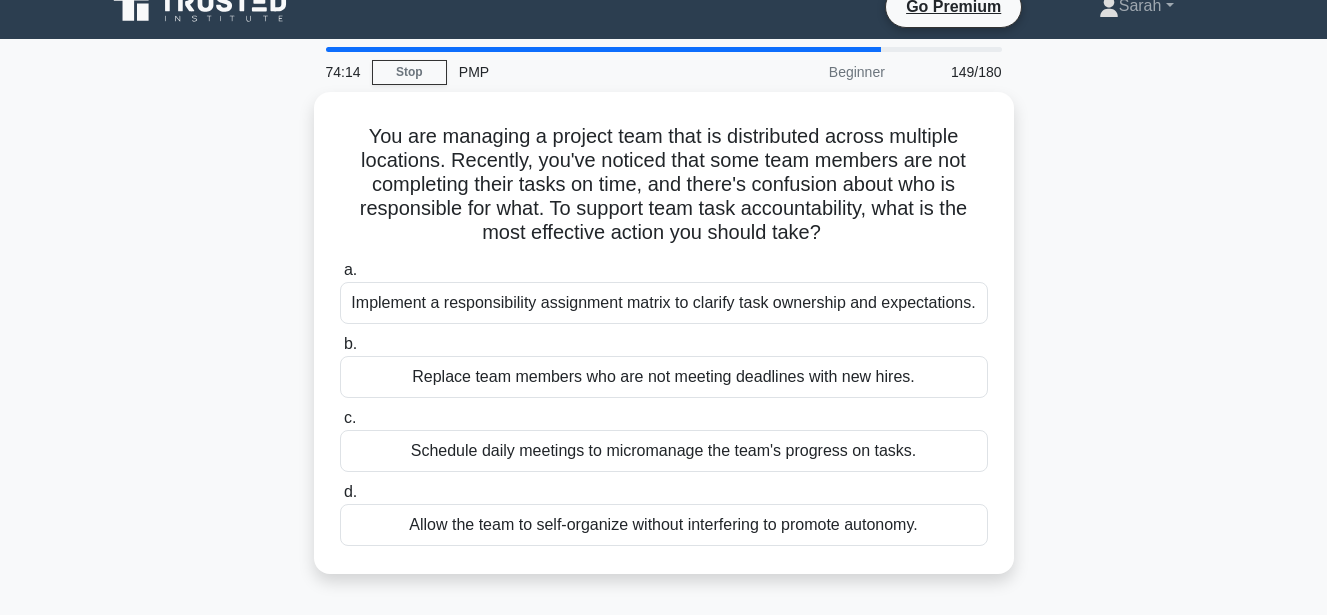 scroll, scrollTop: 0, scrollLeft: 0, axis: both 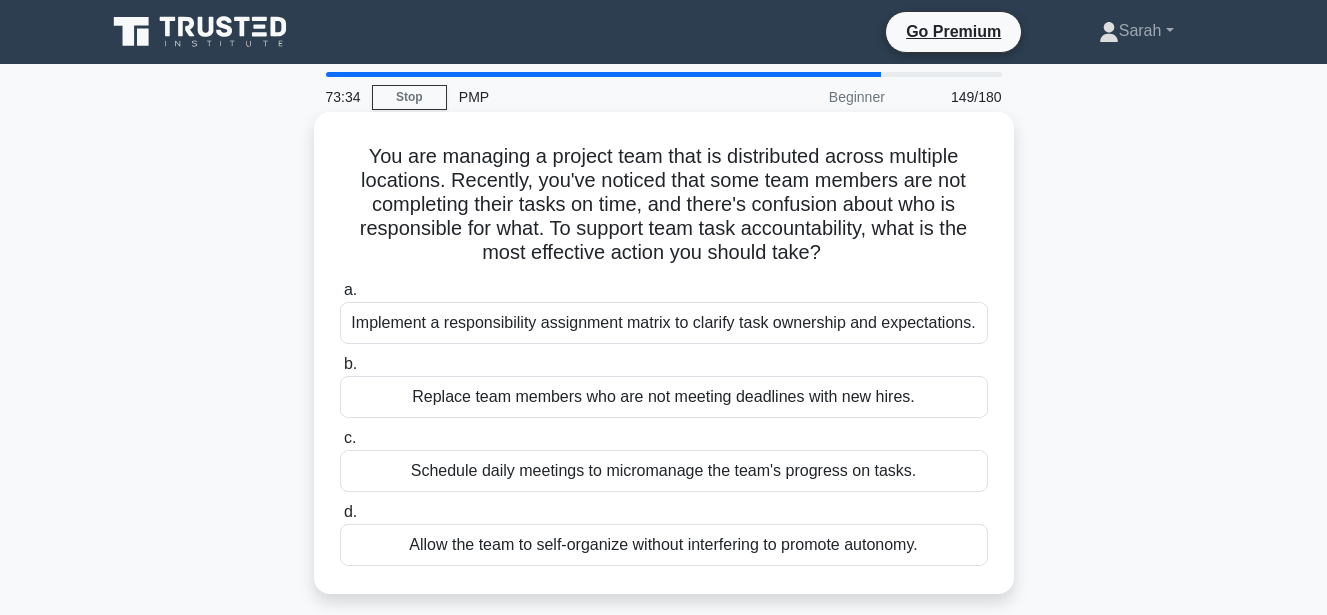 click on "Implement a responsibility assignment matrix to clarify task ownership and expectations." at bounding box center (664, 323) 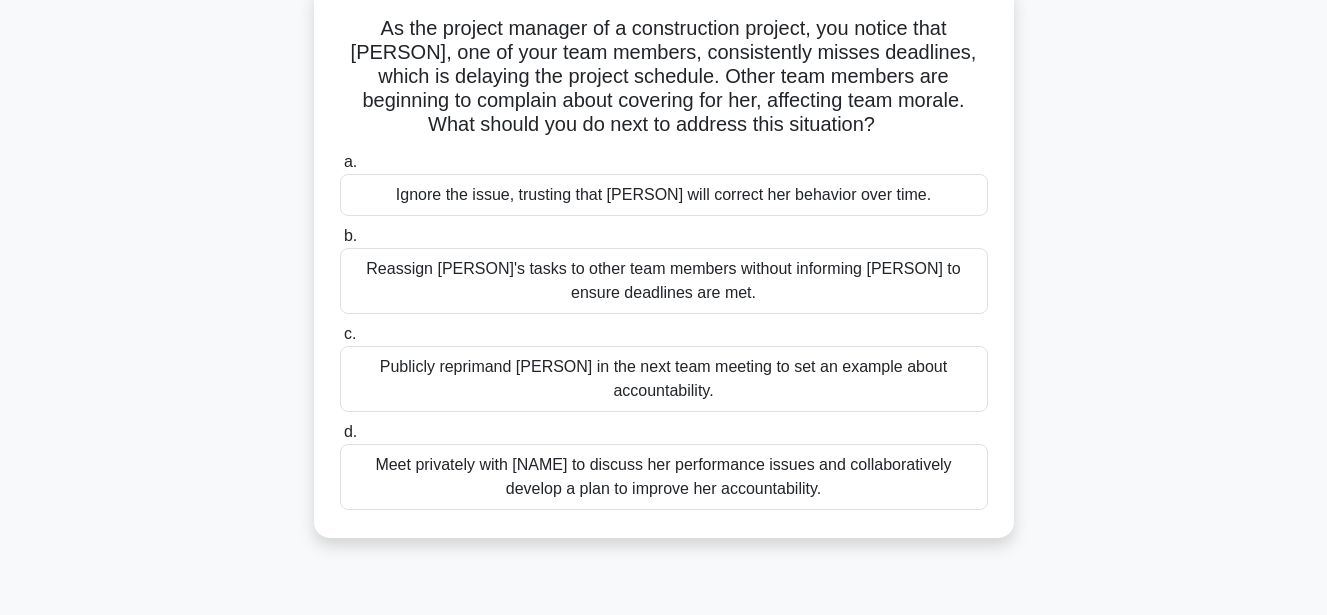 scroll, scrollTop: 187, scrollLeft: 0, axis: vertical 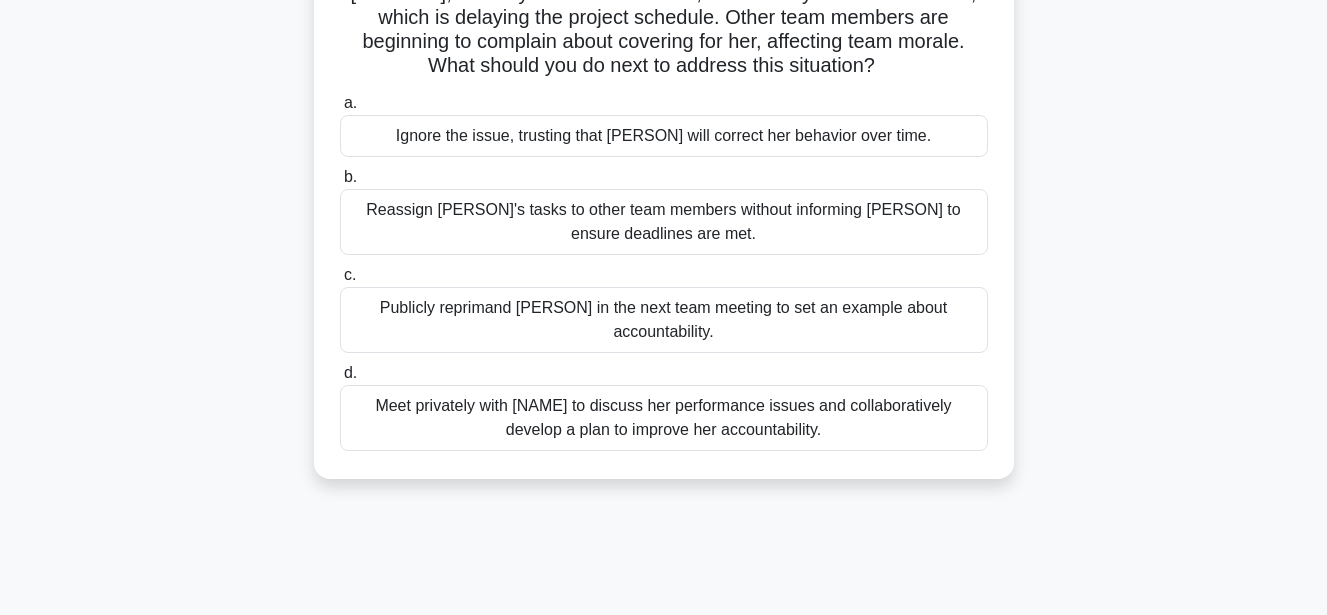 click on "Meet privately with [NAME] to discuss her performance issues and collaboratively develop a plan to improve her accountability." at bounding box center [664, 418] 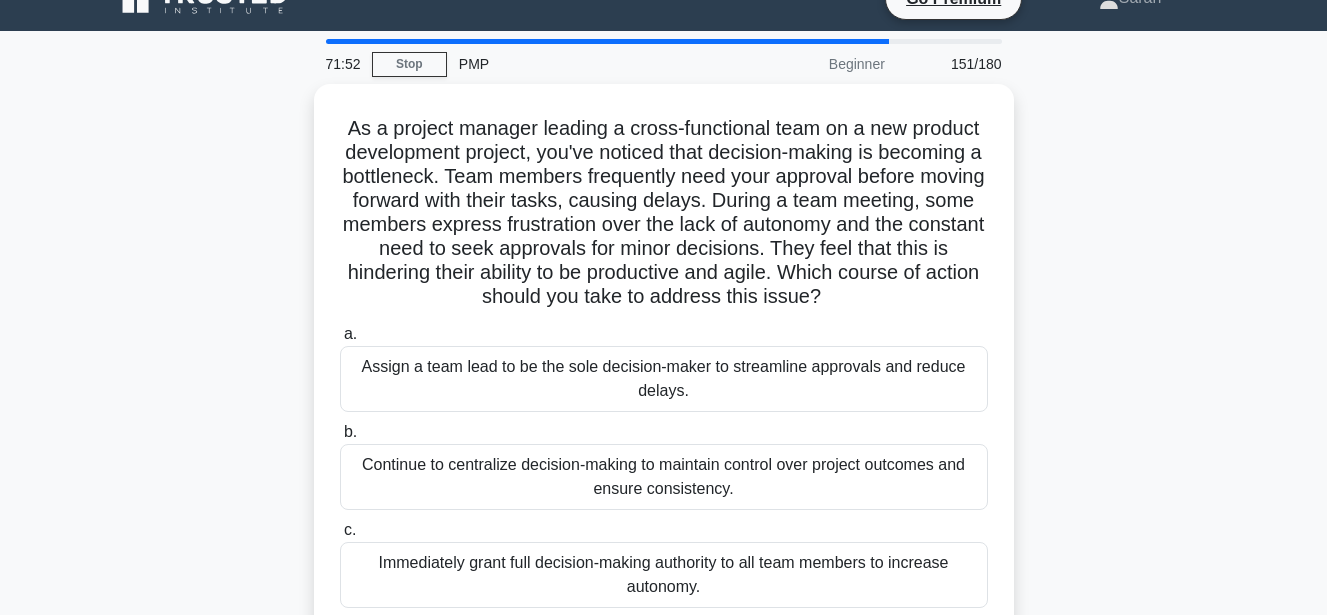 scroll, scrollTop: 0, scrollLeft: 0, axis: both 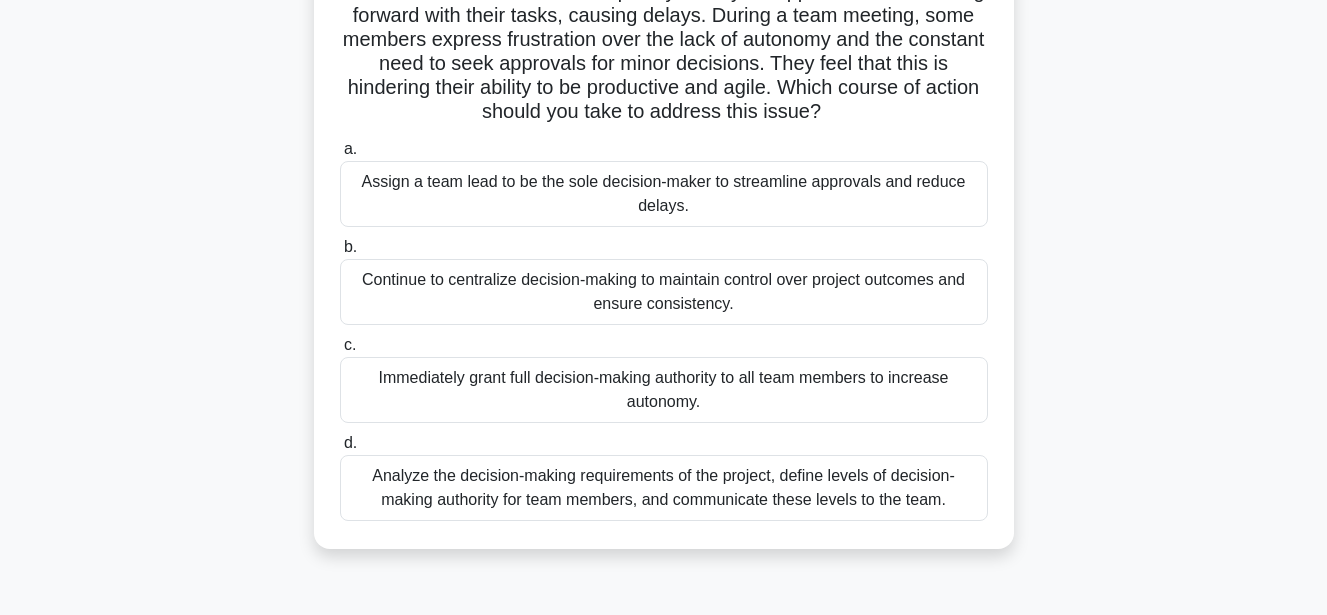 click on "Analyze the decision-making requirements of the project, define levels of decision-making authority for team members, and communicate these levels to the team." at bounding box center [664, 488] 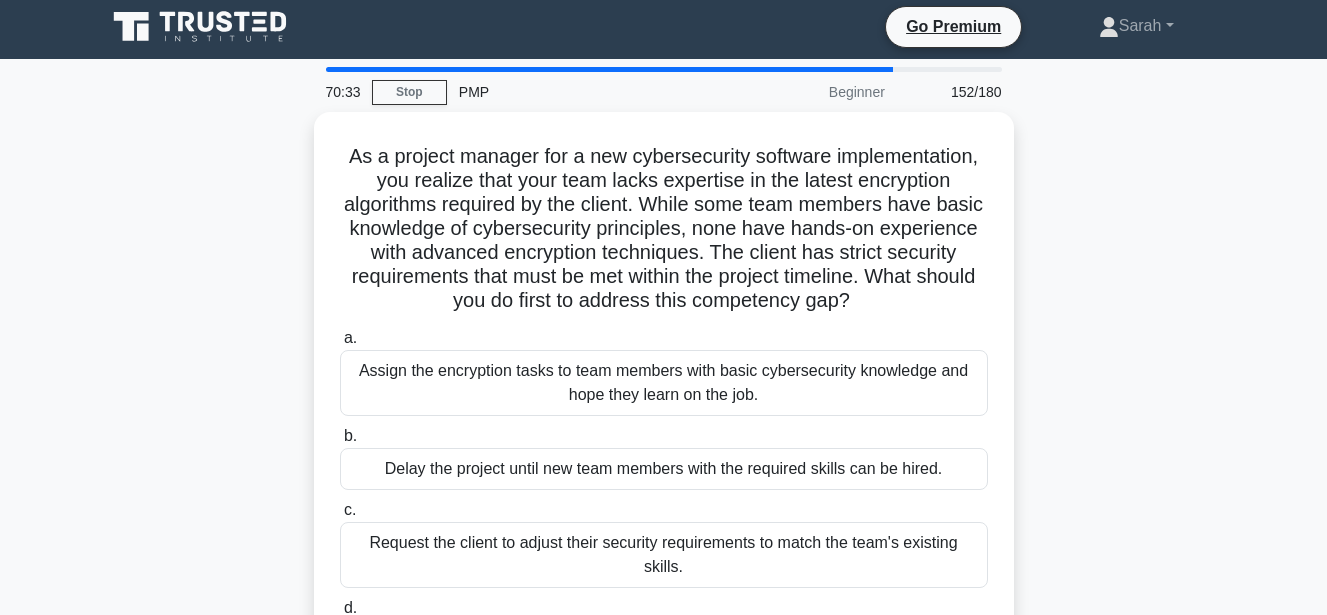 scroll, scrollTop: 0, scrollLeft: 0, axis: both 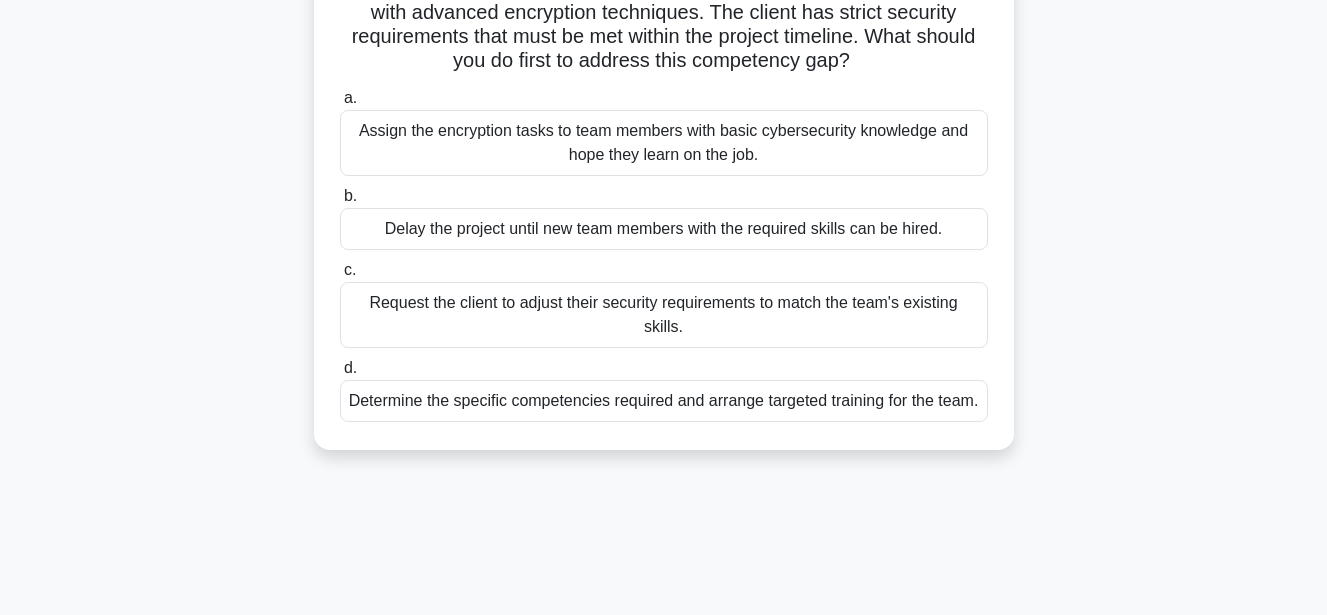 click on "Determine the specific competencies required and arrange targeted training for the team." at bounding box center (664, 401) 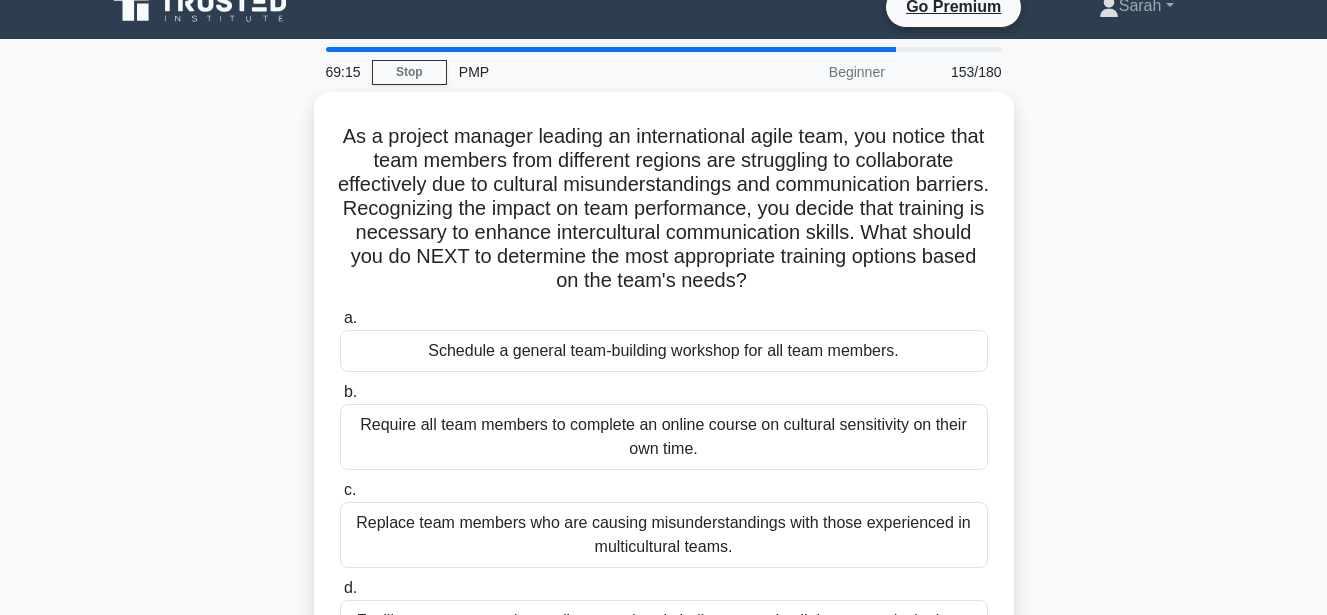 scroll, scrollTop: 0, scrollLeft: 0, axis: both 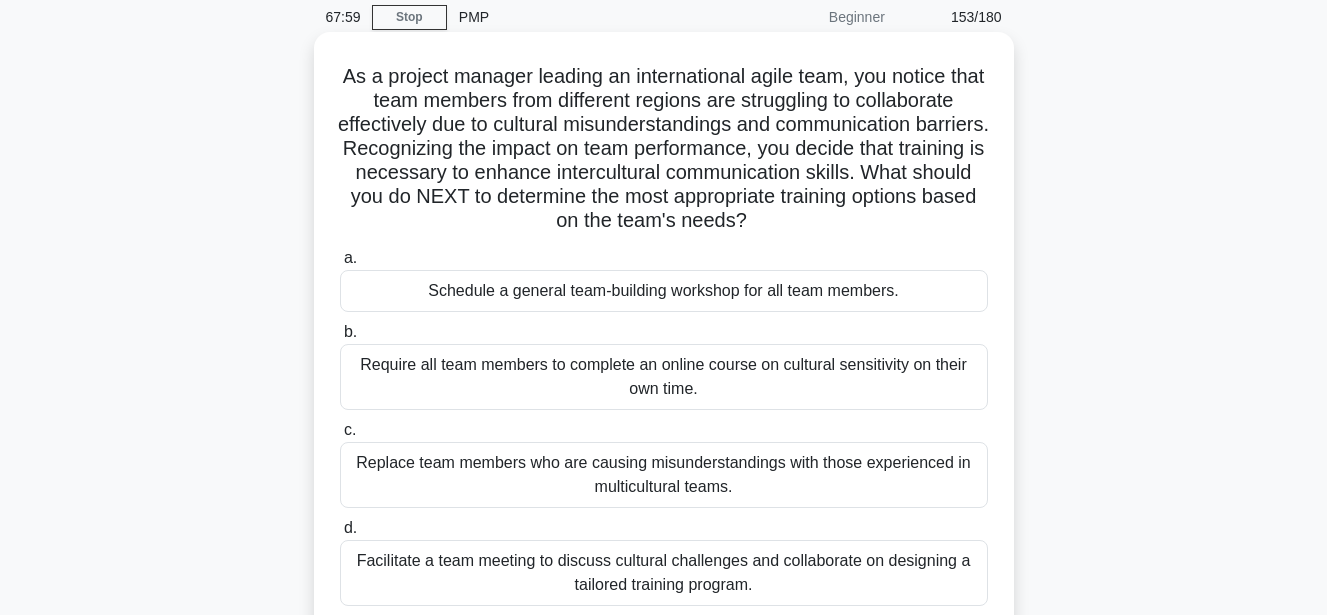 click on "Facilitate a team meeting to discuss cultural challenges and collaborate on designing a tailored training program." at bounding box center (664, 573) 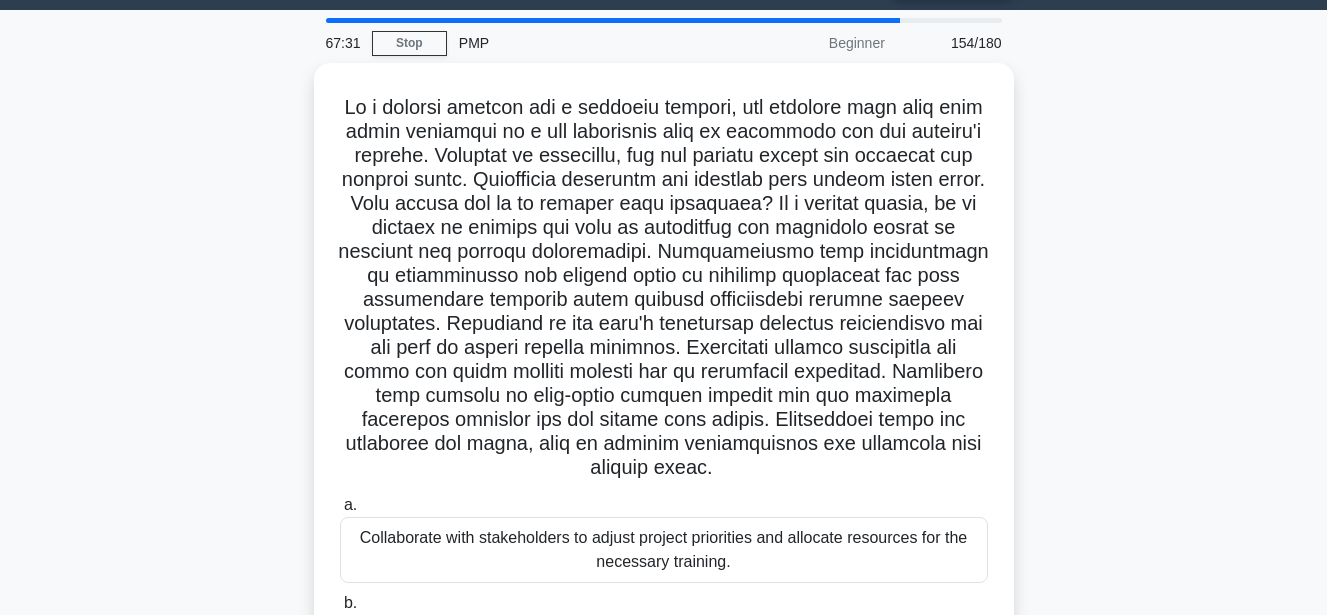 scroll, scrollTop: 0, scrollLeft: 0, axis: both 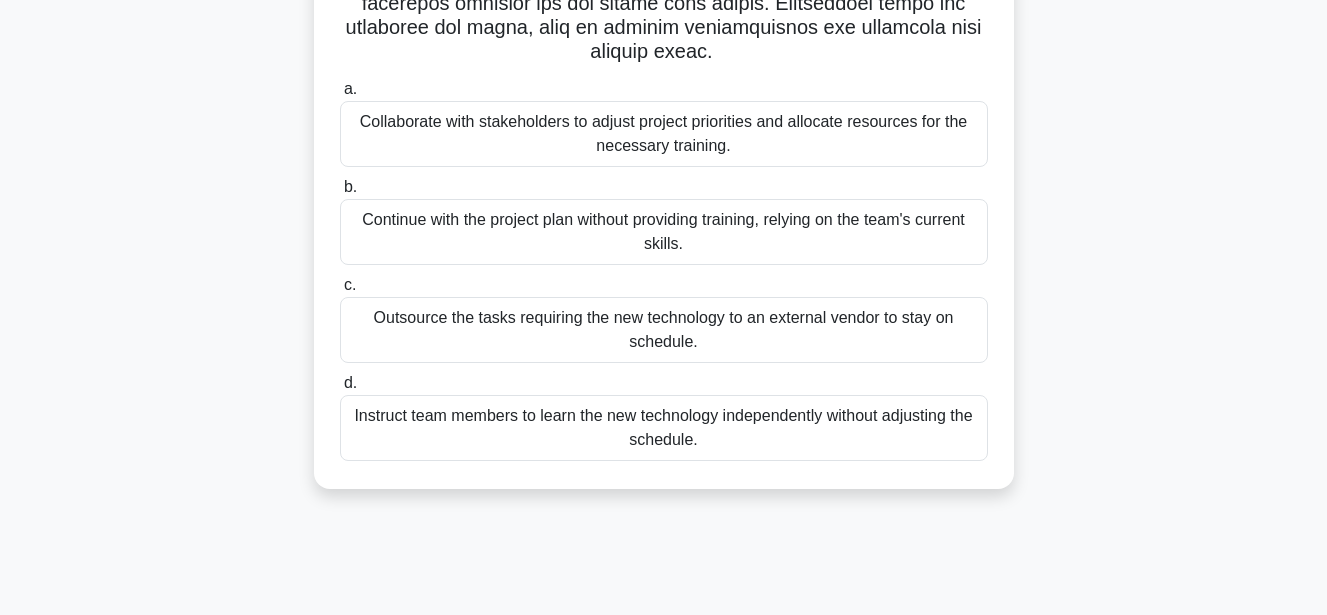 click on "Collaborate with stakeholders to adjust project priorities and allocate resources for the necessary training." at bounding box center [664, 134] 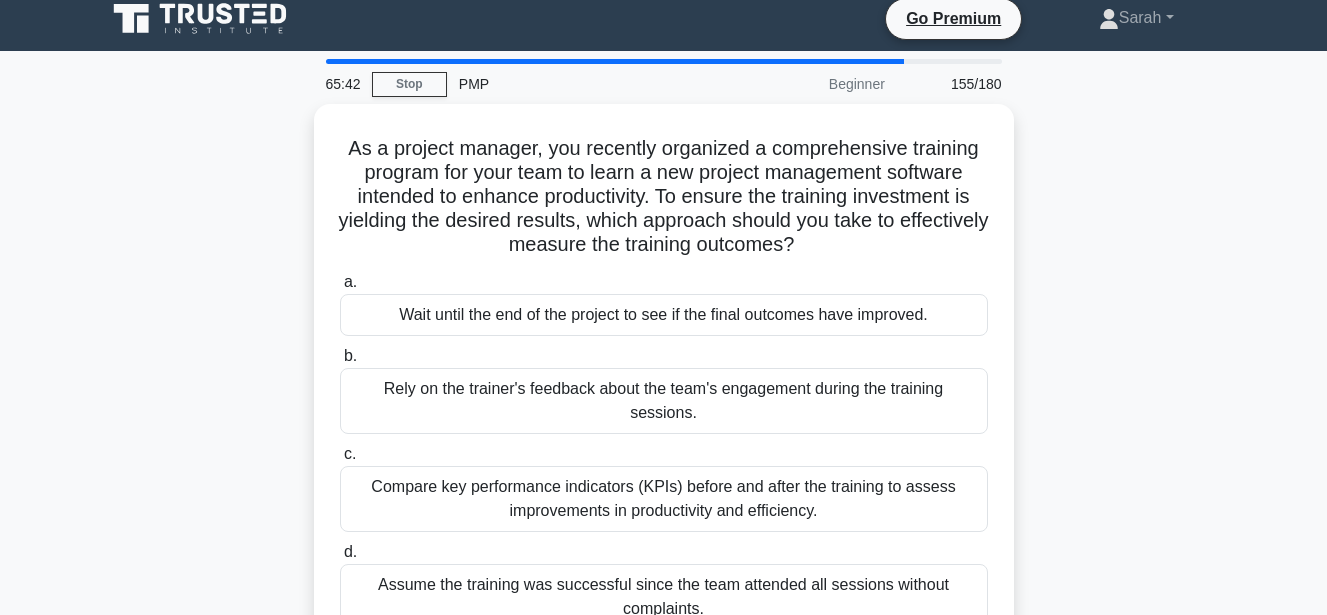 scroll, scrollTop: 0, scrollLeft: 0, axis: both 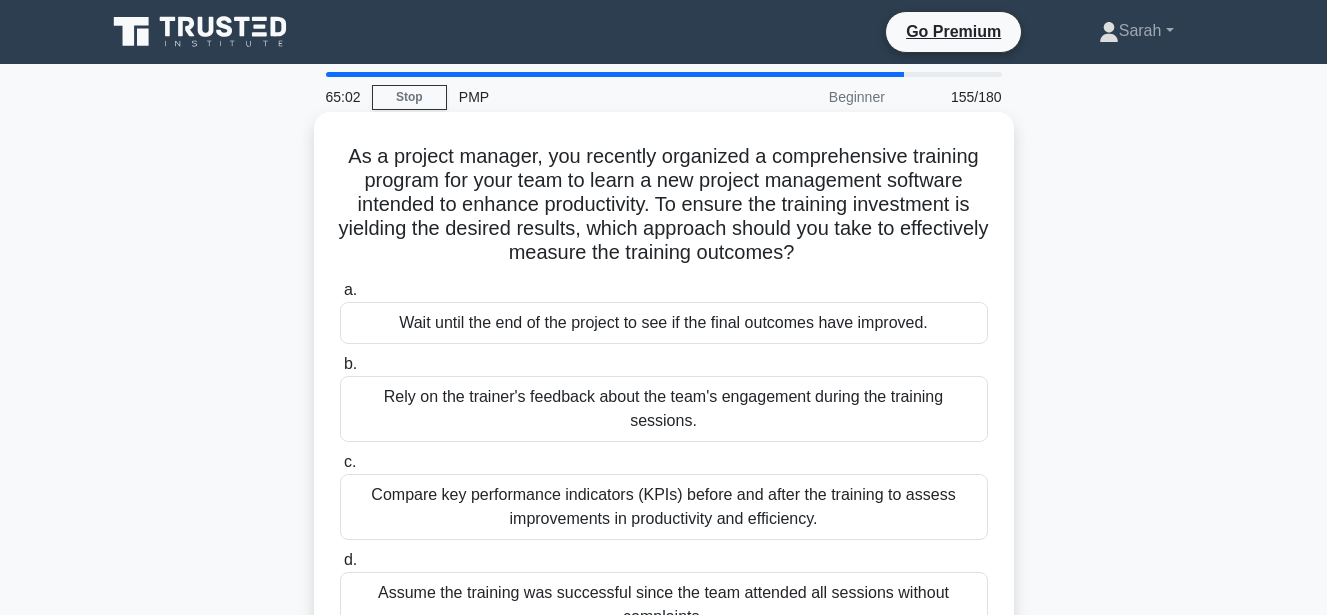 click on "Compare key performance indicators (KPIs) before and after the training to assess improvements in productivity and efficiency." at bounding box center [664, 507] 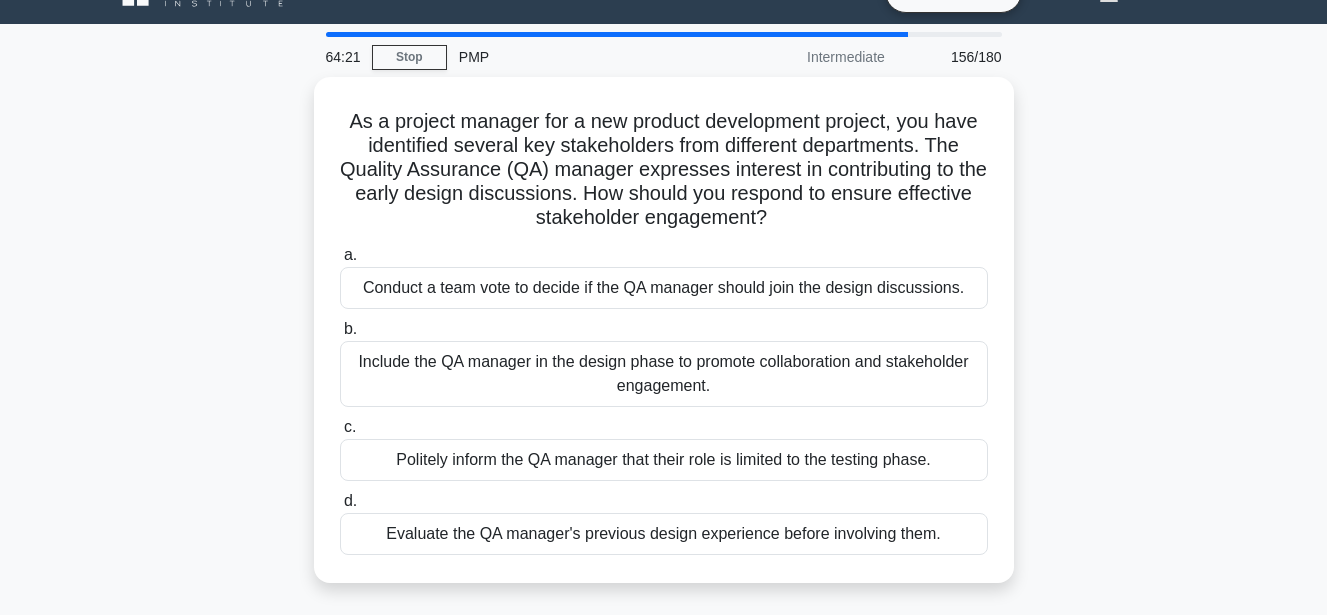 scroll, scrollTop: 107, scrollLeft: 0, axis: vertical 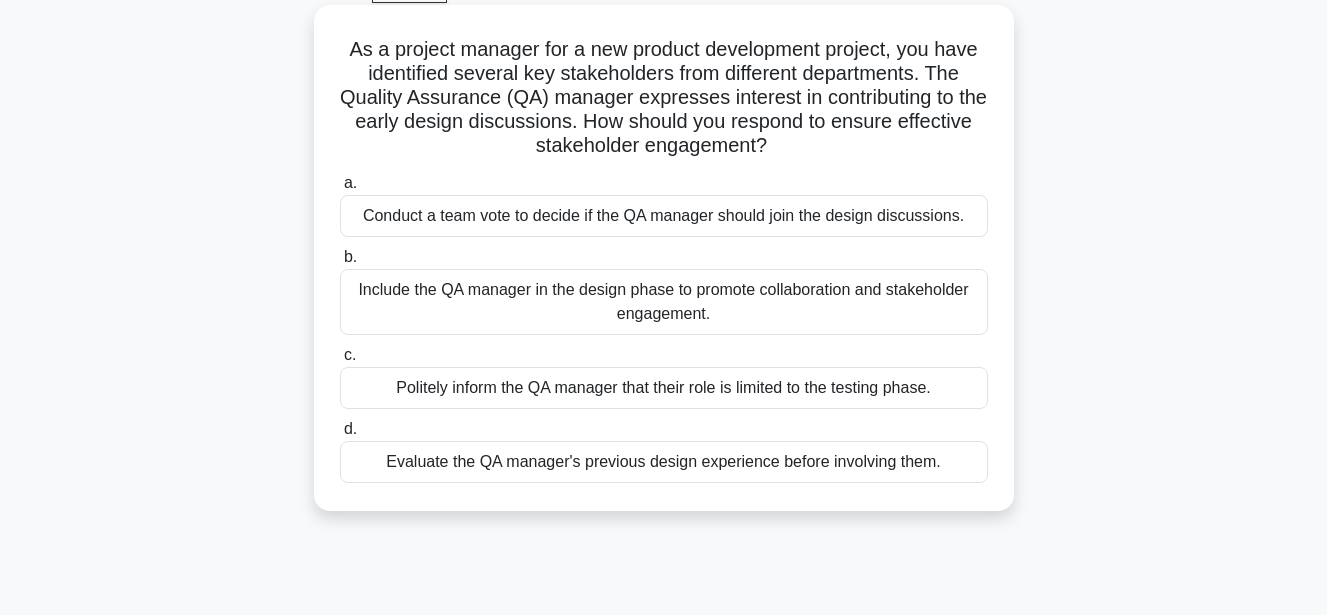 click on "Evaluate the QA manager's previous design experience before involving them." at bounding box center (664, 462) 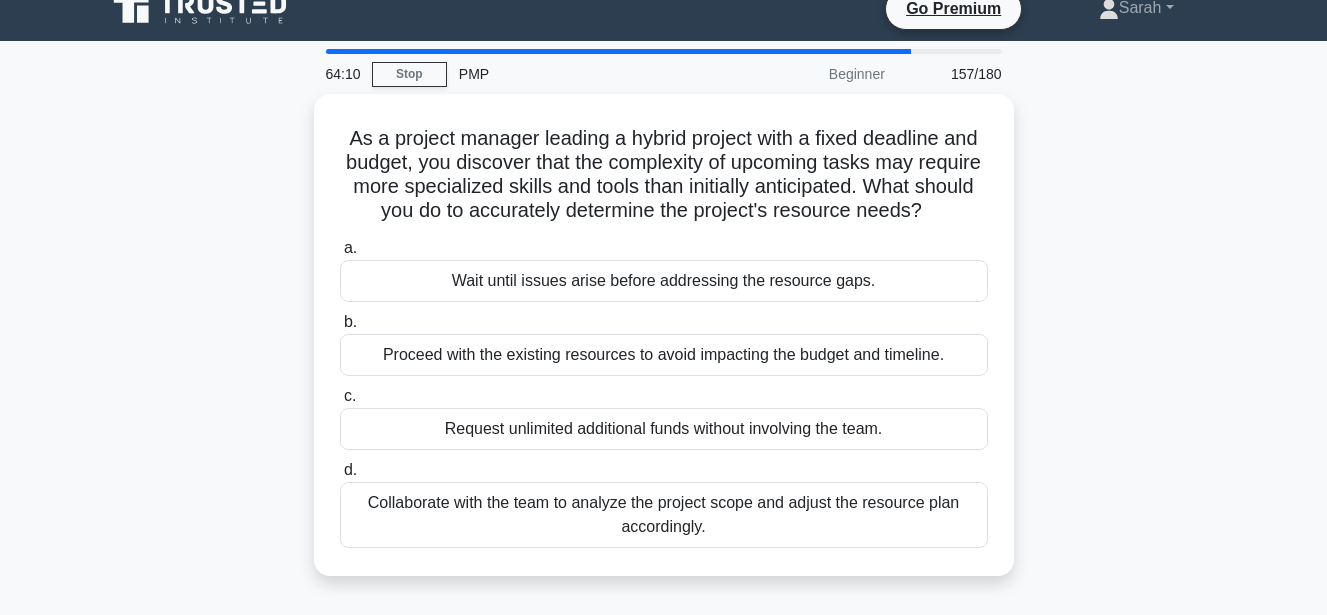scroll, scrollTop: 0, scrollLeft: 0, axis: both 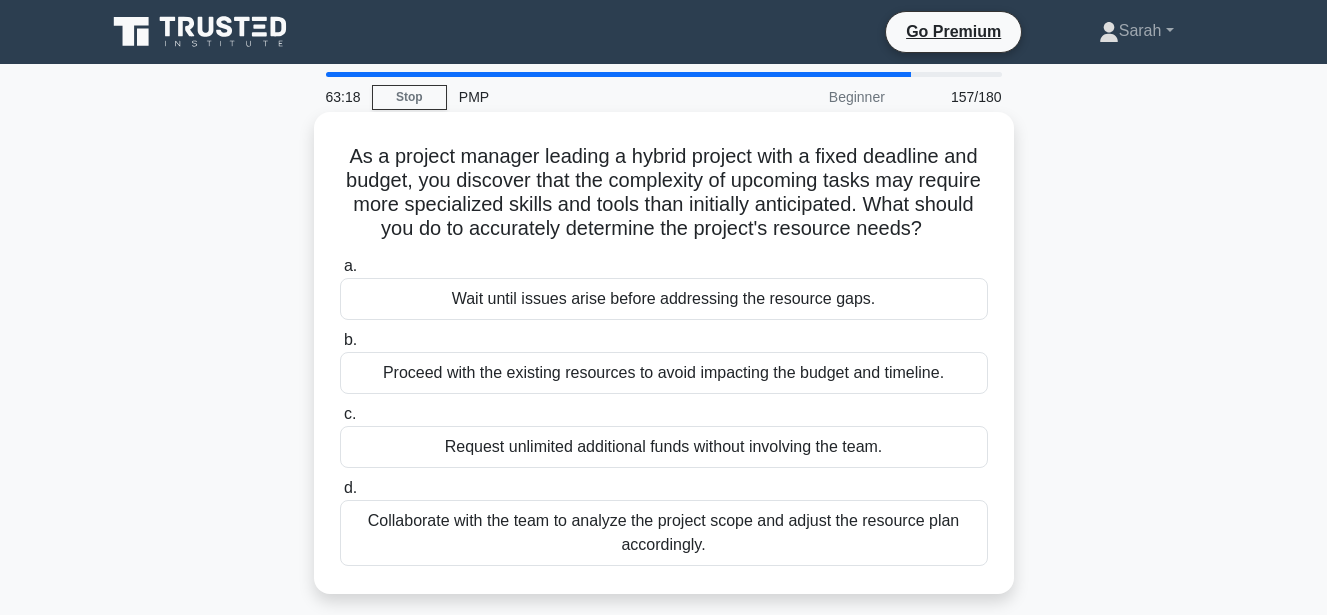 click on "Collaborate with the team to analyze the project scope and adjust the resource plan accordingly." at bounding box center [664, 533] 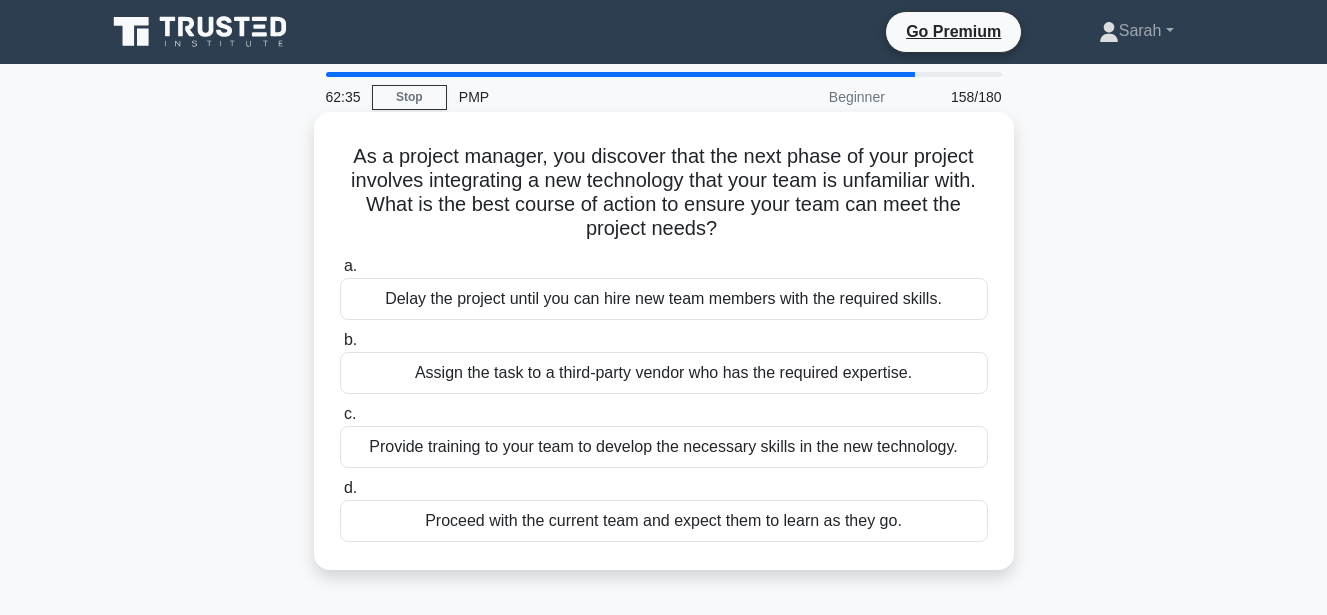 click on "Provide training to your team to develop the necessary skills in the new technology." at bounding box center [664, 447] 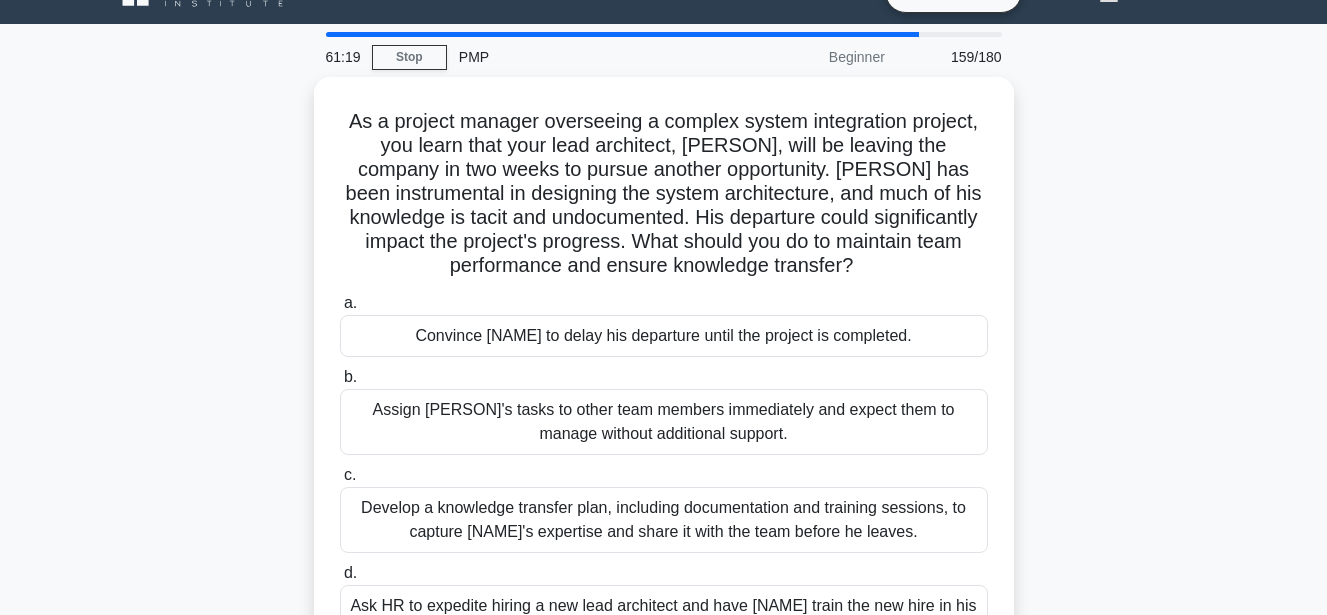 scroll, scrollTop: 213, scrollLeft: 0, axis: vertical 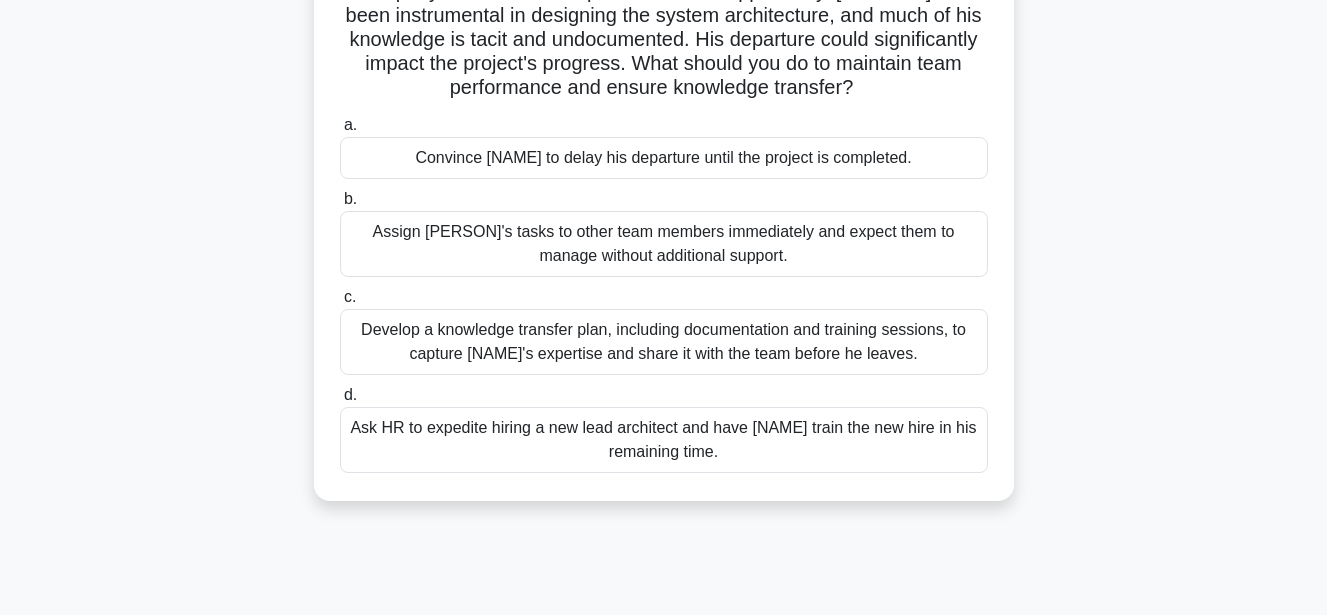 click on "Develop a knowledge transfer plan, including documentation and training sessions, to capture [NAME]'s expertise and share it with the team before he leaves." at bounding box center (664, 342) 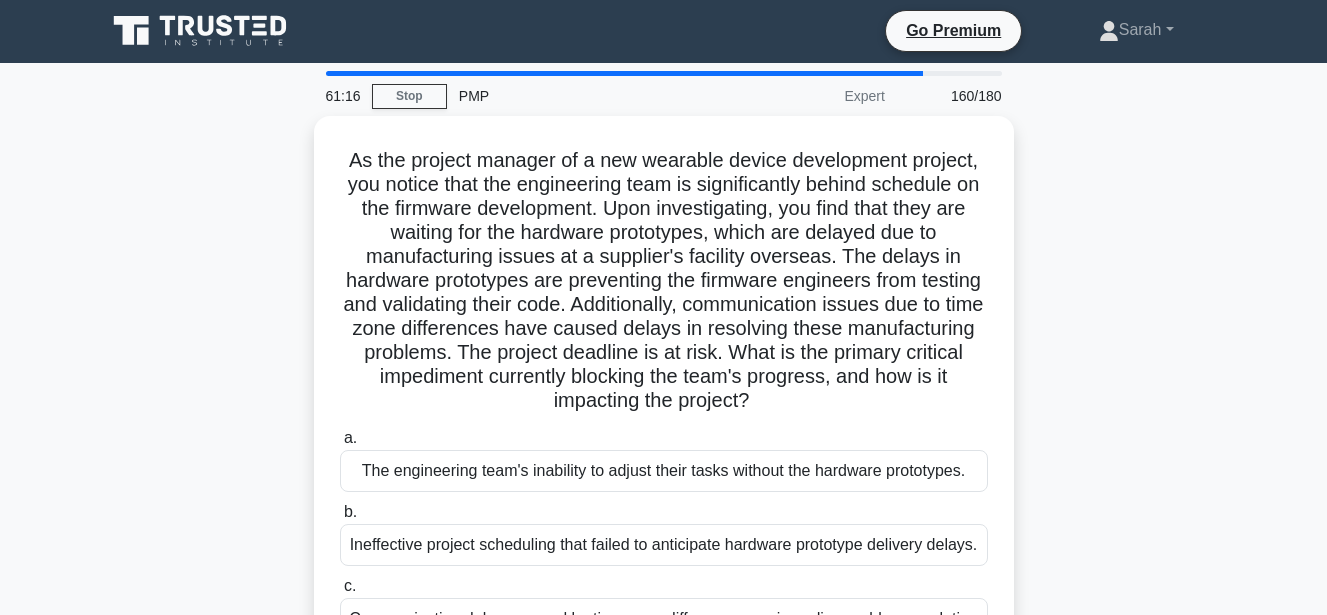 scroll, scrollTop: 0, scrollLeft: 0, axis: both 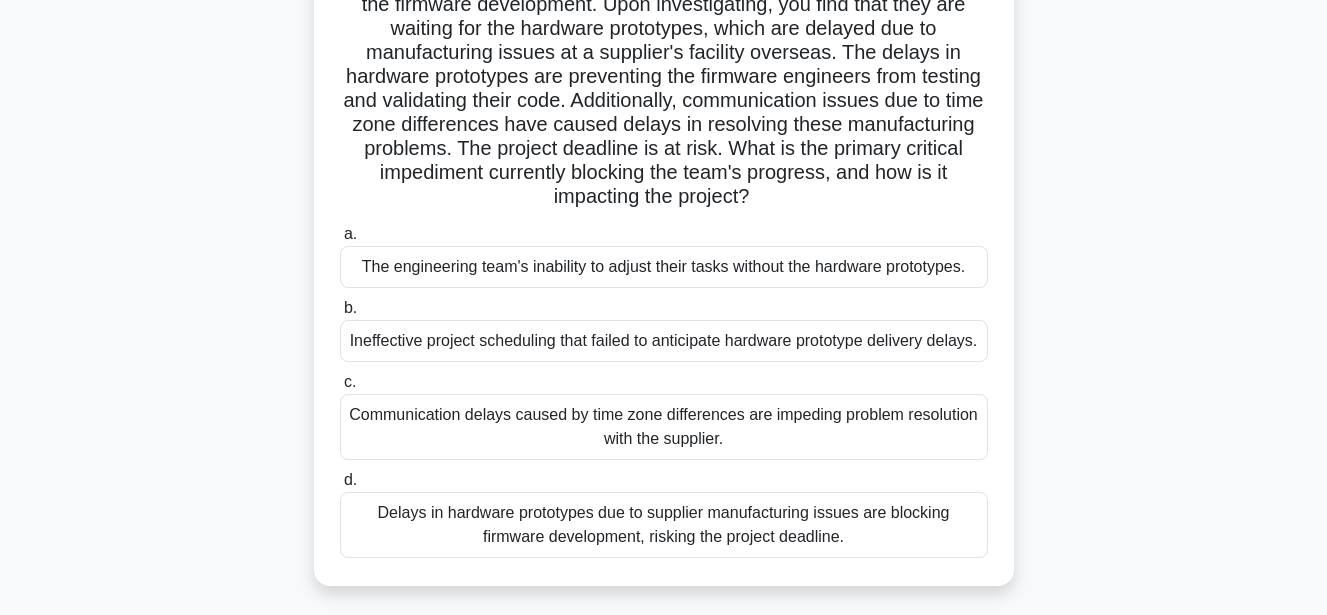 click on "Delays in hardware prototypes due to supplier manufacturing issues are blocking firmware development, risking the project deadline." at bounding box center (664, 525) 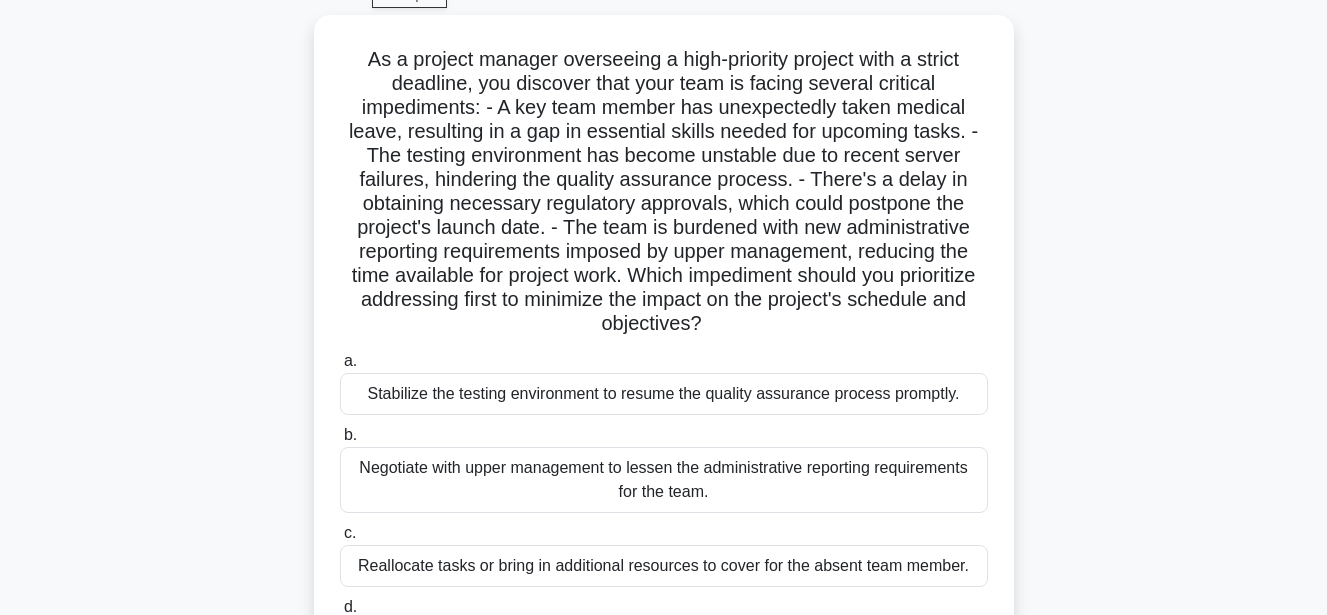 scroll, scrollTop: 0, scrollLeft: 0, axis: both 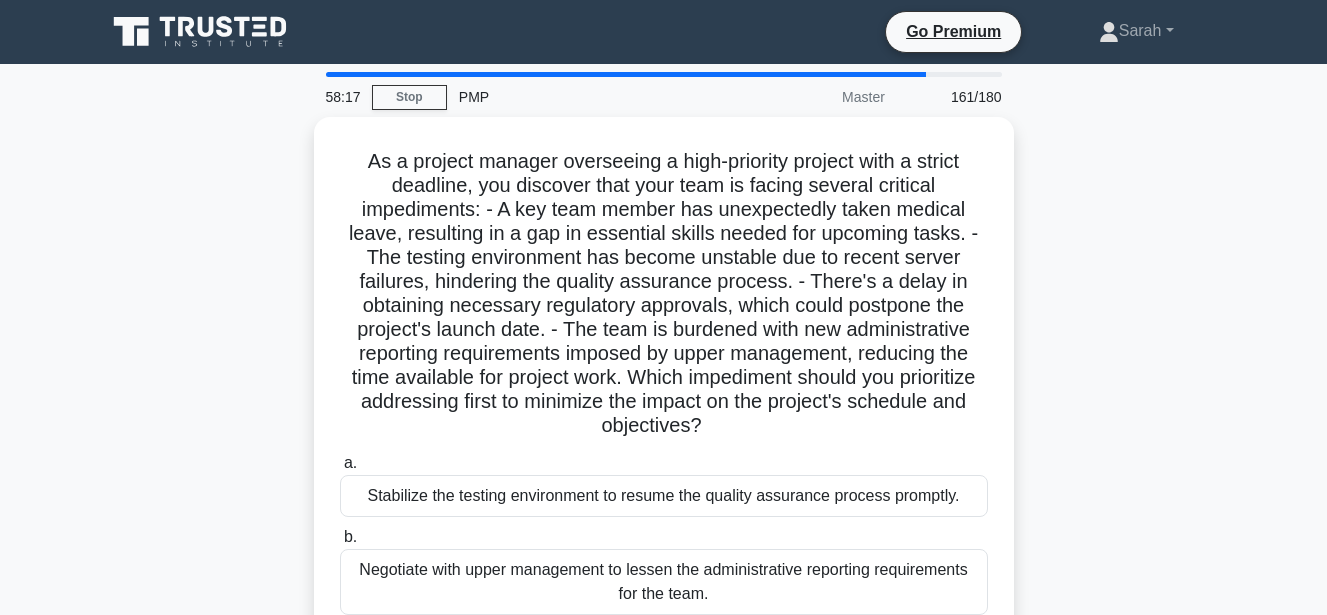 click on "58:17
Stop
PMP
Master
161/180
.spinner_0XTQ{transform-origin:center;animation:spinner_y6GP .75s linear infinite}@keyframes spinner_y6GP{100%{transform:rotate(360deg)}}
a.
Stabilize the testing environment to resume the quality assurance process promptly." at bounding box center [663, 572] 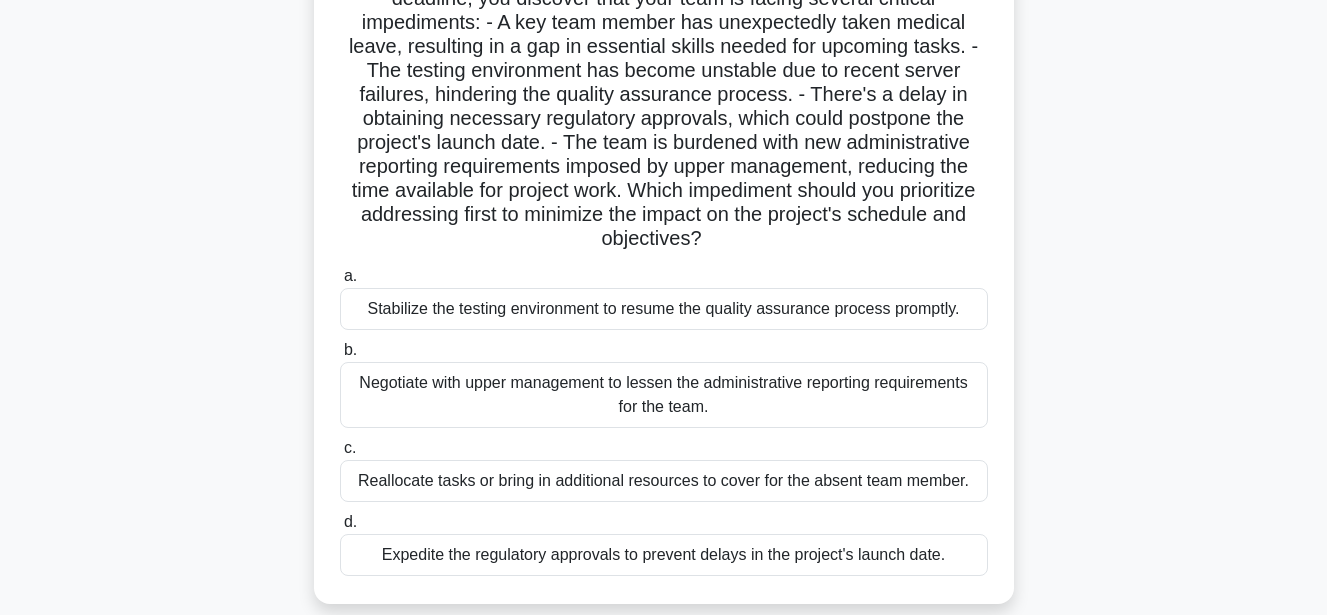 scroll, scrollTop: 253, scrollLeft: 0, axis: vertical 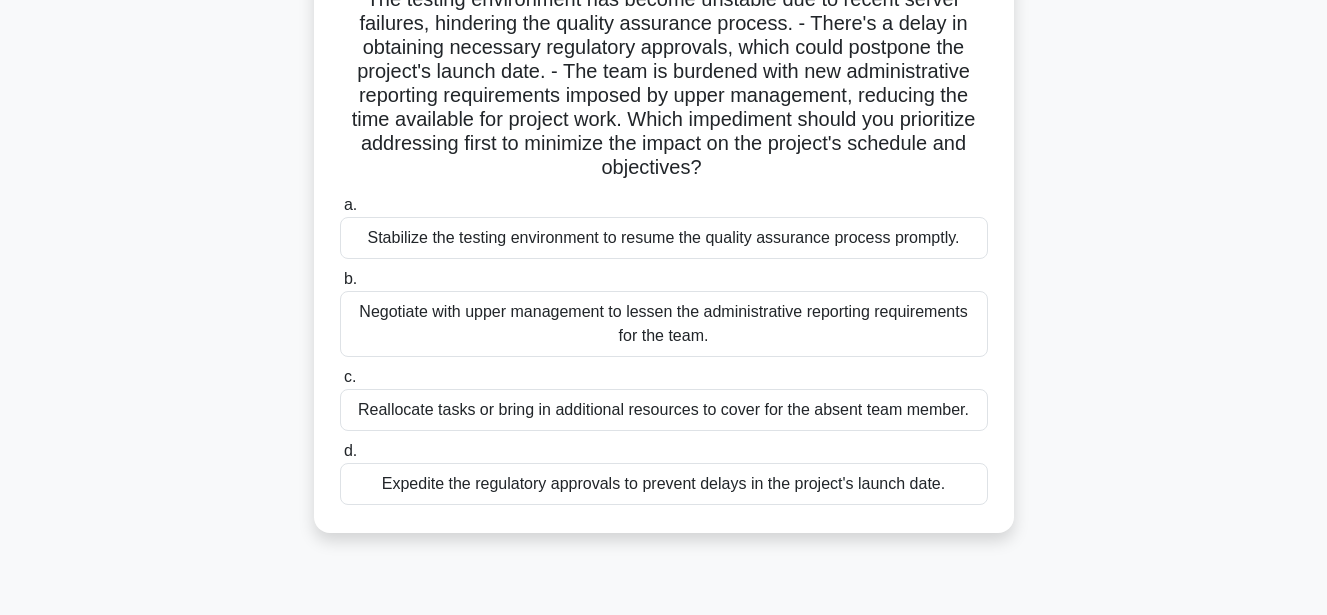 click on "Expedite the regulatory approvals to prevent delays in the project's launch date." at bounding box center [664, 484] 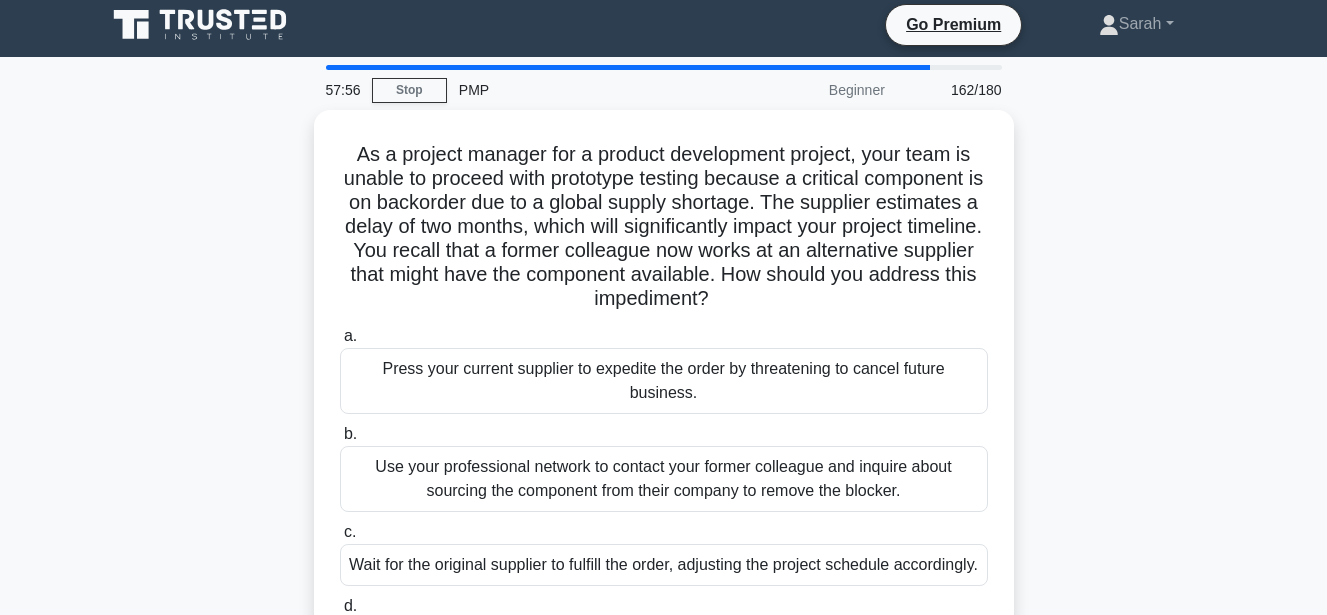 scroll, scrollTop: 0, scrollLeft: 0, axis: both 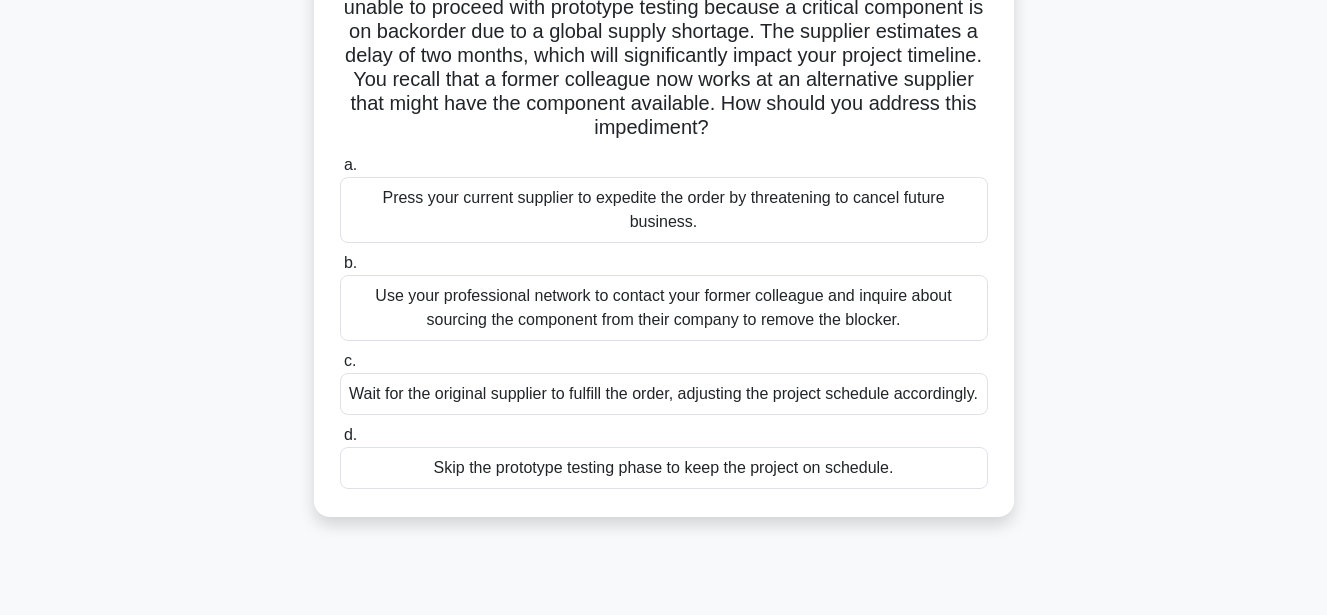 click on "Use your professional network to contact your former colleague and inquire about sourcing the component from their company to remove the blocker." at bounding box center [664, 308] 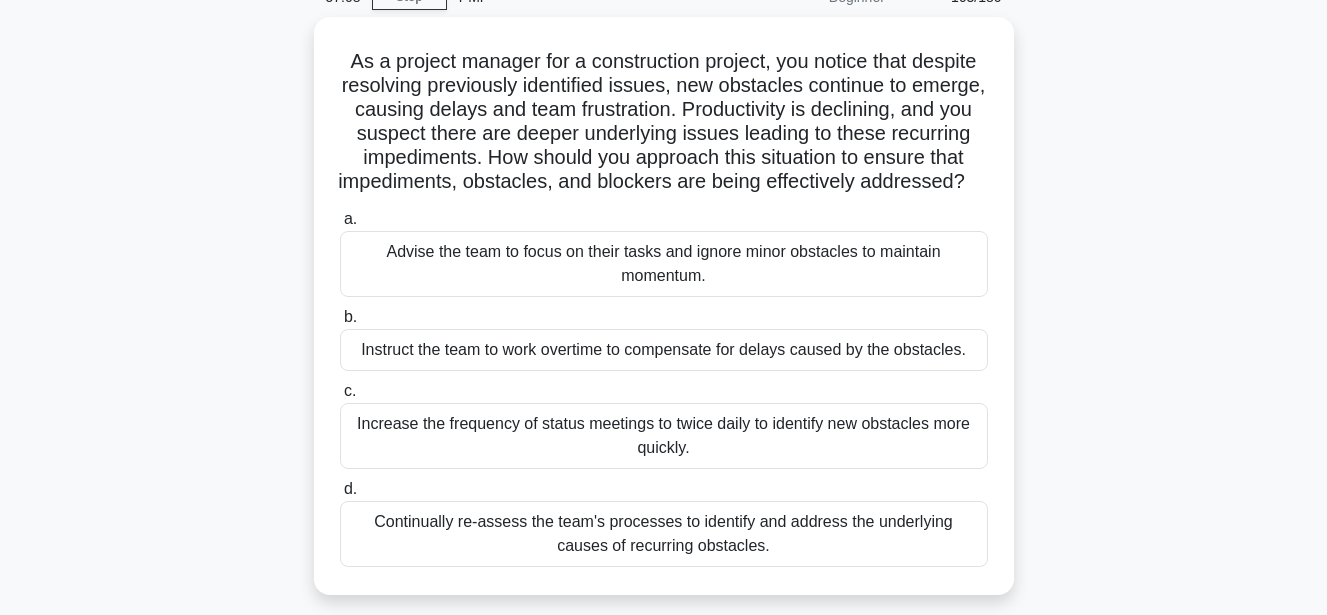 scroll, scrollTop: 0, scrollLeft: 0, axis: both 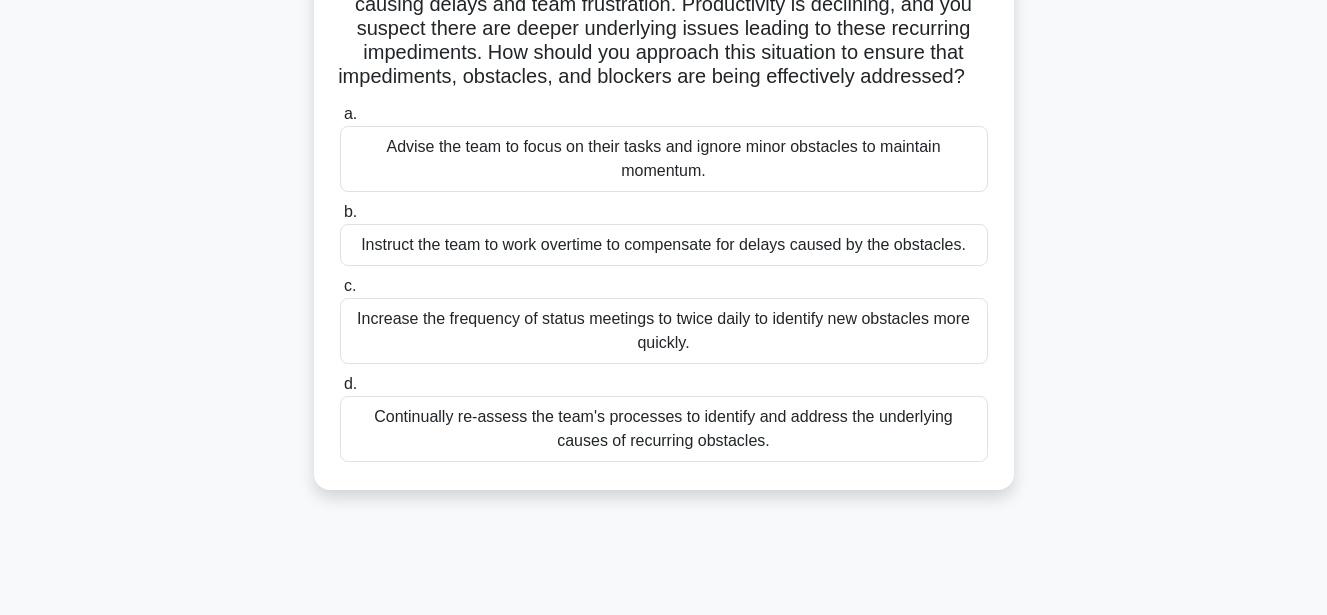 click on "Continually re-assess the team's processes to identify and address the underlying causes of recurring obstacles." at bounding box center [664, 429] 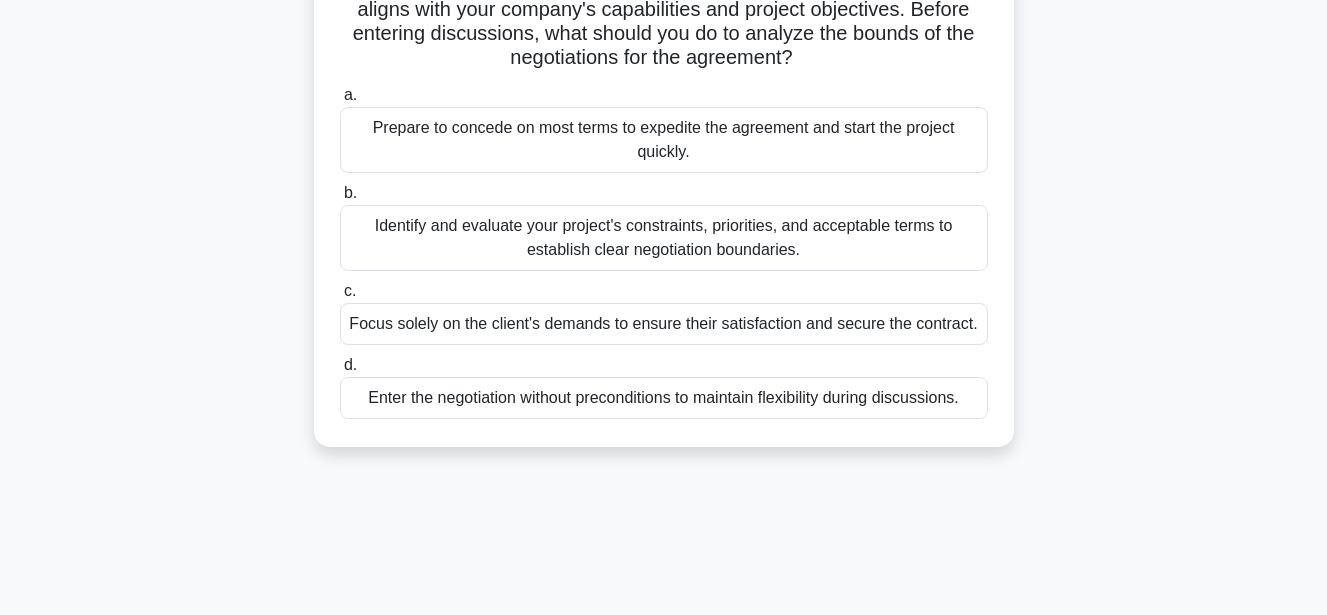 scroll, scrollTop: 0, scrollLeft: 0, axis: both 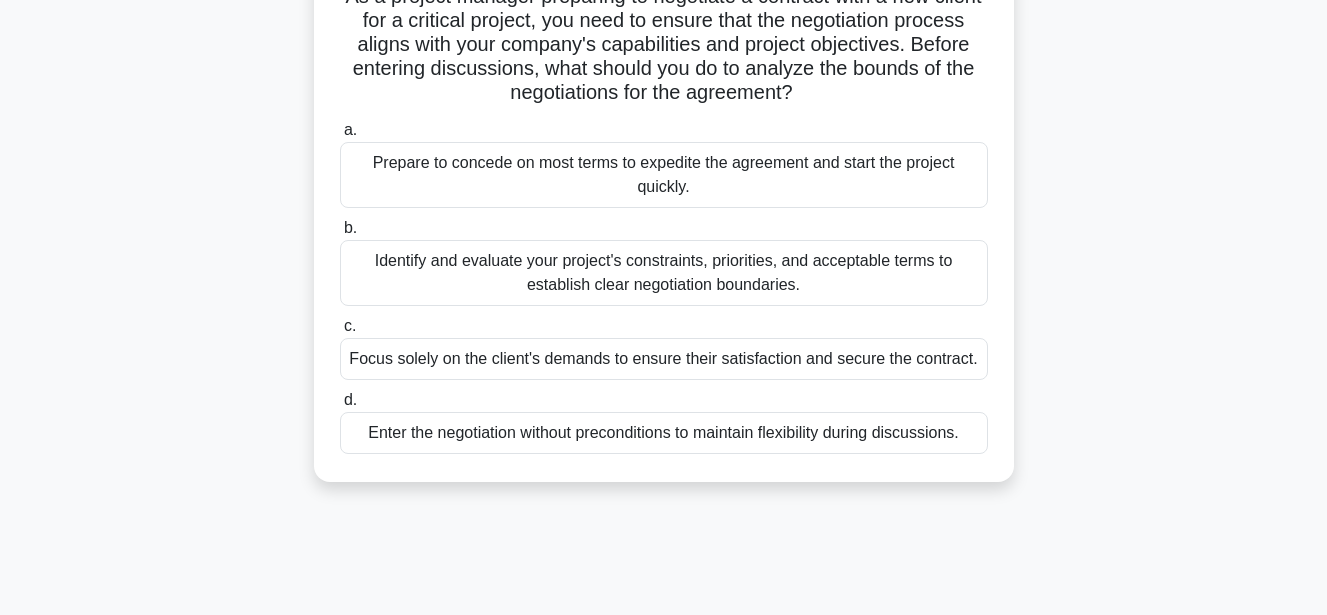 click on "Identify and evaluate your project's constraints, priorities, and acceptable terms to establish clear negotiation boundaries." at bounding box center (664, 273) 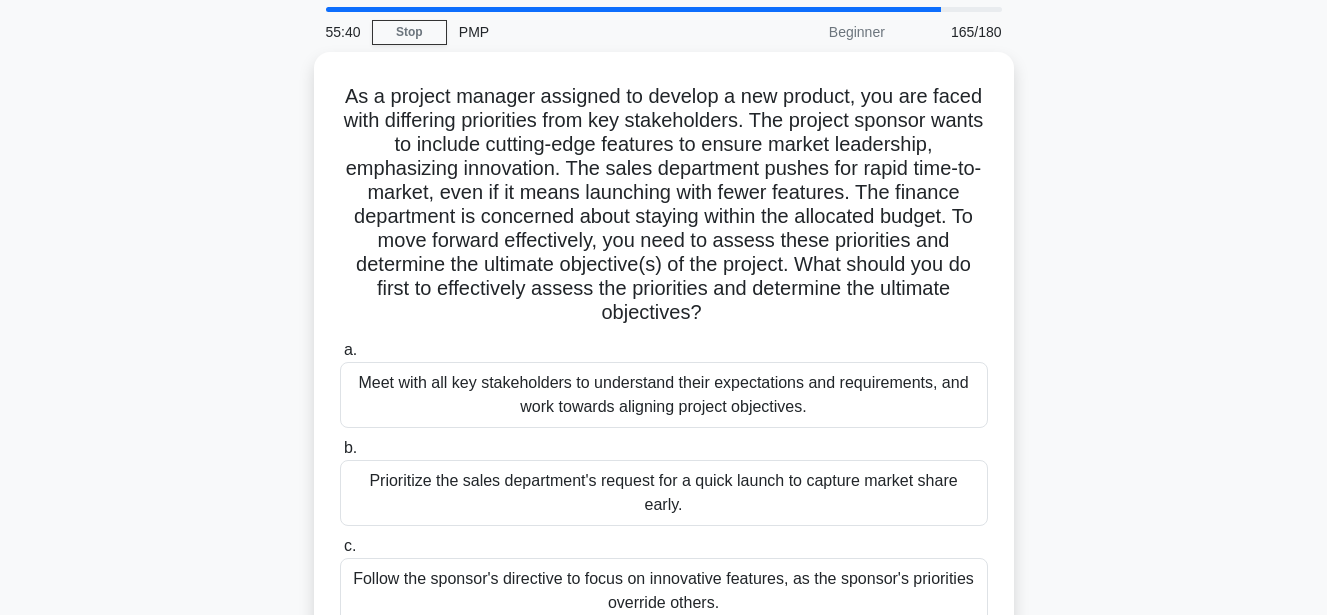 scroll, scrollTop: 0, scrollLeft: 0, axis: both 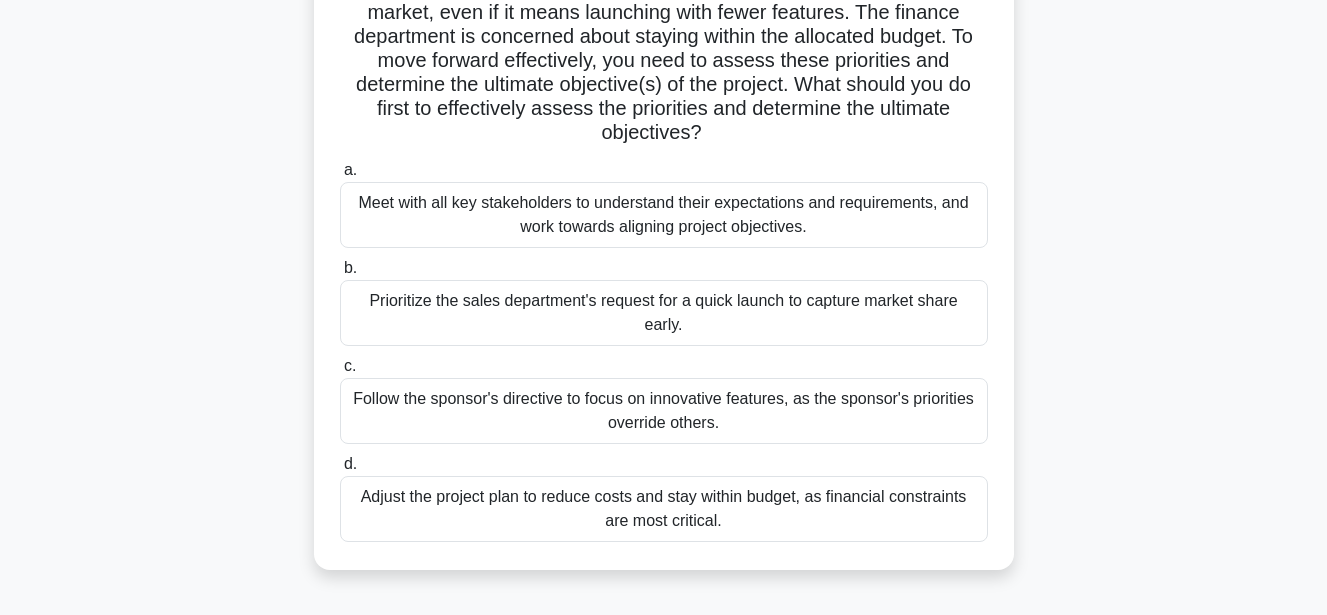 click on "Meet with all key stakeholders to understand their expectations and requirements, and work towards aligning project objectives." at bounding box center [664, 215] 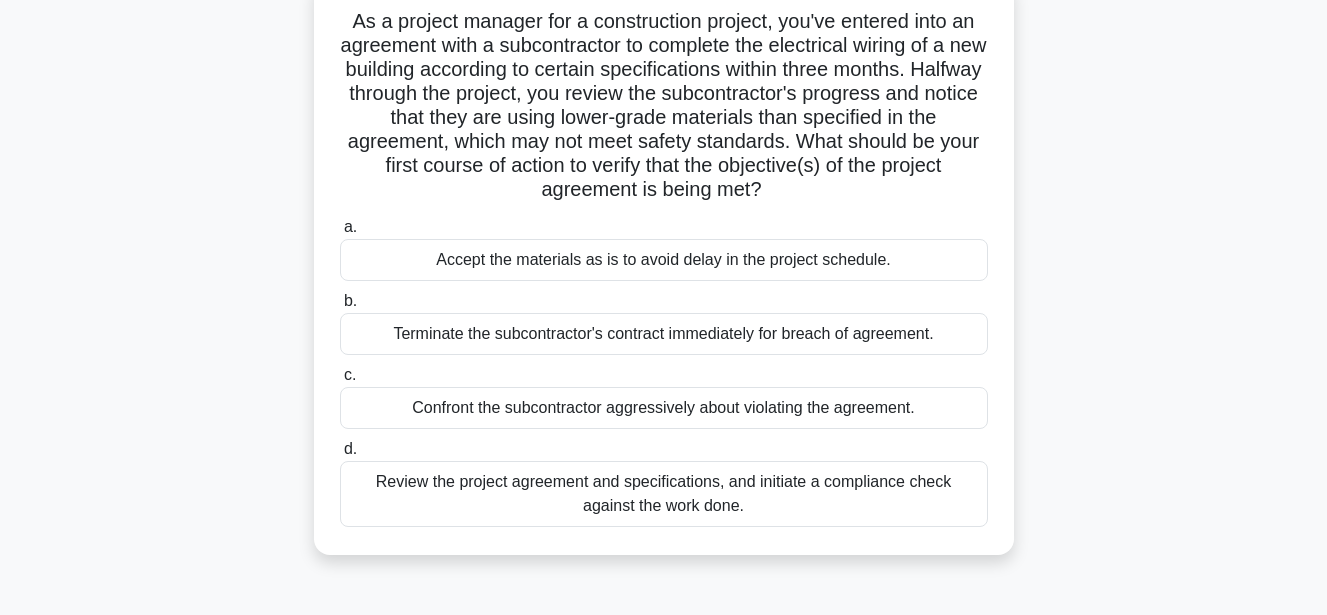 scroll, scrollTop: 0, scrollLeft: 0, axis: both 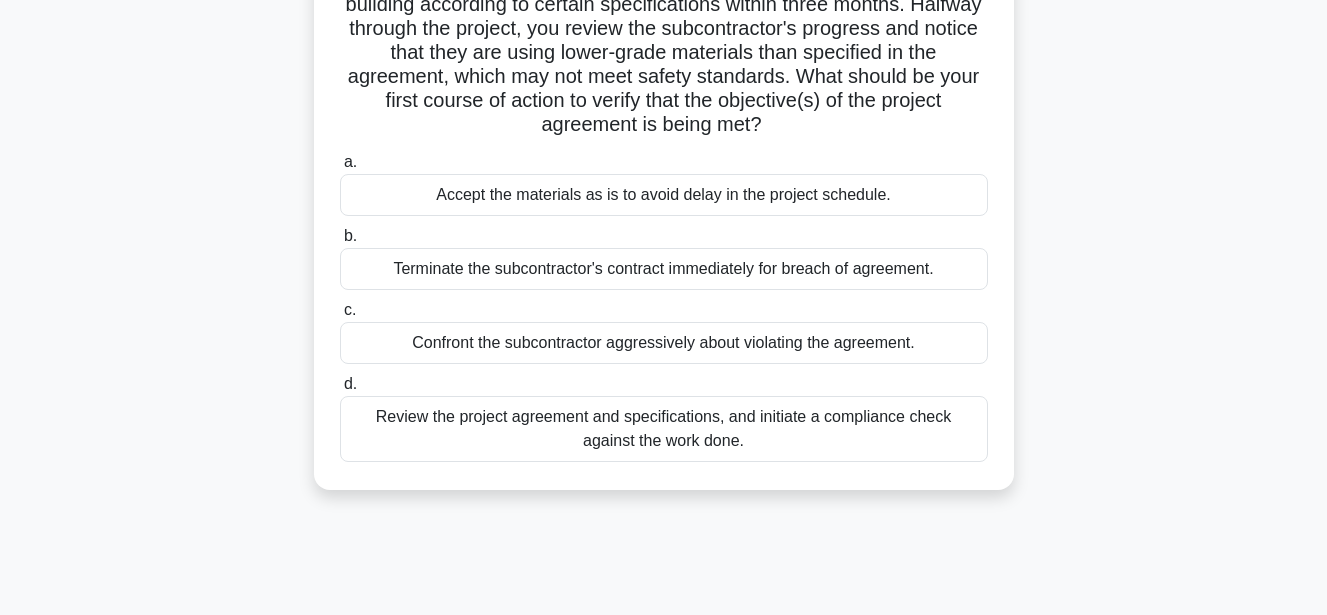 click on "Review the project agreement and specifications, and initiate a compliance check against the work done." at bounding box center [664, 429] 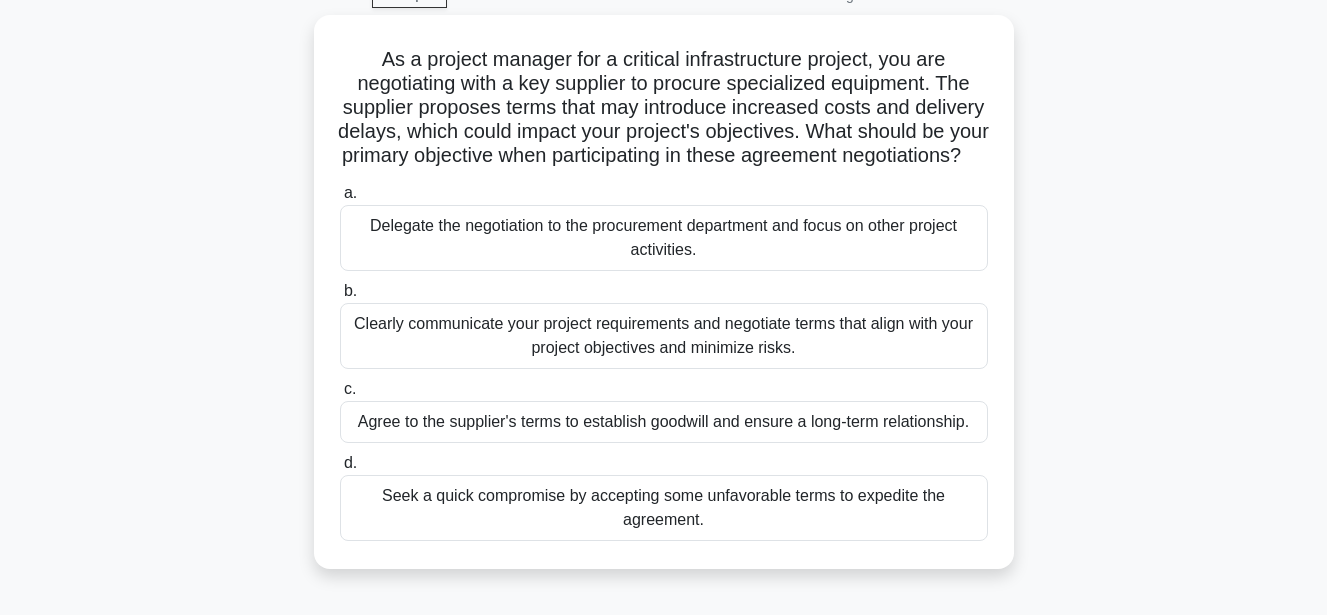 scroll, scrollTop: 0, scrollLeft: 0, axis: both 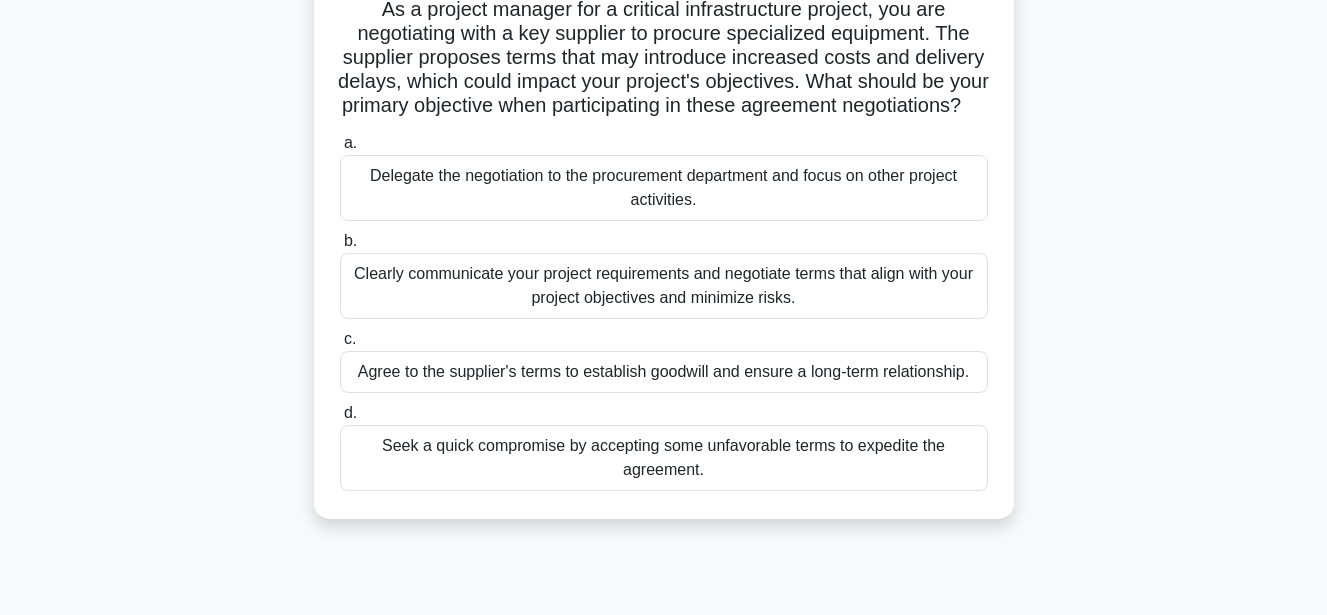 click on "Clearly communicate your project requirements and negotiate terms that align with your project objectives and minimize risks." at bounding box center (664, 286) 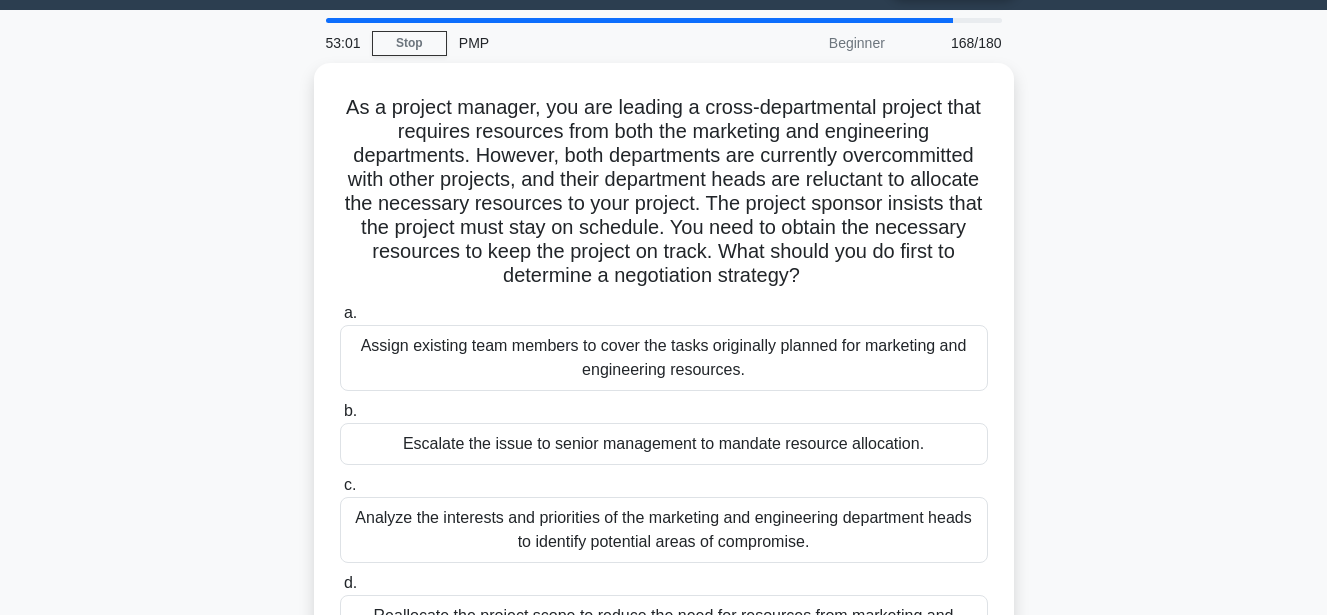 scroll, scrollTop: 0, scrollLeft: 0, axis: both 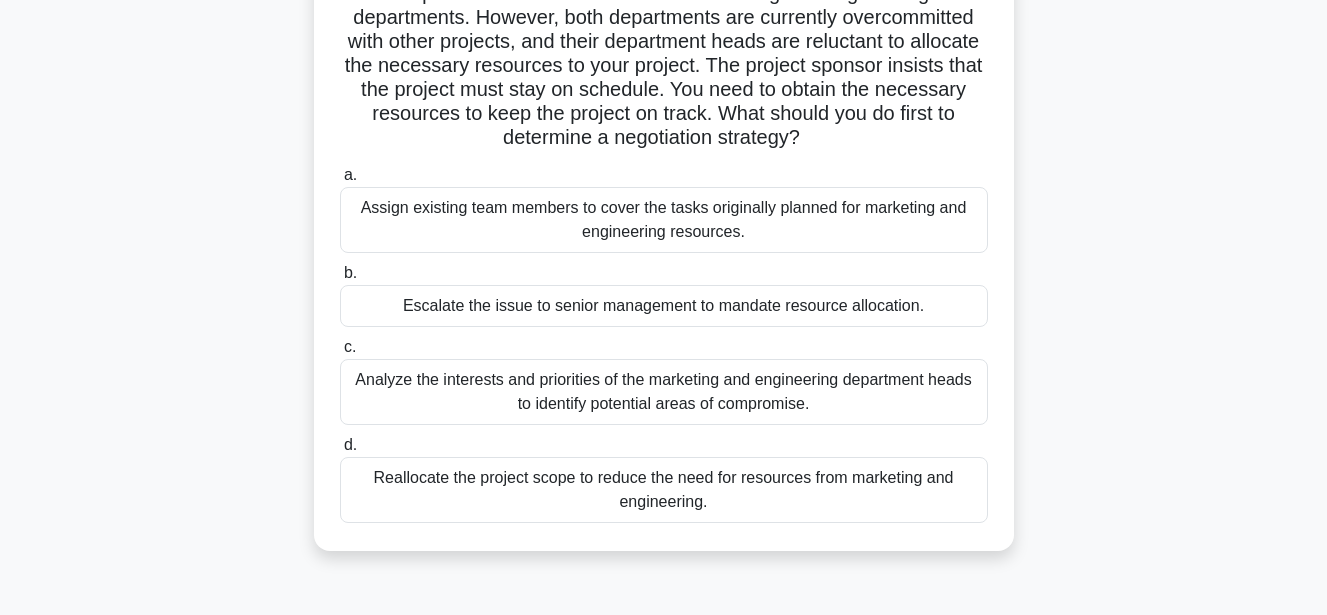 click on "Analyze the interests and priorities of the marketing and engineering department heads to identify potential areas of compromise." at bounding box center [664, 392] 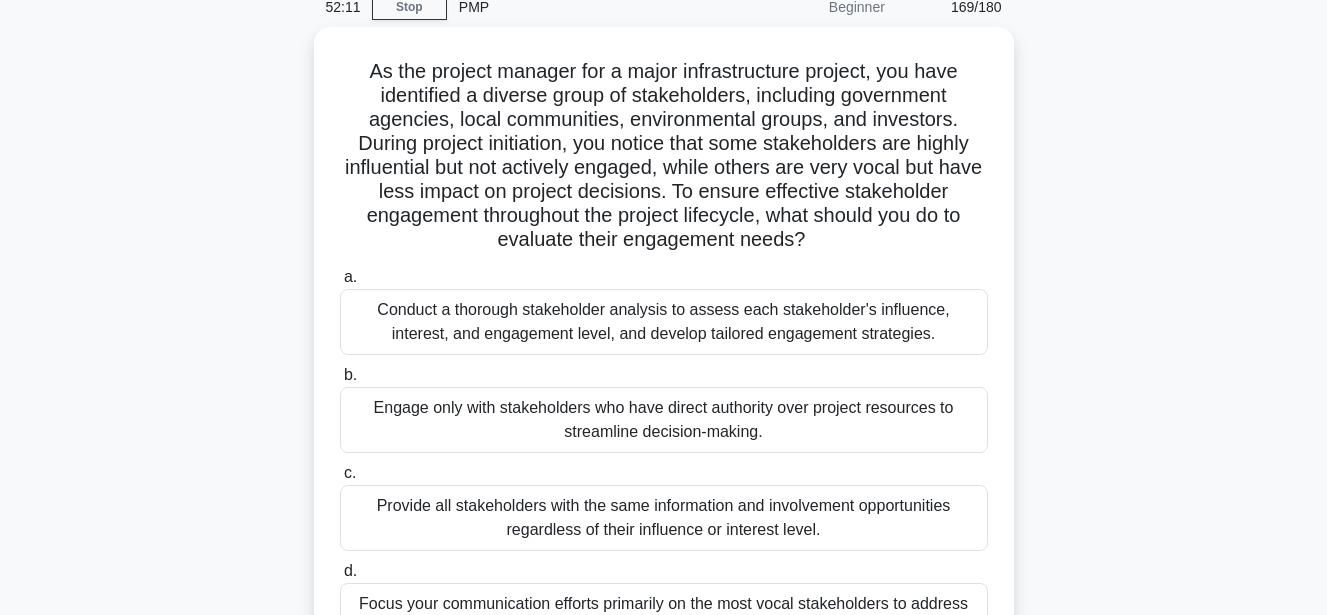 scroll, scrollTop: 0, scrollLeft: 0, axis: both 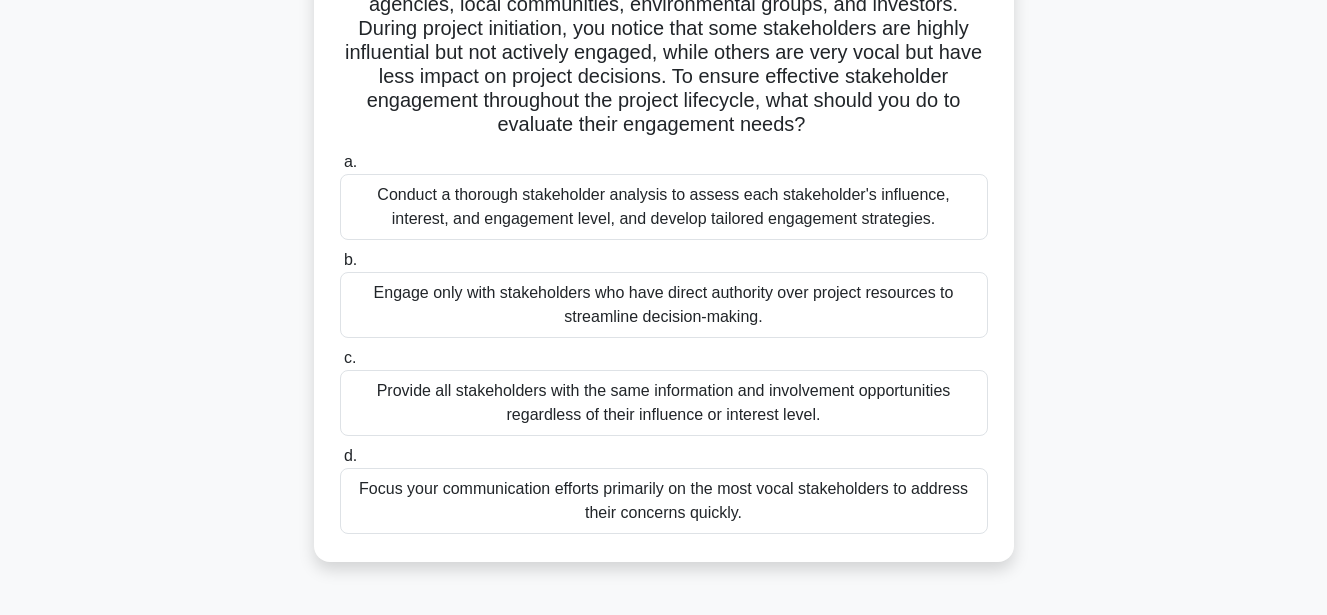 click on "Conduct a thorough stakeholder analysis to assess each stakeholder's influence, interest, and engagement level, and develop tailored engagement strategies." at bounding box center (664, 207) 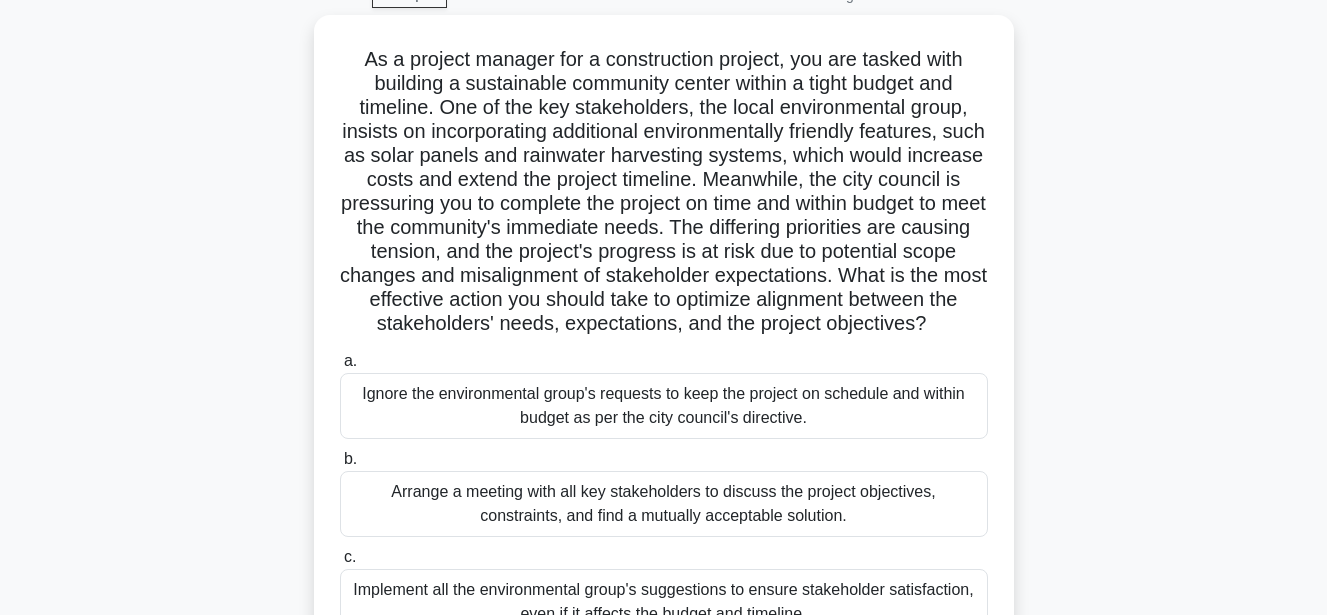 scroll, scrollTop: 0, scrollLeft: 0, axis: both 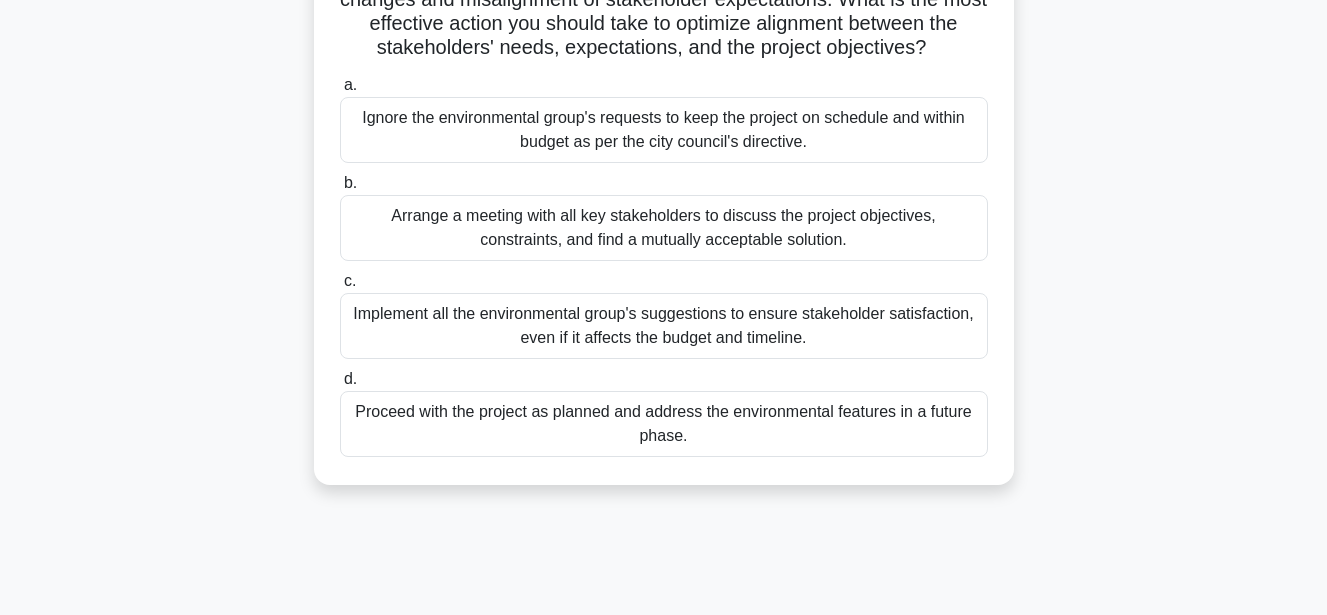 click on "Arrange a meeting with all key stakeholders to discuss the project objectives, constraints, and find a mutually acceptable solution." at bounding box center [664, 228] 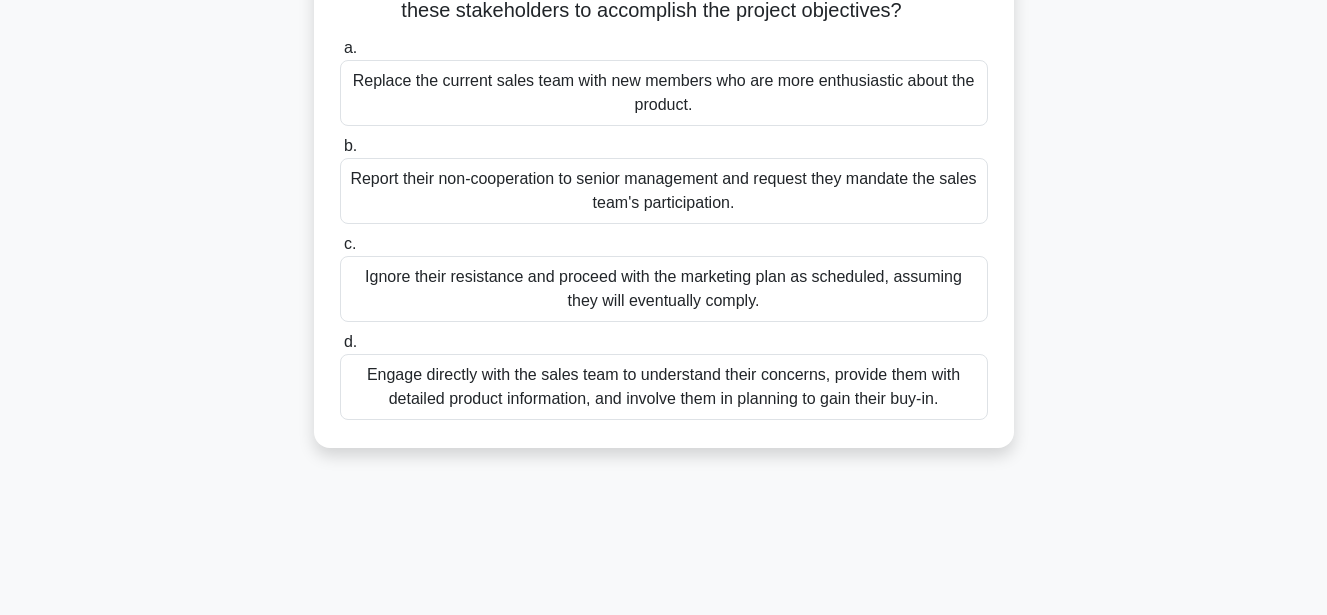 scroll, scrollTop: 0, scrollLeft: 0, axis: both 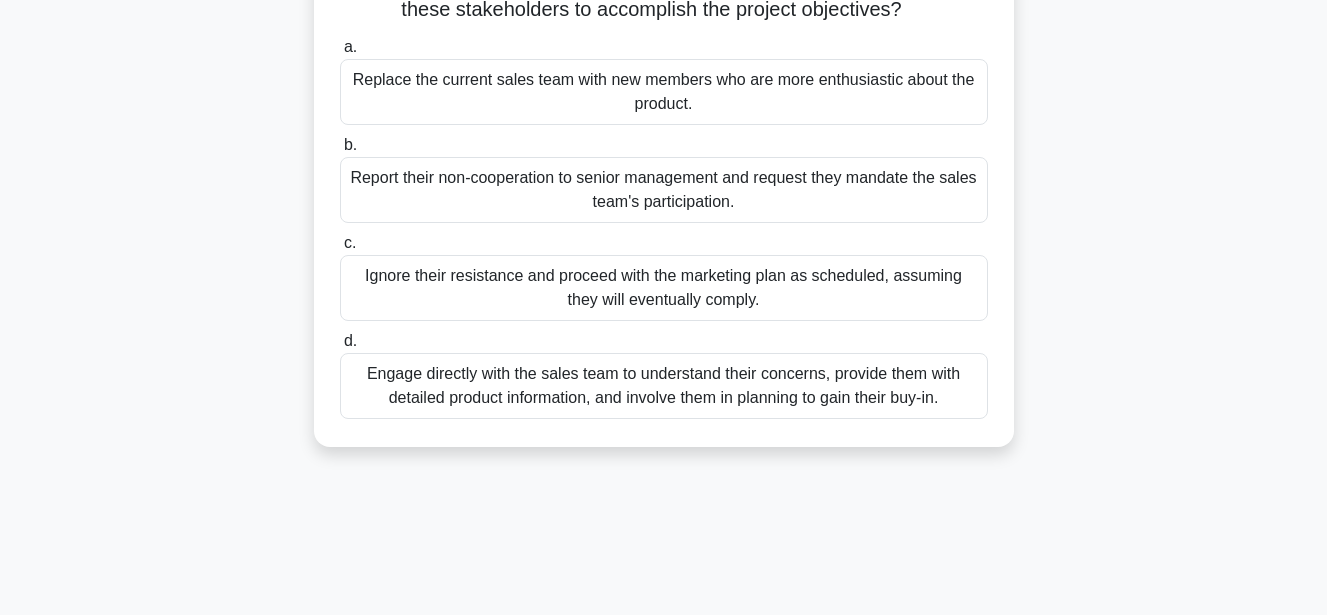 click on "Engage directly with the sales team to understand their concerns, provide them with detailed product information, and involve them in planning to gain their buy-in." at bounding box center (664, 386) 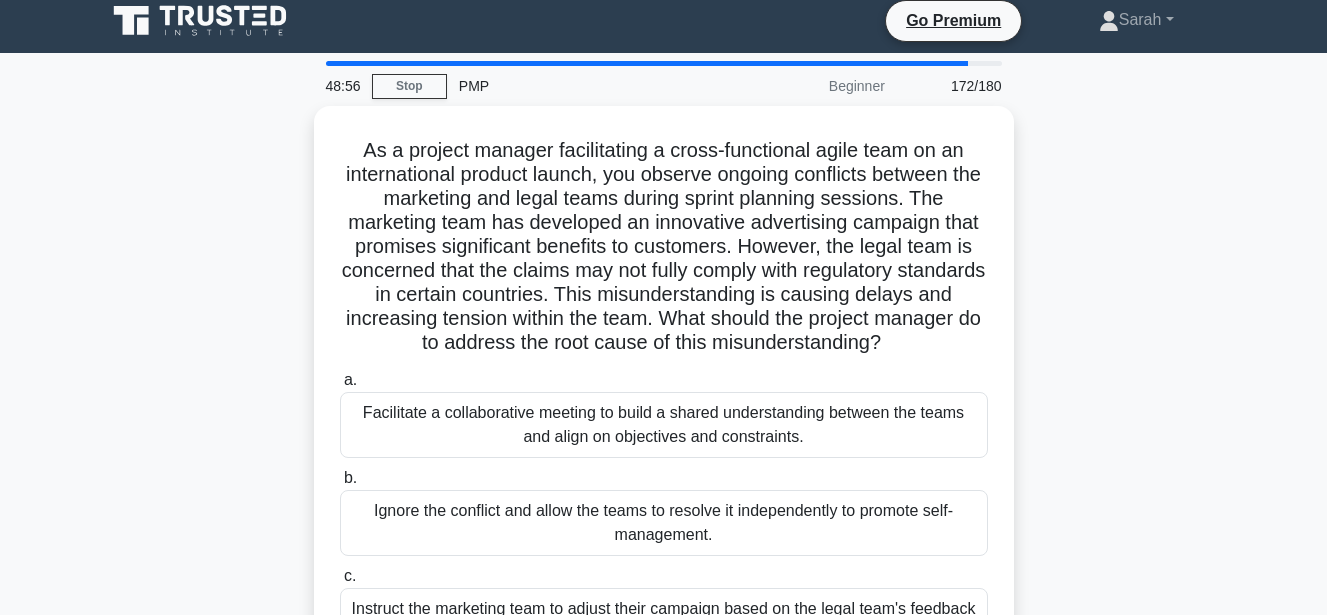 scroll, scrollTop: 0, scrollLeft: 0, axis: both 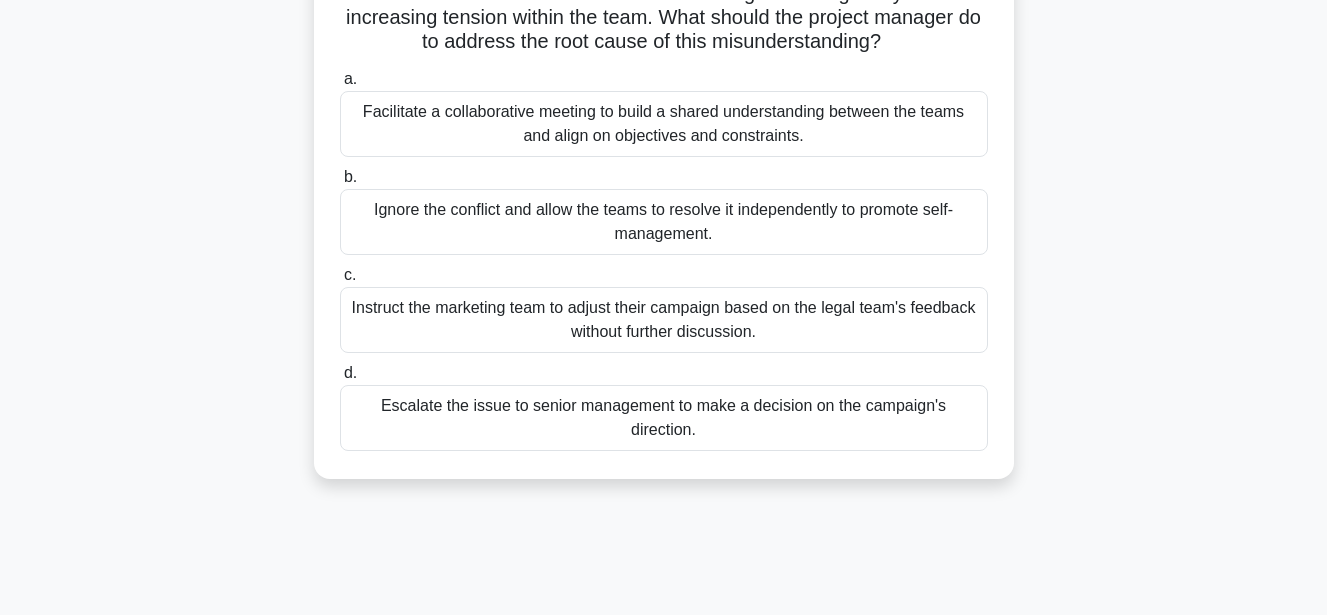 click on "Facilitate a collaborative meeting to build a shared understanding between the teams and align on objectives and constraints." at bounding box center [664, 124] 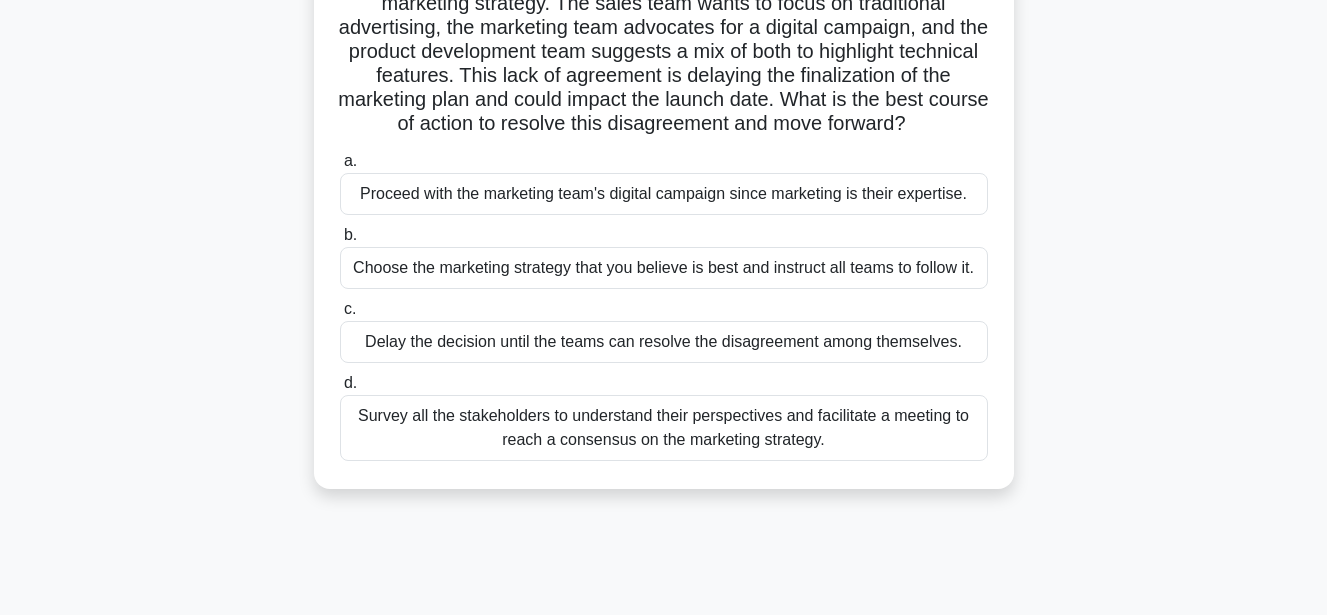 scroll, scrollTop: 0, scrollLeft: 0, axis: both 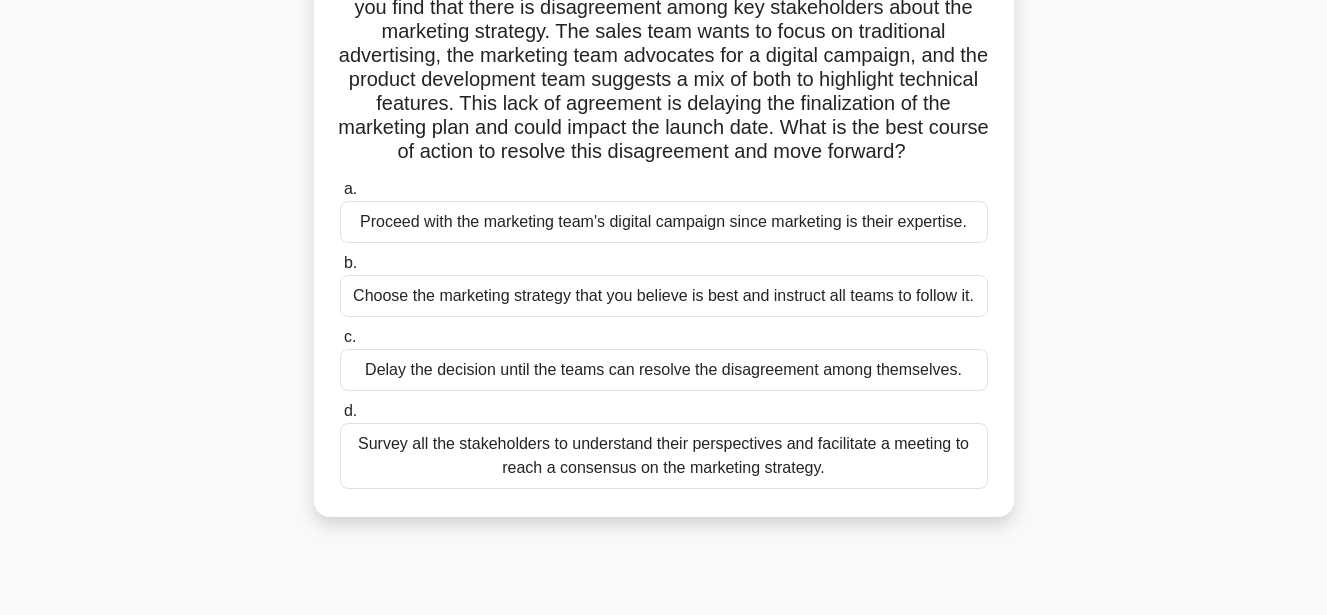 click on "Survey all the stakeholders to understand their perspectives and facilitate a meeting to reach a consensus on the marketing strategy." at bounding box center [664, 456] 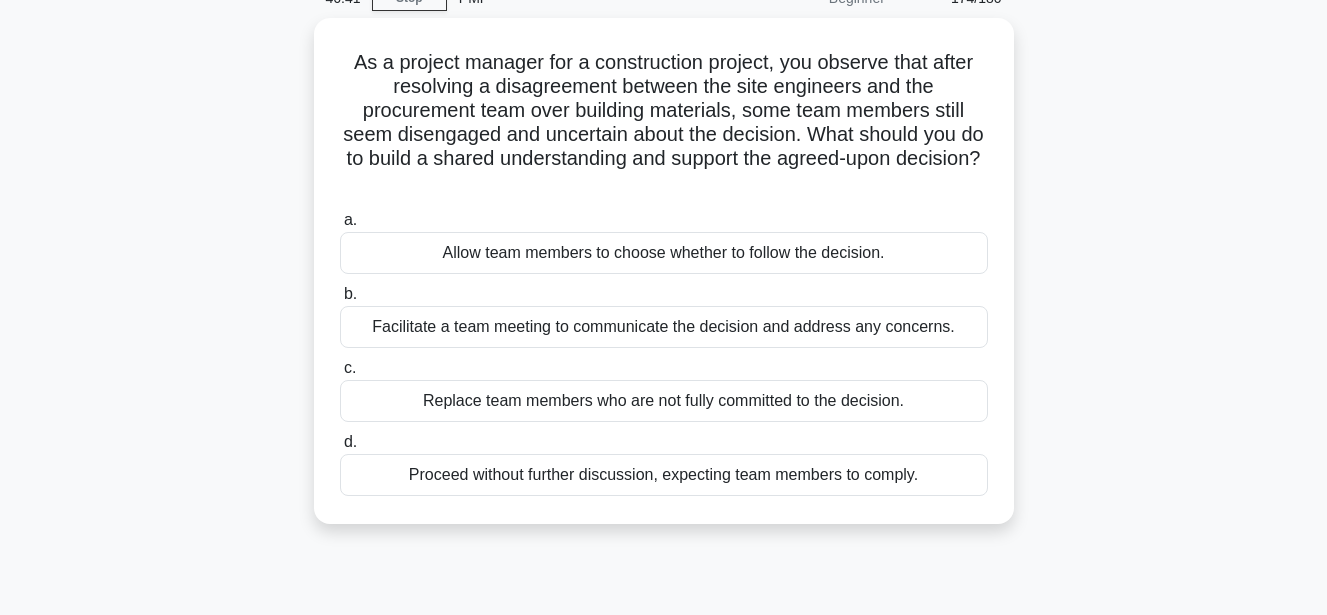 scroll, scrollTop: 0, scrollLeft: 0, axis: both 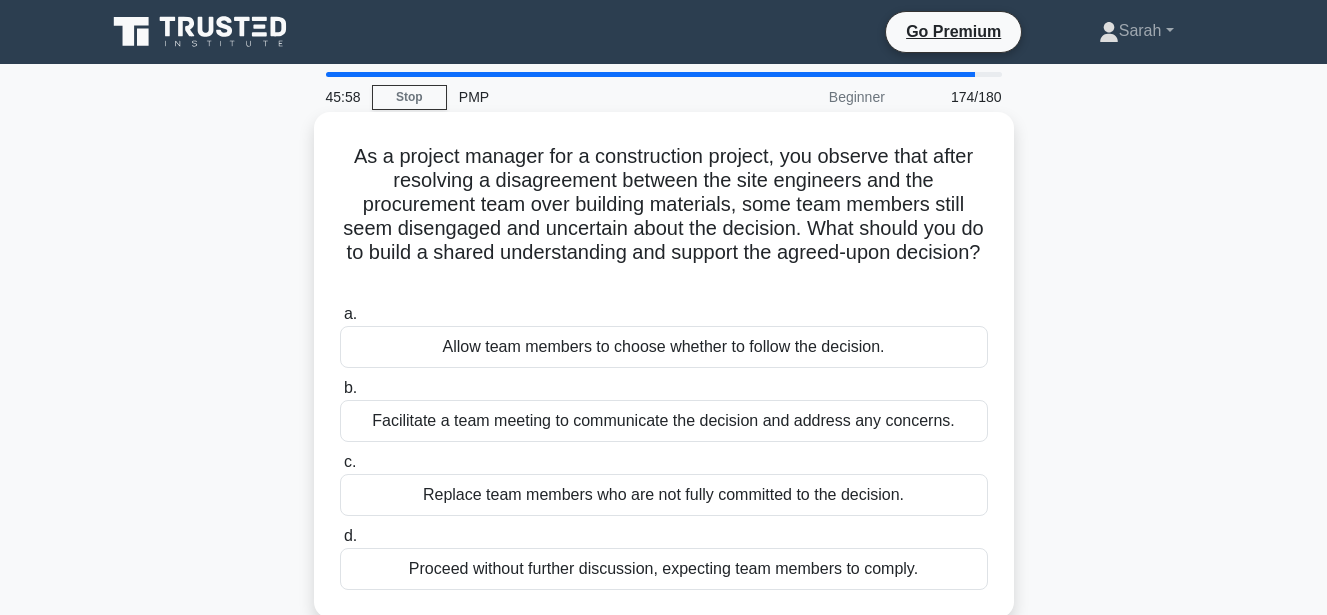 click on "Facilitate a team meeting to communicate the decision and address any concerns." at bounding box center (664, 421) 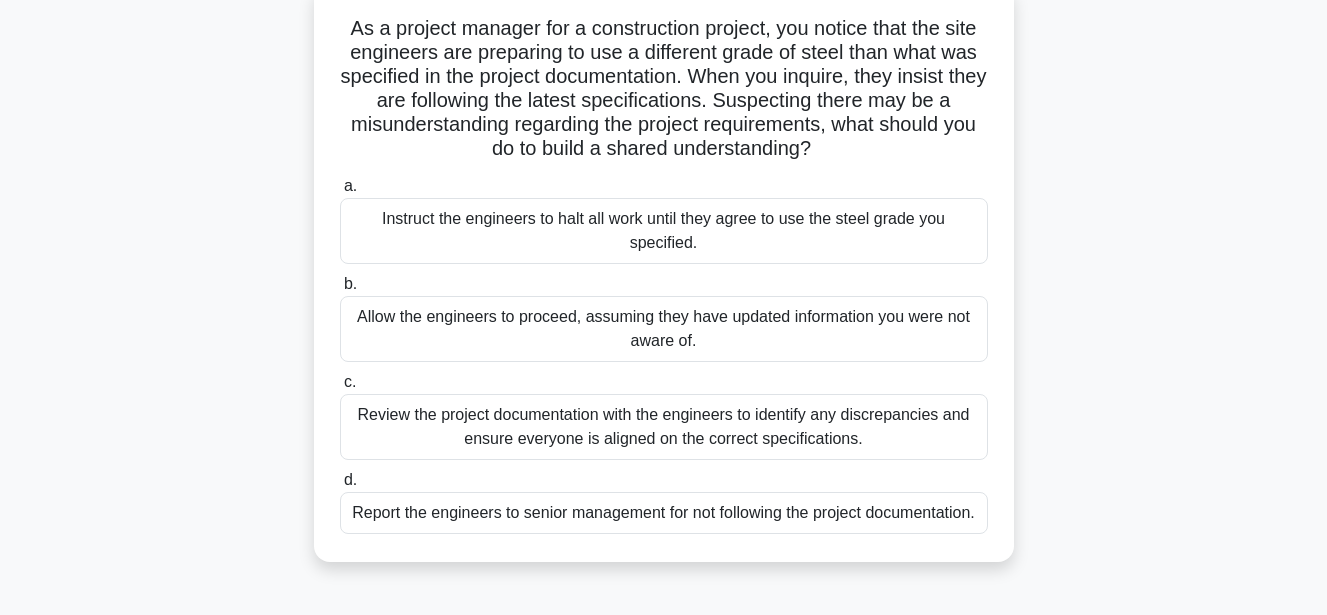 scroll, scrollTop: 173, scrollLeft: 0, axis: vertical 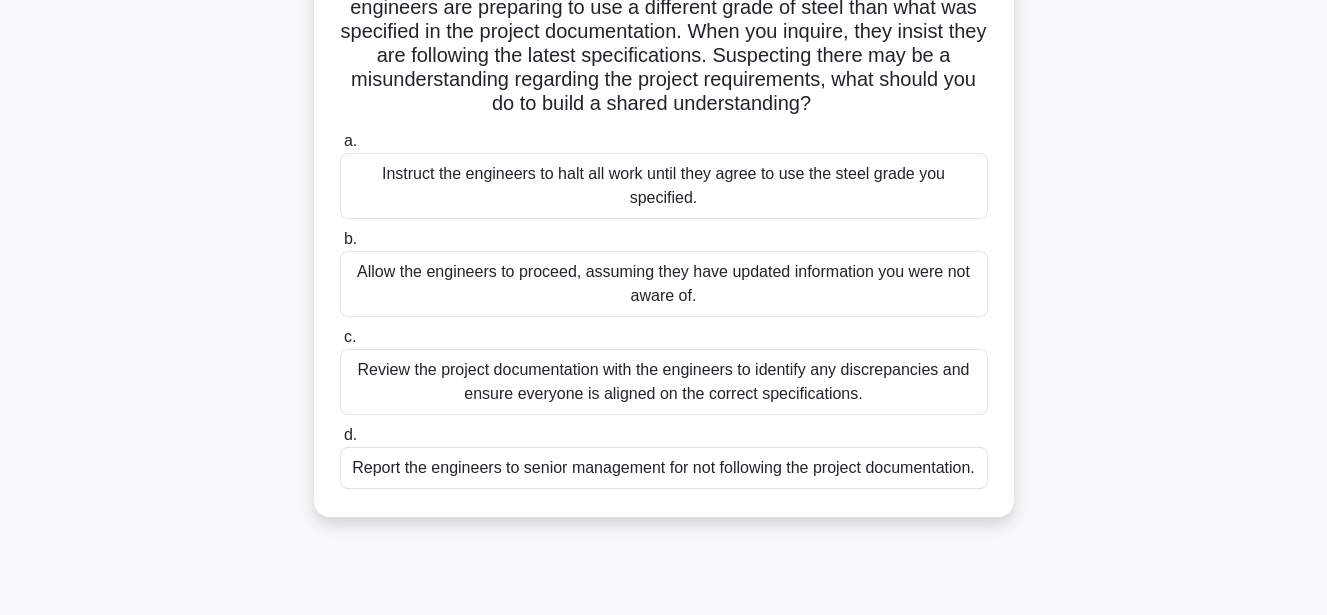click on "Review the project documentation with the engineers to identify any discrepancies and ensure everyone is aligned on the correct specifications." at bounding box center [664, 382] 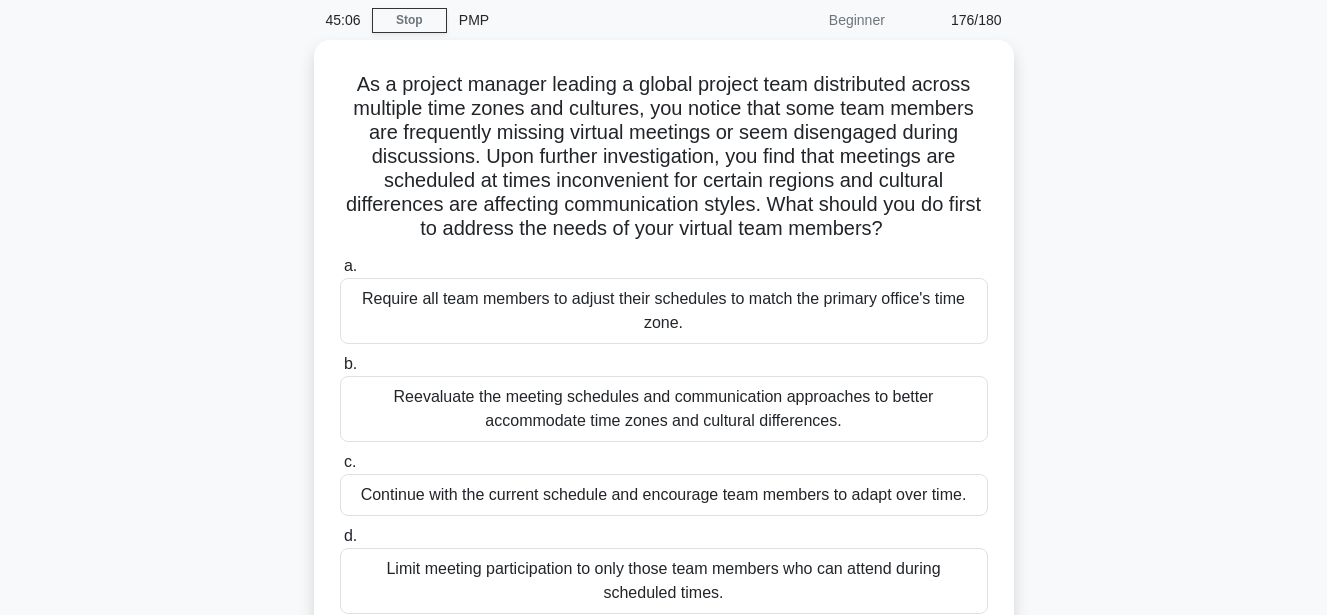 scroll, scrollTop: 0, scrollLeft: 0, axis: both 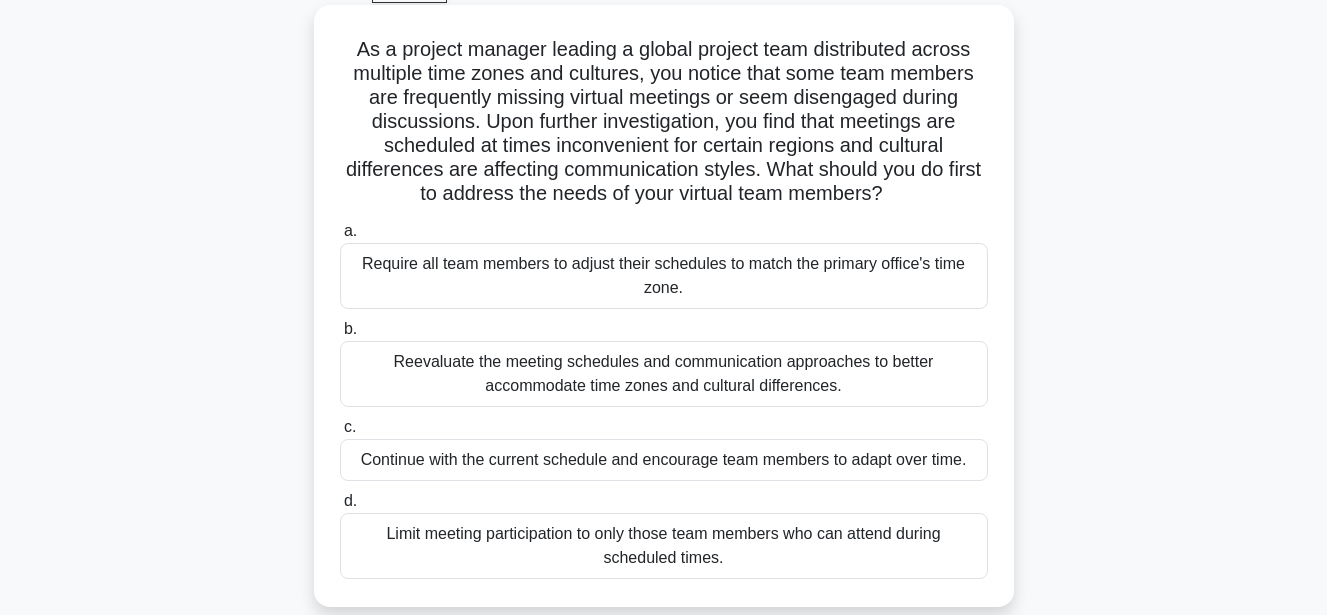 click on "Reevaluate the meeting schedules and communication approaches to better accommodate time zones and cultural differences." at bounding box center (664, 374) 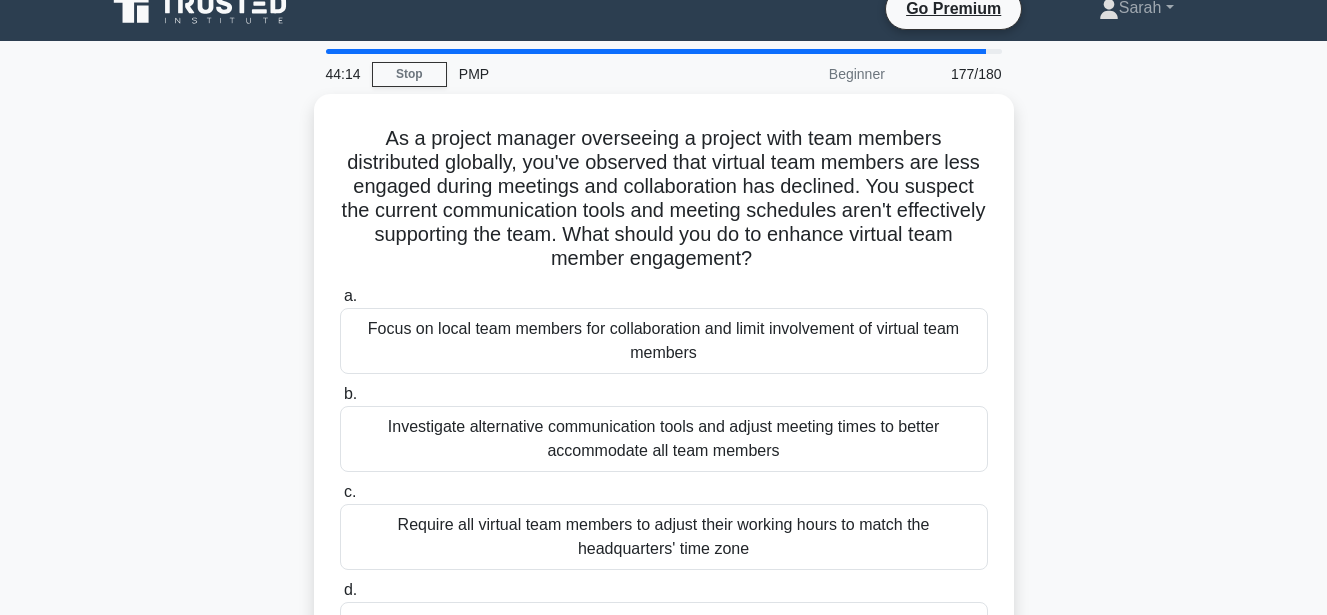 scroll, scrollTop: 0, scrollLeft: 0, axis: both 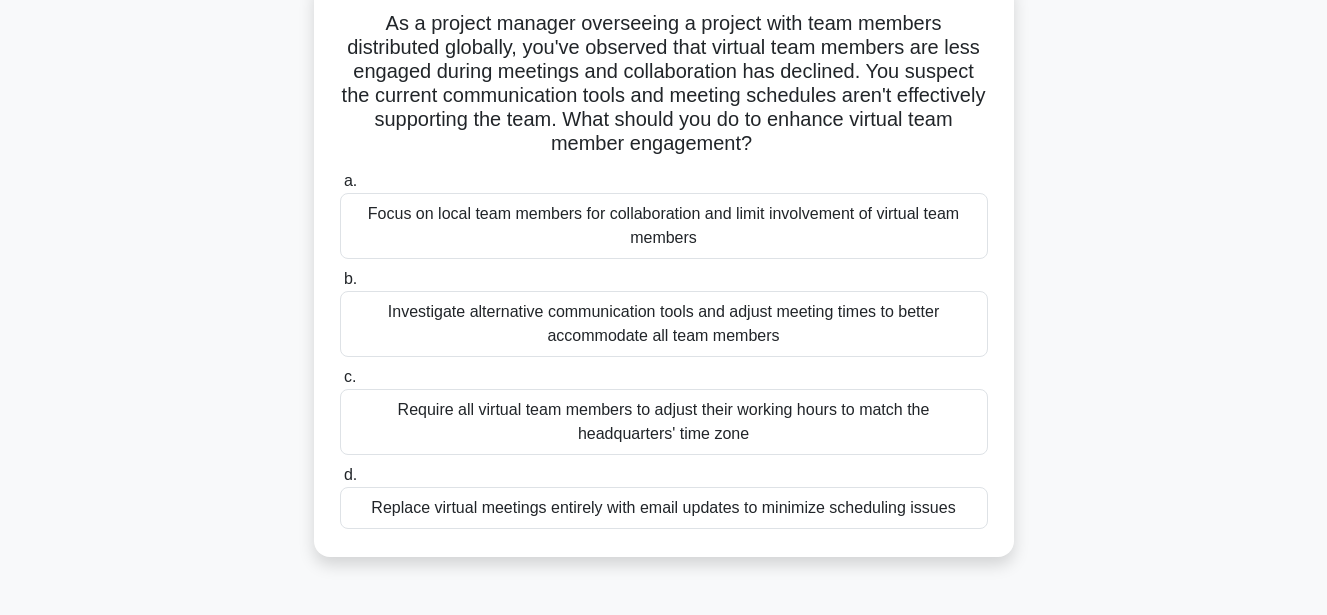 click on "Investigate alternative communication tools and adjust meeting times to better accommodate all team members" at bounding box center [664, 324] 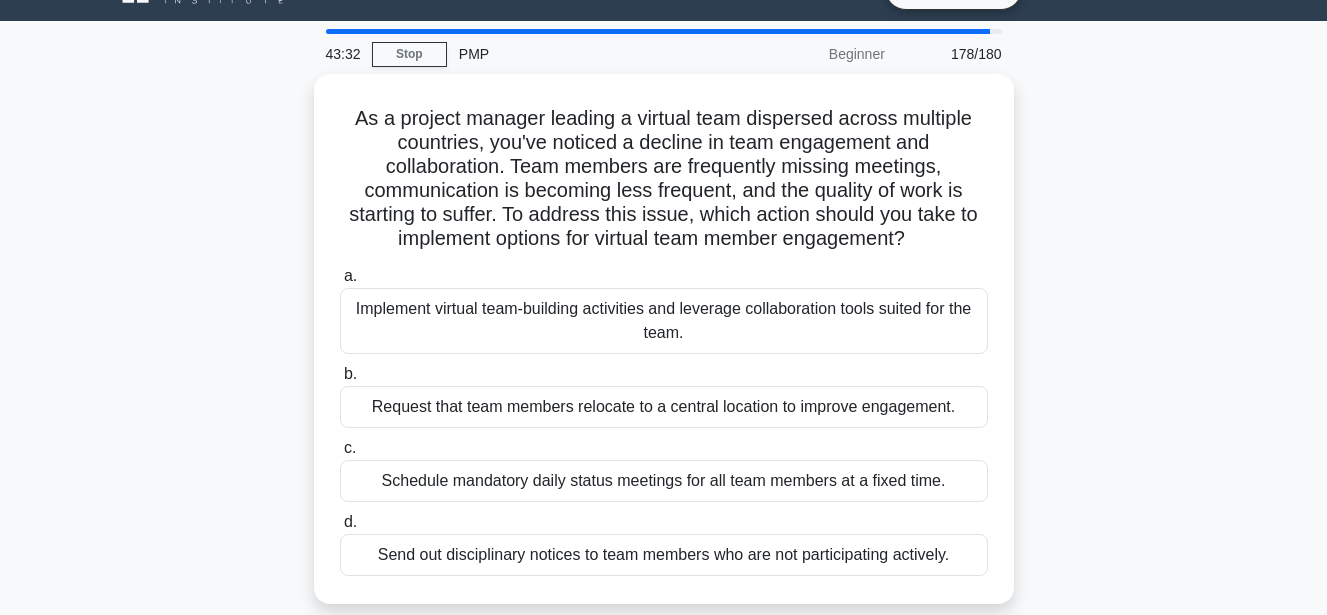 scroll, scrollTop: 0, scrollLeft: 0, axis: both 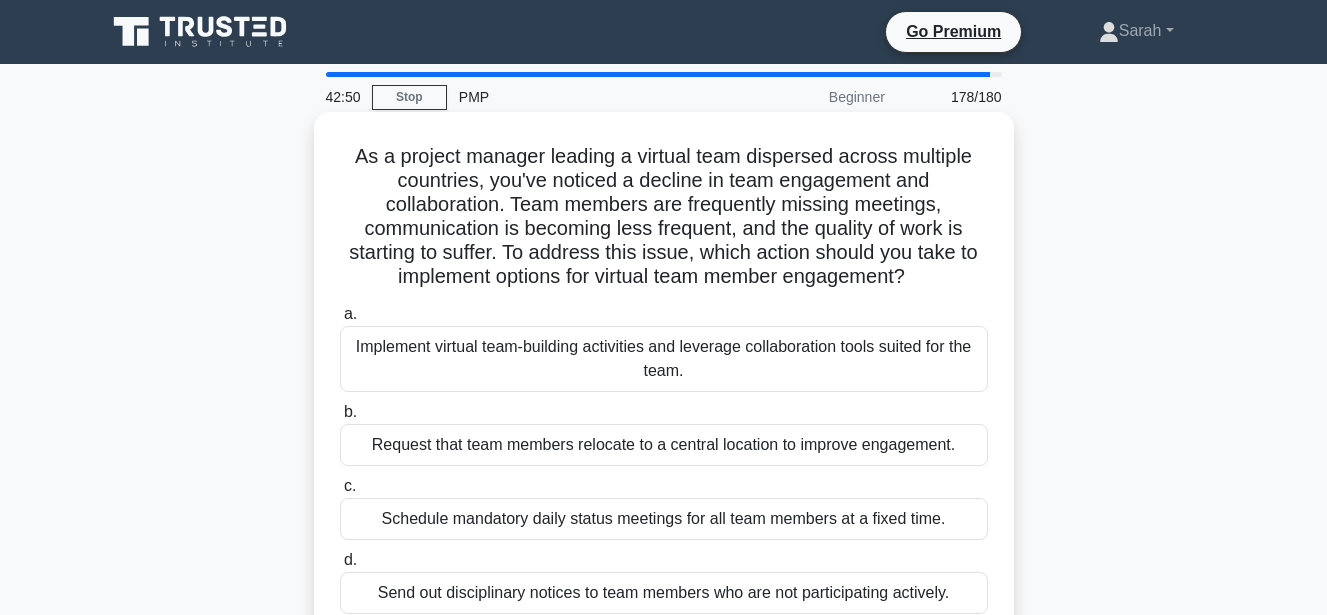 click on "Implement virtual team-building activities and leverage collaboration tools suited for the team." at bounding box center (664, 359) 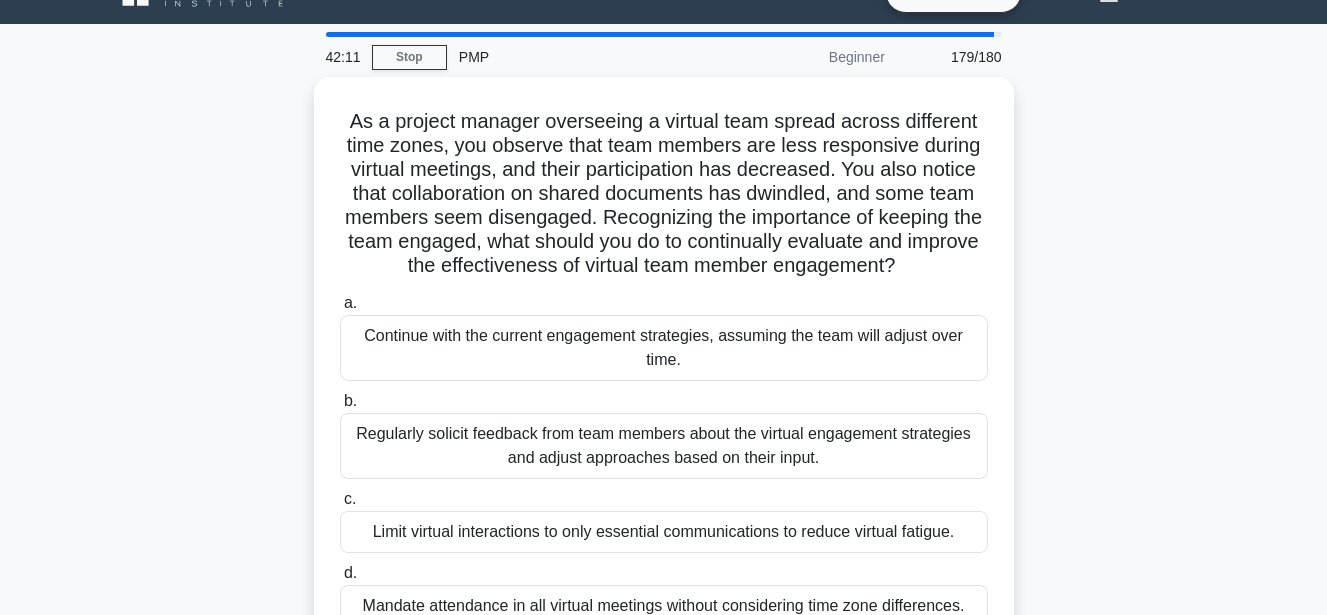 scroll, scrollTop: 173, scrollLeft: 0, axis: vertical 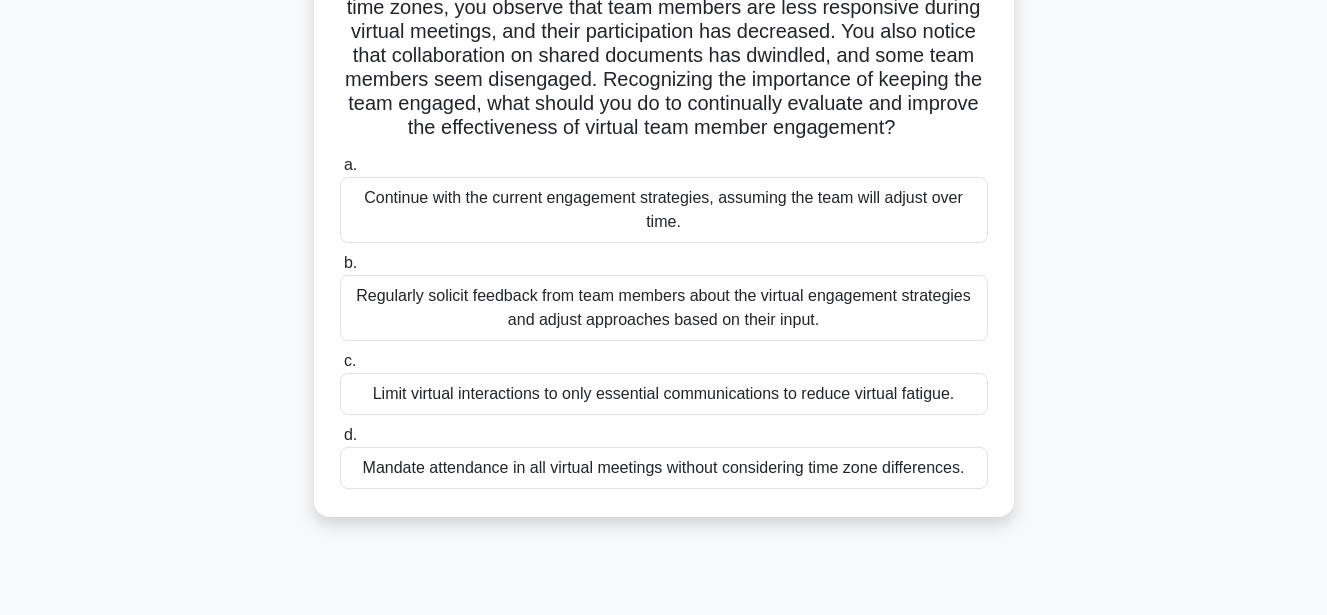 click on "Regularly solicit feedback from team members about the virtual engagement strategies and adjust approaches based on their input." at bounding box center (664, 308) 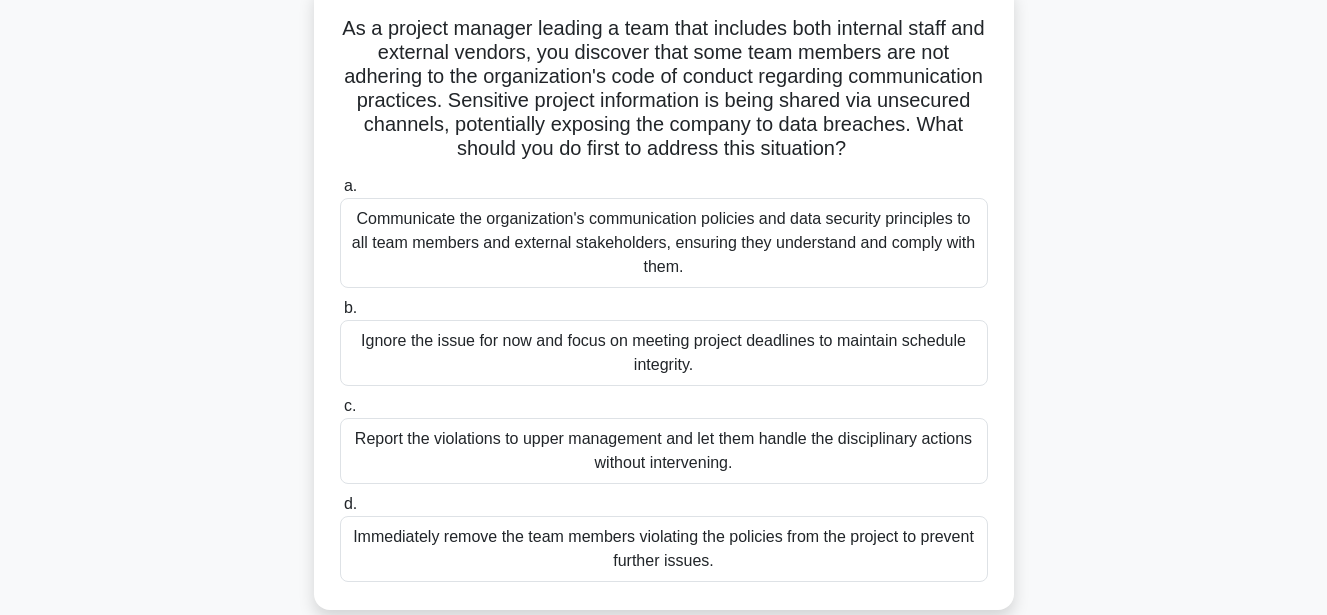 scroll, scrollTop: 107, scrollLeft: 0, axis: vertical 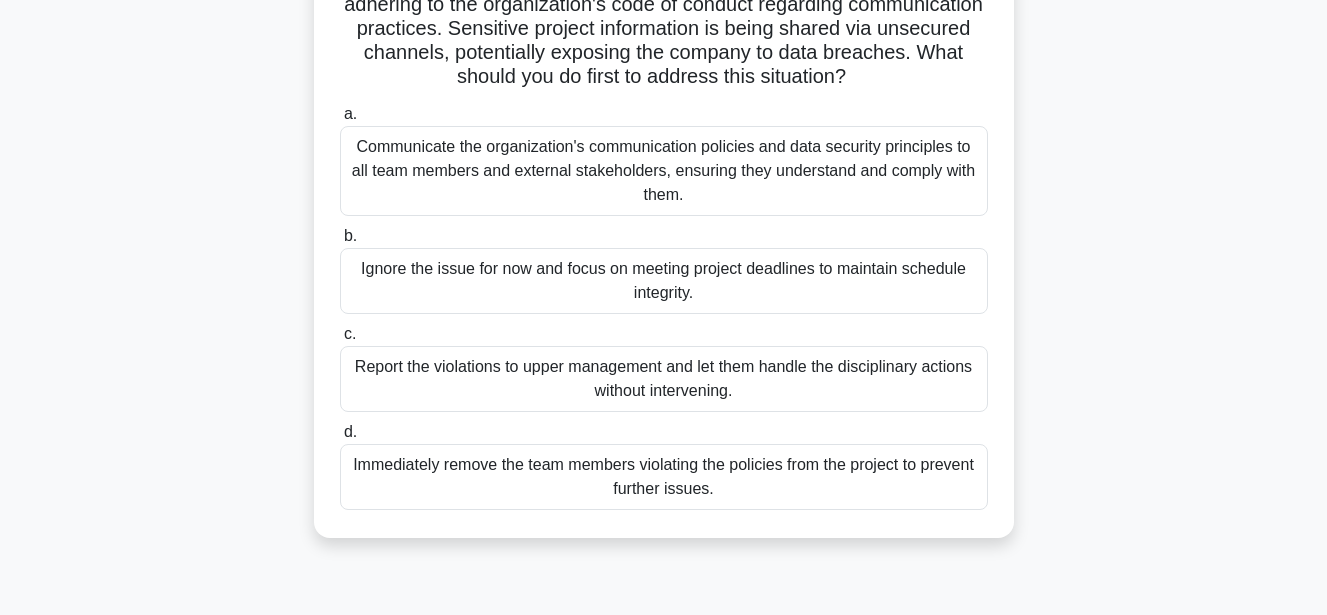 click on "Communicate the organization's communication policies and data security principles to all team members and external stakeholders, ensuring they understand and comply with them." at bounding box center [664, 171] 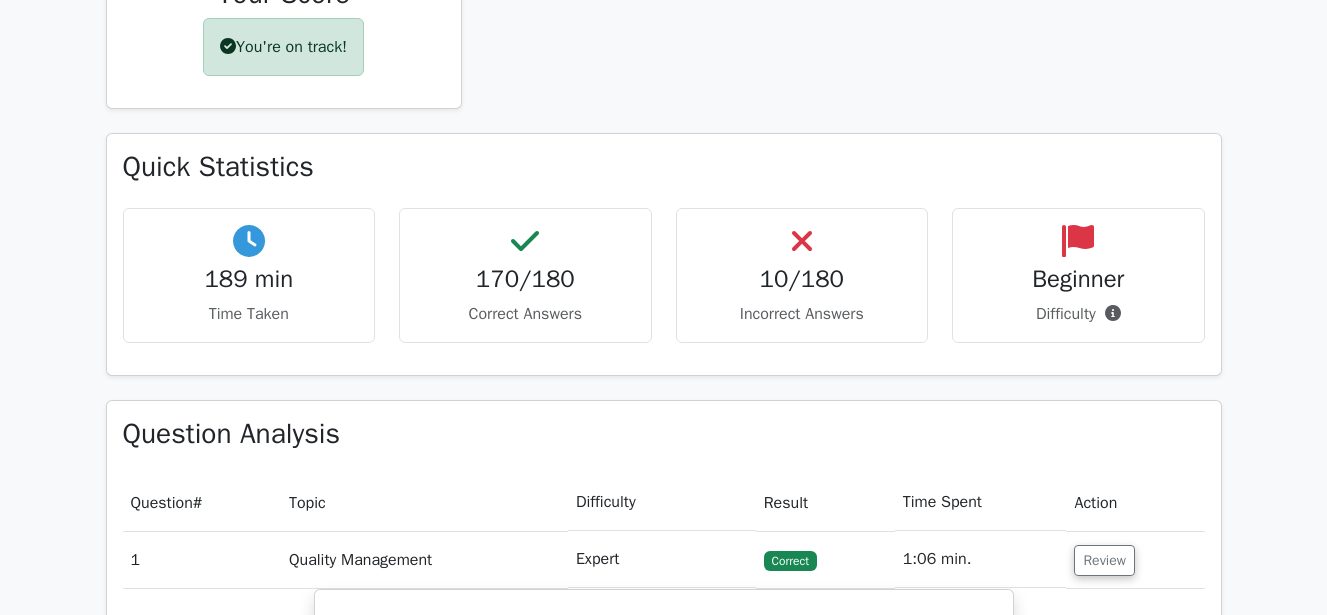 scroll, scrollTop: 546, scrollLeft: 0, axis: vertical 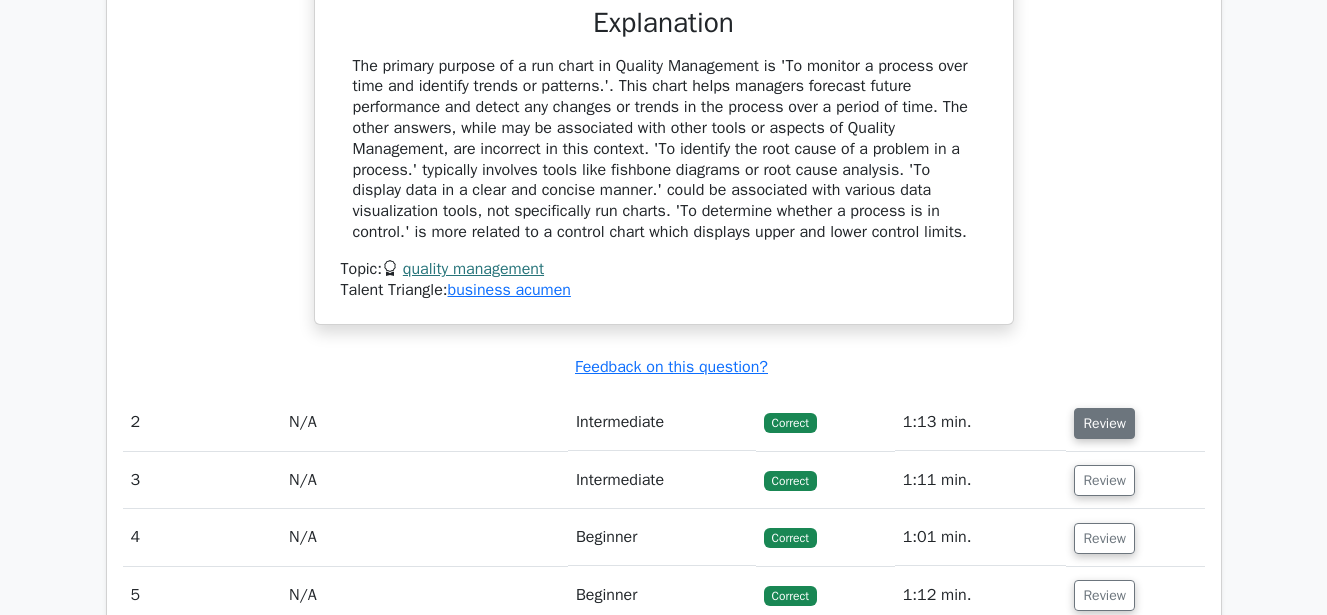 click on "Review" at bounding box center [1104, 423] 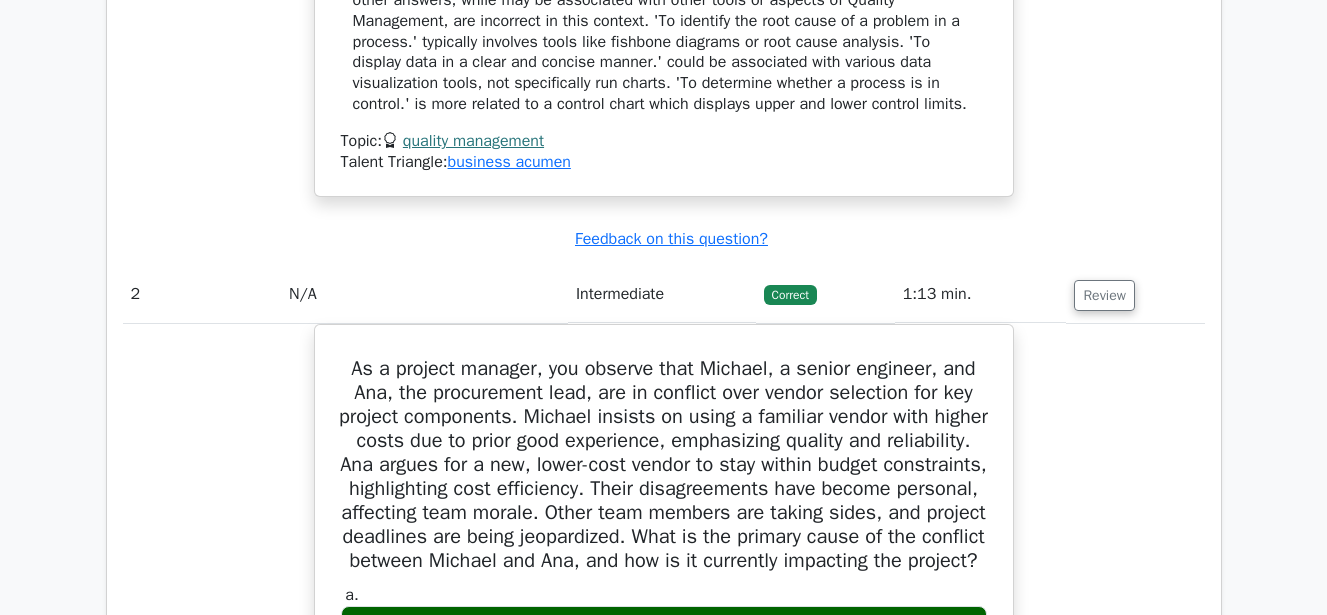 scroll, scrollTop: 1644, scrollLeft: 0, axis: vertical 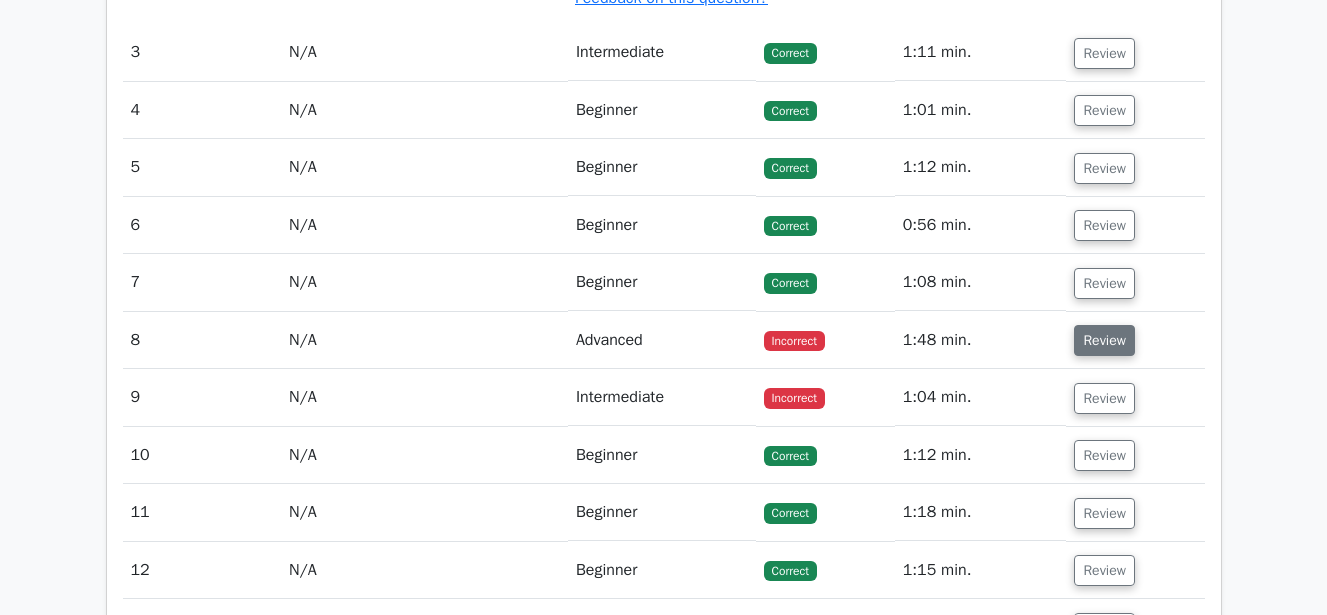 click on "Review" at bounding box center [1104, 340] 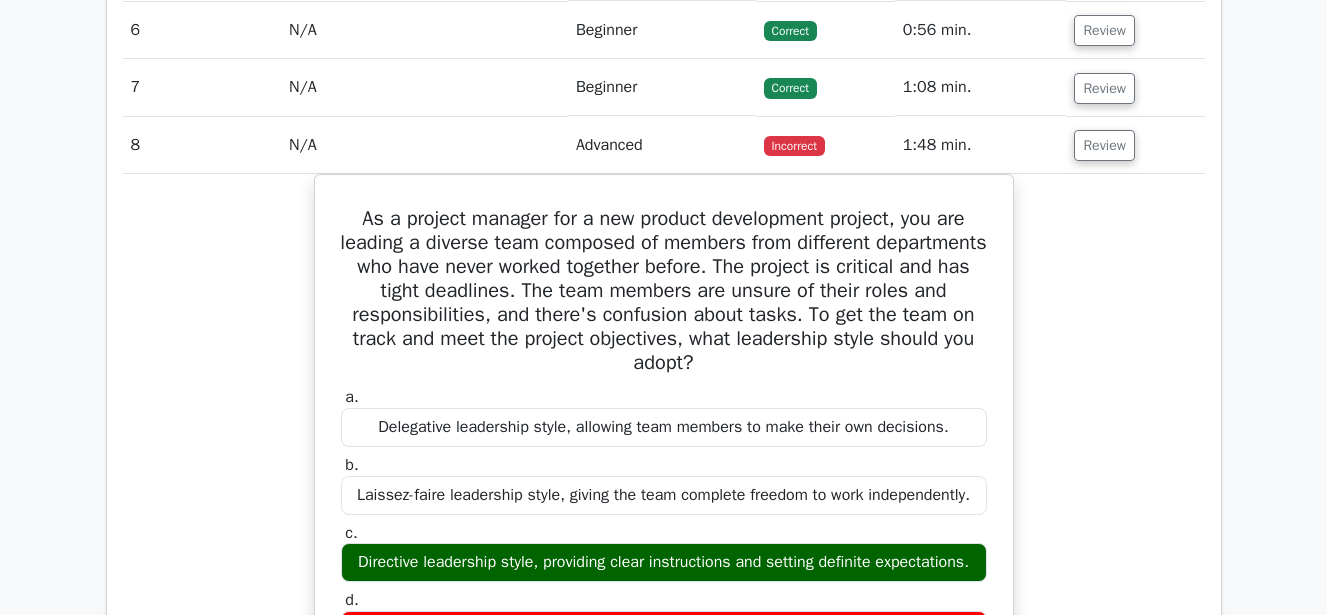 scroll, scrollTop: 3016, scrollLeft: 0, axis: vertical 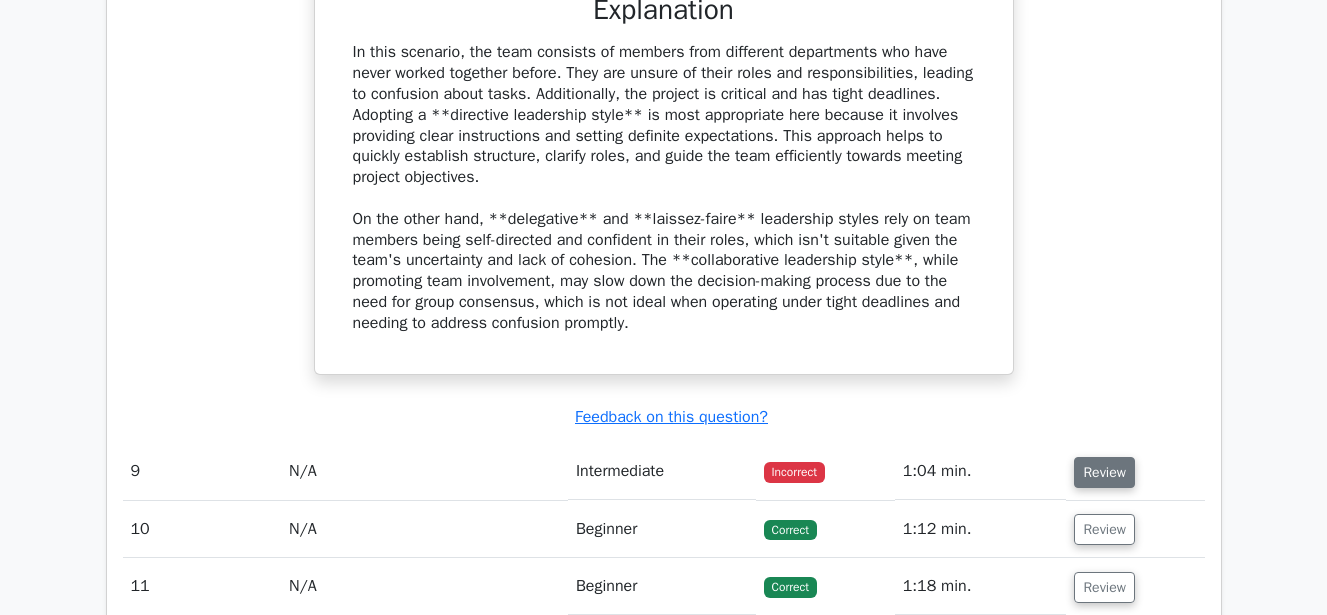 click on "Review" at bounding box center (1104, 472) 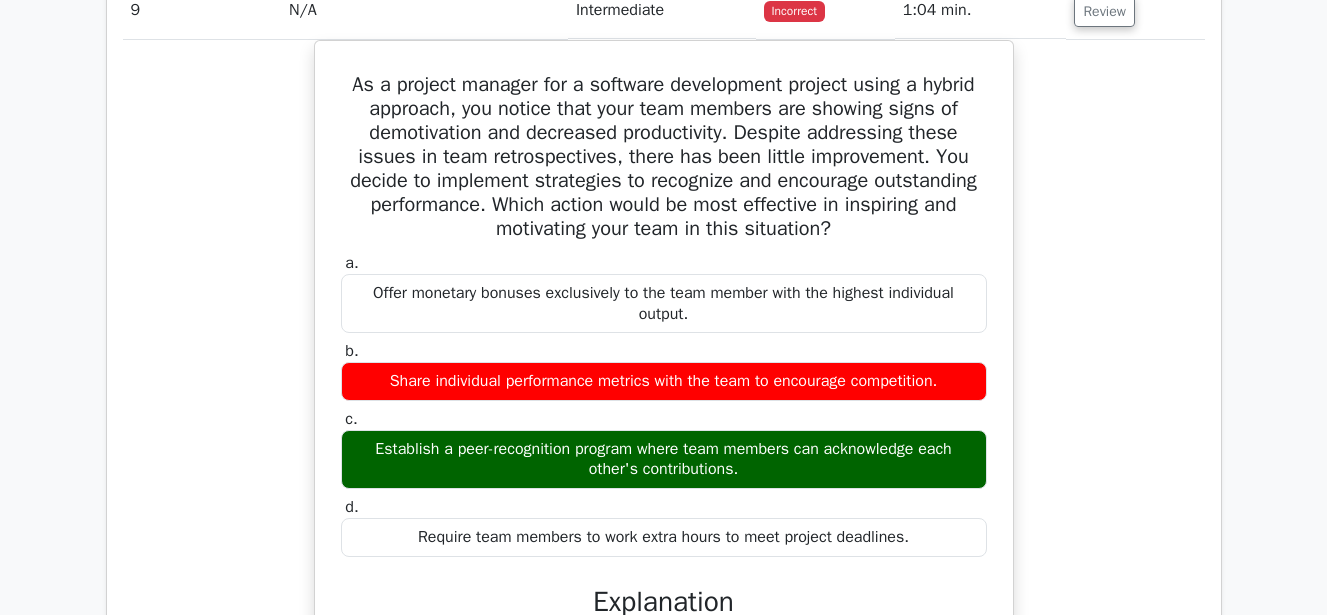 scroll, scrollTop: 4123, scrollLeft: 0, axis: vertical 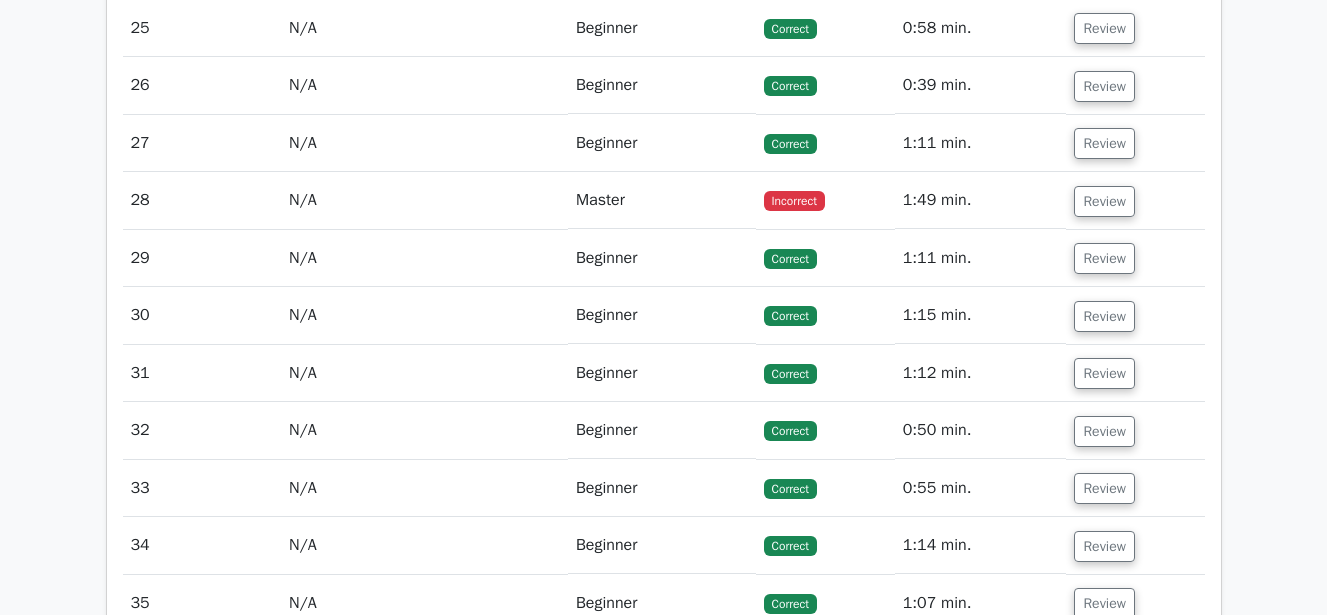 click on "Review" at bounding box center (1135, 200) 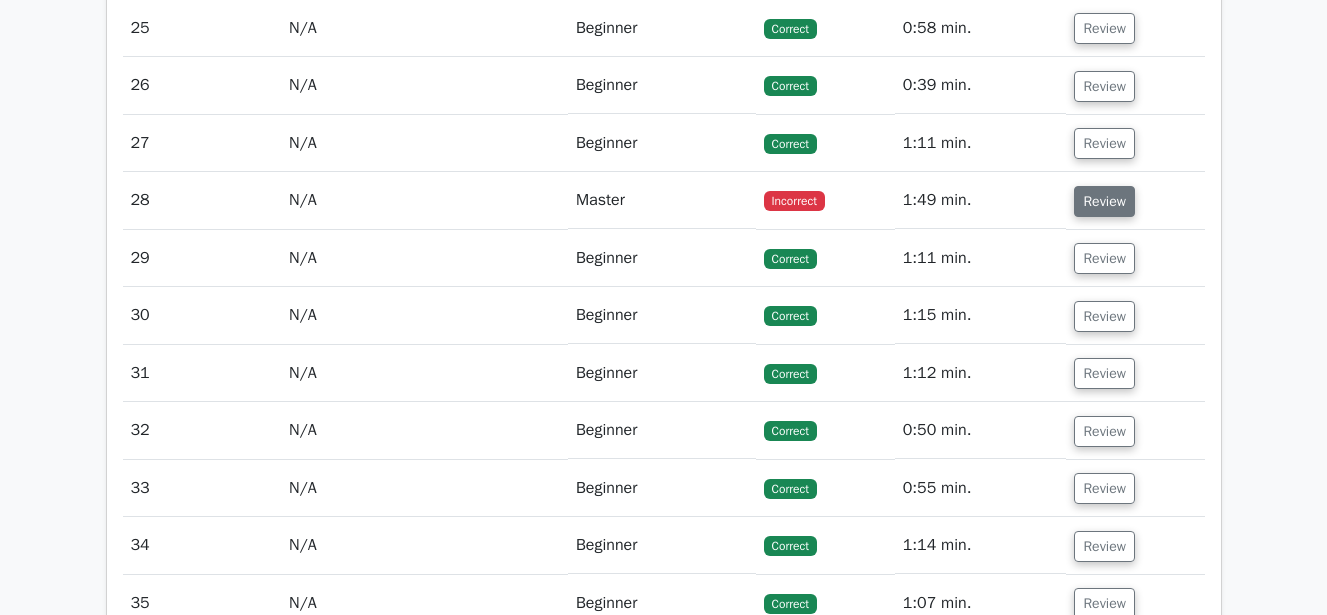 click on "Review" at bounding box center (1104, 201) 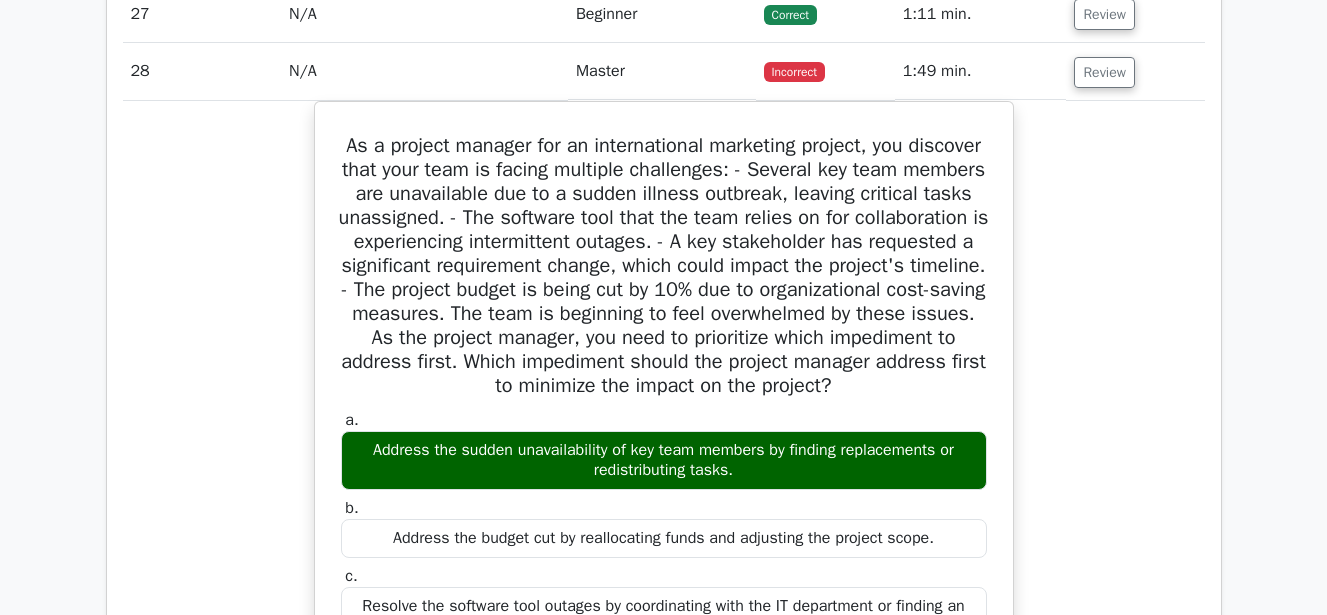 scroll, scrollTop: 6202, scrollLeft: 0, axis: vertical 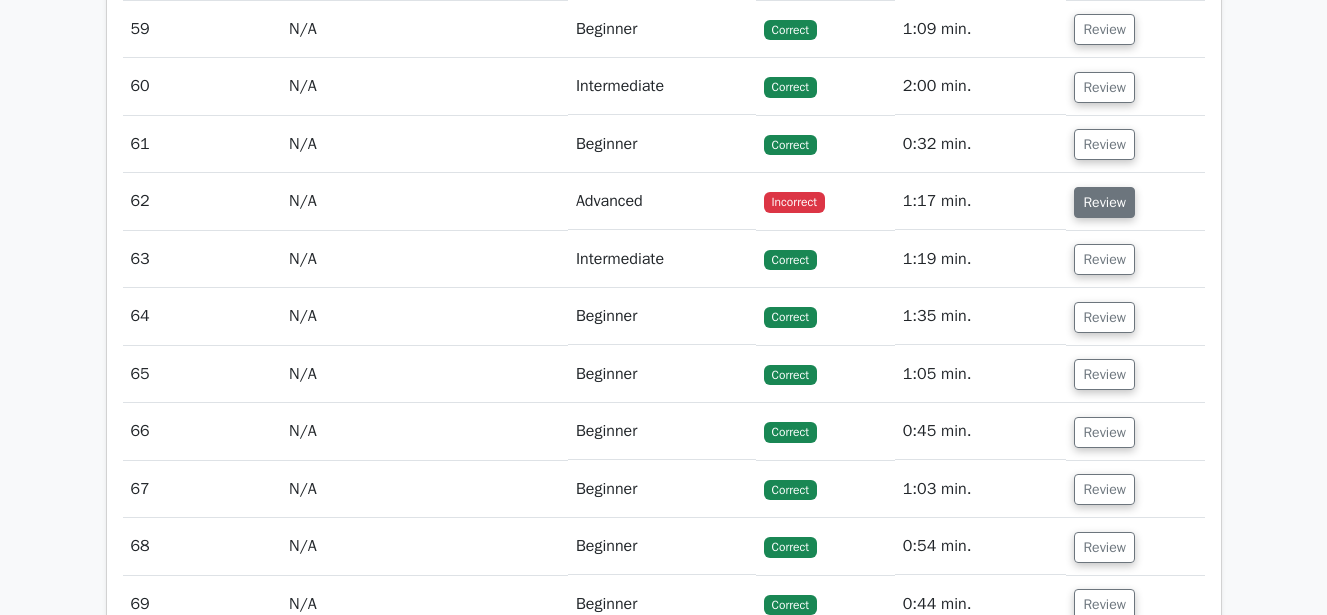 click on "Review" at bounding box center (1104, 202) 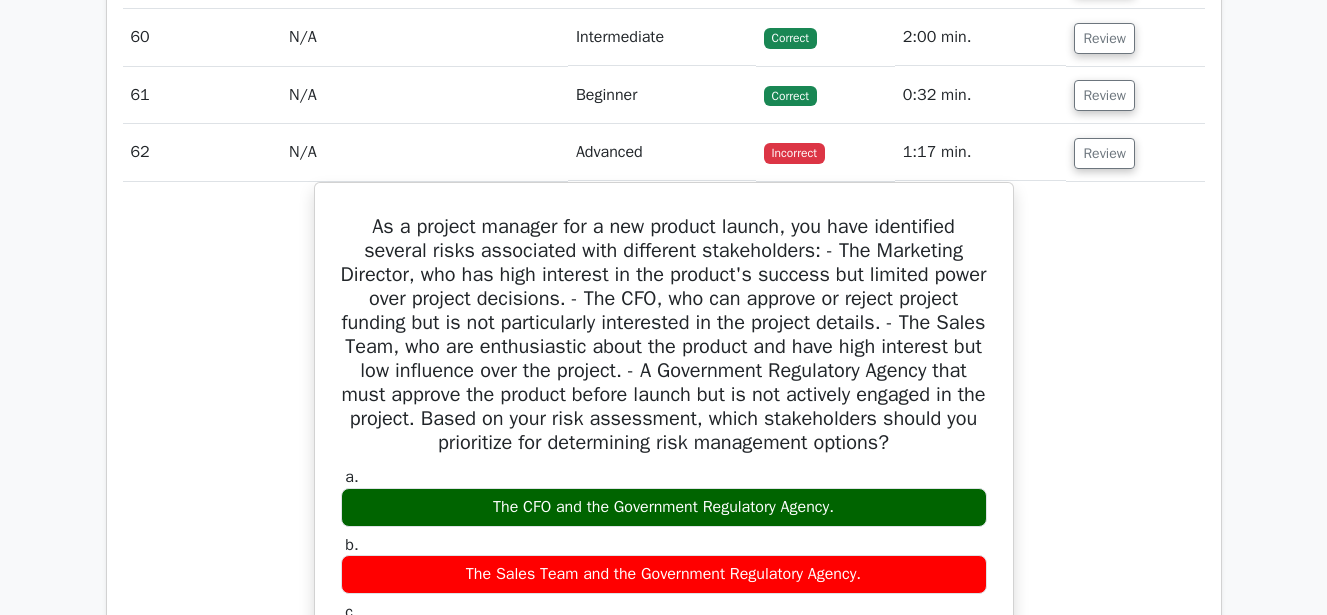 scroll, scrollTop: 9188, scrollLeft: 0, axis: vertical 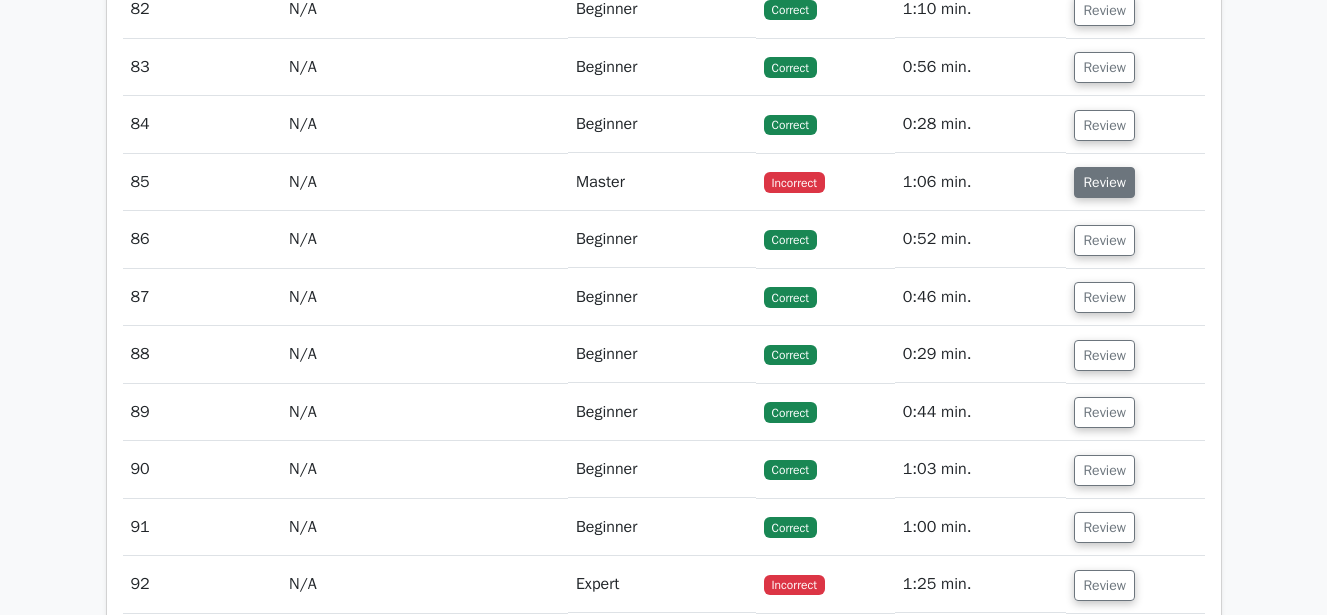 click on "Review" at bounding box center [1104, 182] 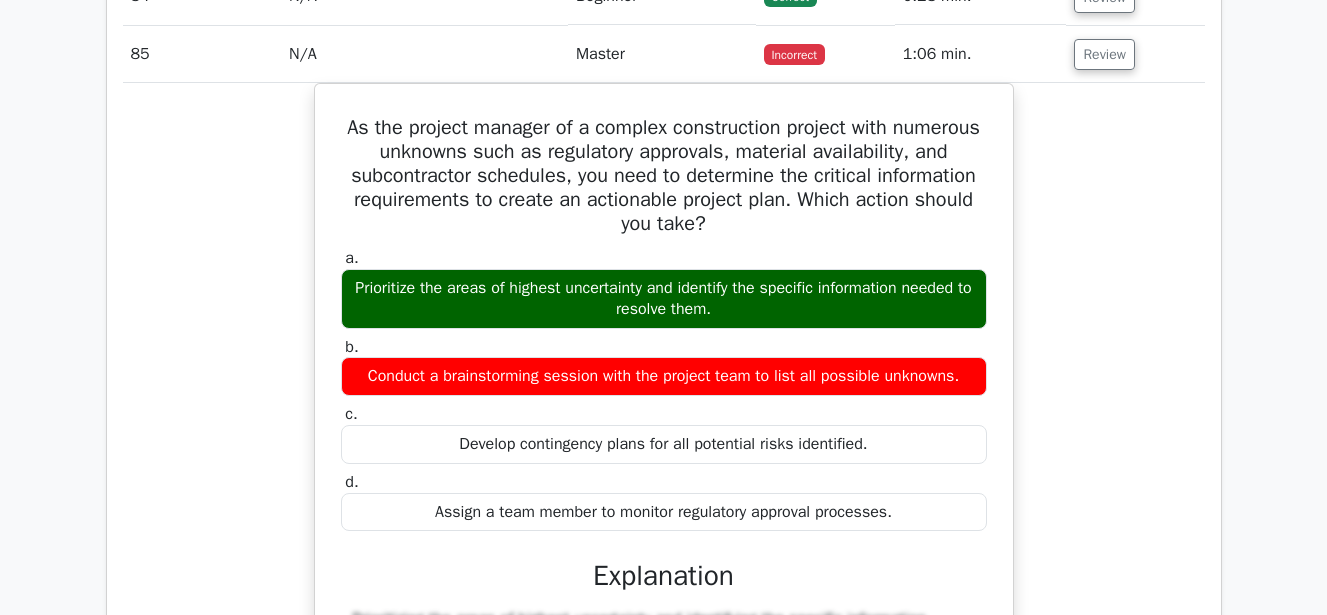 scroll, scrollTop: 11680, scrollLeft: 0, axis: vertical 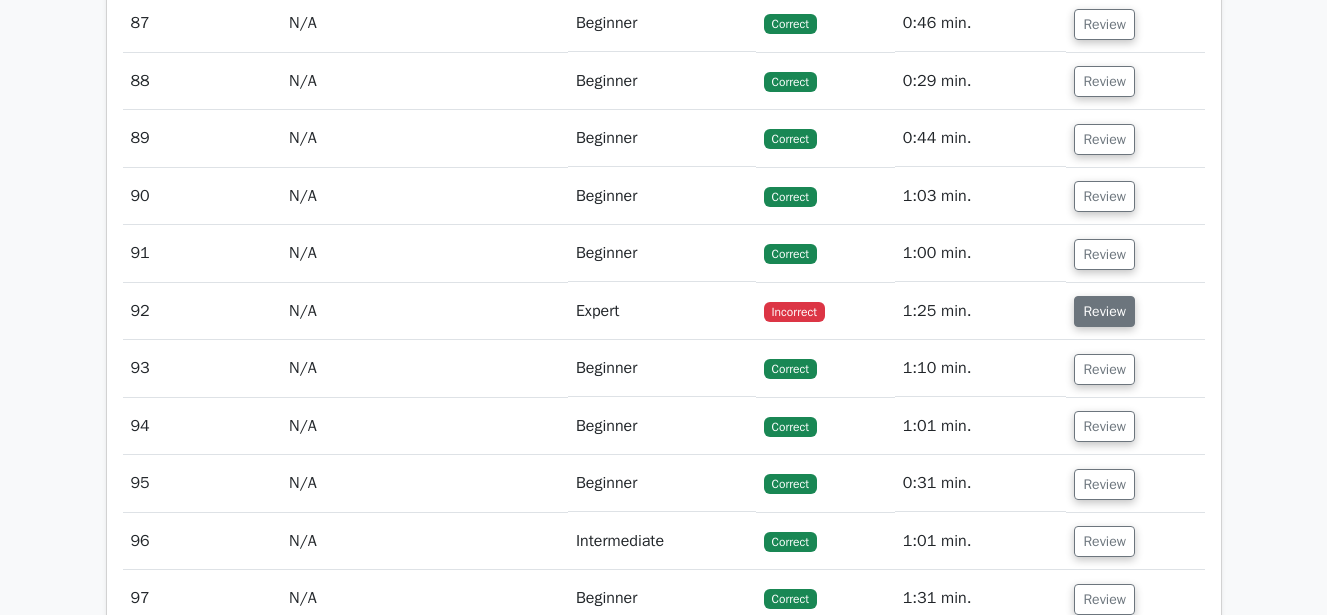click on "Review" at bounding box center [1104, 311] 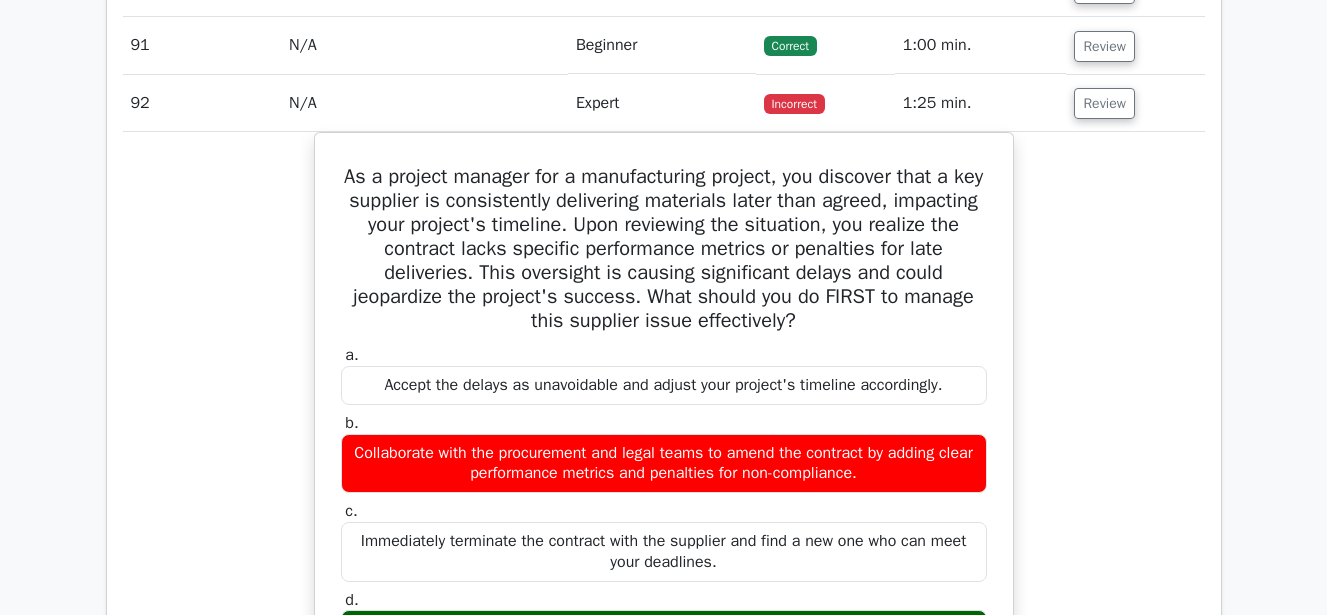 scroll, scrollTop: 12947, scrollLeft: 0, axis: vertical 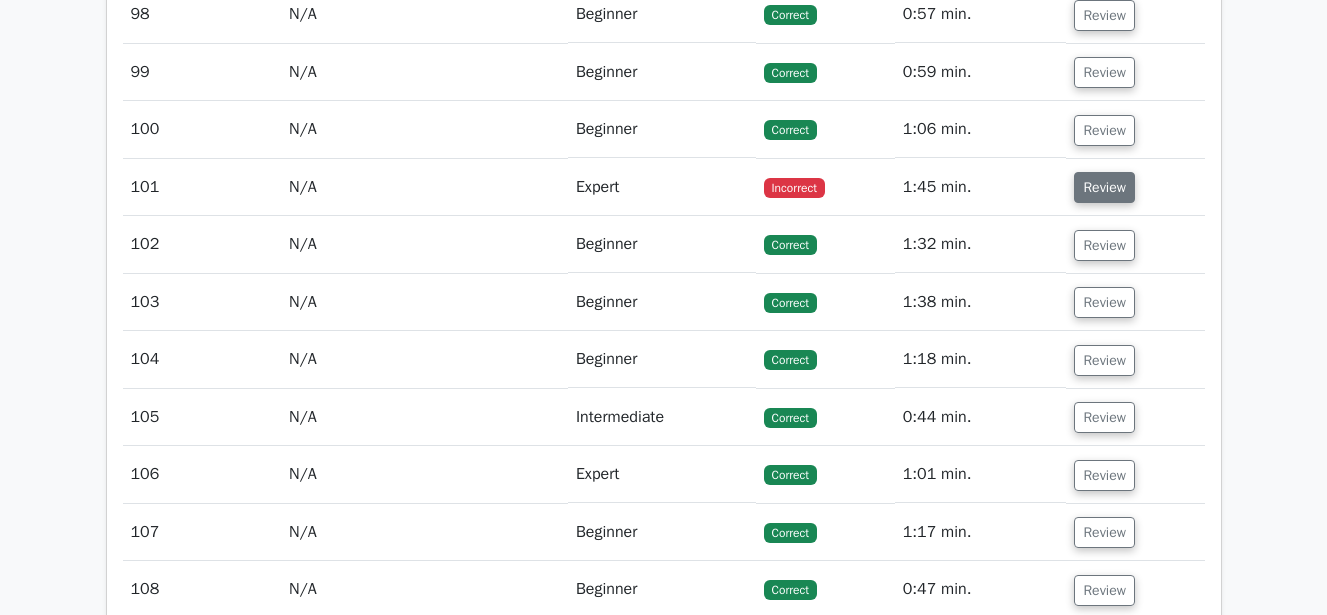 click on "Review" at bounding box center [1104, 187] 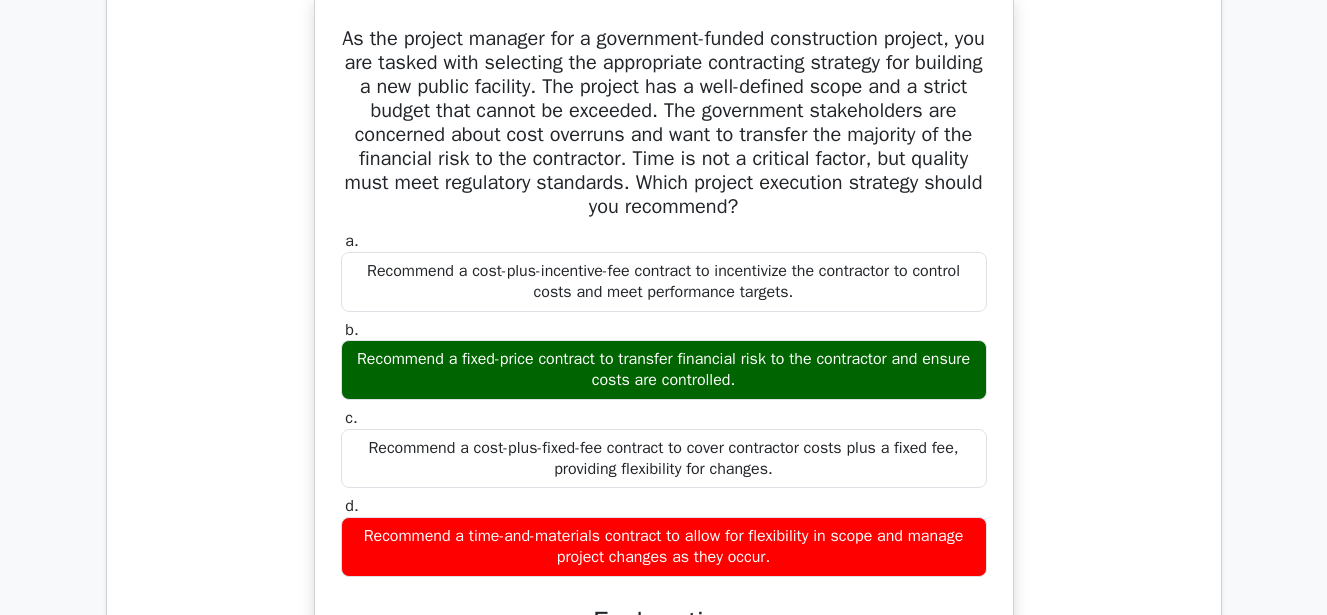 scroll, scrollTop: 14480, scrollLeft: 0, axis: vertical 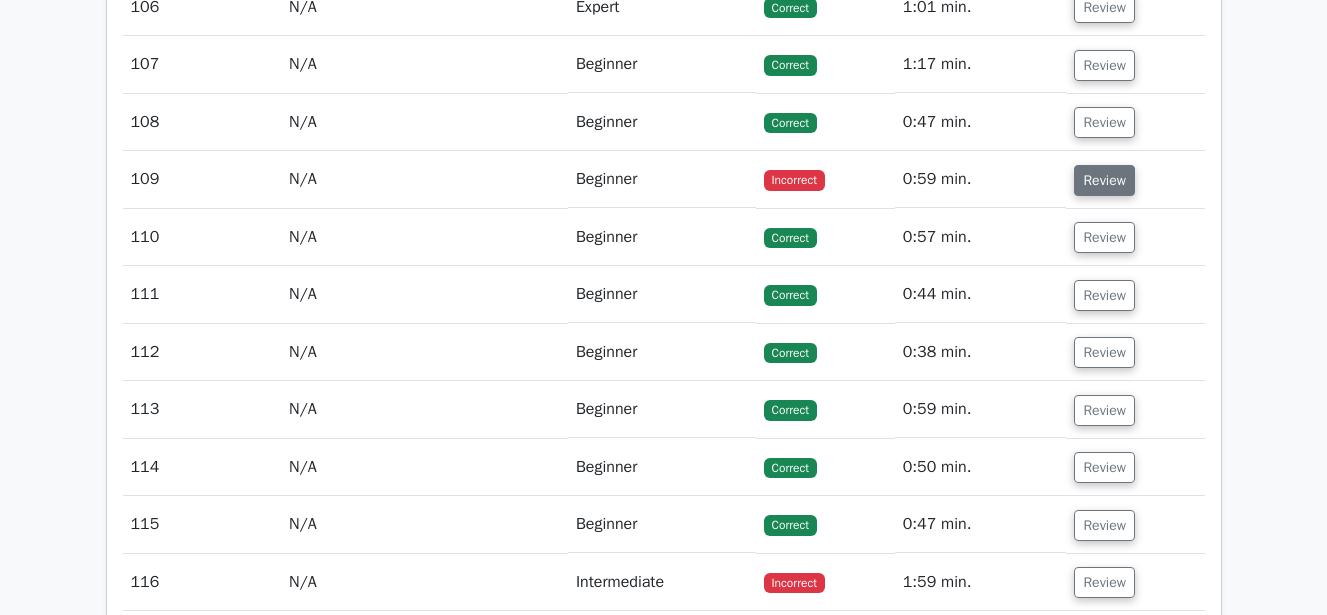 click on "Review" at bounding box center (1104, 180) 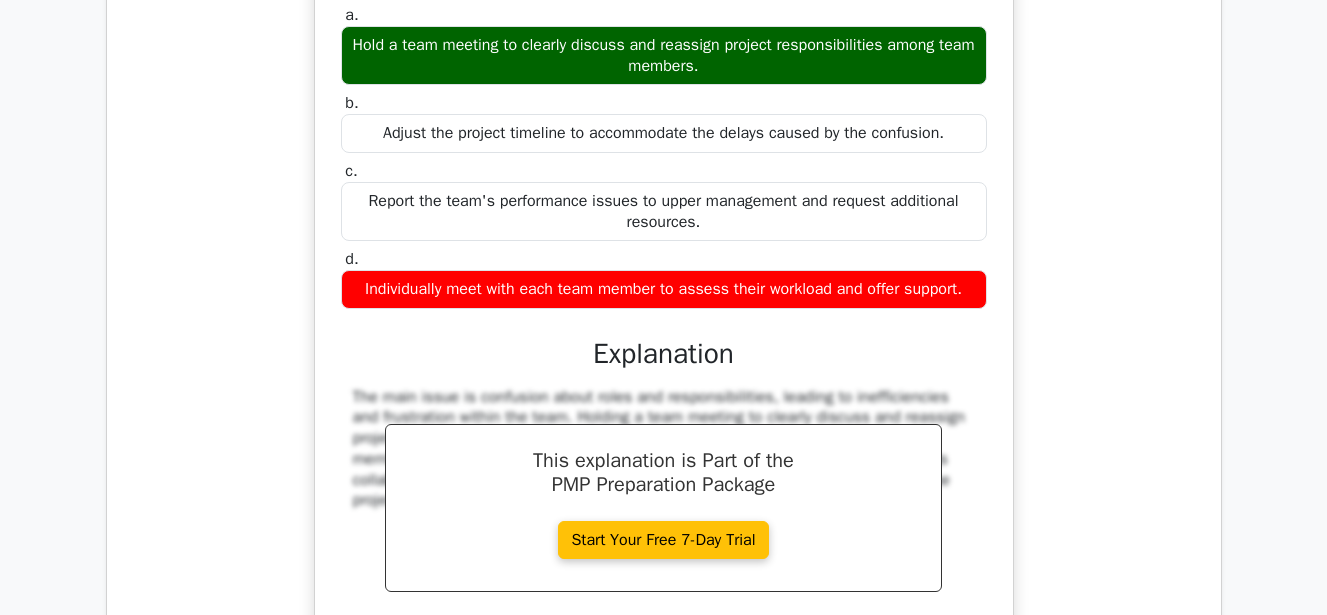 scroll, scrollTop: 16133, scrollLeft: 0, axis: vertical 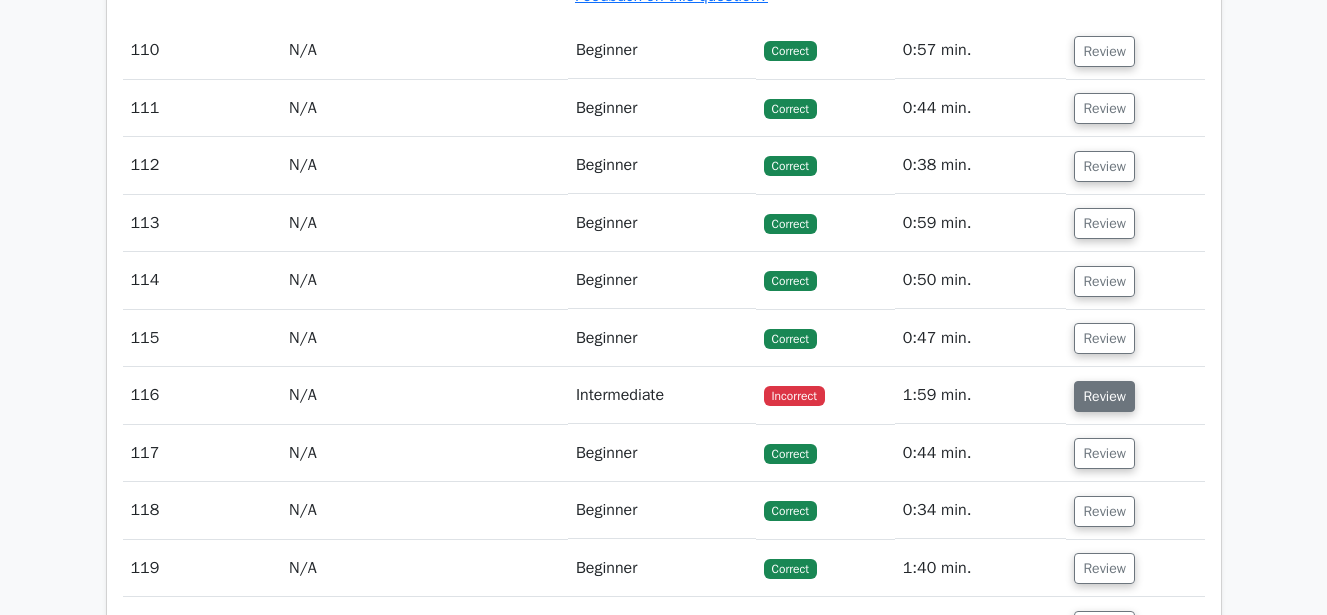 click on "Review" at bounding box center (1104, 396) 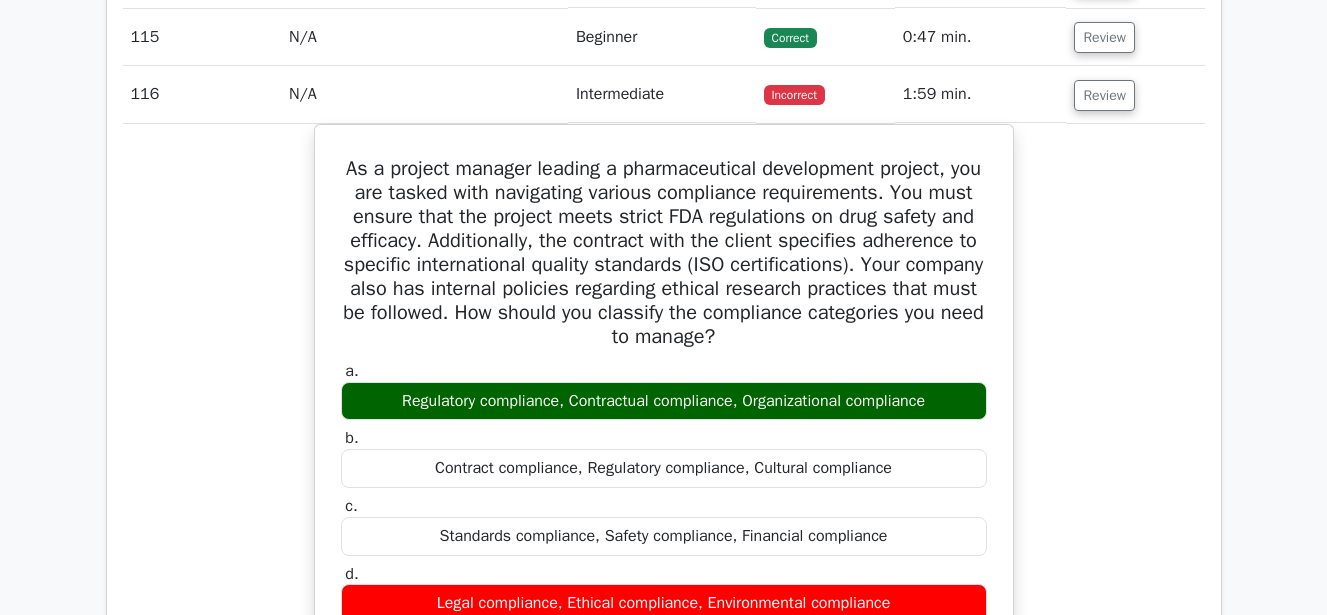 scroll, scrollTop: 17106, scrollLeft: 0, axis: vertical 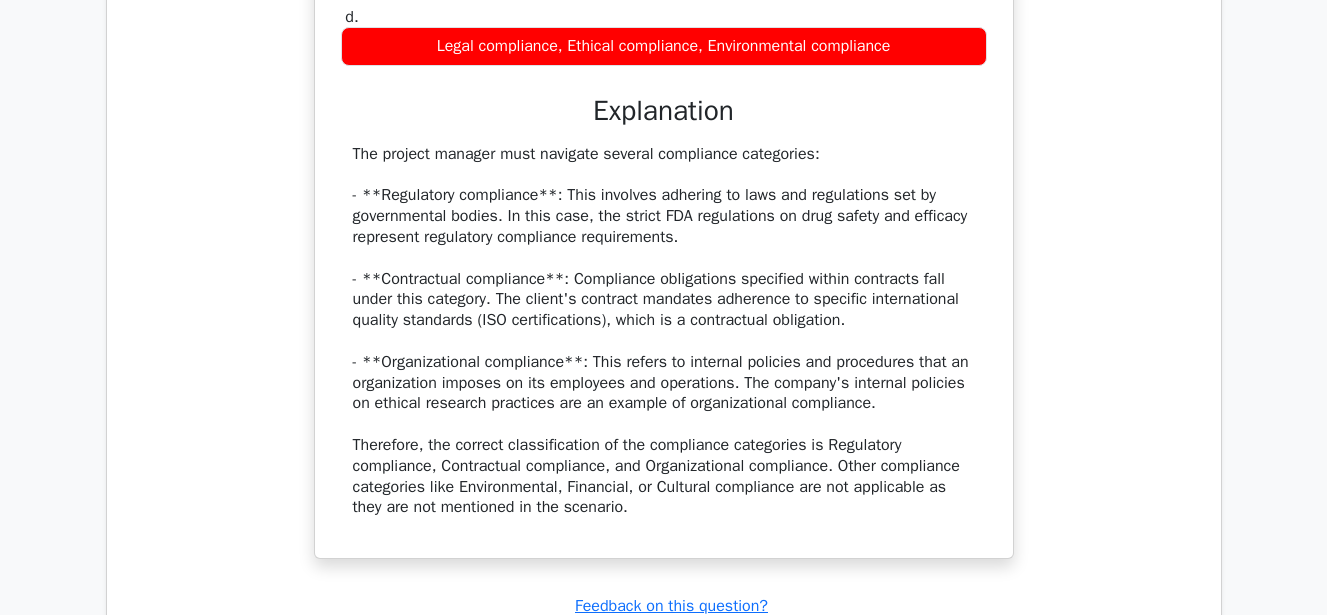 click on "The project manager must navigate several compliance categories: - **Regulatory compliance**: This involves adhering to laws and regulations set by governmental bodies. In this case, the strict FDA regulations on drug safety and efficacy represent regulatory compliance requirements. - **Contractual compliance**: Compliance obligations specified within contracts fall under this category. The client's contract mandates adherence to specific international quality standards (ISO certifications), which is a contractual obligation. - **Organizational compliance**: This refers to internal policies and procedures that an organization imposes on its employees and operations. The company's internal policies on ethical research practices are an example of organizational compliance." at bounding box center [664, 331] 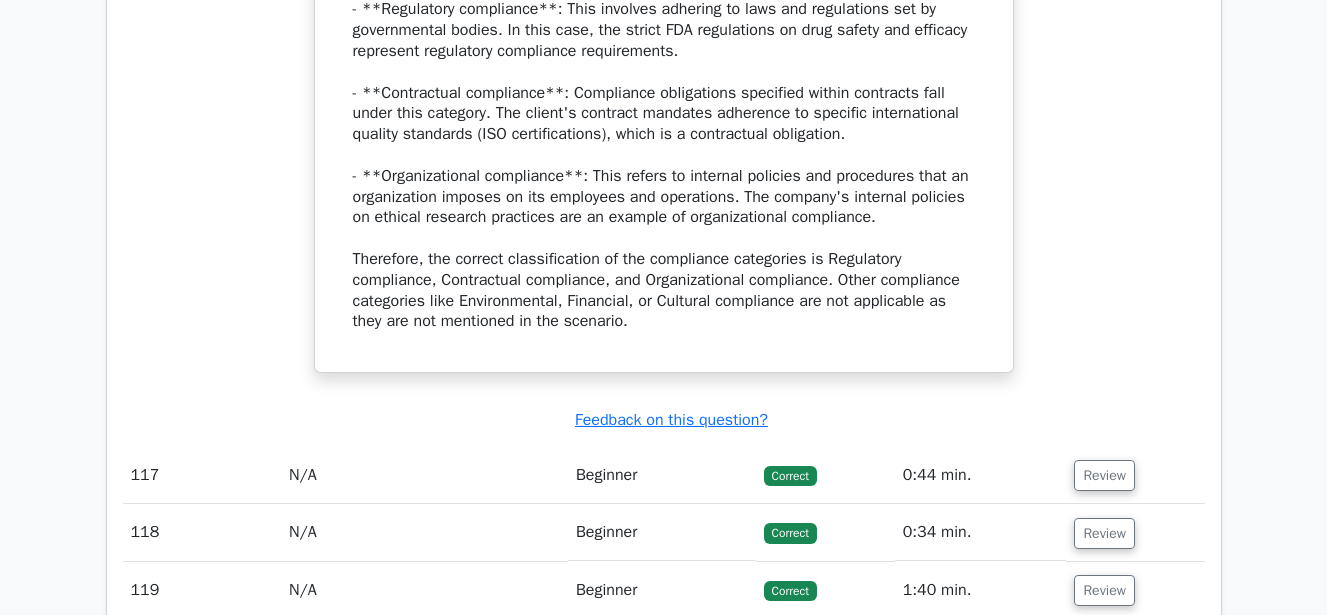 scroll, scrollTop: 17839, scrollLeft: 0, axis: vertical 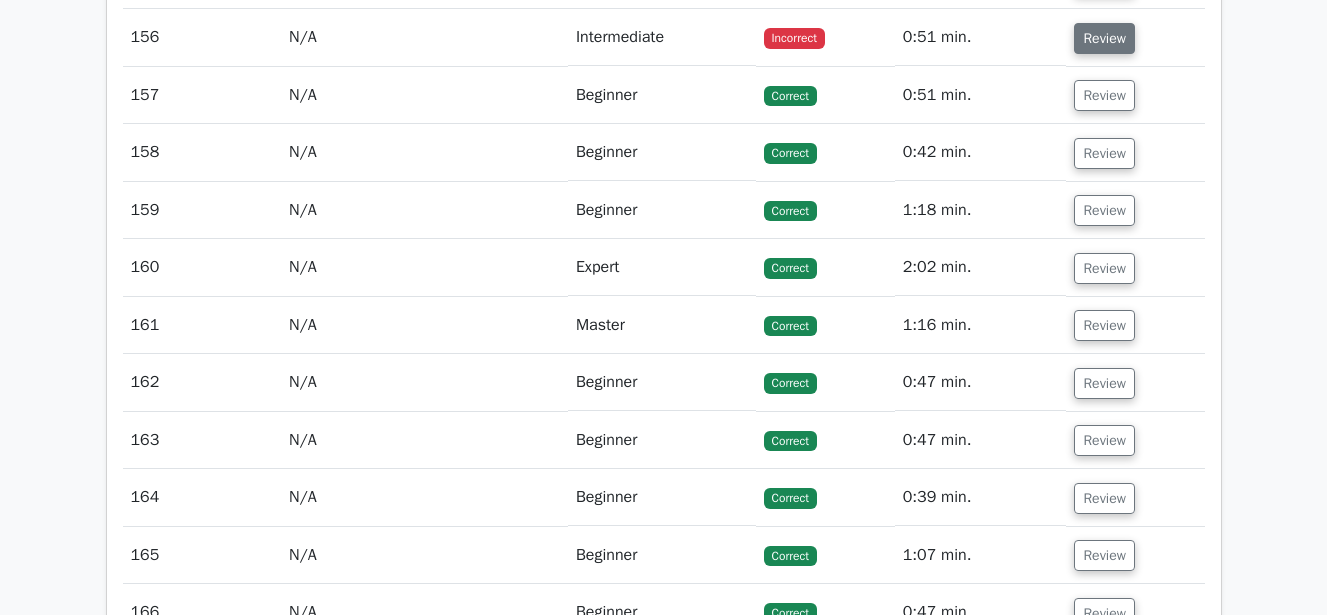 click on "Review" at bounding box center (1104, 38) 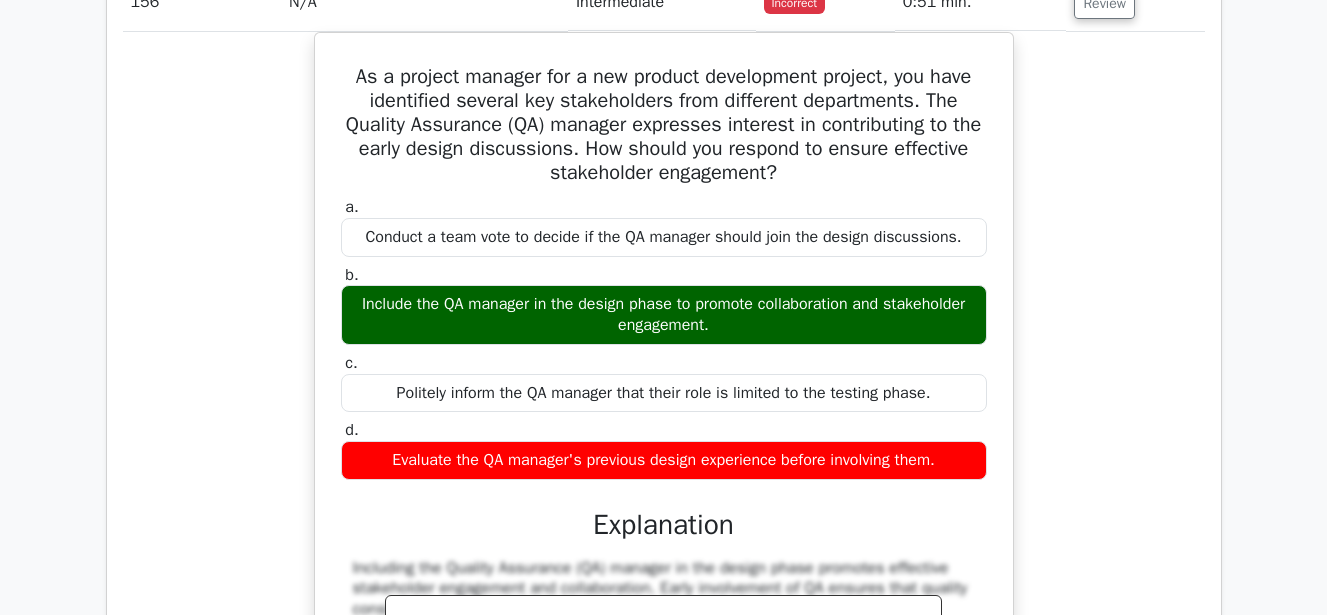 scroll, scrollTop: 20718, scrollLeft: 0, axis: vertical 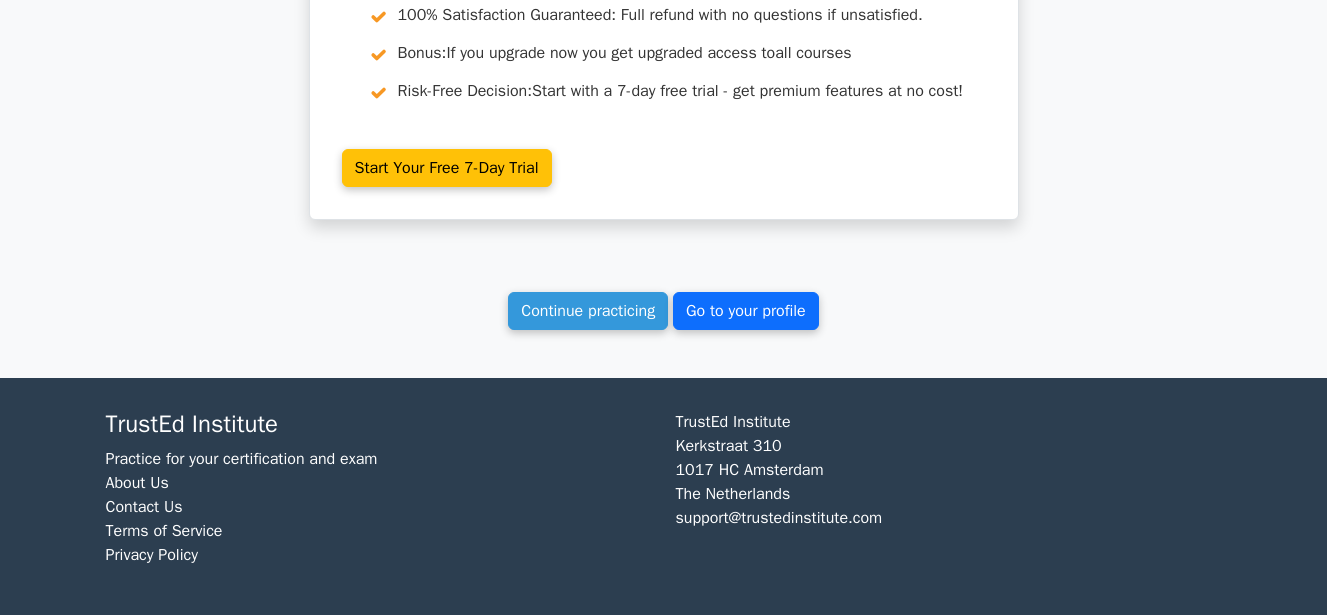 click on "Go to your profile" at bounding box center (746, 311) 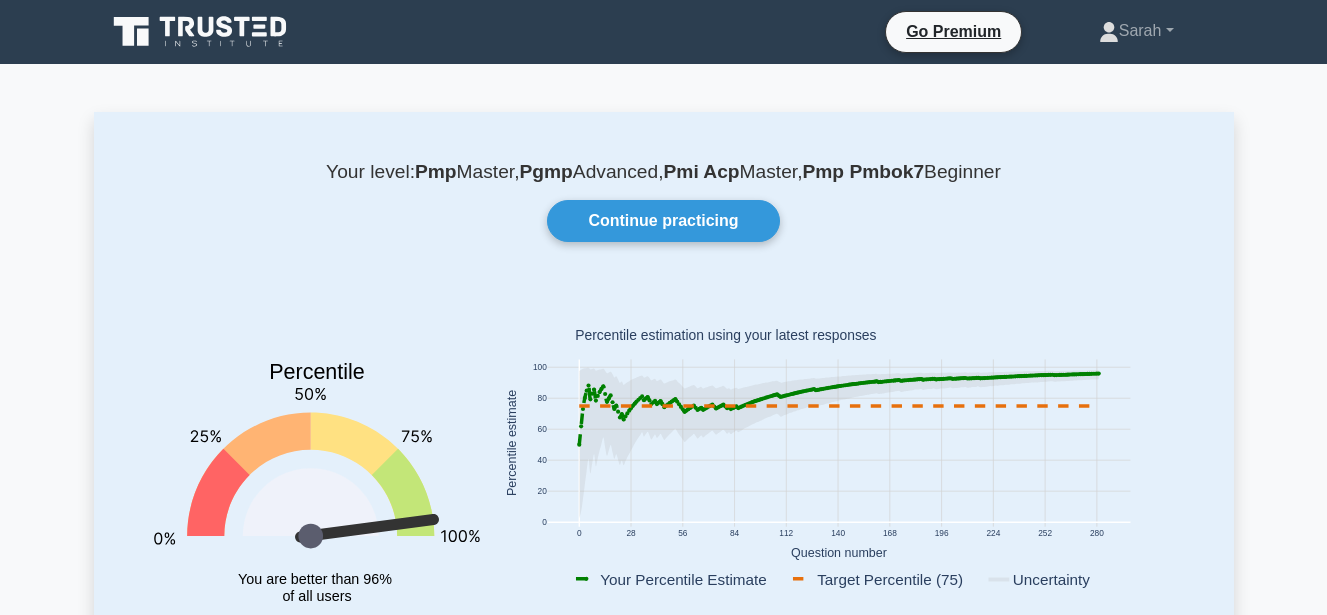 scroll, scrollTop: 0, scrollLeft: 0, axis: both 